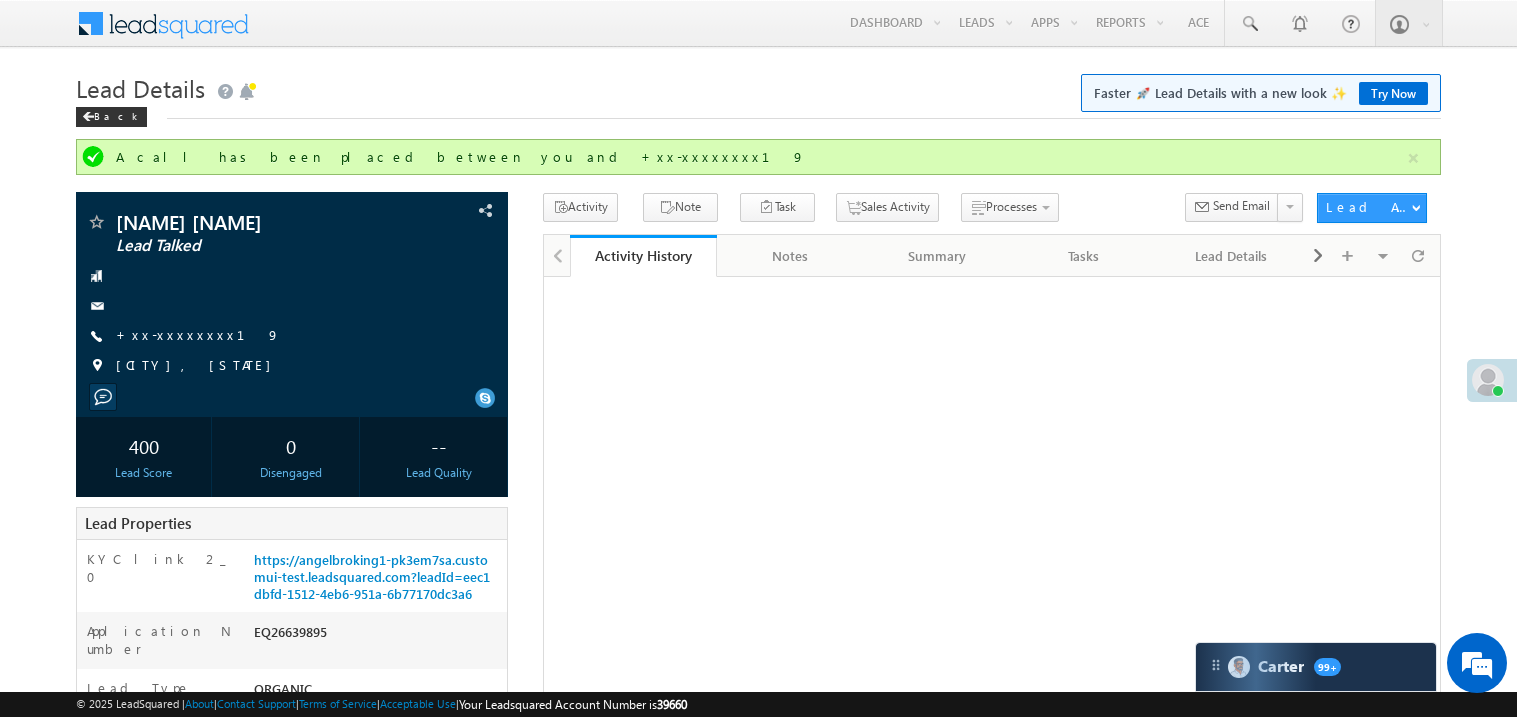 scroll, scrollTop: 0, scrollLeft: 0, axis: both 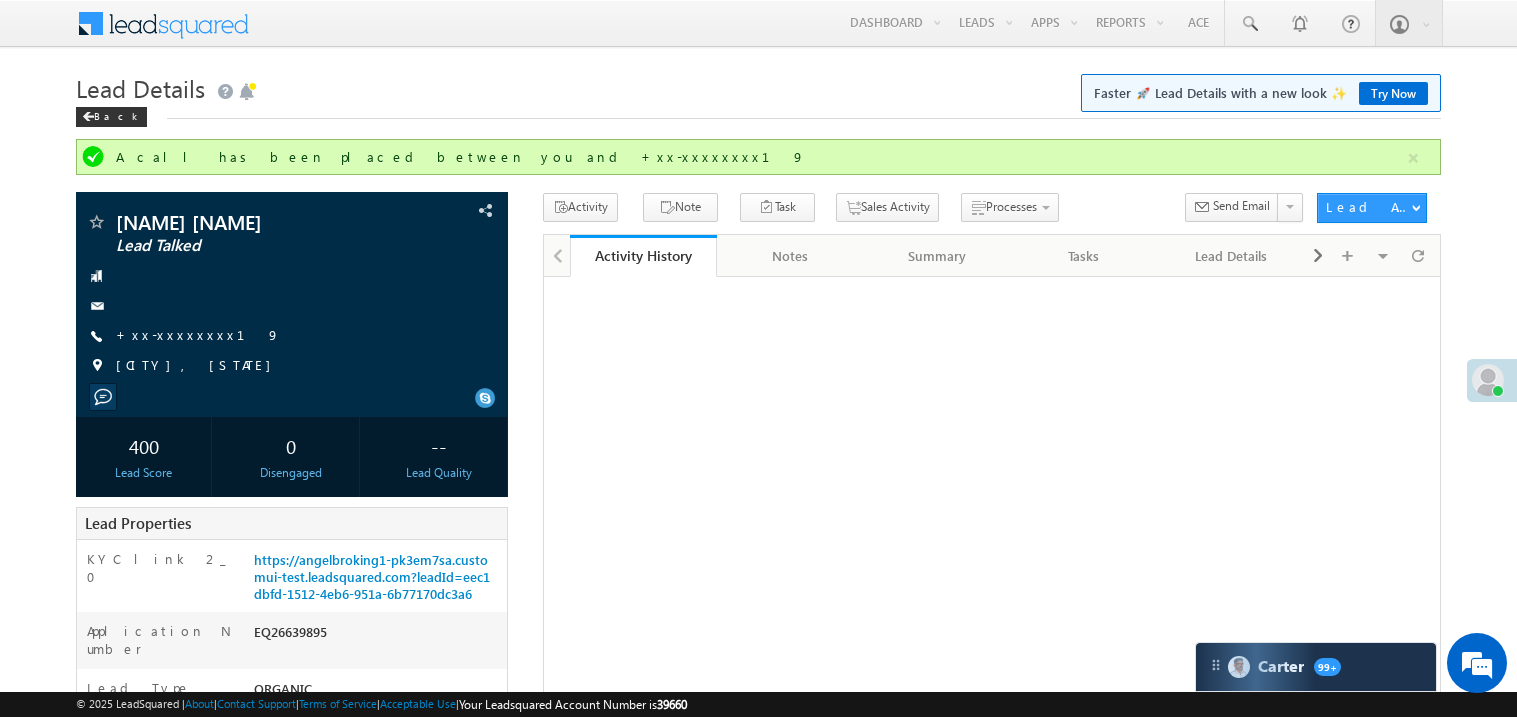 click on "https://angelbroking1-pk3em7sa.customui-test.leadsquared.com?leadId=eec1dbfd-1512-4eb6-951a-6b77170dc3a6" at bounding box center [372, 576] 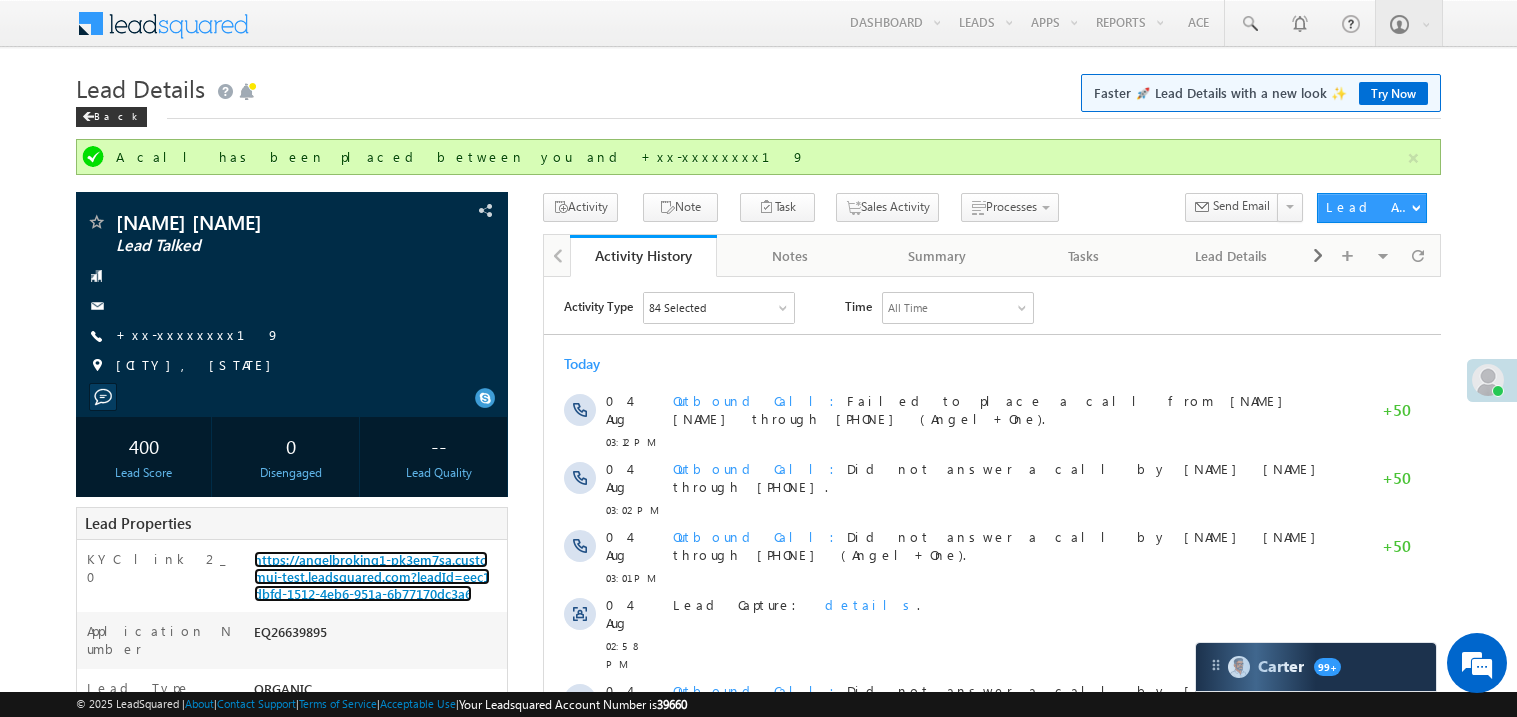 scroll, scrollTop: 0, scrollLeft: 0, axis: both 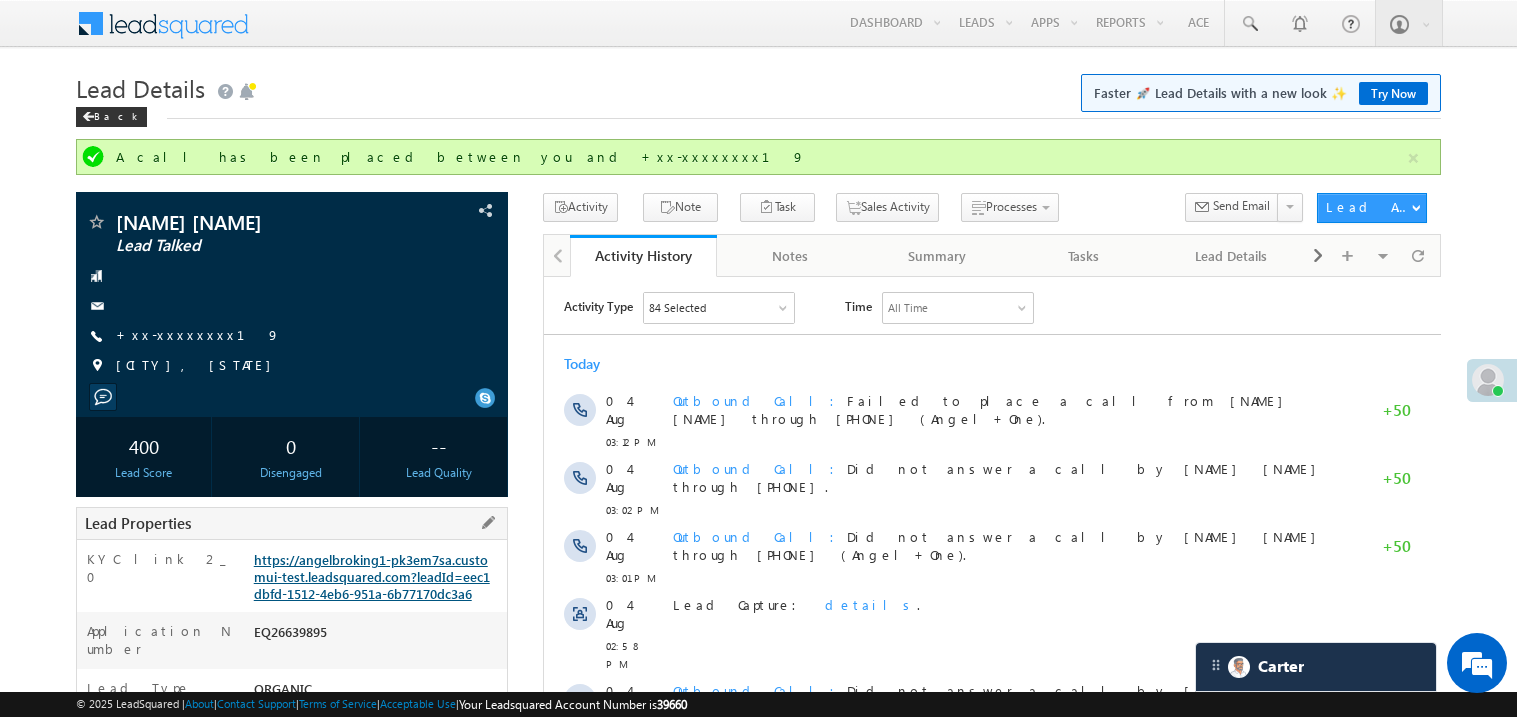 click on "https://angelbroking1-pk3em7sa.customui-test.leadsquared.com?leadId=eec1dbfd-1512-4eb6-951a-6b77170dc3a6" at bounding box center (372, 576) 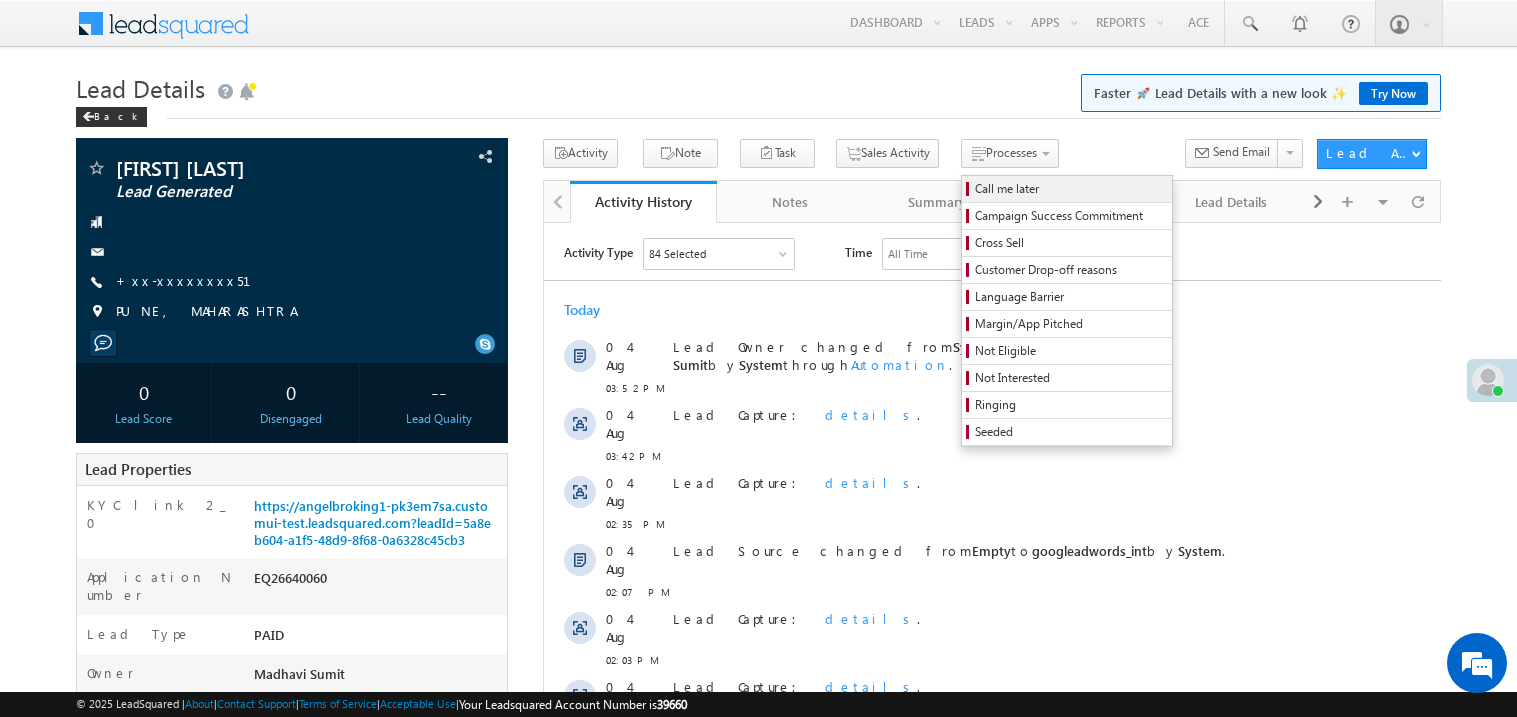 scroll, scrollTop: 0, scrollLeft: 0, axis: both 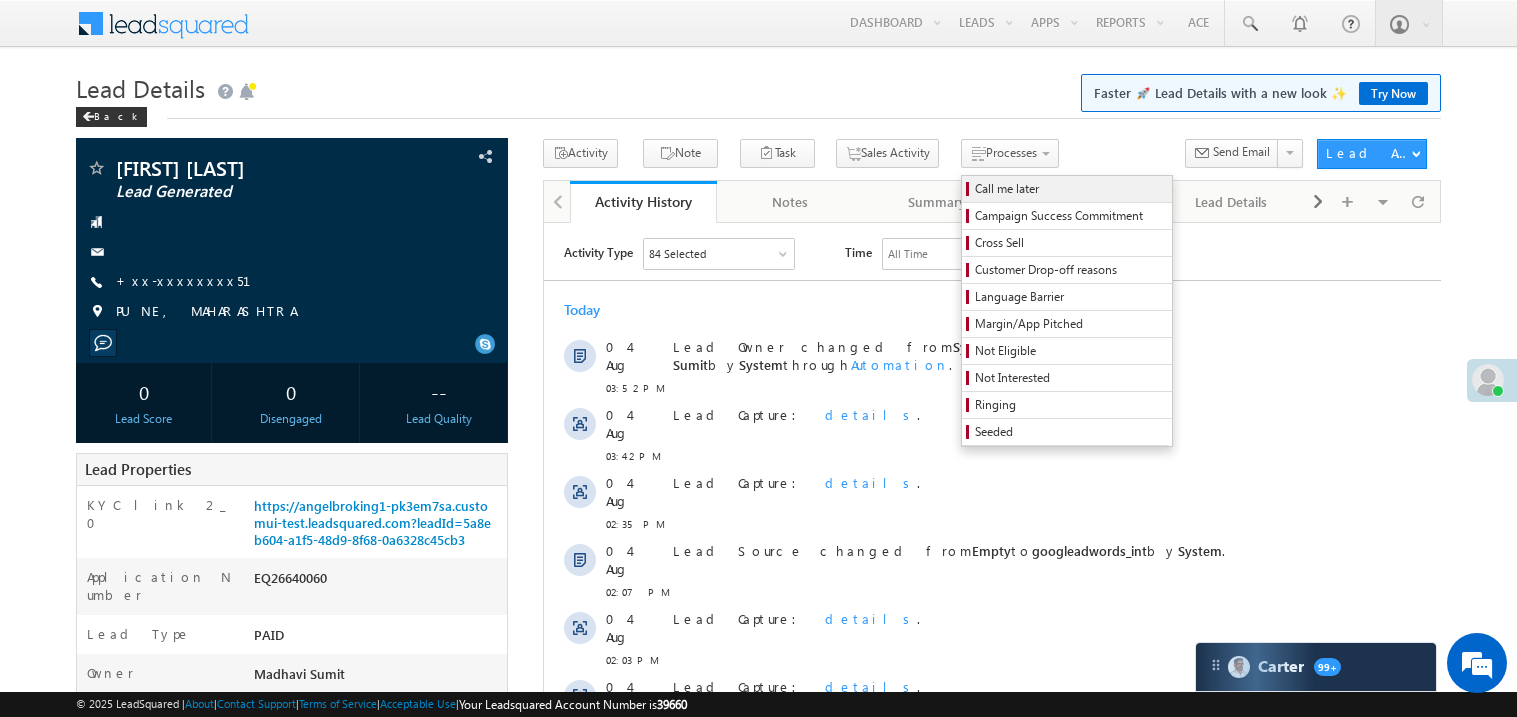 click on "Call me later" at bounding box center [1070, 189] 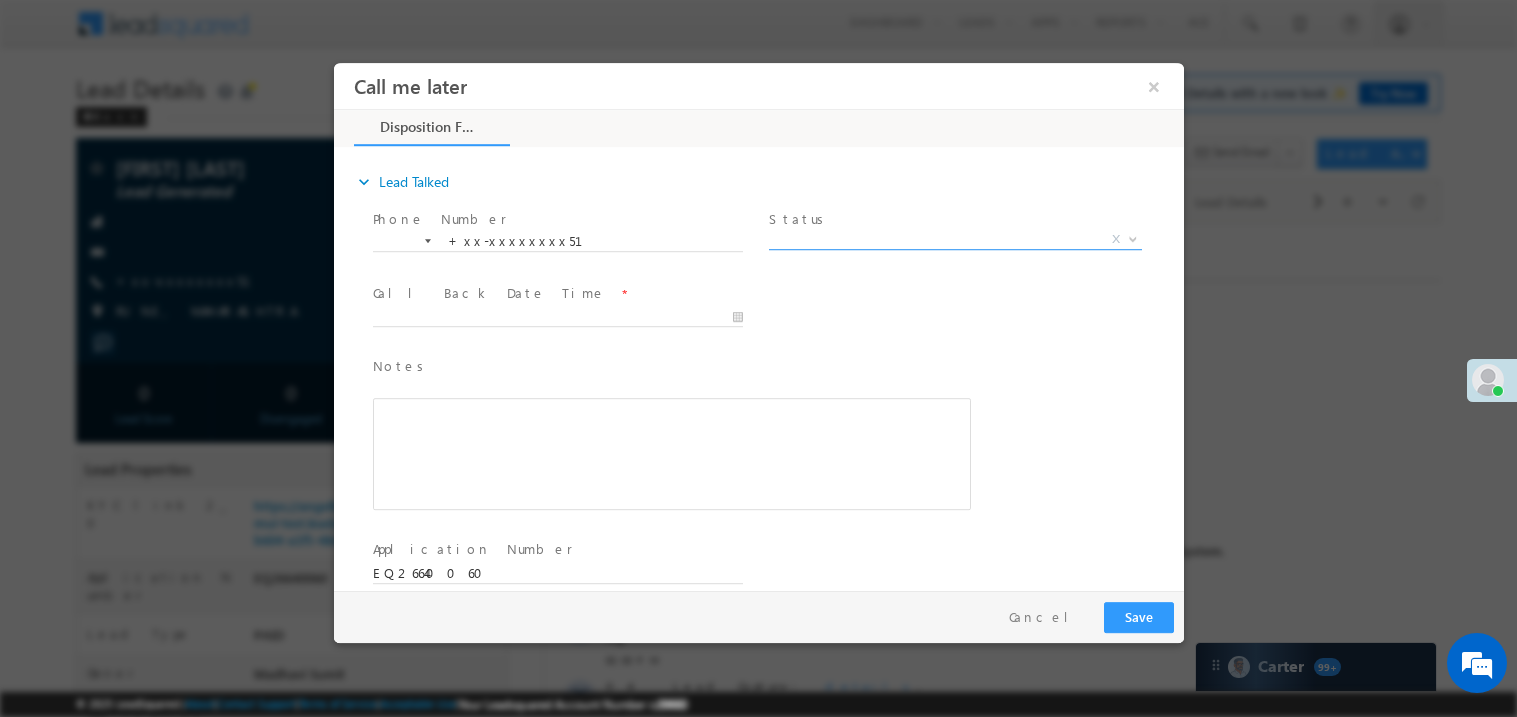 click on "X" at bounding box center [954, 239] 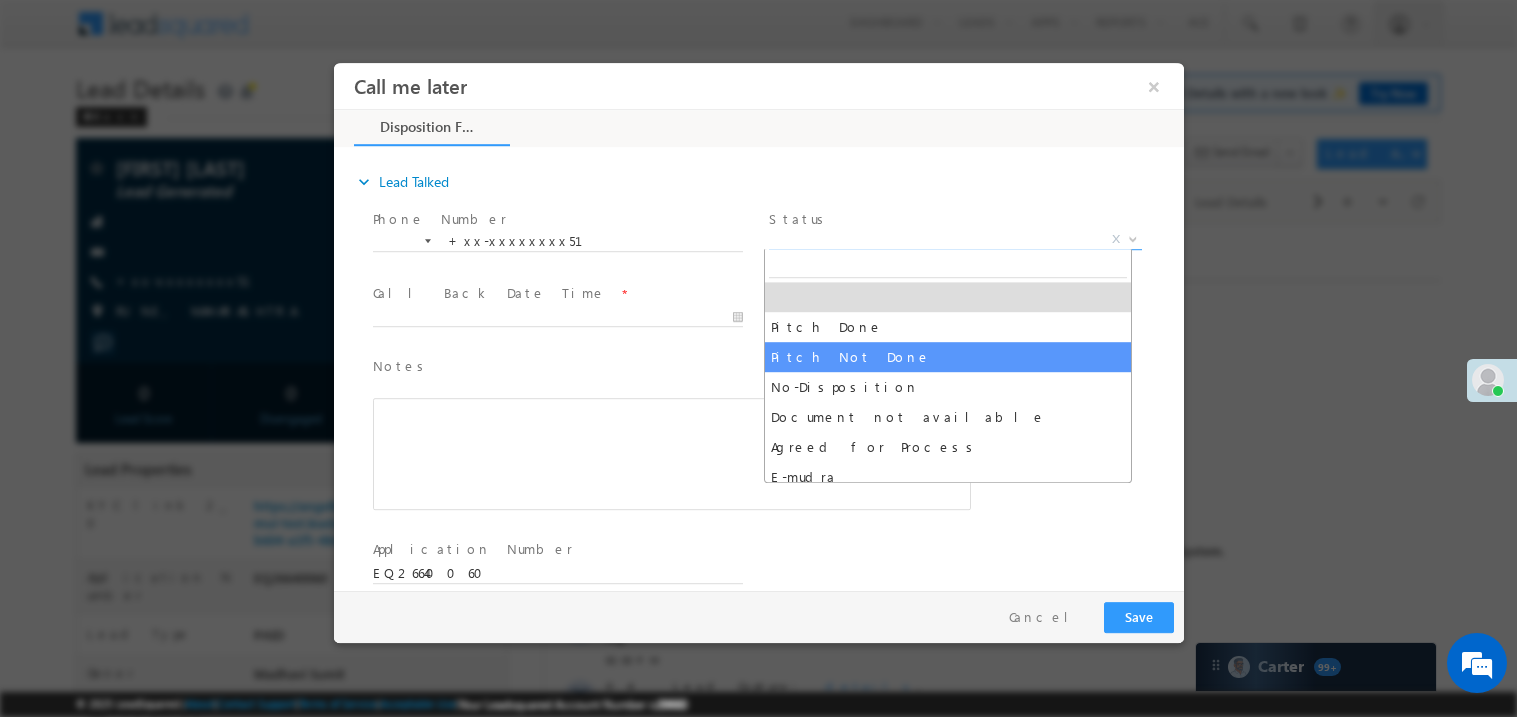 select on "Pitch Not Done" 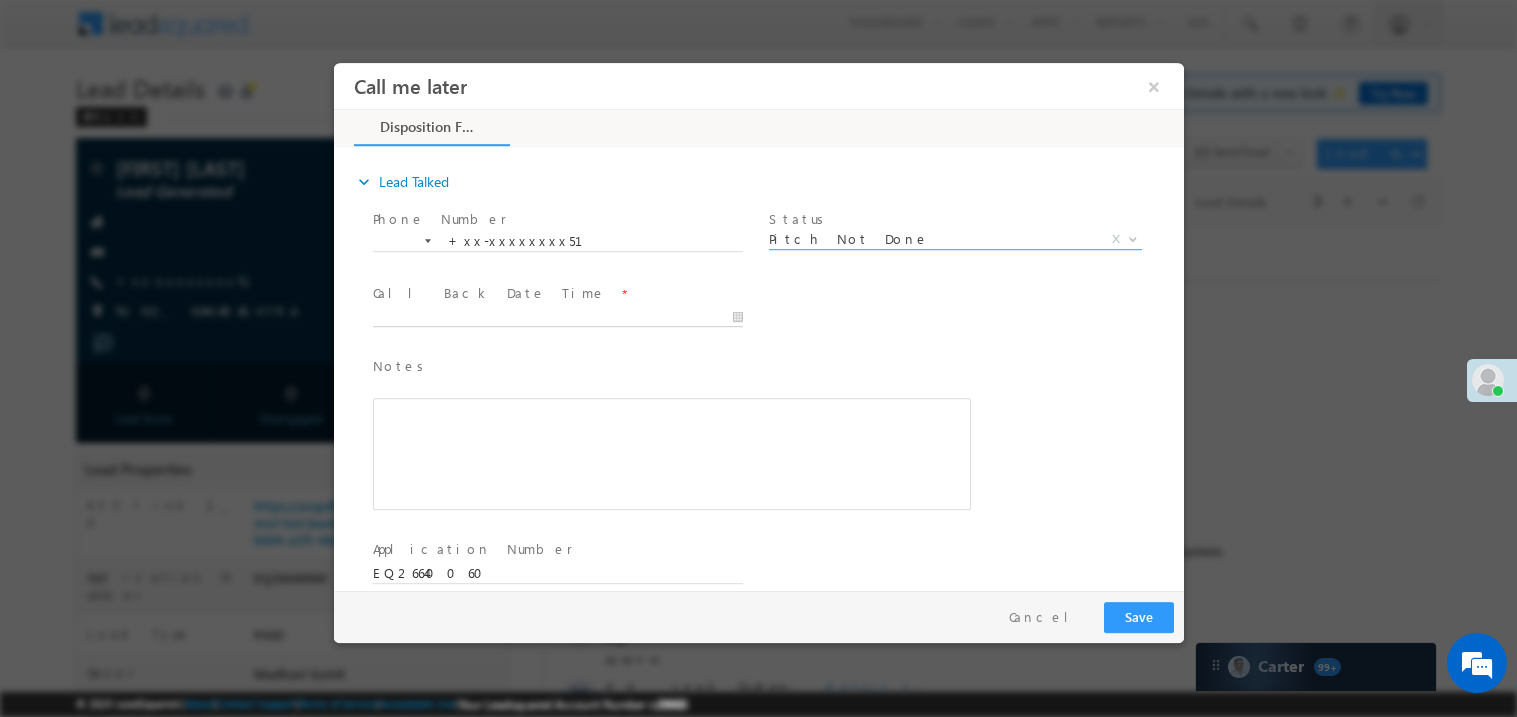 click on "Call me later
×" at bounding box center (758, 325) 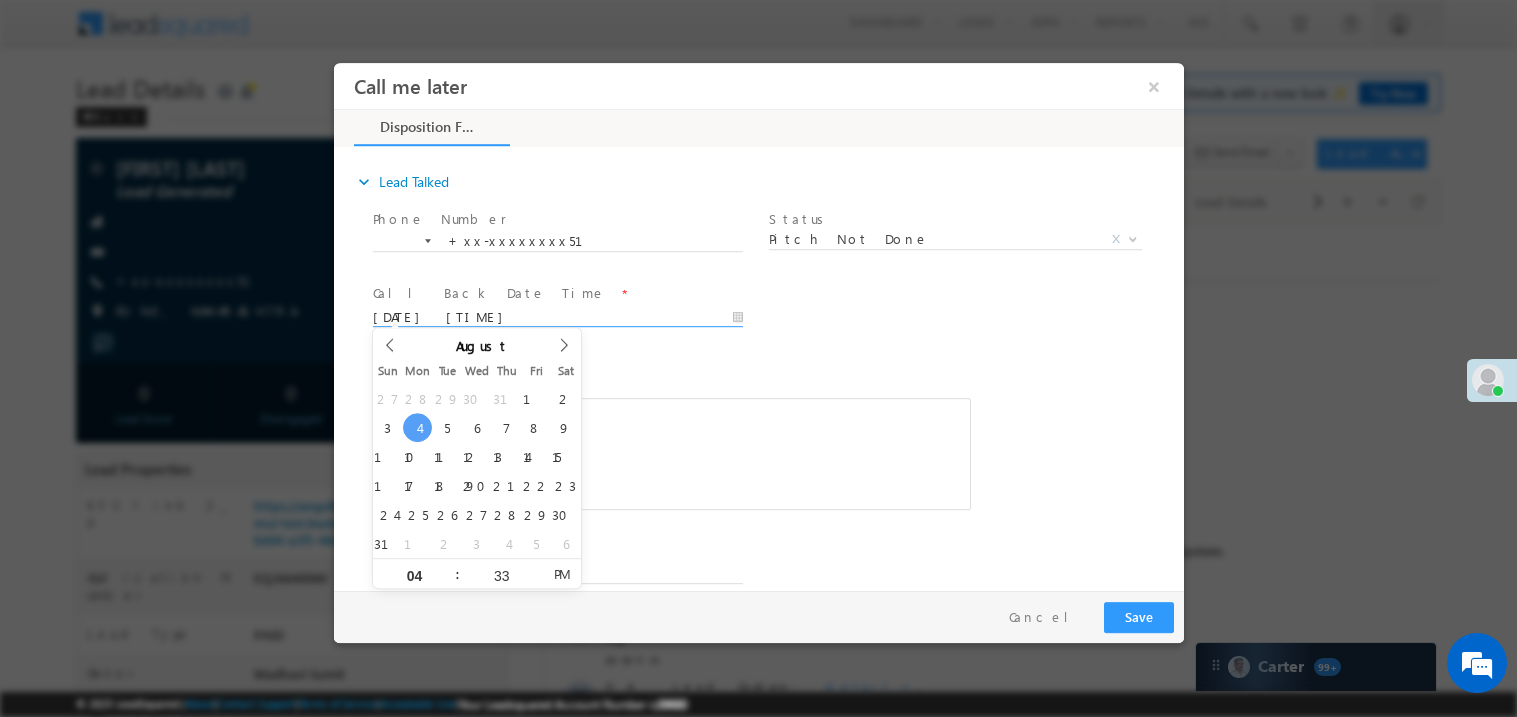 click at bounding box center (671, 453) 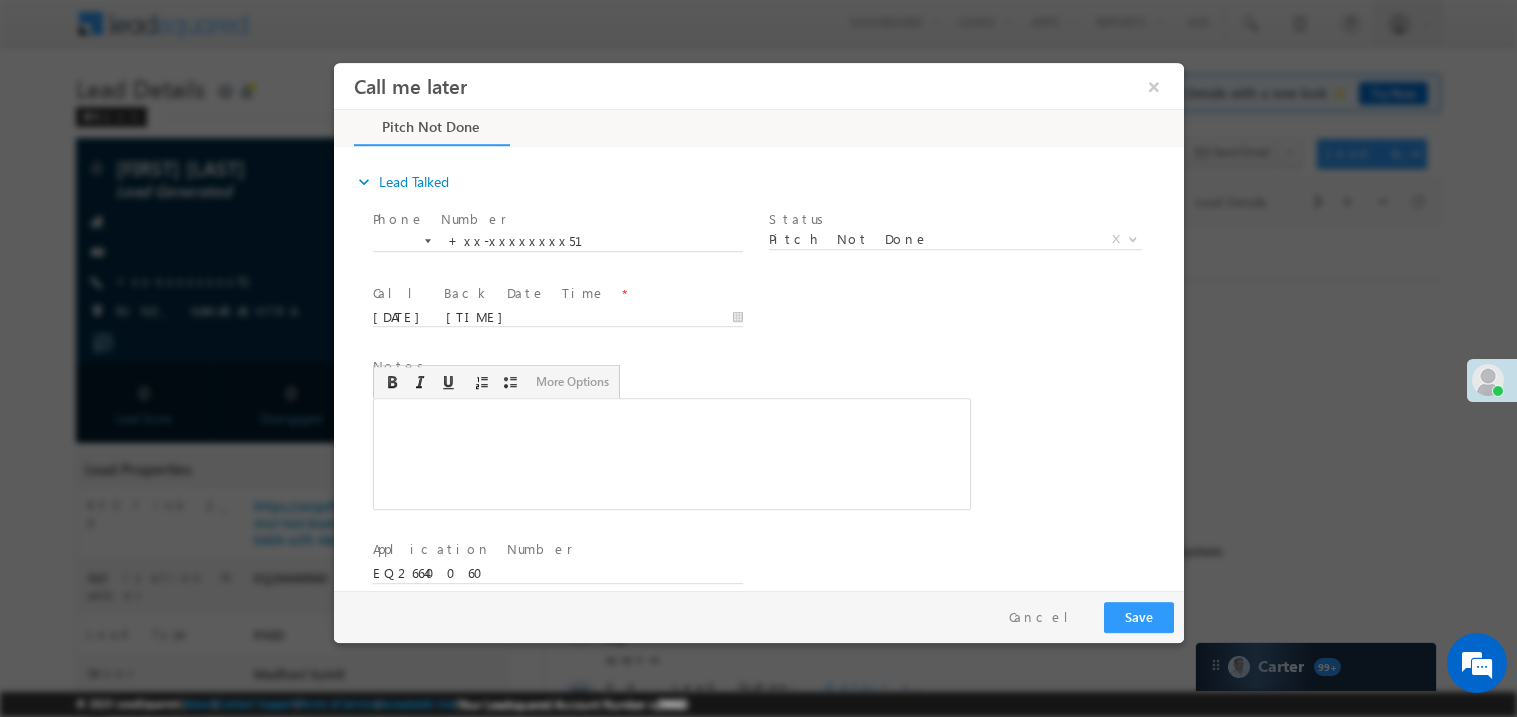 type 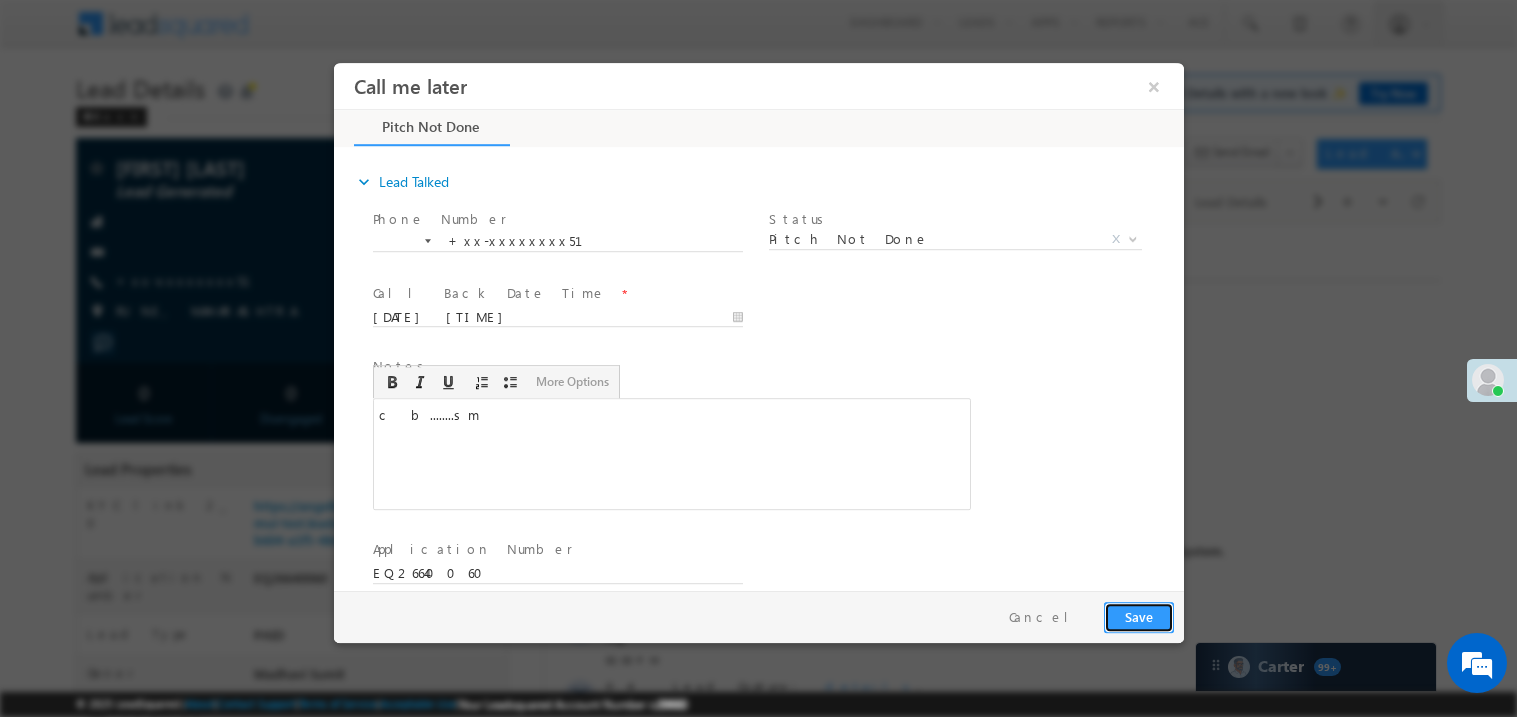 click on "Save" at bounding box center (1138, 616) 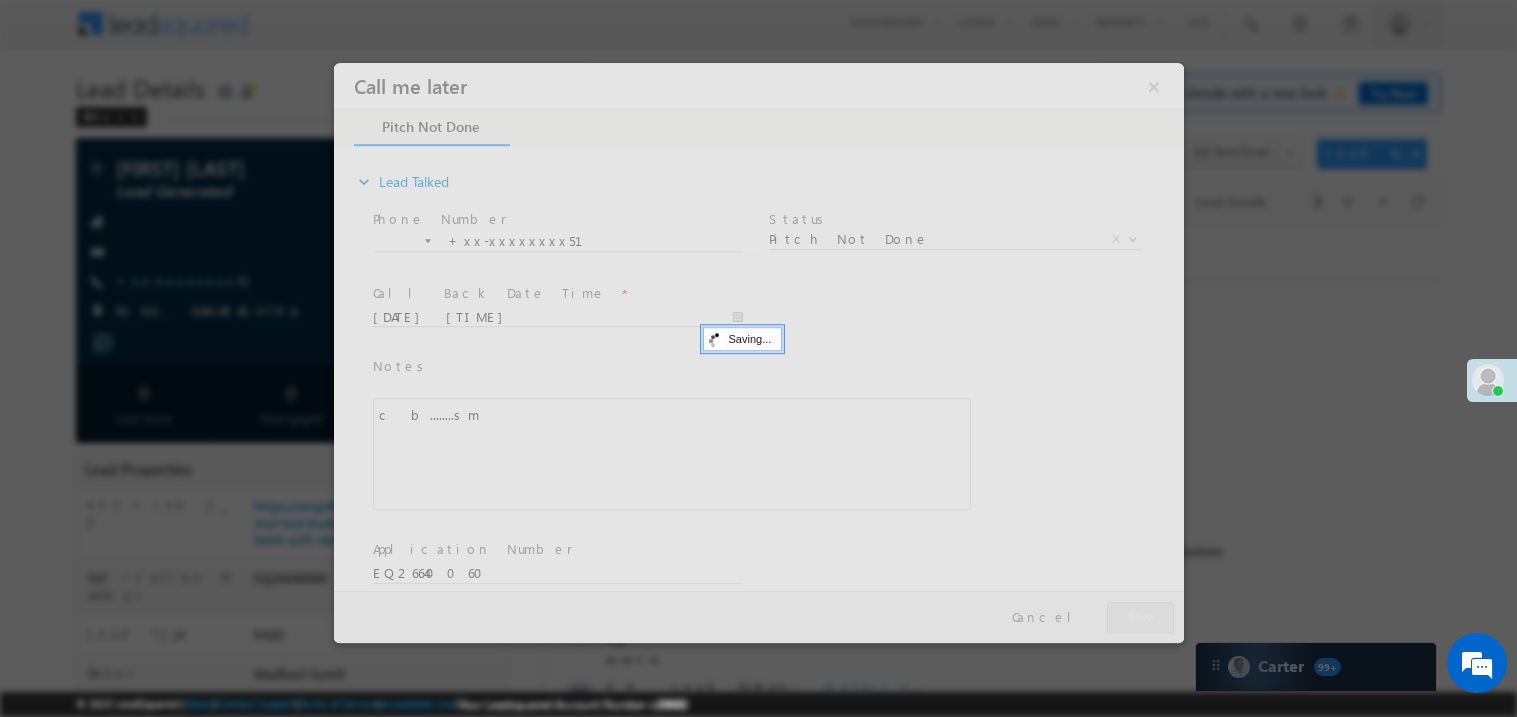 click at bounding box center (758, 352) 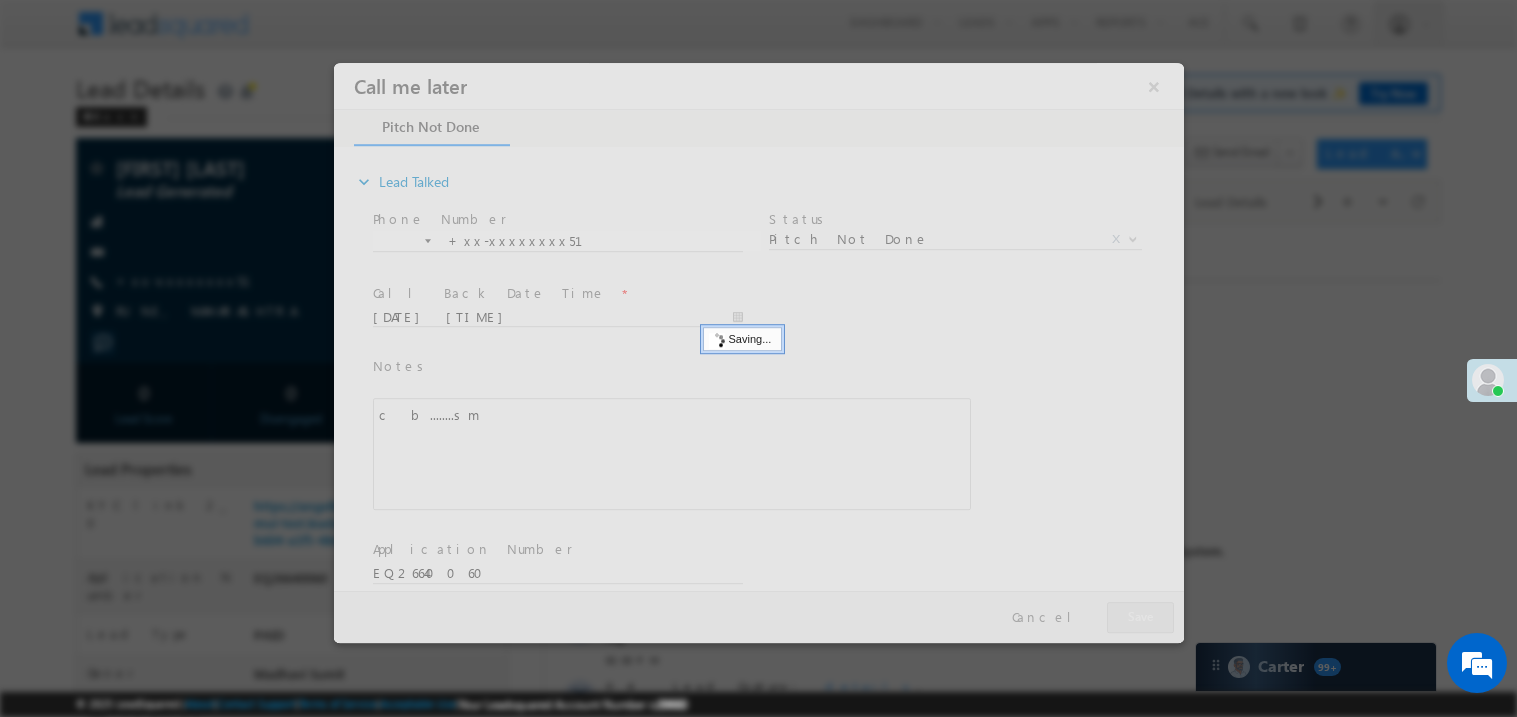 scroll, scrollTop: 0, scrollLeft: 0, axis: both 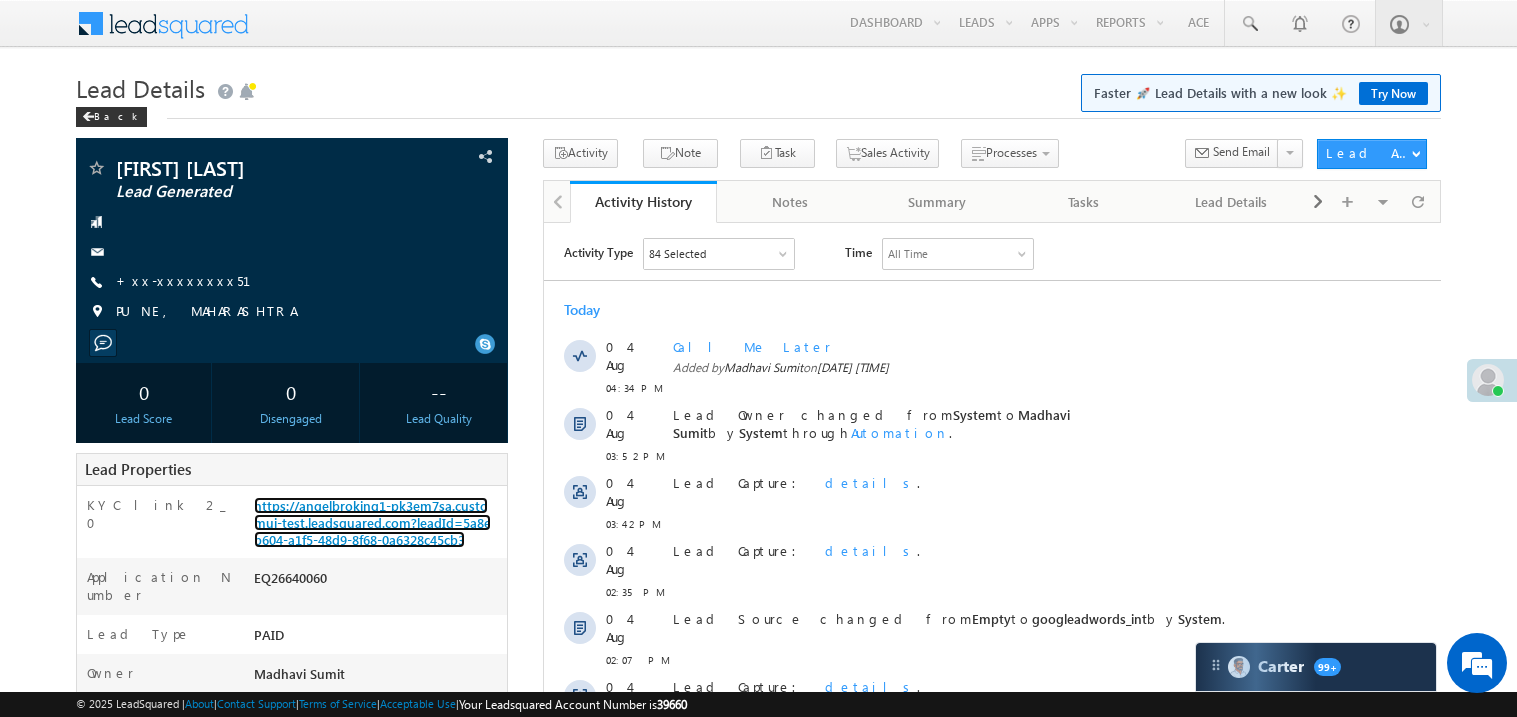 click on "https://angelbroking1-pk3em7sa.customui-test.leadsquared.com?leadId=5a8eb604-a1f5-48d9-8f68-0a6328c45cb3" at bounding box center [372, 522] 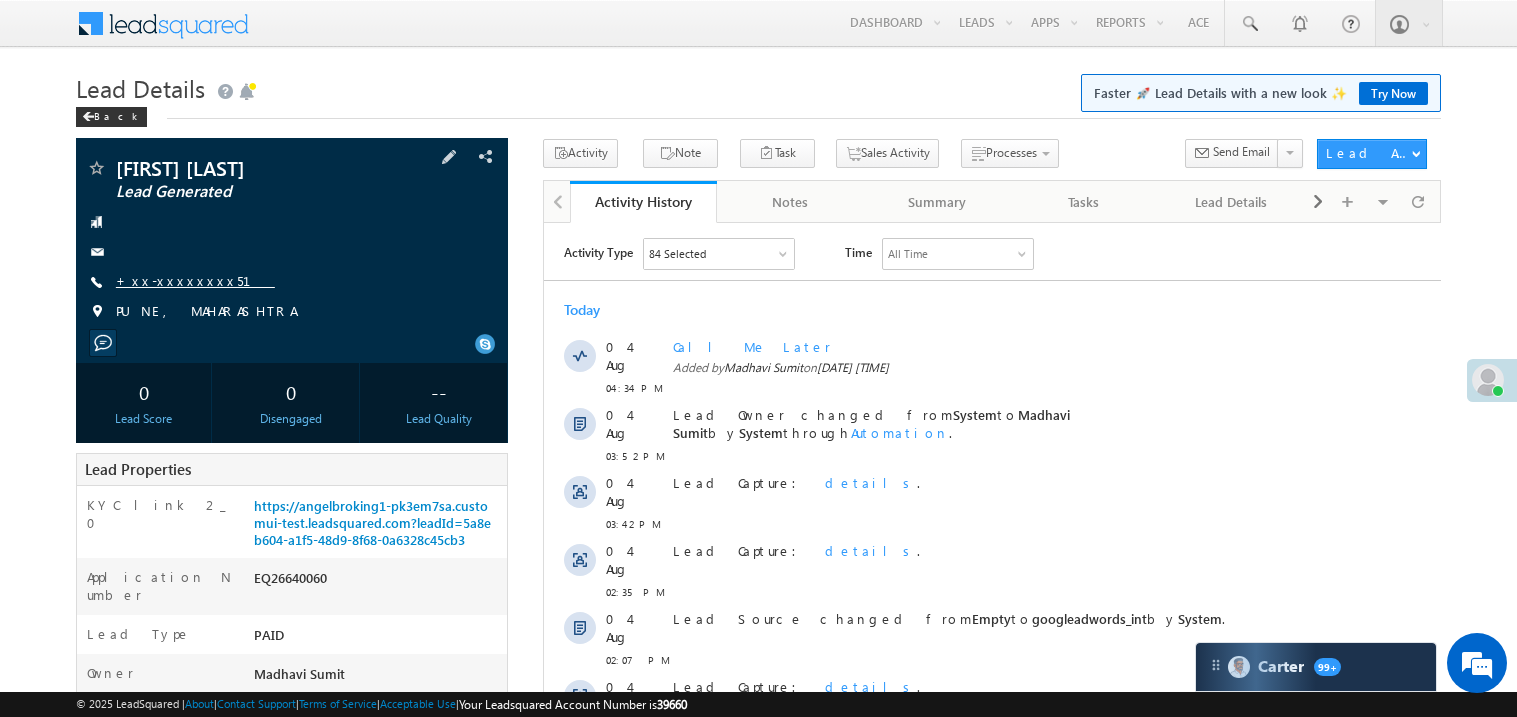 click on "+xx-xxxxxxxx51" at bounding box center (195, 280) 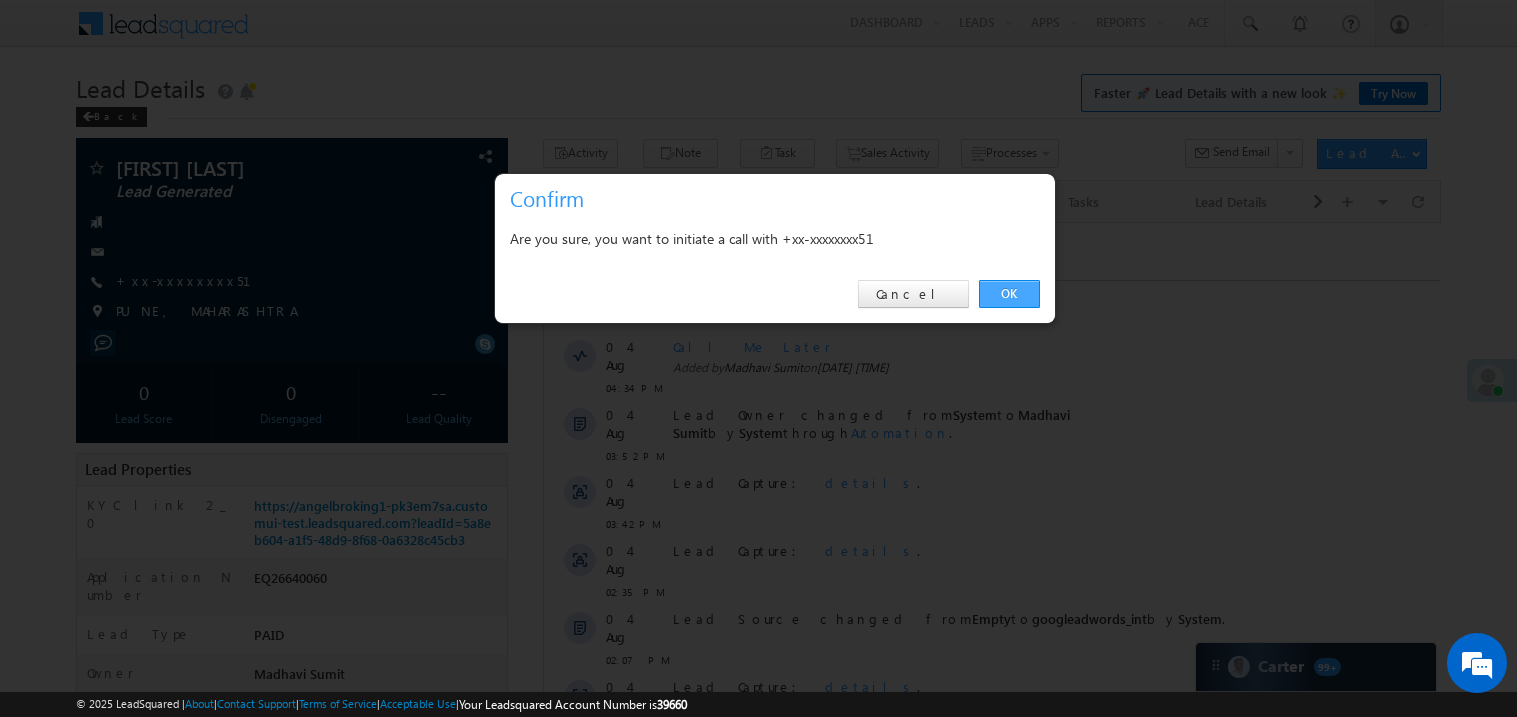 click on "OK" at bounding box center [1009, 294] 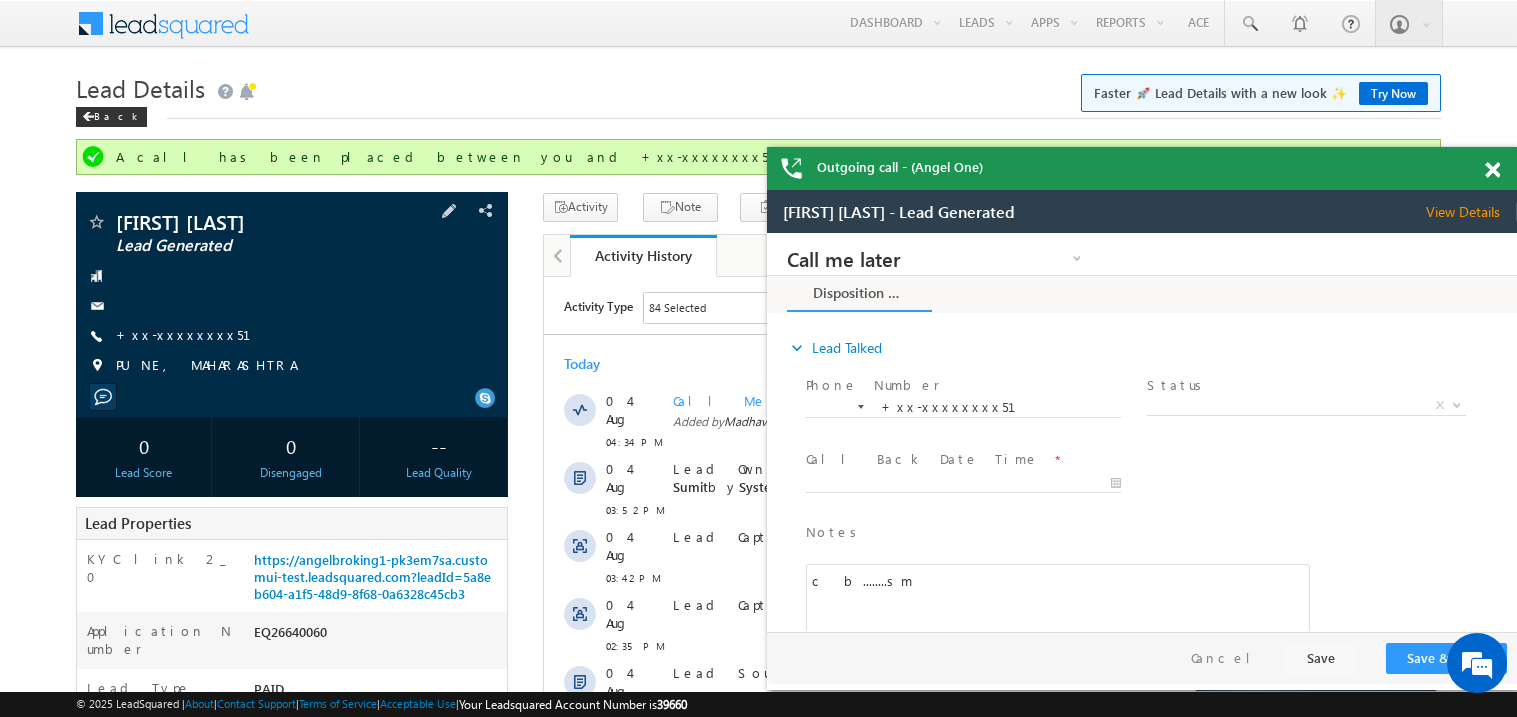 scroll, scrollTop: 0, scrollLeft: 0, axis: both 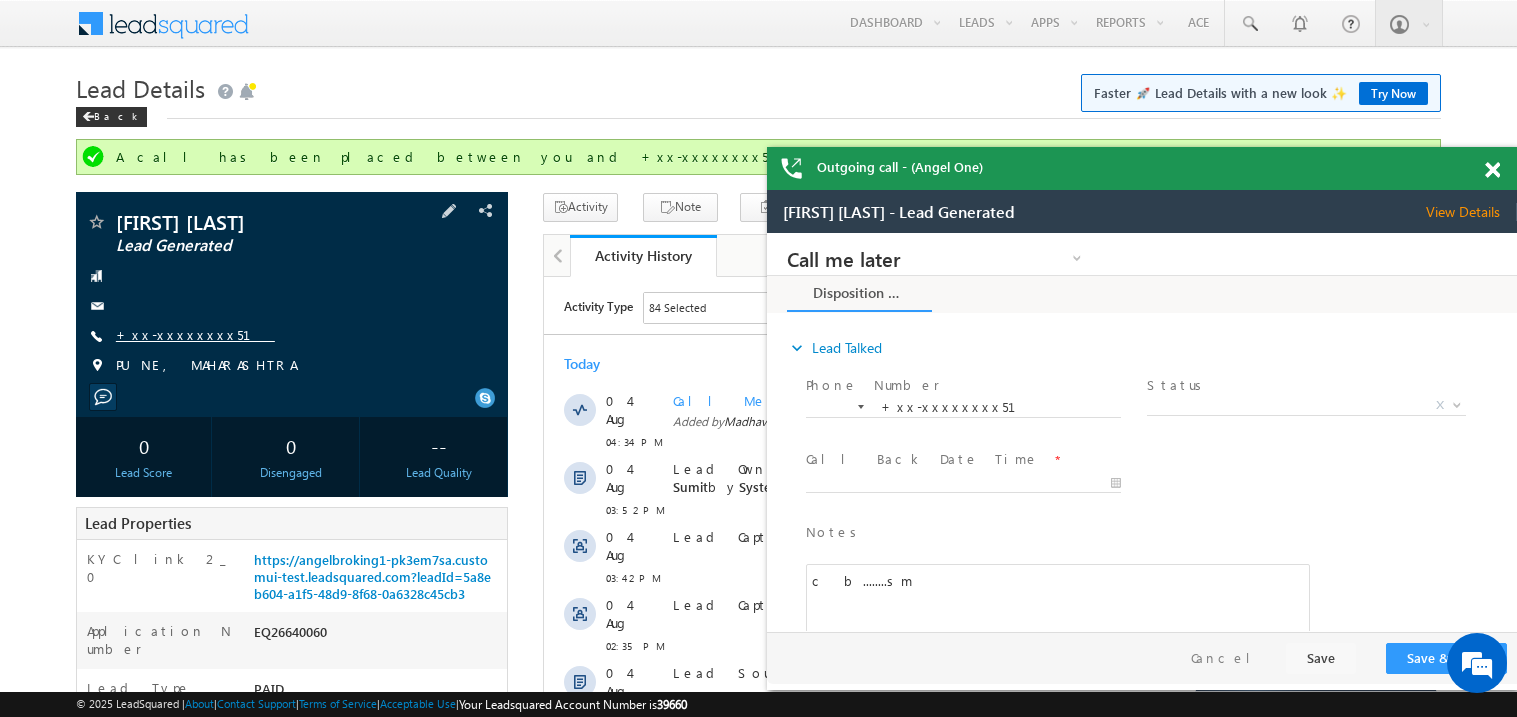 click on "+xx-xxxxxxxx51" at bounding box center [195, 334] 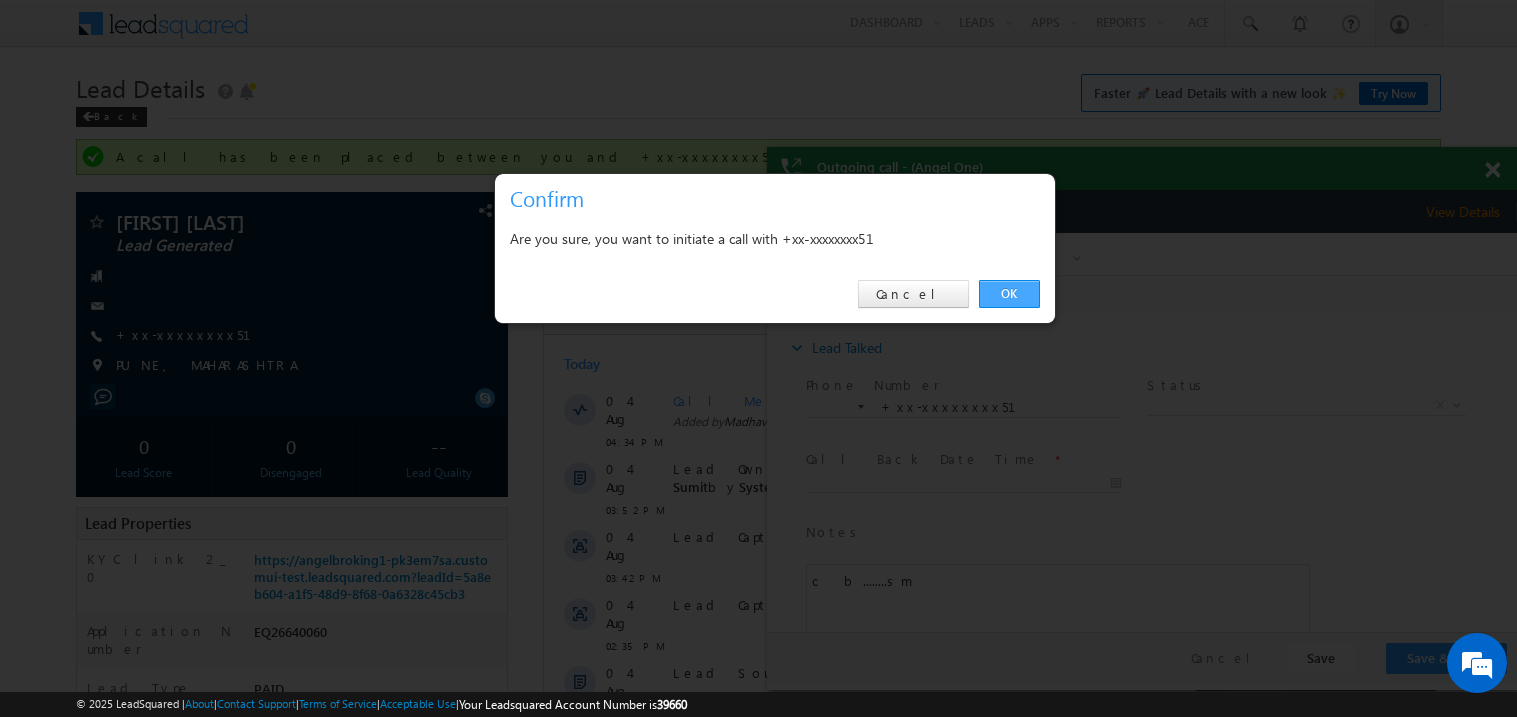 click on "OK" at bounding box center [1009, 294] 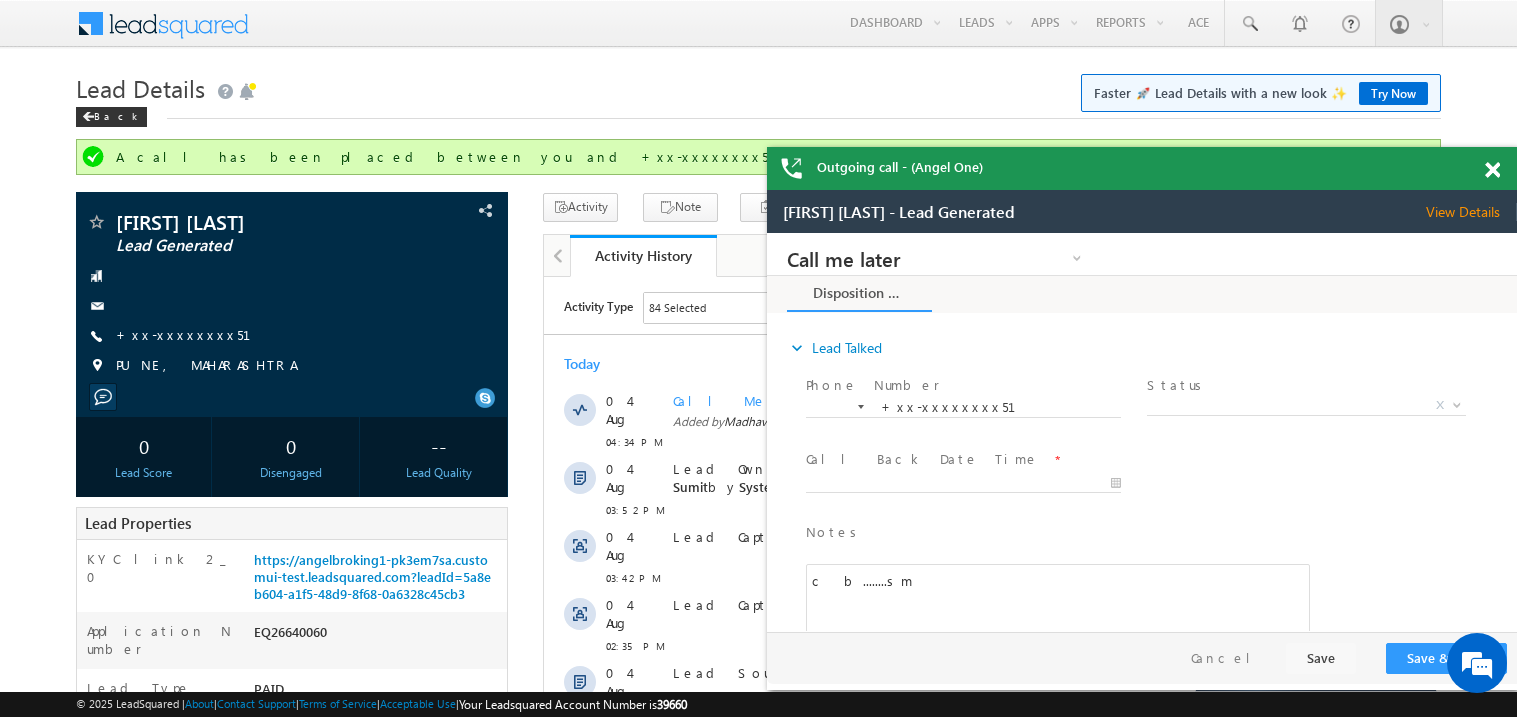 click at bounding box center (1492, 170) 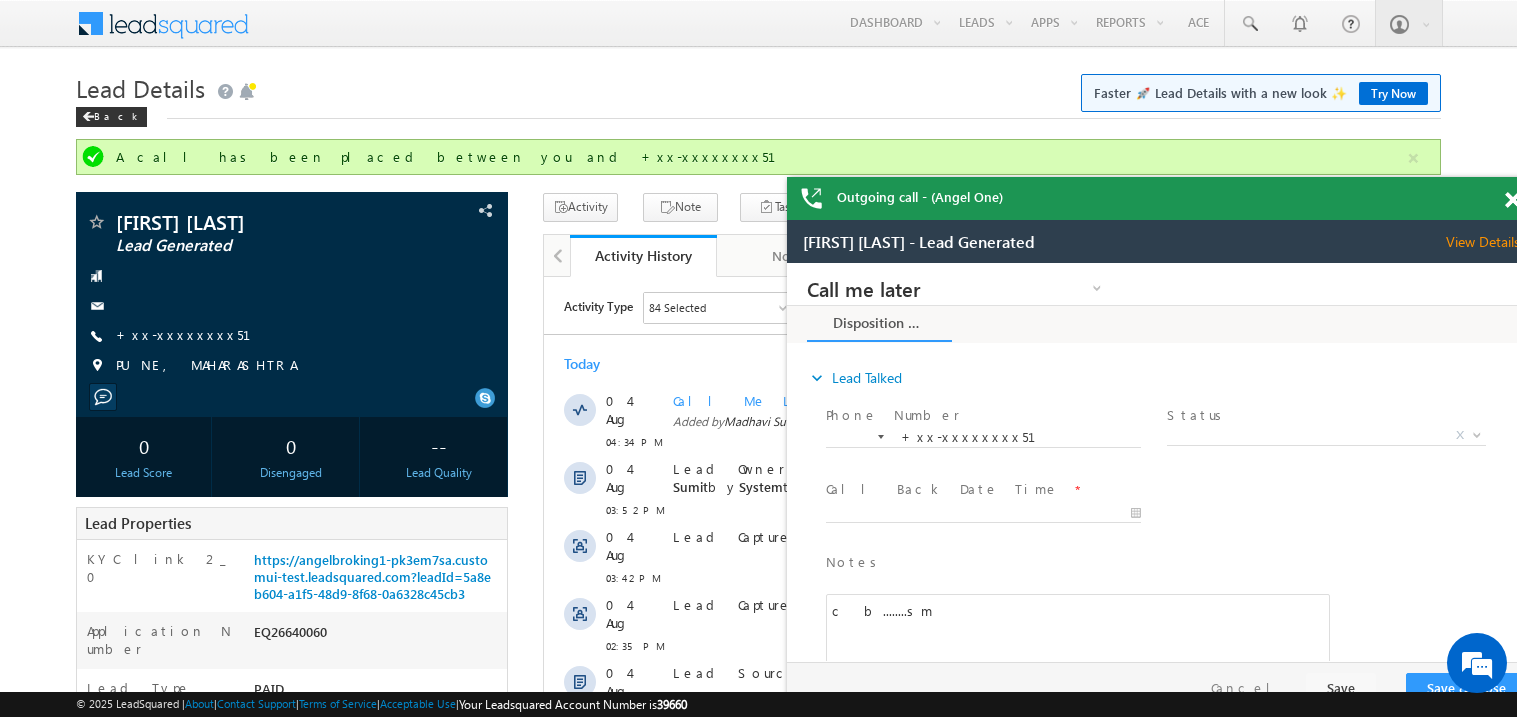 scroll, scrollTop: 0, scrollLeft: 0, axis: both 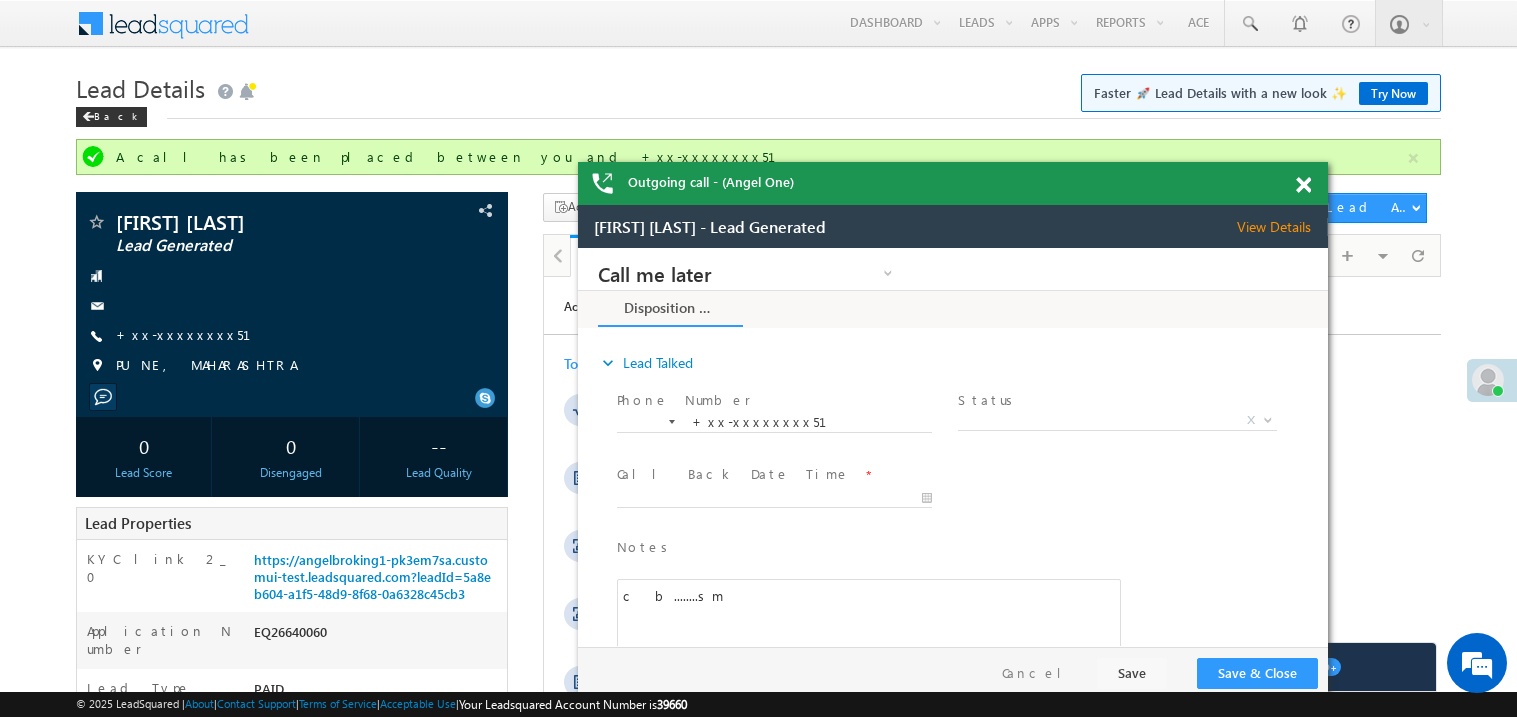 drag, startPoint x: 1385, startPoint y: 196, endPoint x: 1175, endPoint y: 181, distance: 210.53503 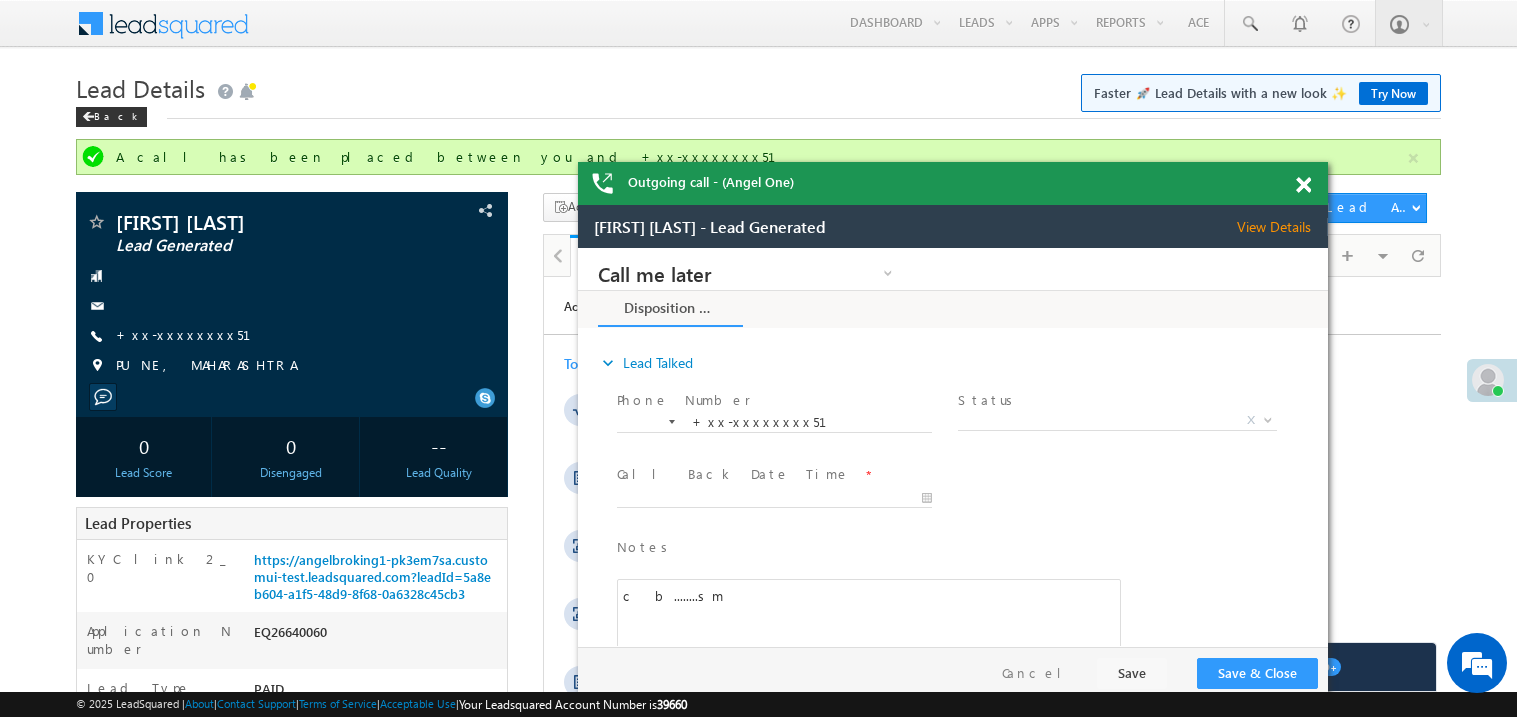 click on "Outgoing call -  (Angel One)" at bounding box center (953, 183) 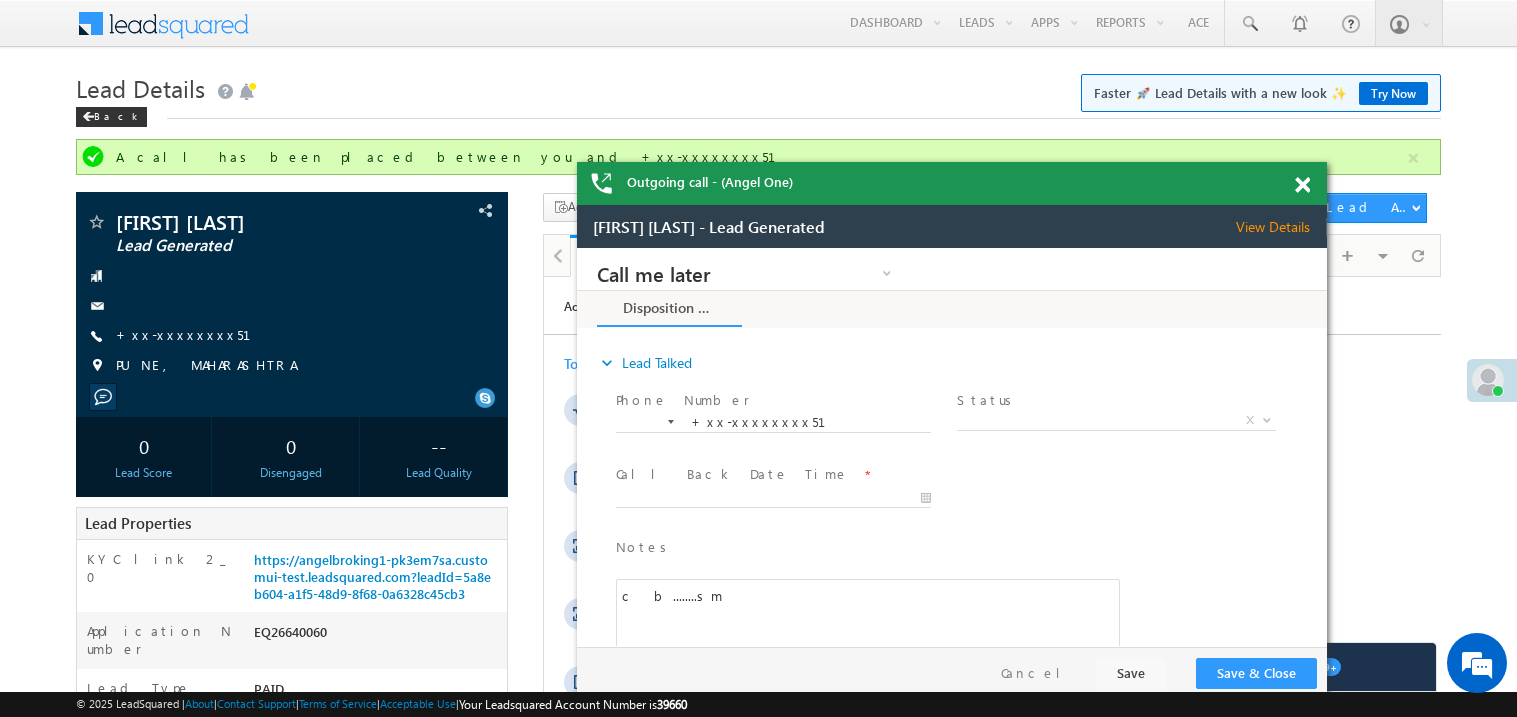 click at bounding box center (1302, 185) 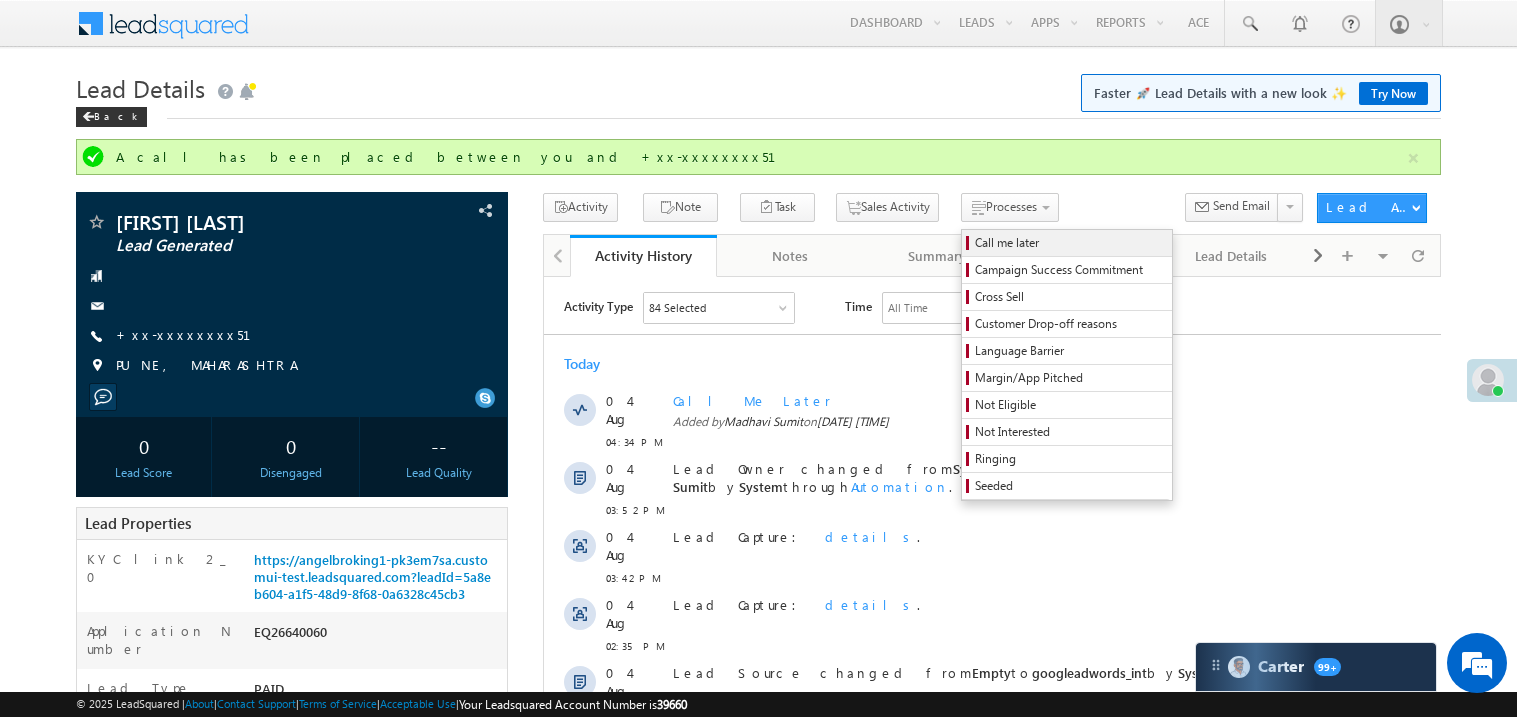 click on "Call me later" at bounding box center (1070, 243) 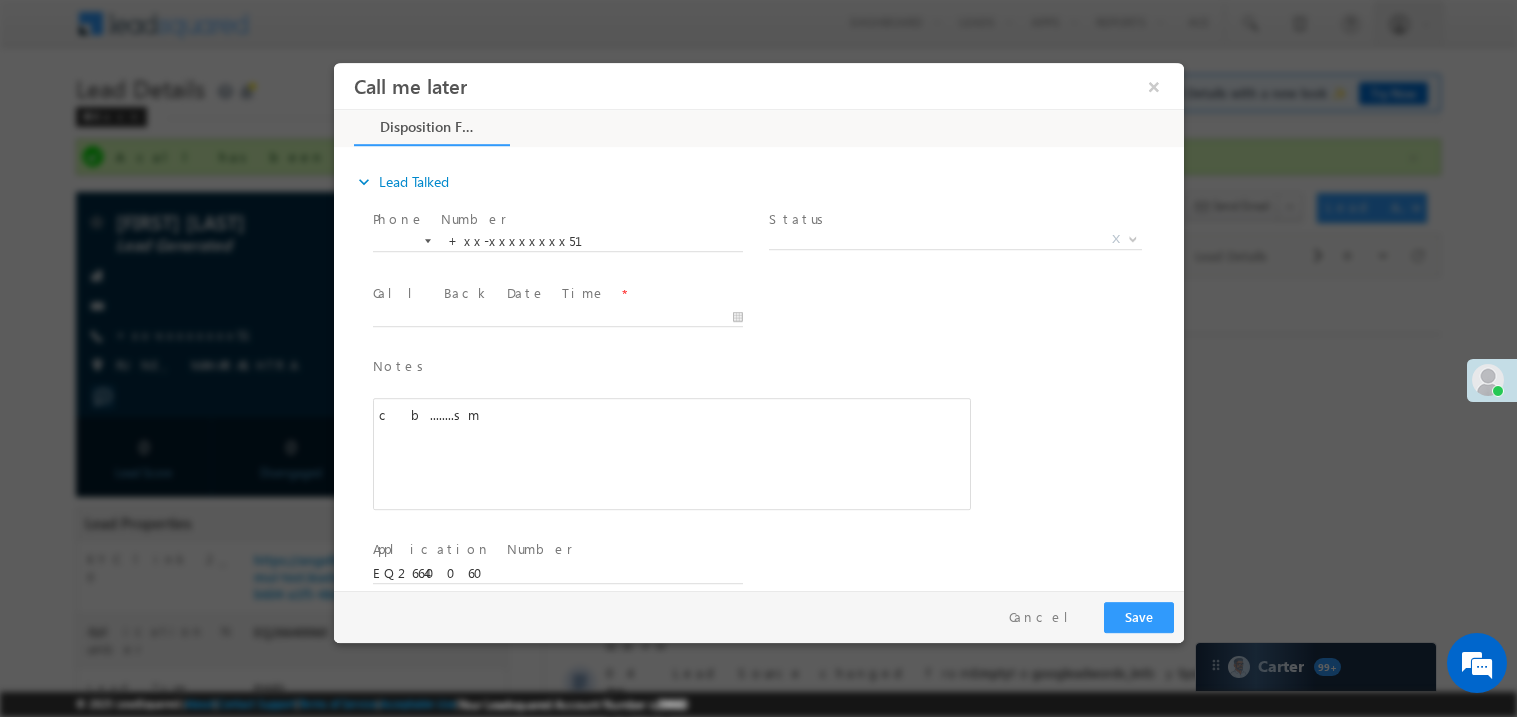 scroll, scrollTop: 0, scrollLeft: 0, axis: both 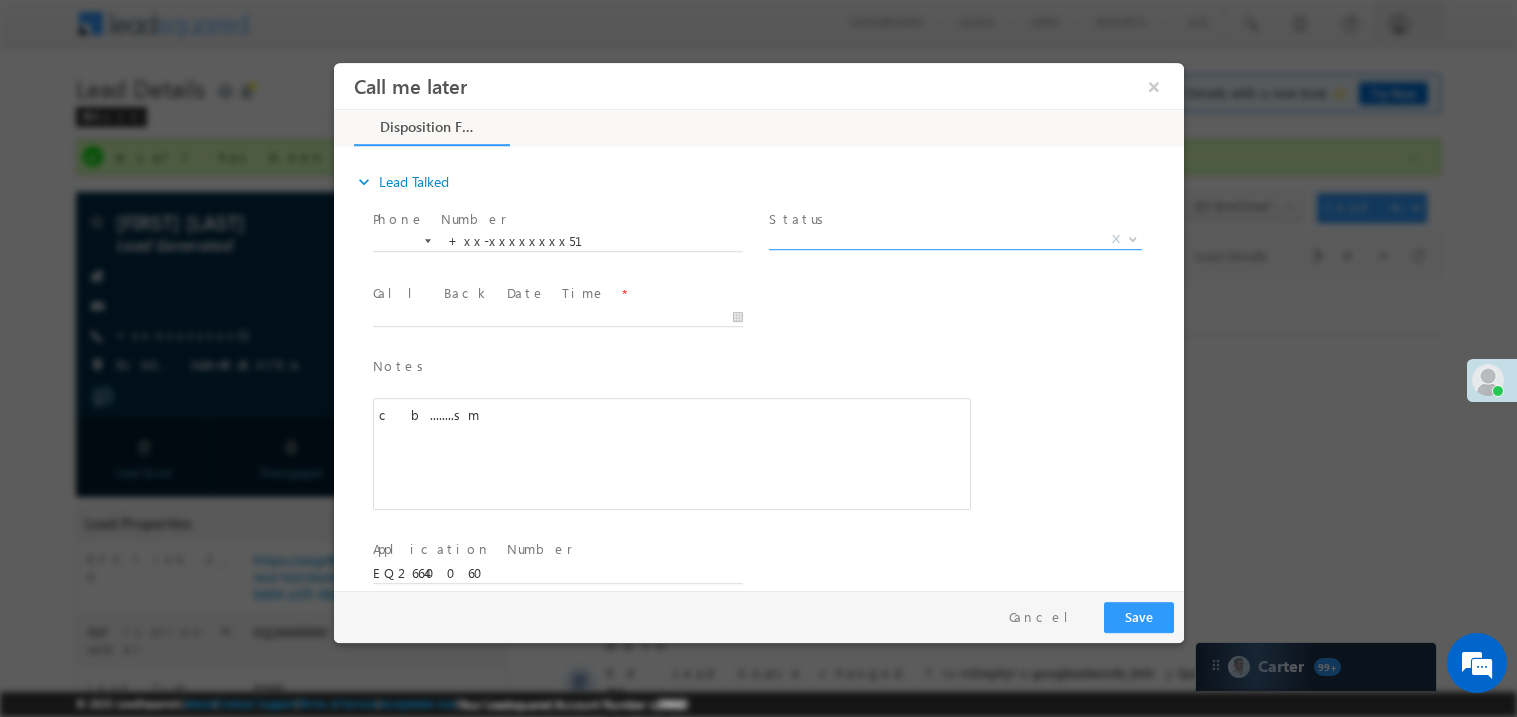 click on "X" at bounding box center [954, 239] 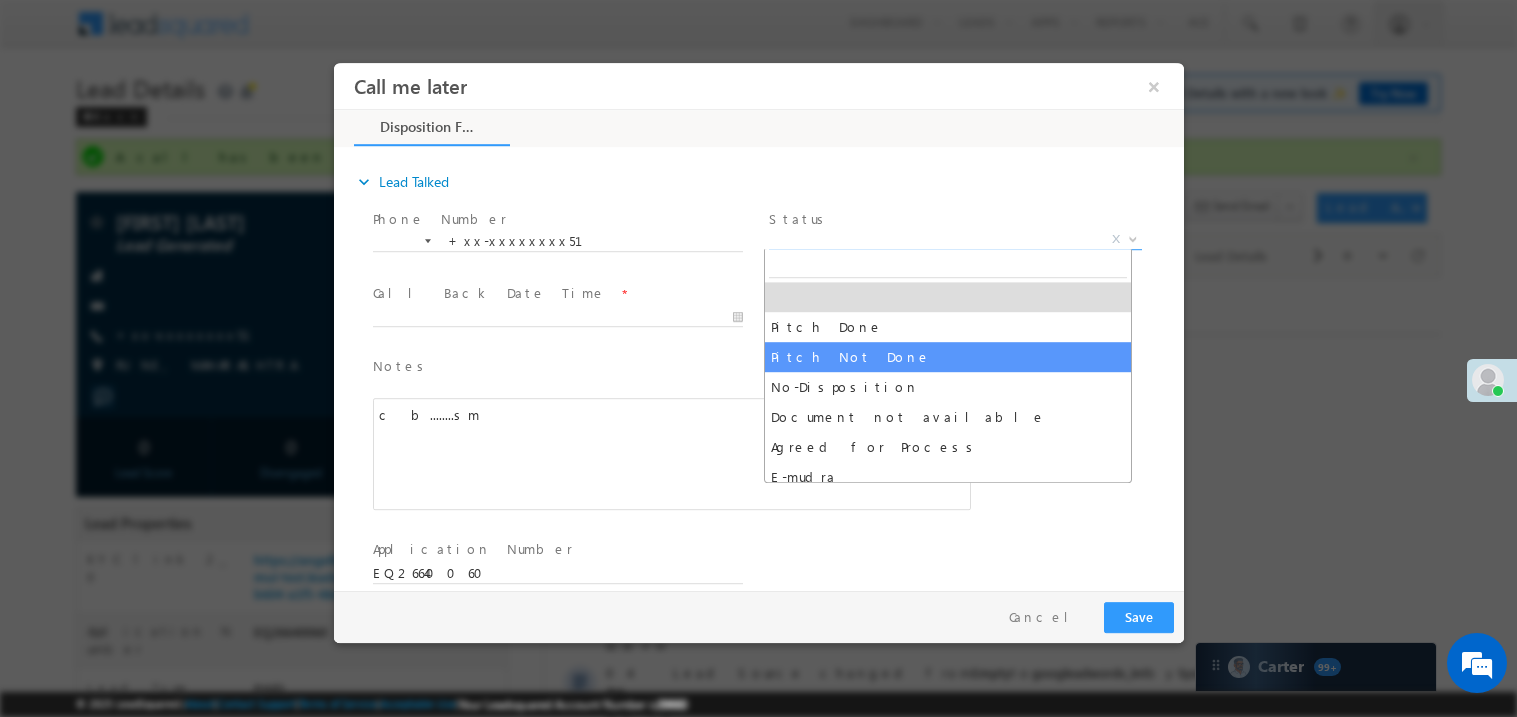 select on "Pitch Not Done" 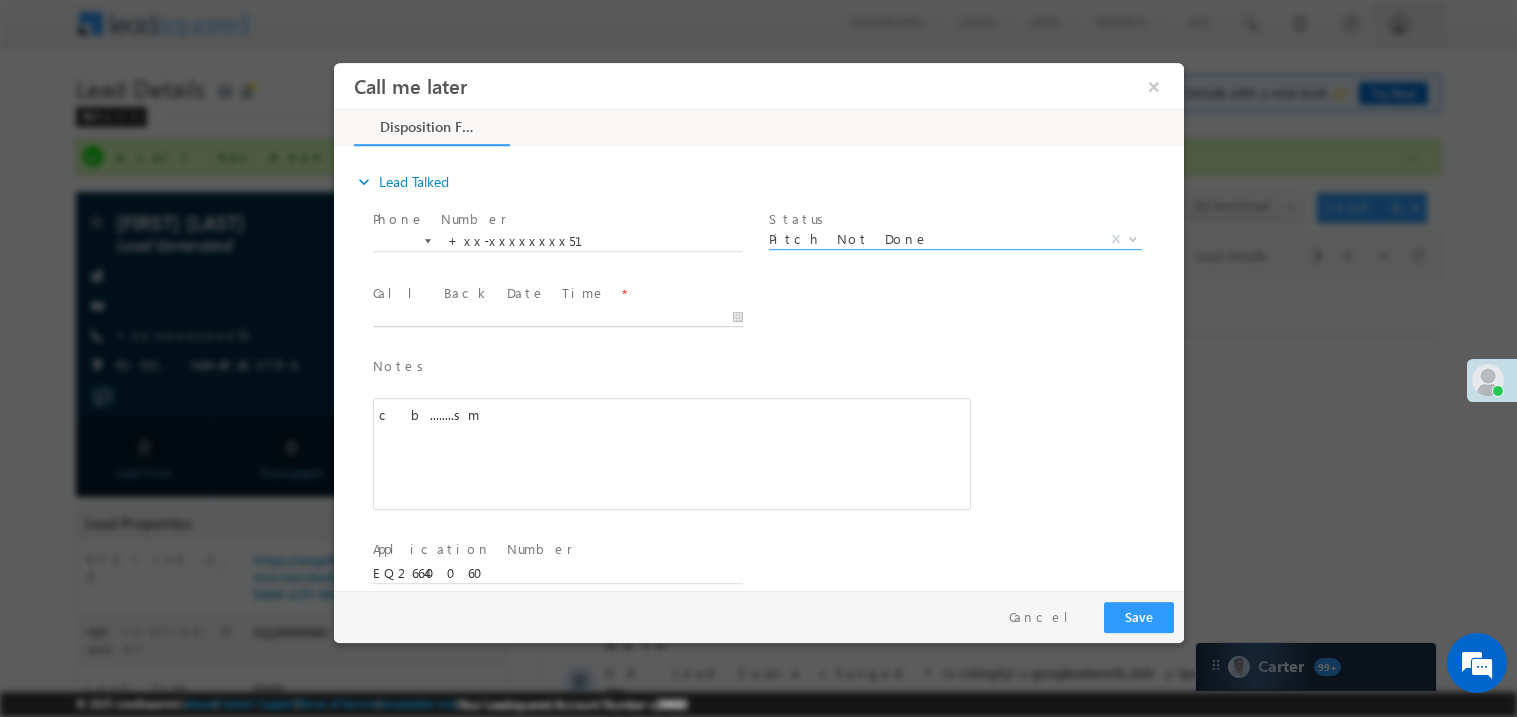 click on "Call me later
×" at bounding box center [758, 325] 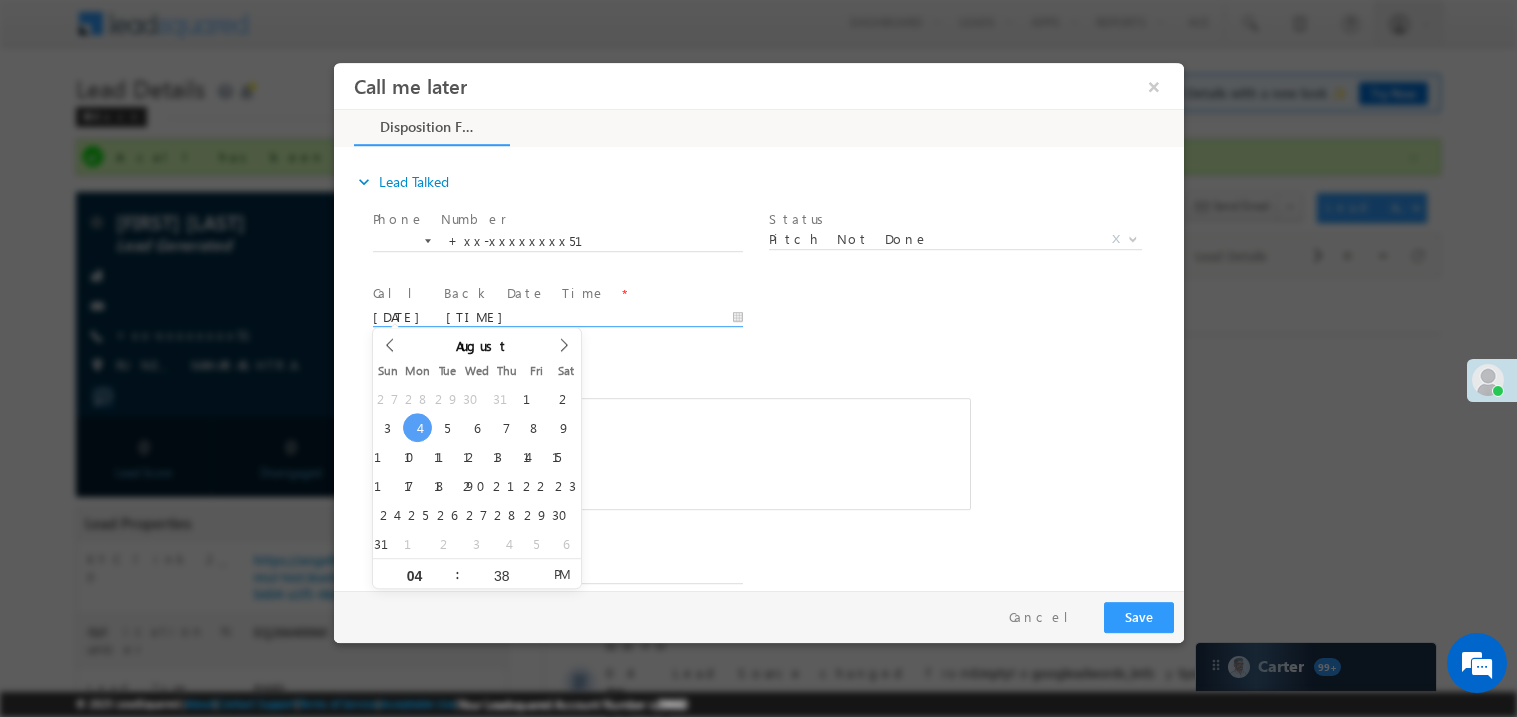 click on "c b........sm" at bounding box center (671, 453) 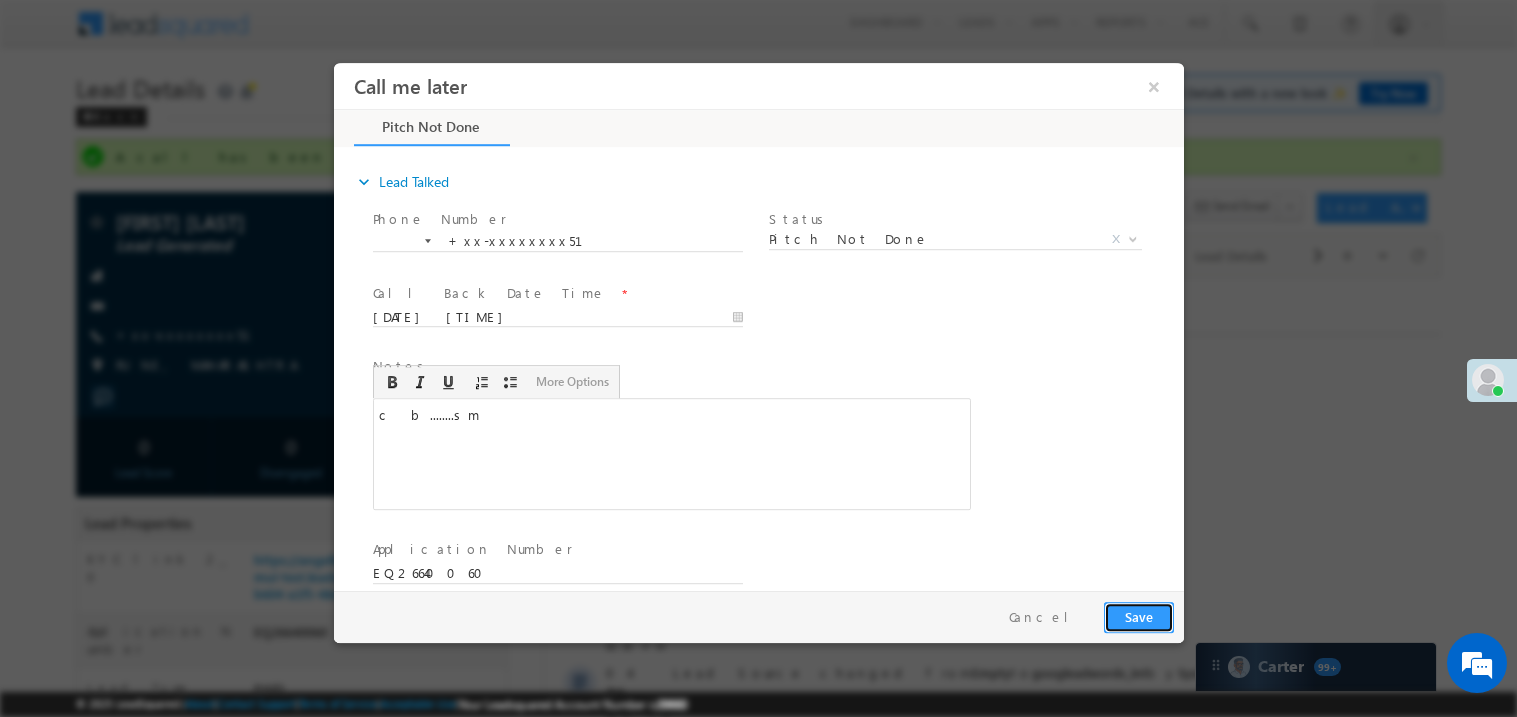 click on "Save" at bounding box center [1138, 616] 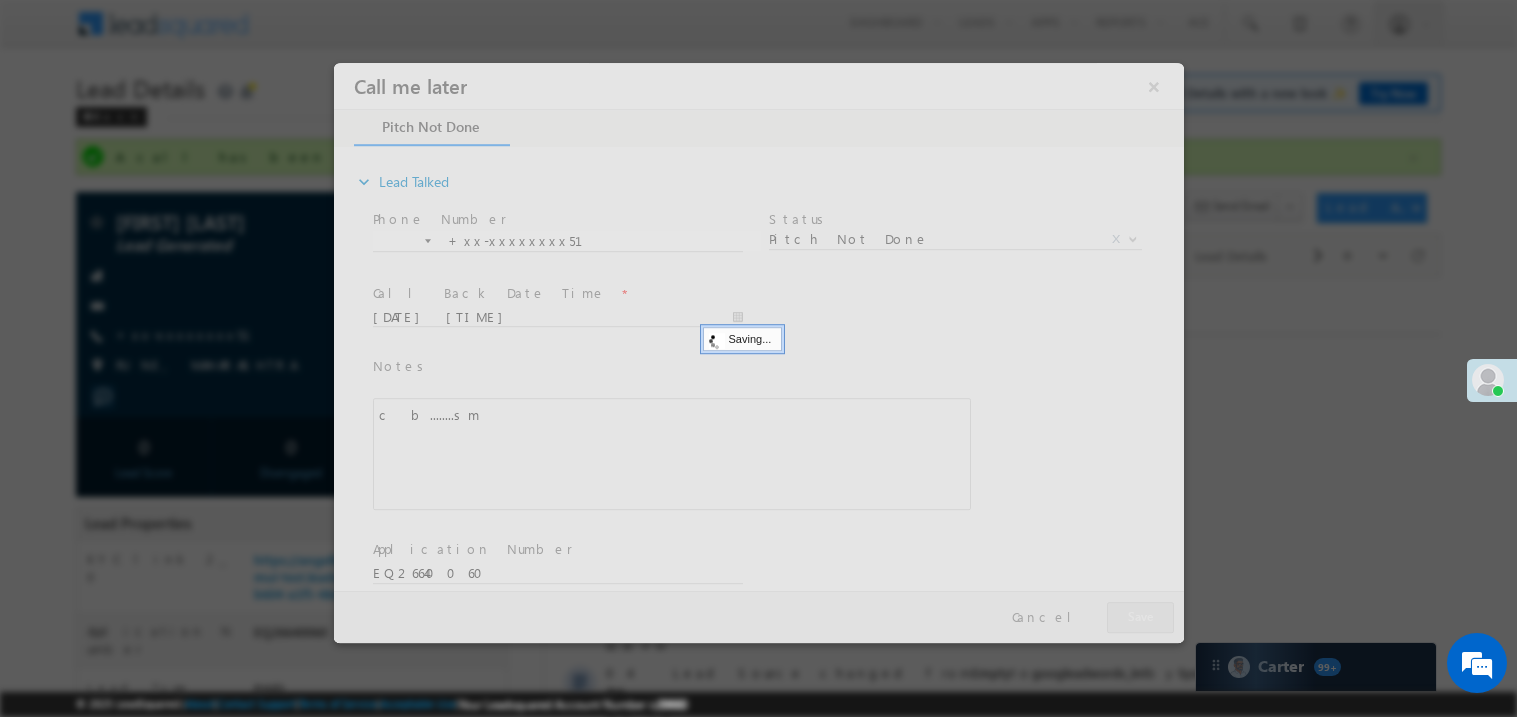 click at bounding box center (758, 352) 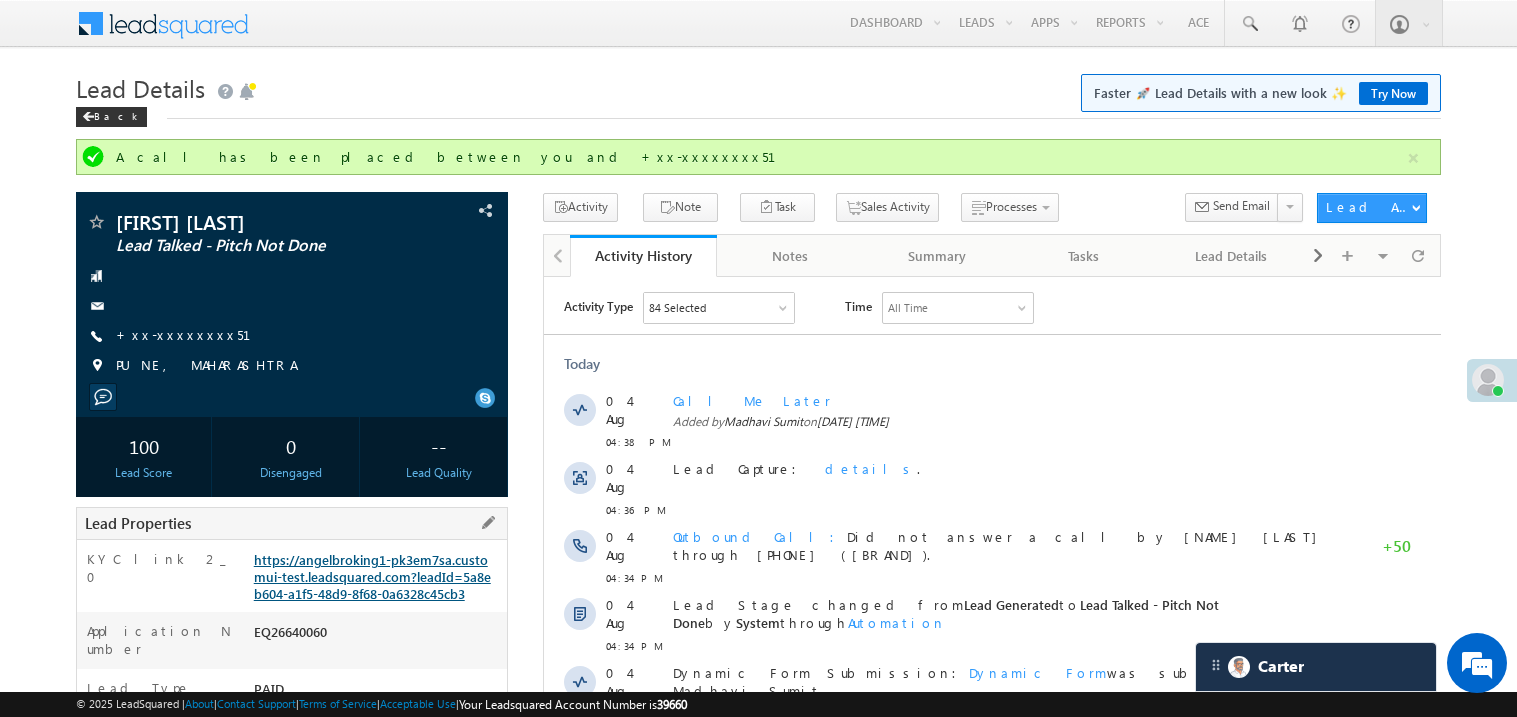click on "https://angelbroking1-pk3em7sa.customui-test.leadsquared.com?leadId=5a8eb604-a1f5-48d9-8f68-0a6328c45cb3" at bounding box center (372, 576) 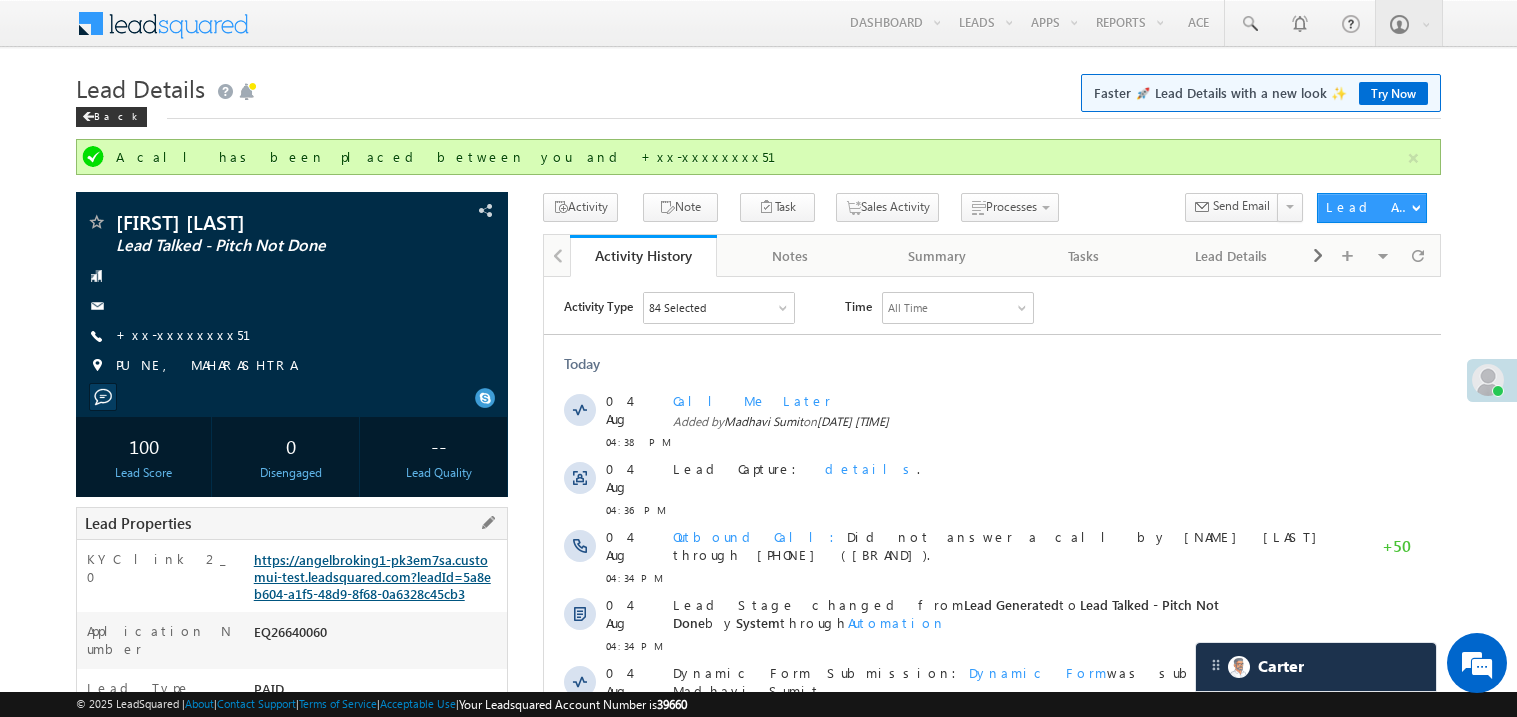 click on "https://angelbroking1-pk3em7sa.customui-test.leadsquared.com?leadId=5a8eb604-a1f5-48d9-8f68-0a6328c45cb3" at bounding box center [372, 576] 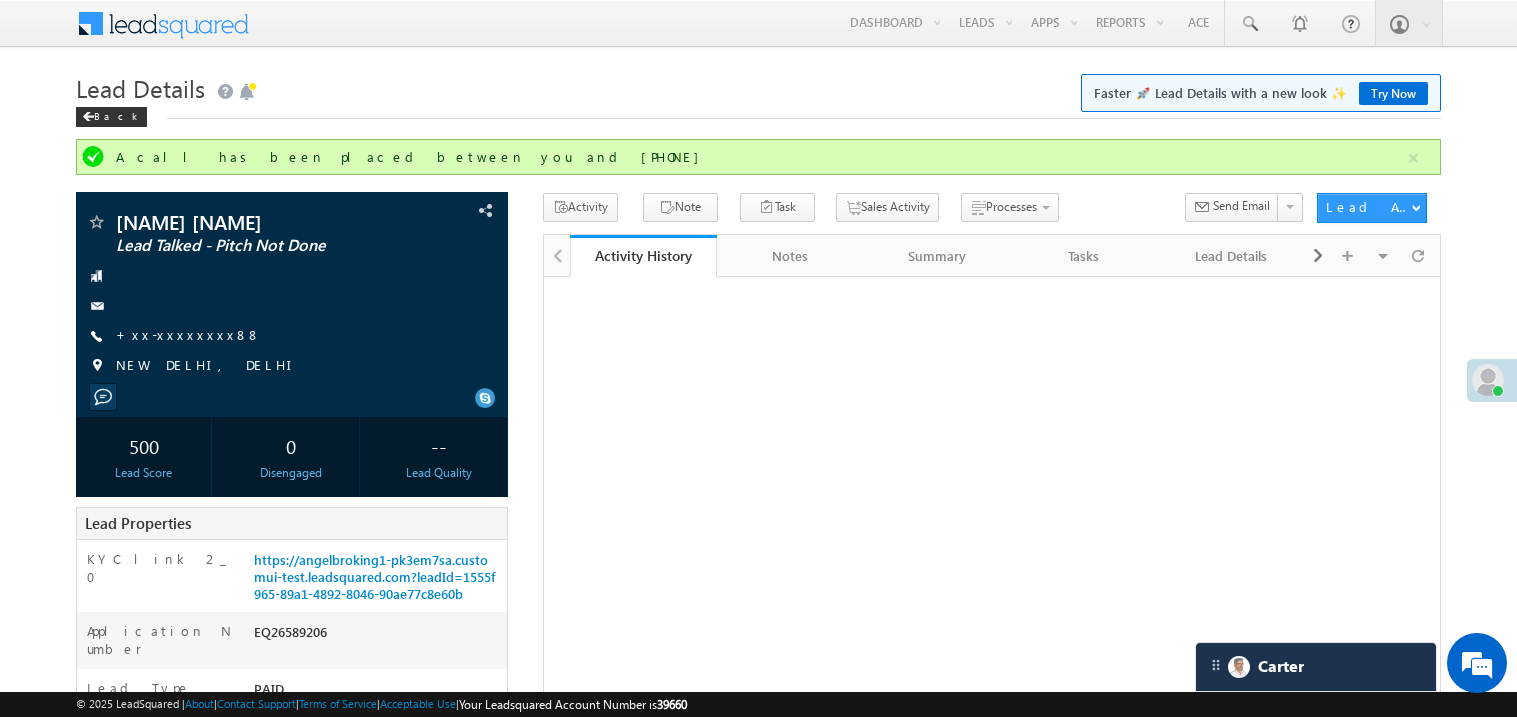 click on "+xx-xxxxxxxx88" at bounding box center (188, 334) 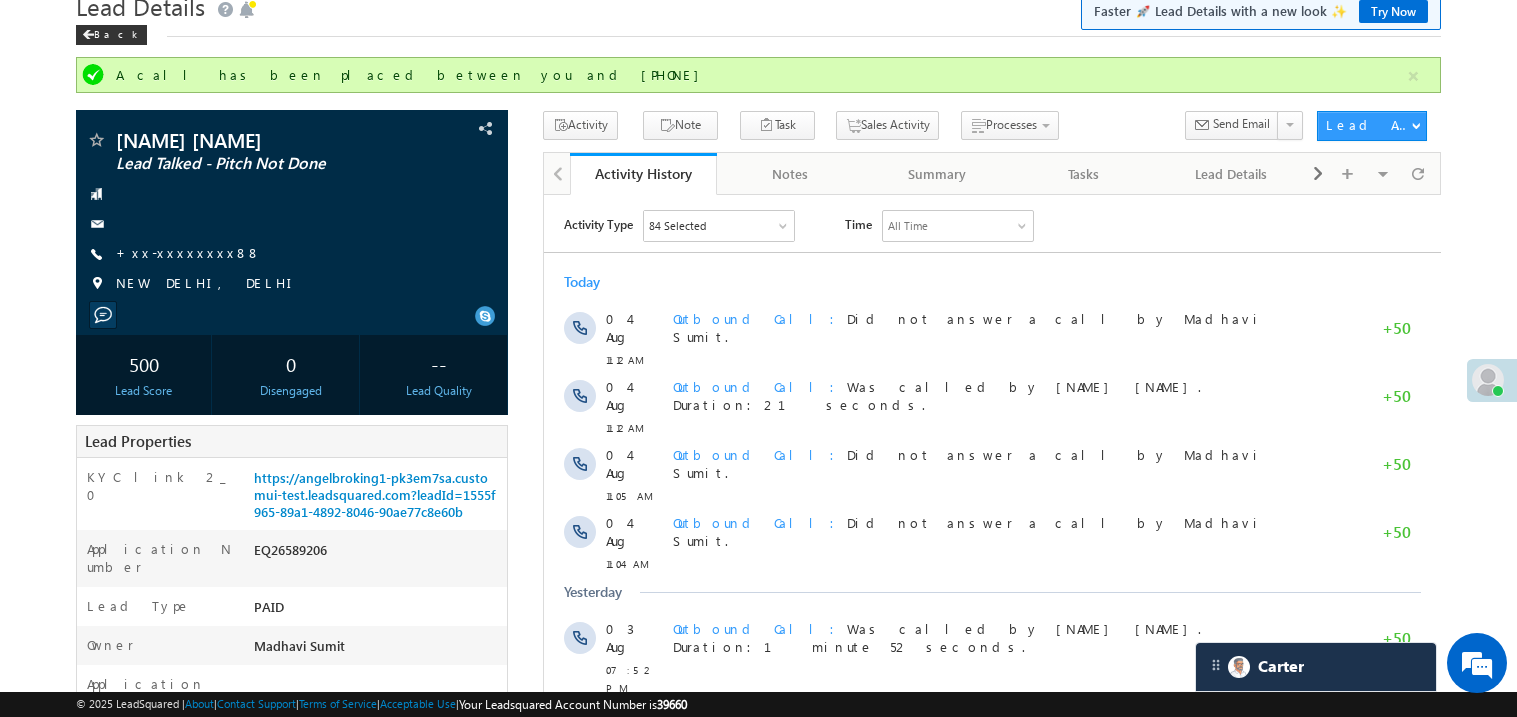 scroll, scrollTop: 0, scrollLeft: 0, axis: both 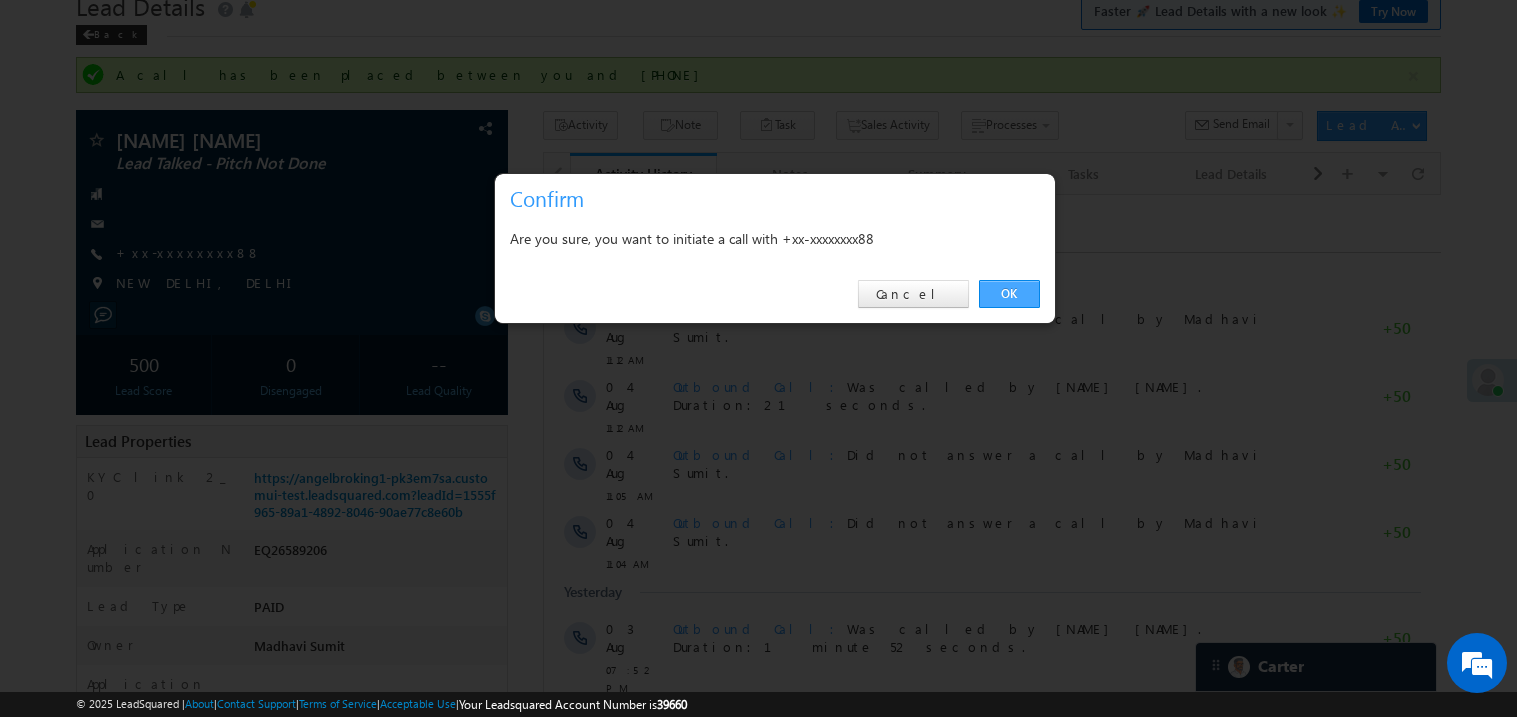 click on "OK" at bounding box center [1009, 294] 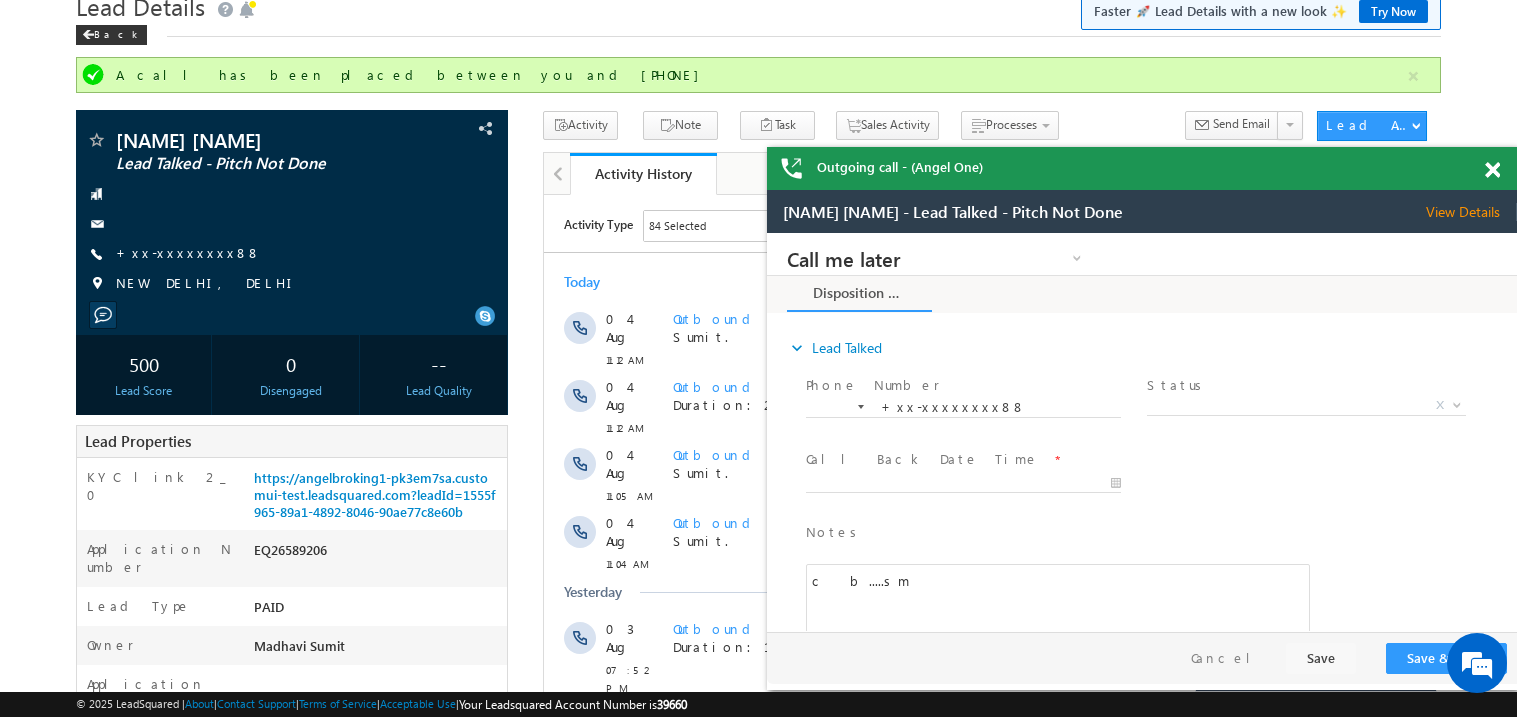 scroll, scrollTop: 0, scrollLeft: 0, axis: both 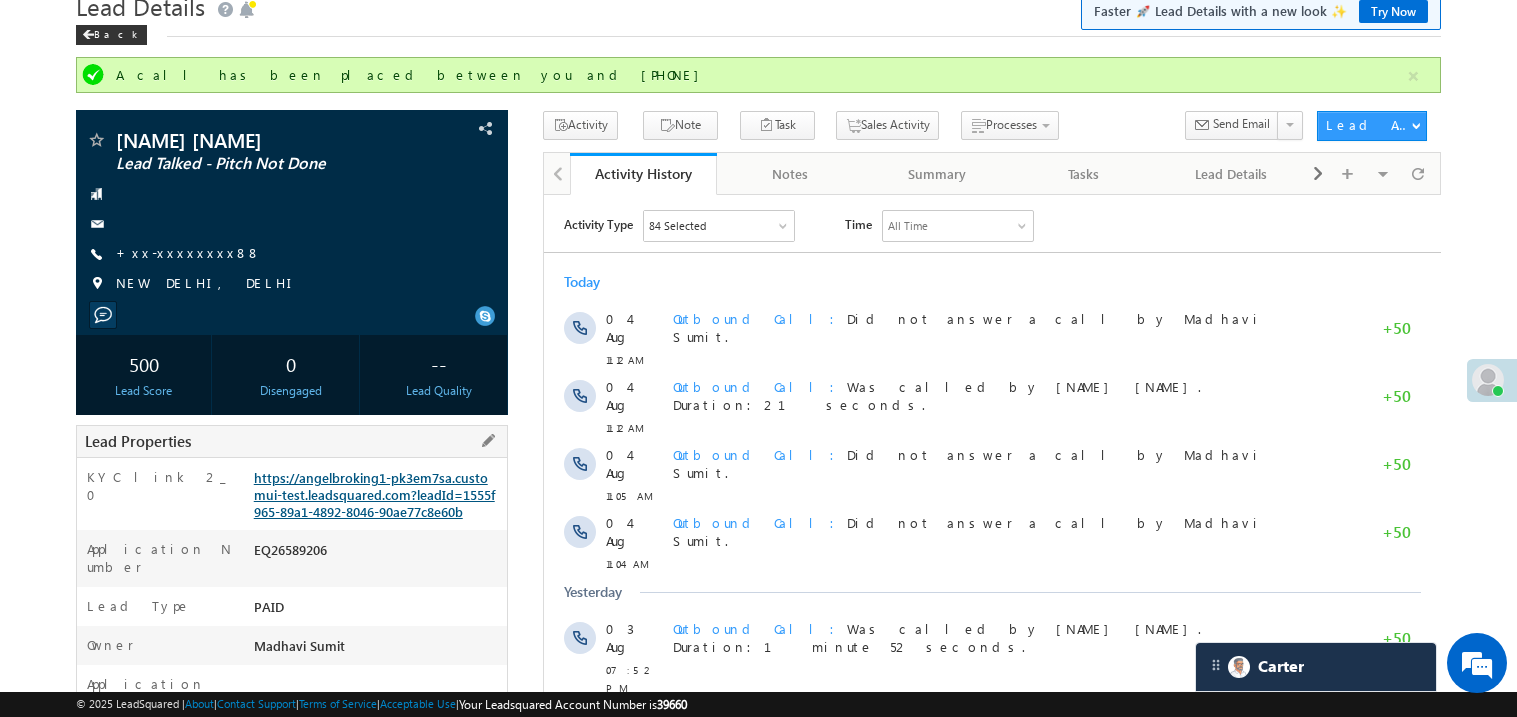 click on "https://angelbroking1-pk3em7sa.customui-test.leadsquared.com?leadId=1555f965-89a1-4892-8046-90ae77c8e60b" at bounding box center [374, 494] 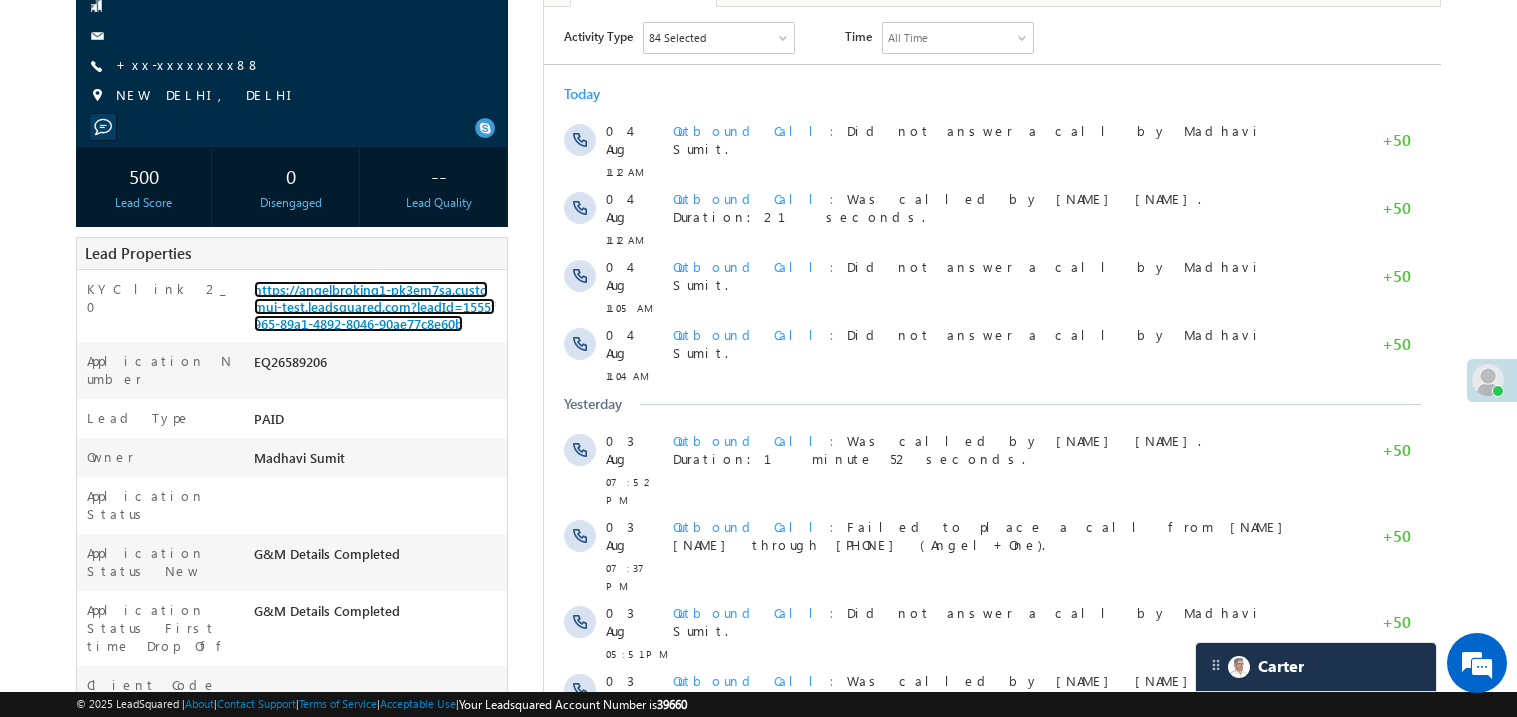 scroll, scrollTop: 282, scrollLeft: 0, axis: vertical 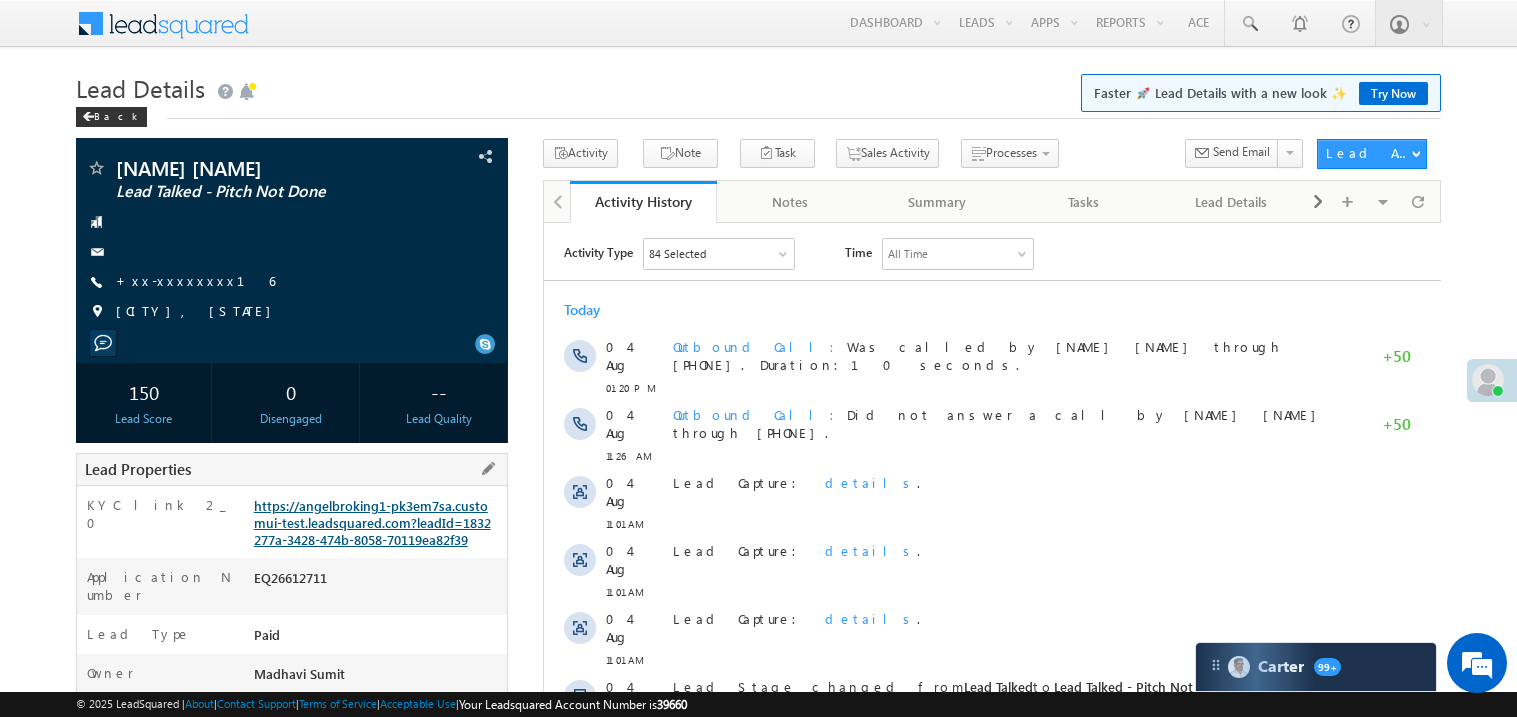 click on "https://angelbroking1-pk3em7sa.customui-test.leadsquared.com?leadId=1832277a-3428-474b-8058-70119ea82f39" at bounding box center (372, 522) 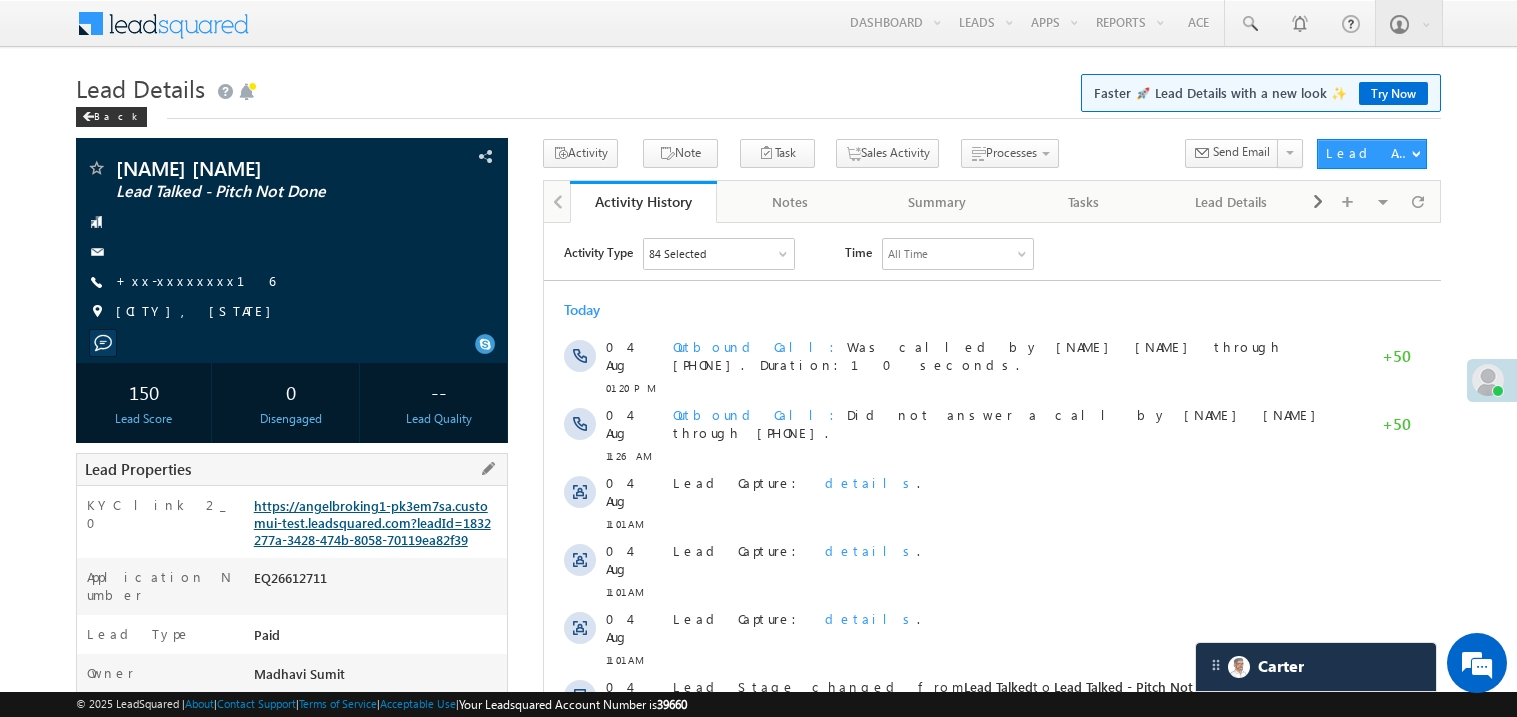 click on "https://angelbroking1-pk3em7sa.customui-test.leadsquared.com?leadId=1832277a-3428-474b-8058-70119ea82f39" at bounding box center (372, 522) 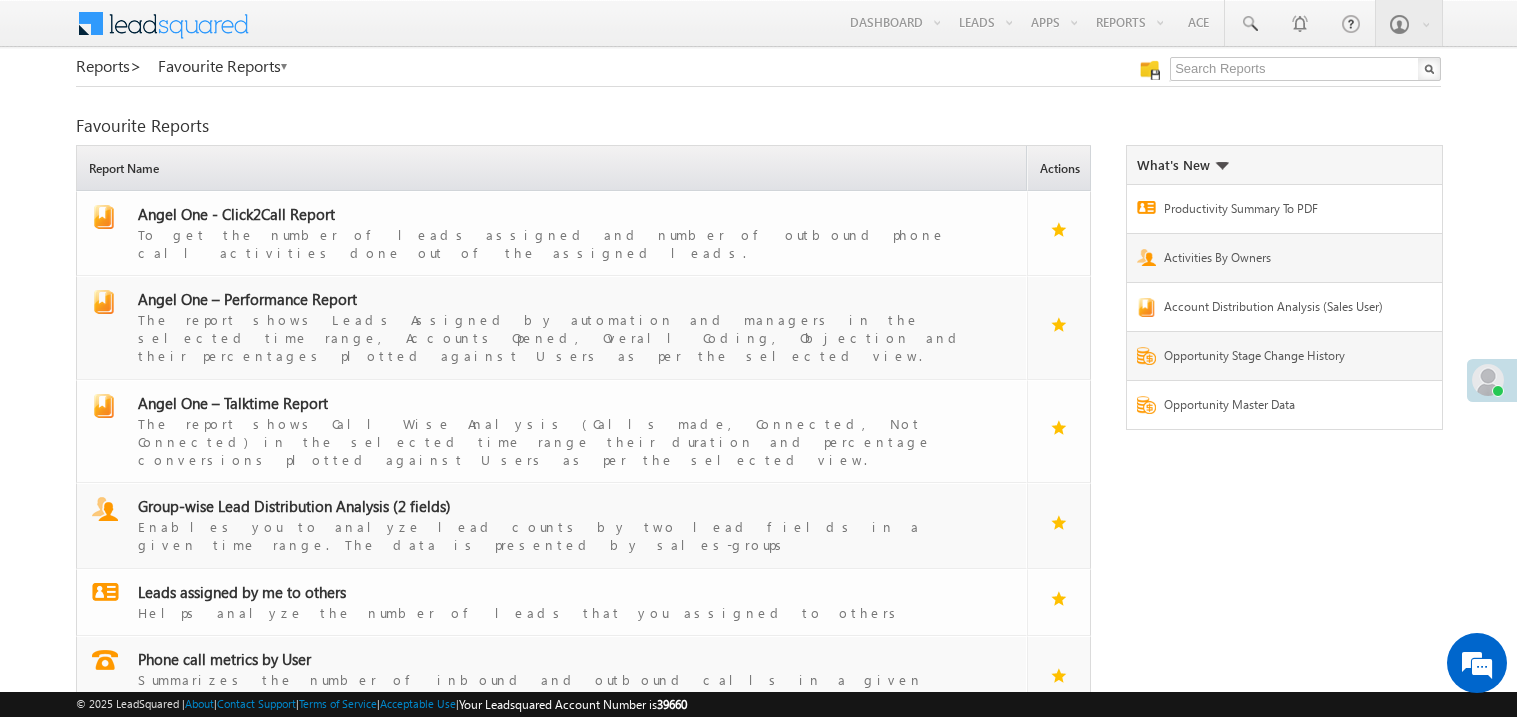 scroll, scrollTop: 0, scrollLeft: 0, axis: both 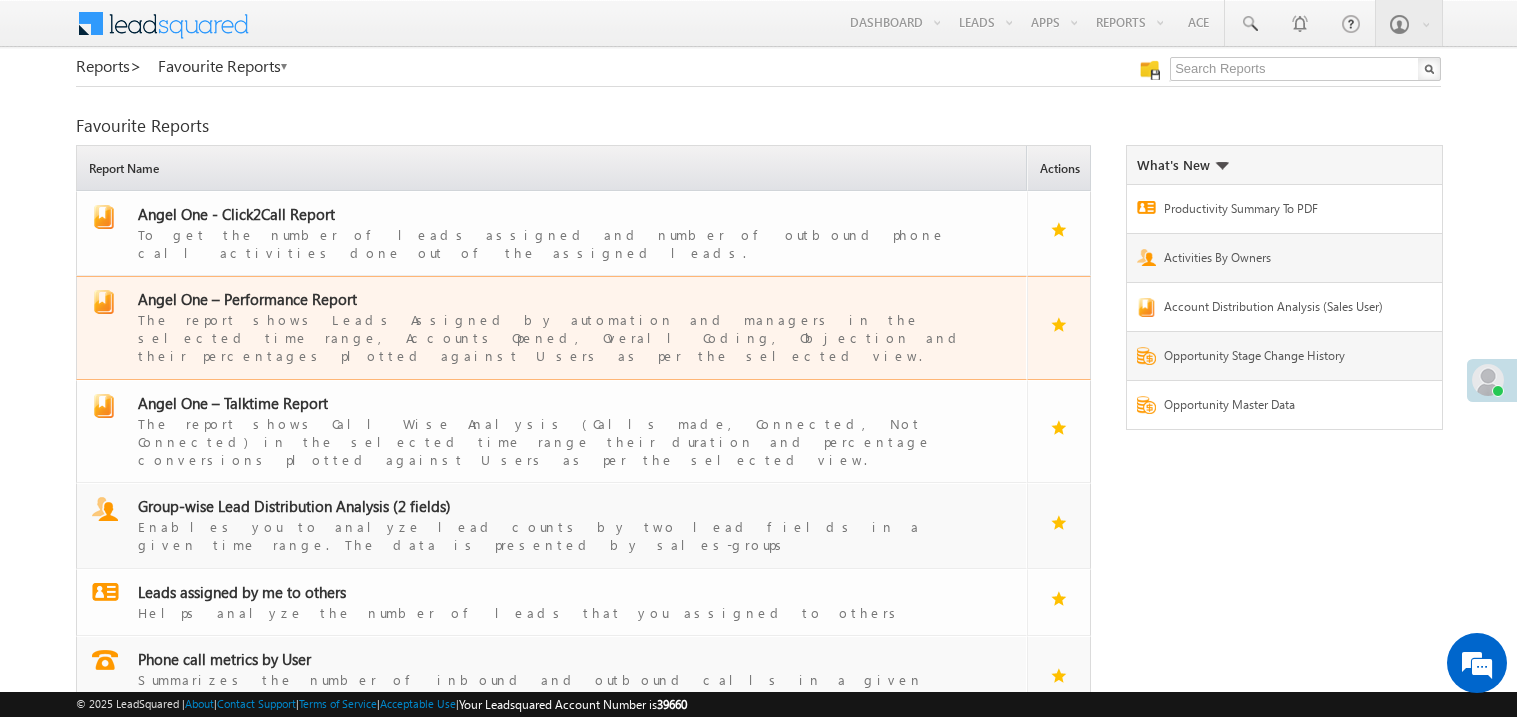click on "Angel One – Performance Report" at bounding box center (247, 299) 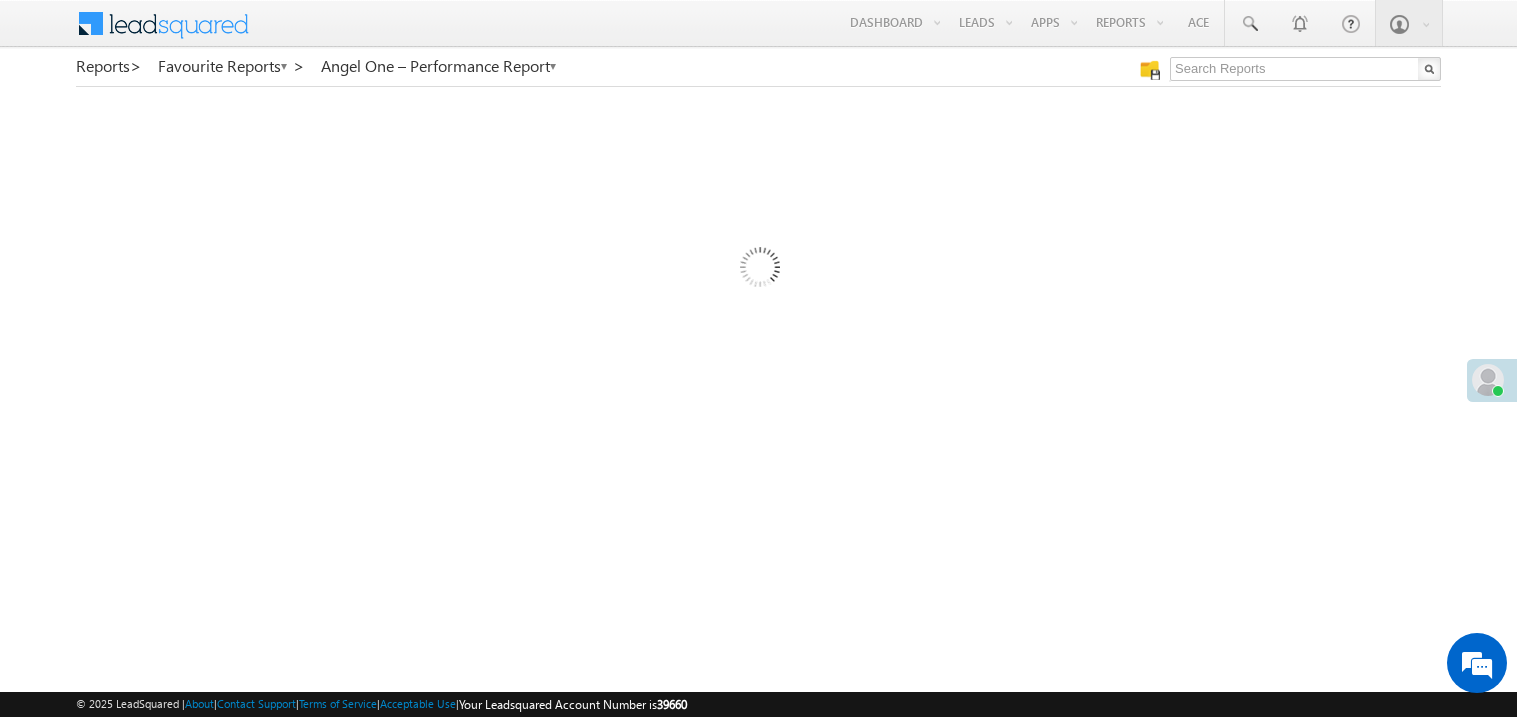 scroll, scrollTop: 0, scrollLeft: 0, axis: both 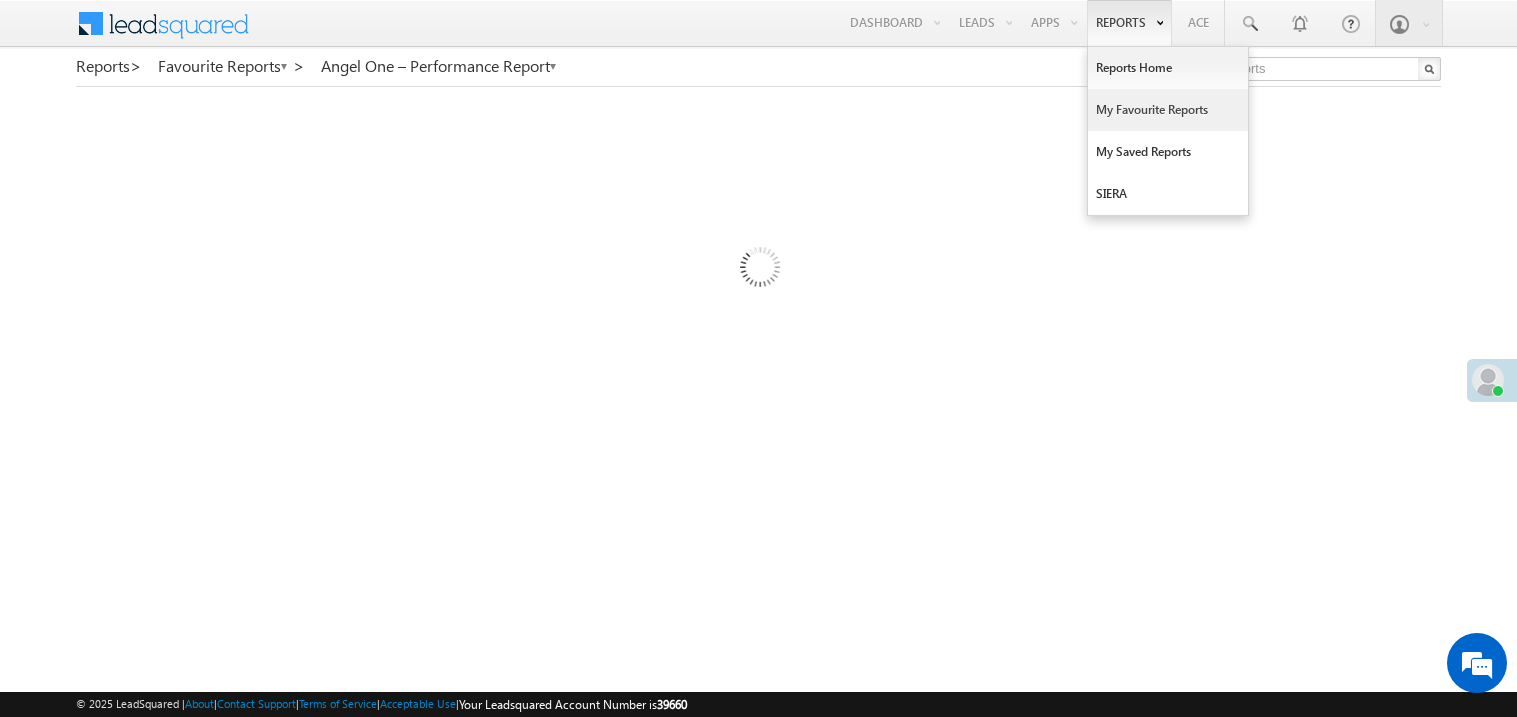 click on "My Favourite Reports" at bounding box center (1168, 110) 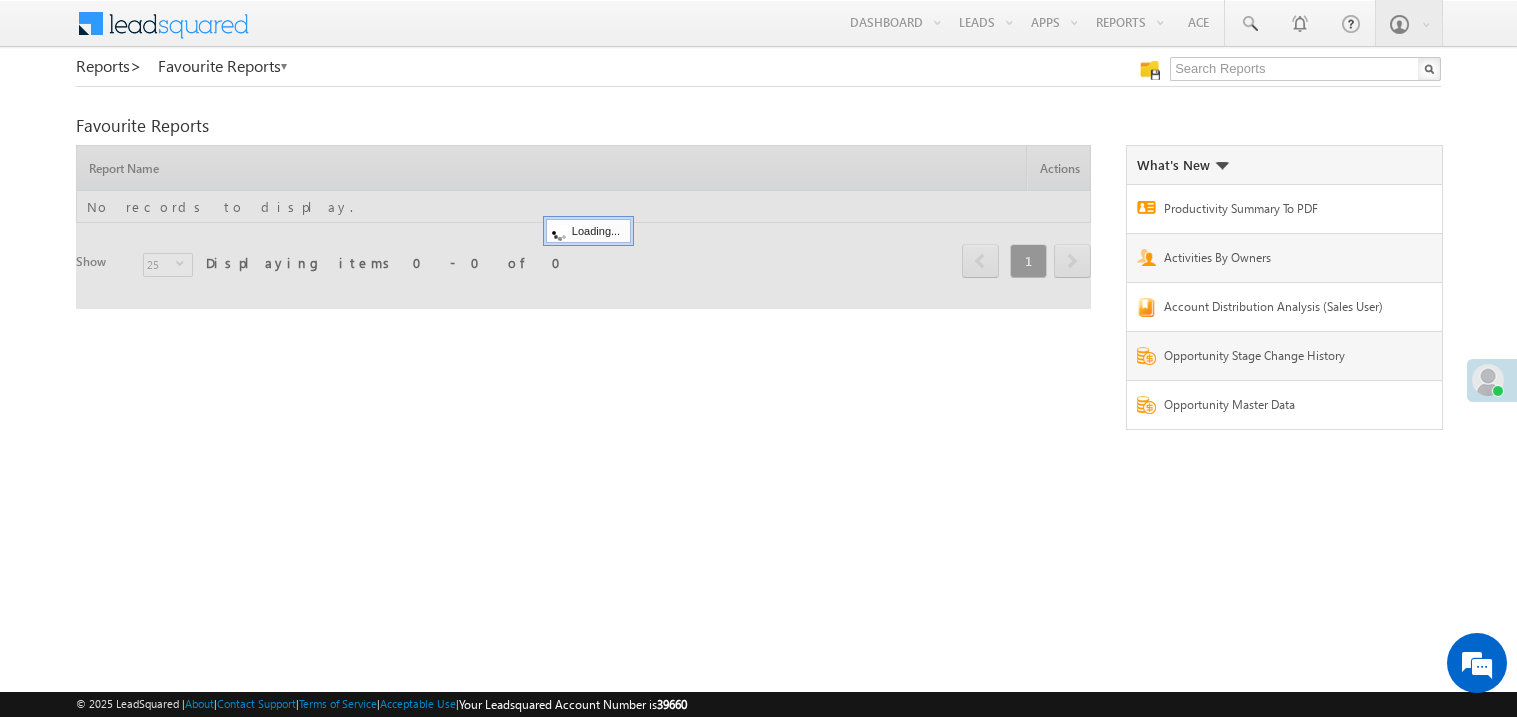 scroll, scrollTop: 0, scrollLeft: 0, axis: both 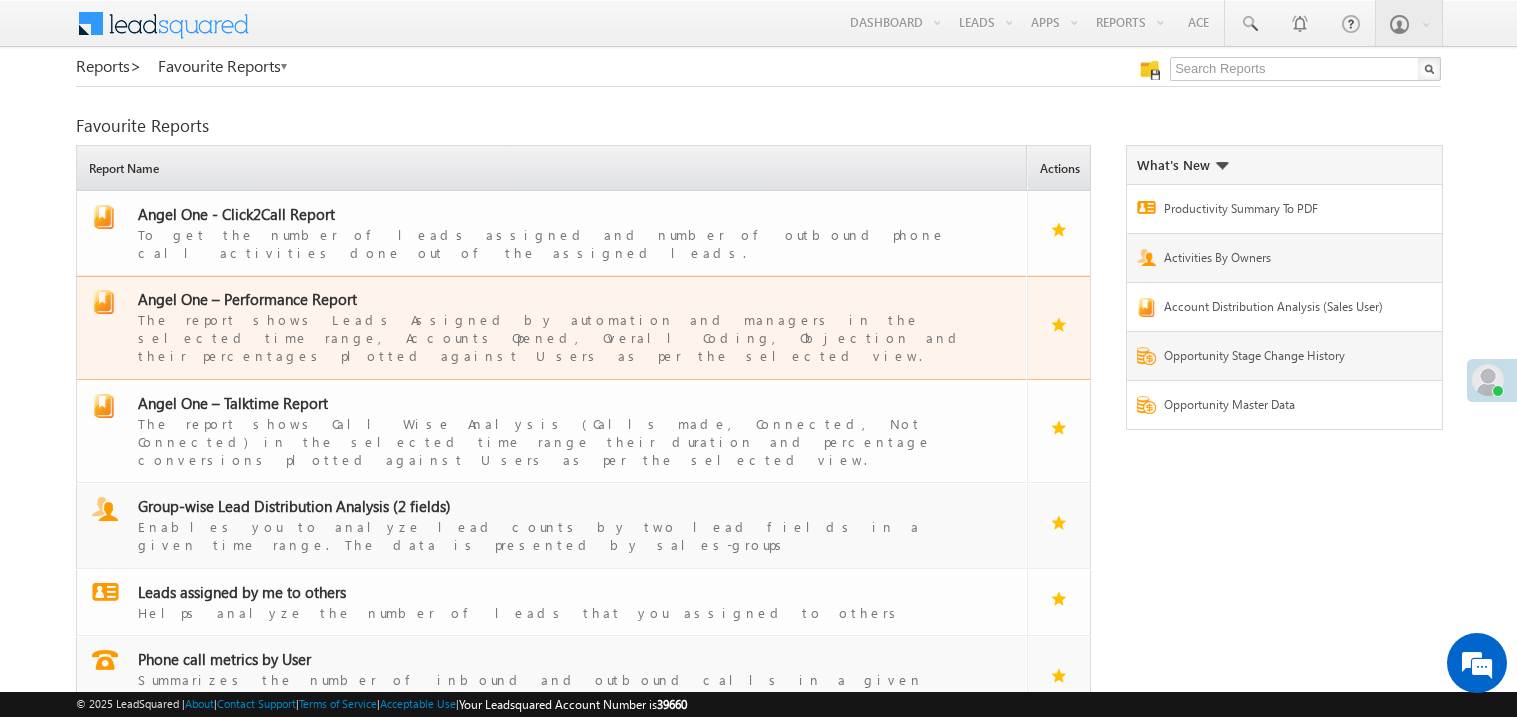 click on "Angel One – Performance Report" at bounding box center [247, 299] 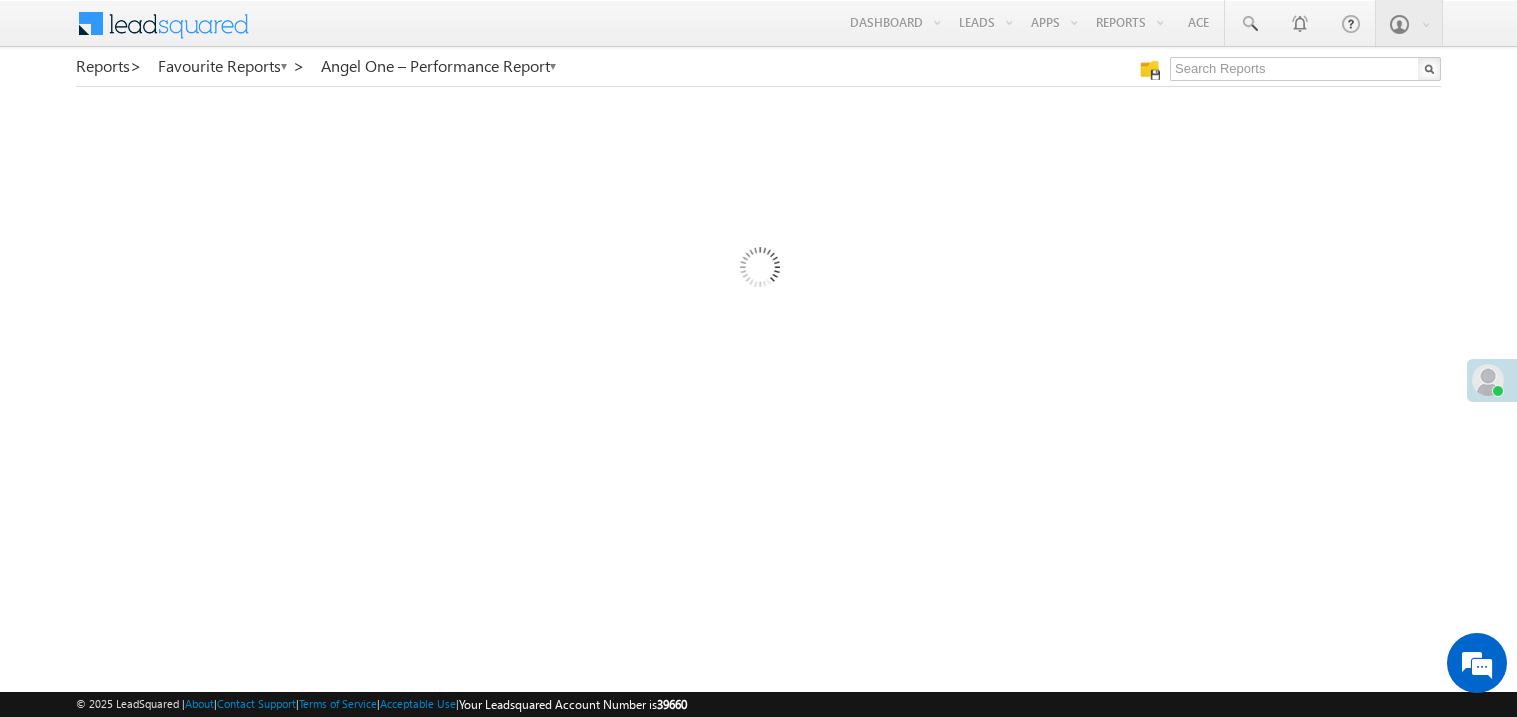 scroll, scrollTop: 0, scrollLeft: 0, axis: both 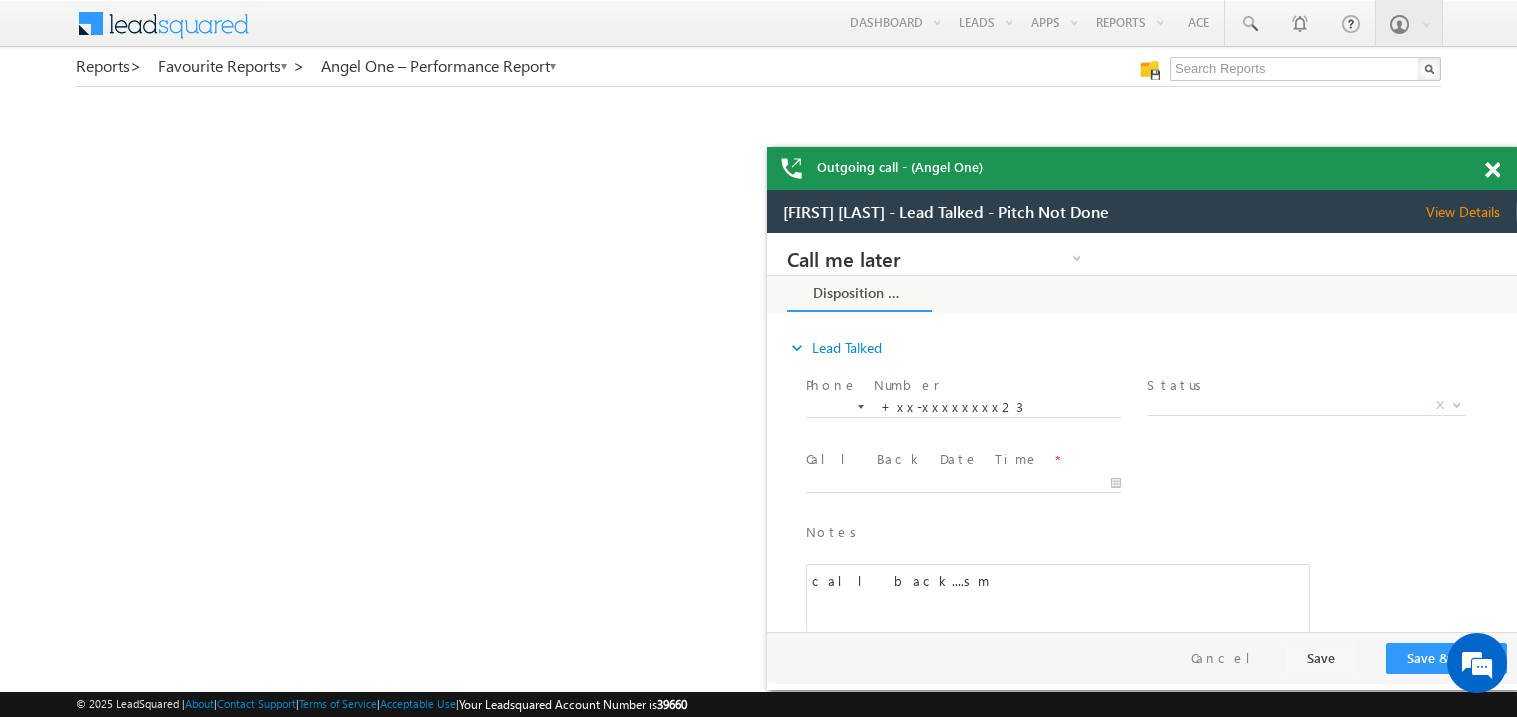 click at bounding box center [1492, 170] 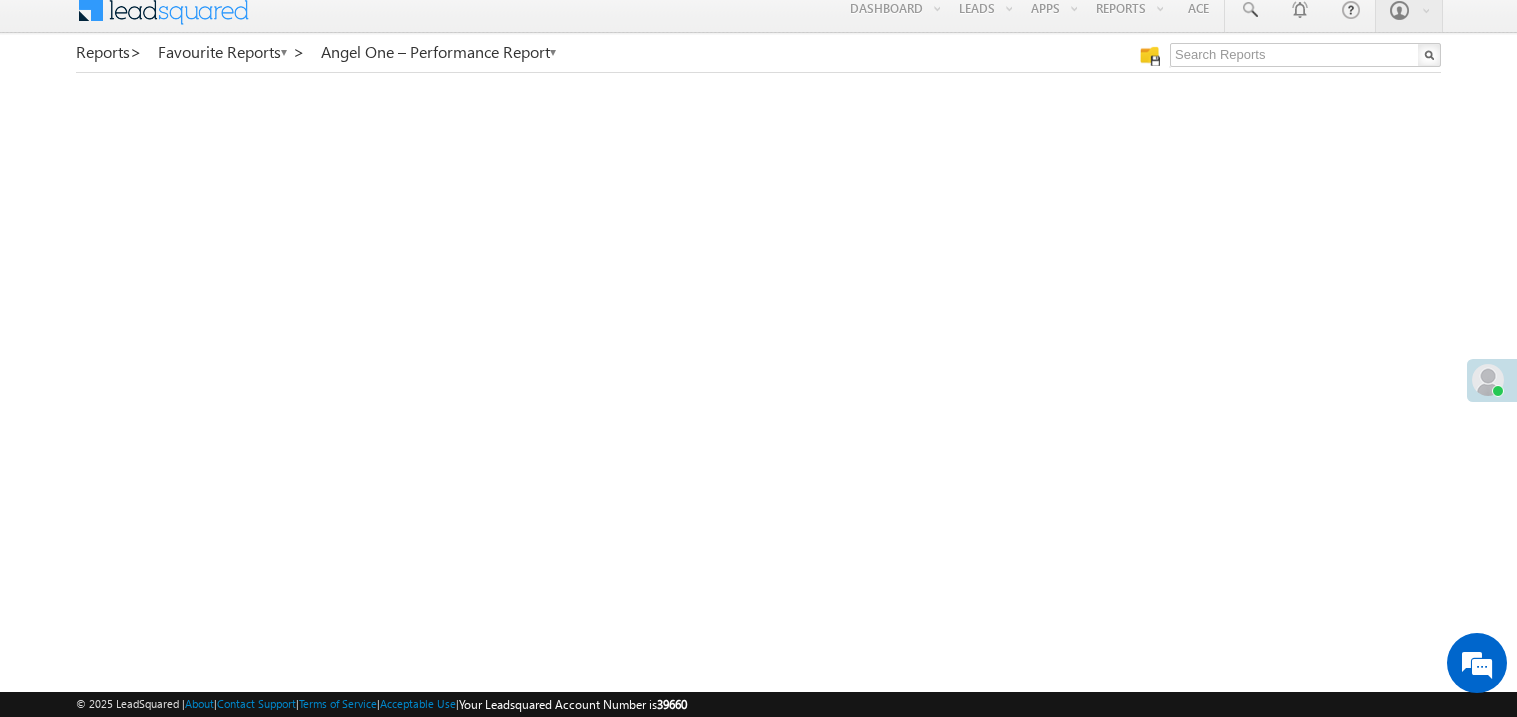 scroll, scrollTop: 0, scrollLeft: 0, axis: both 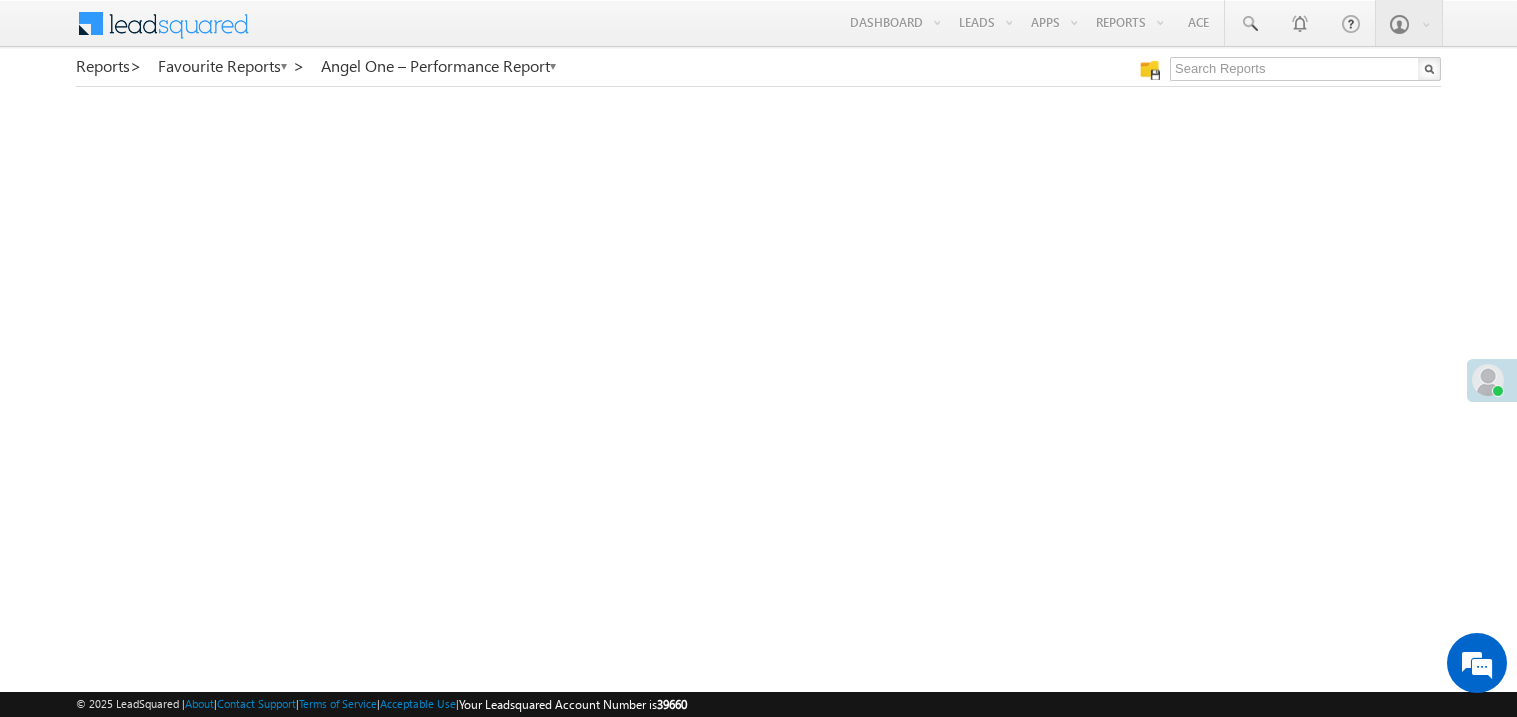 click at bounding box center (1488, 380) 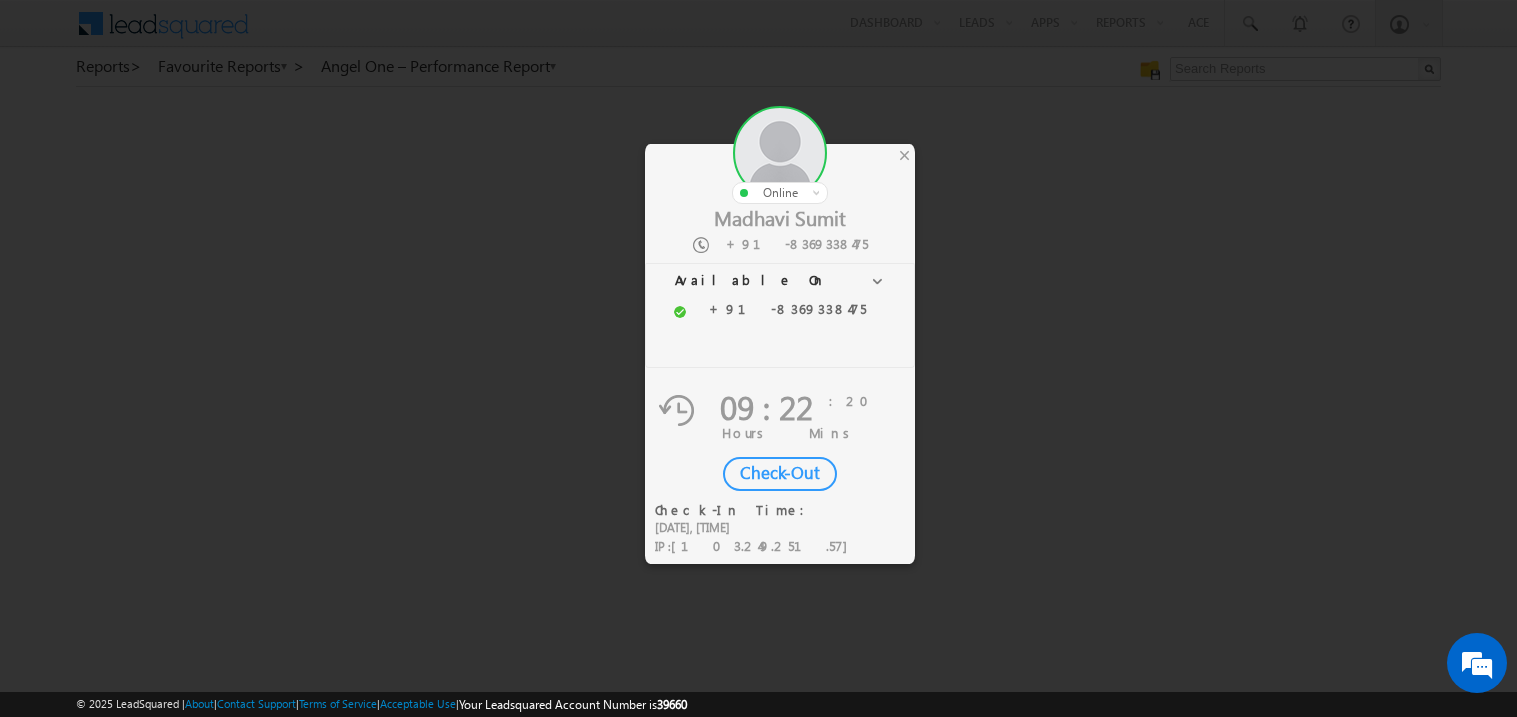 click on "Check-Out" at bounding box center [780, 474] 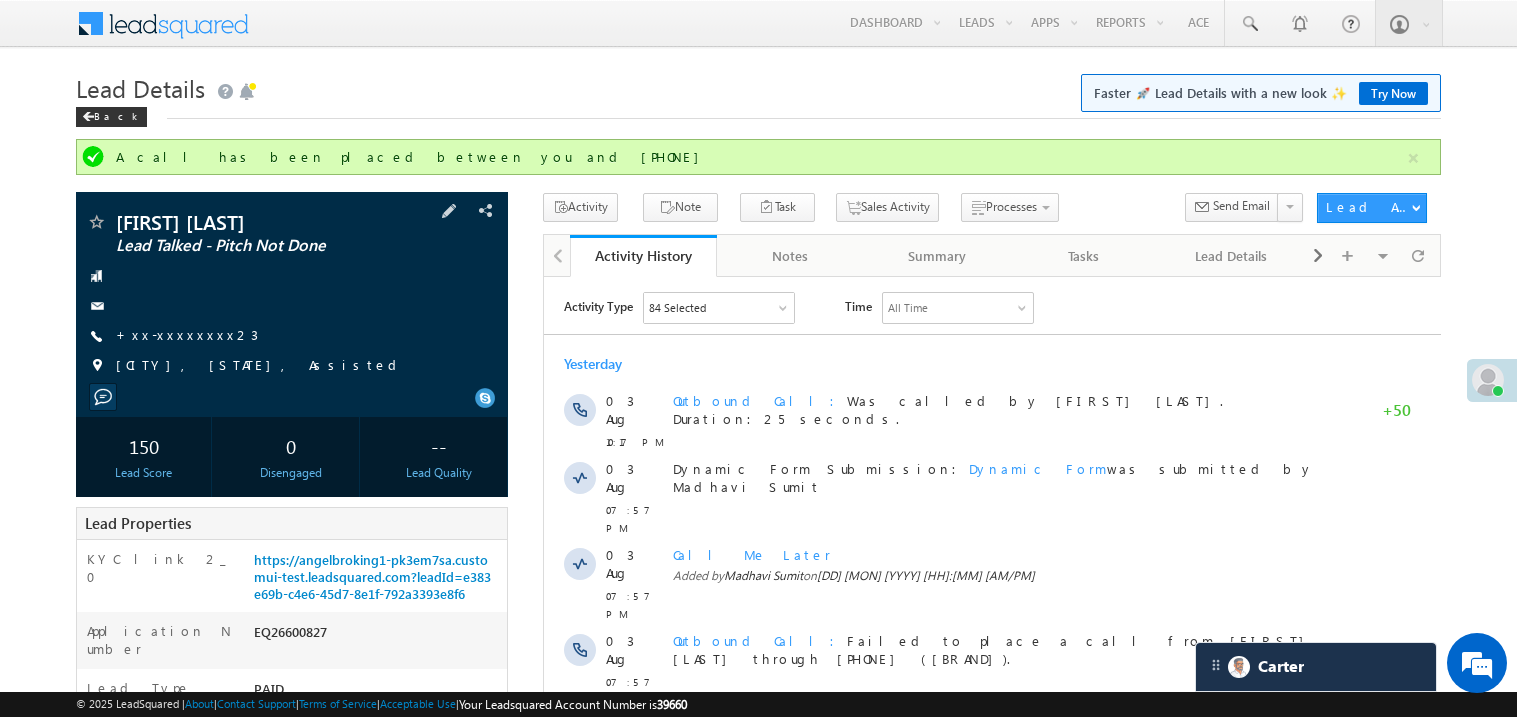 scroll, scrollTop: 0, scrollLeft: 0, axis: both 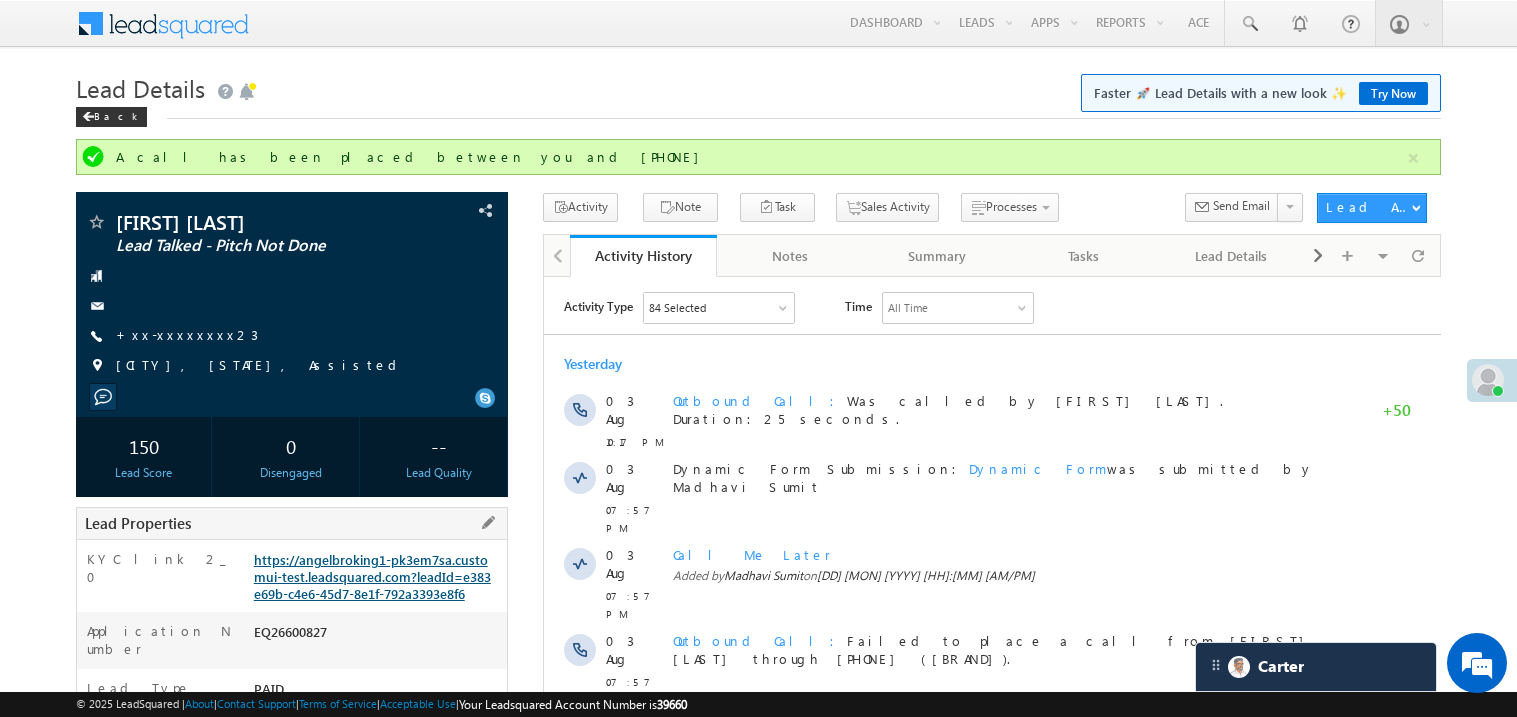 click on "https://angelbroking1-pk3em7sa.customui-test.leadsquared.com?leadId=e383e69b-c4e6-45d7-8e1f-792a3393e8f6" at bounding box center (372, 576) 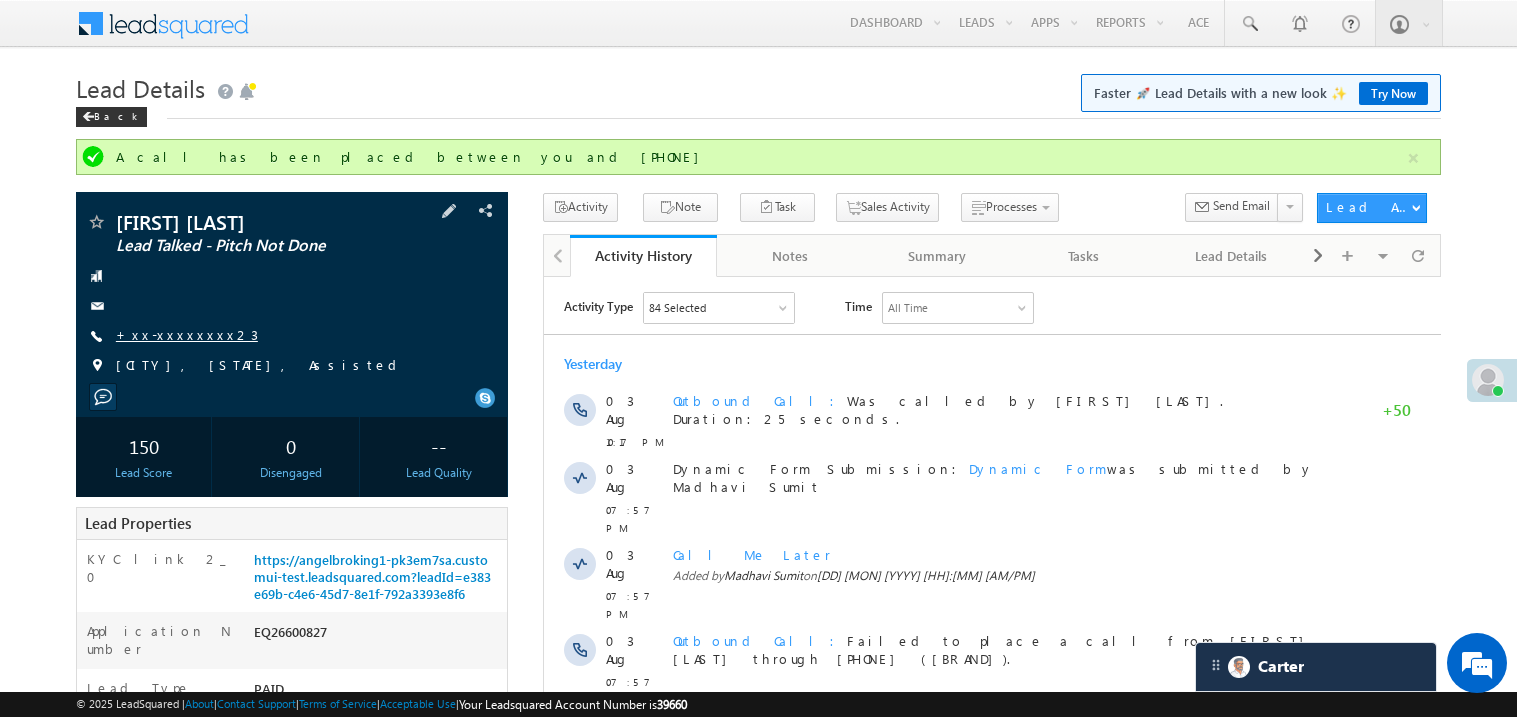 click on "+xx-xxxxxxxx23" at bounding box center (187, 334) 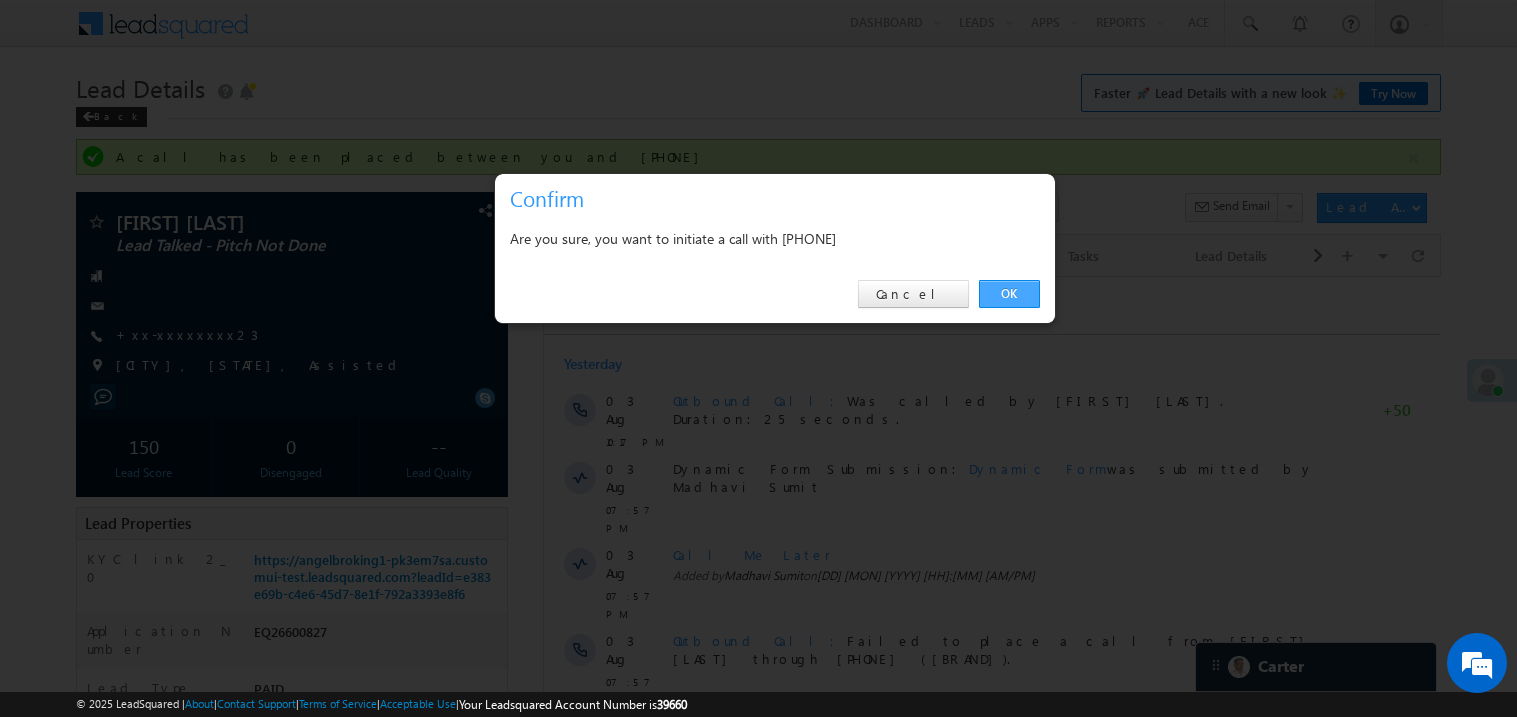click on "OK" at bounding box center [1009, 294] 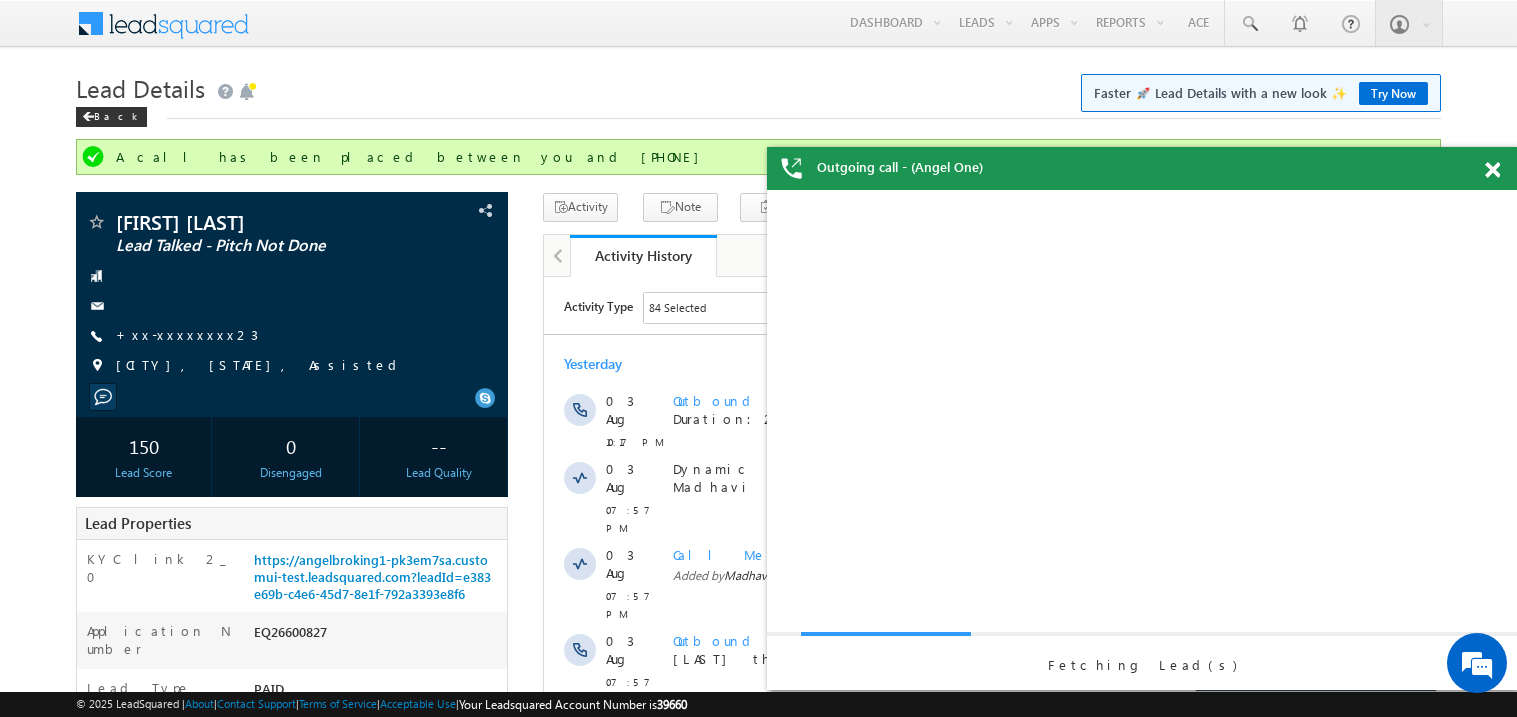 scroll, scrollTop: 0, scrollLeft: 0, axis: both 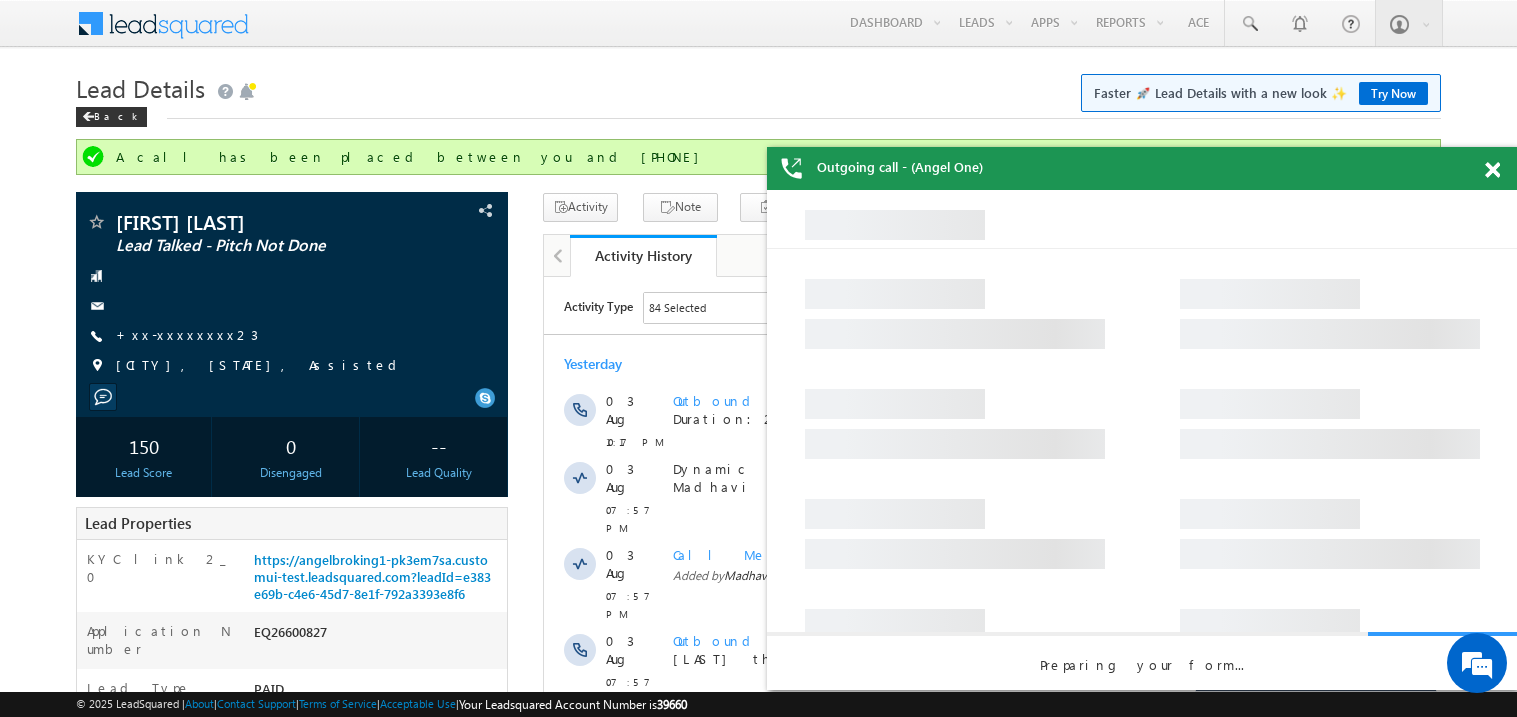 click at bounding box center [1492, 170] 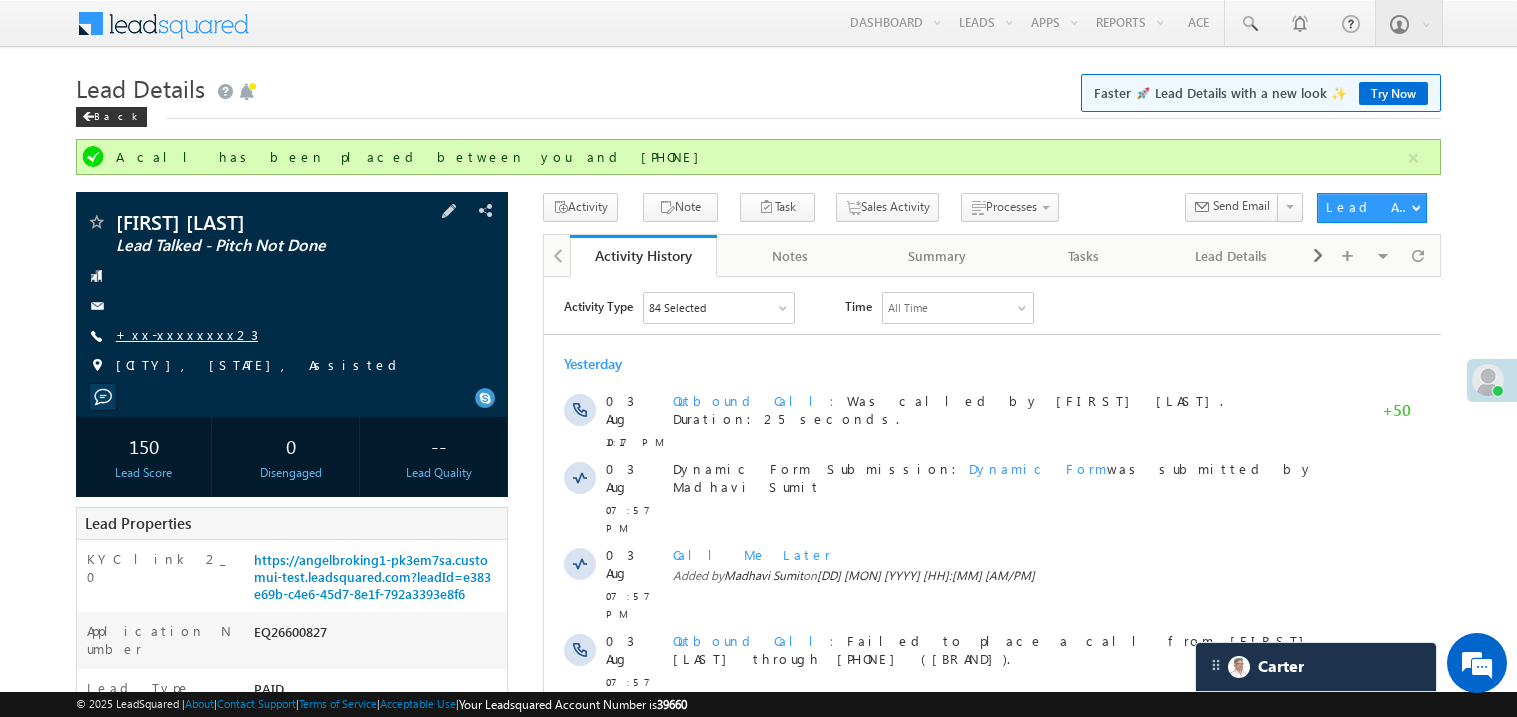 click on "+xx-xxxxxxxx23" at bounding box center (187, 334) 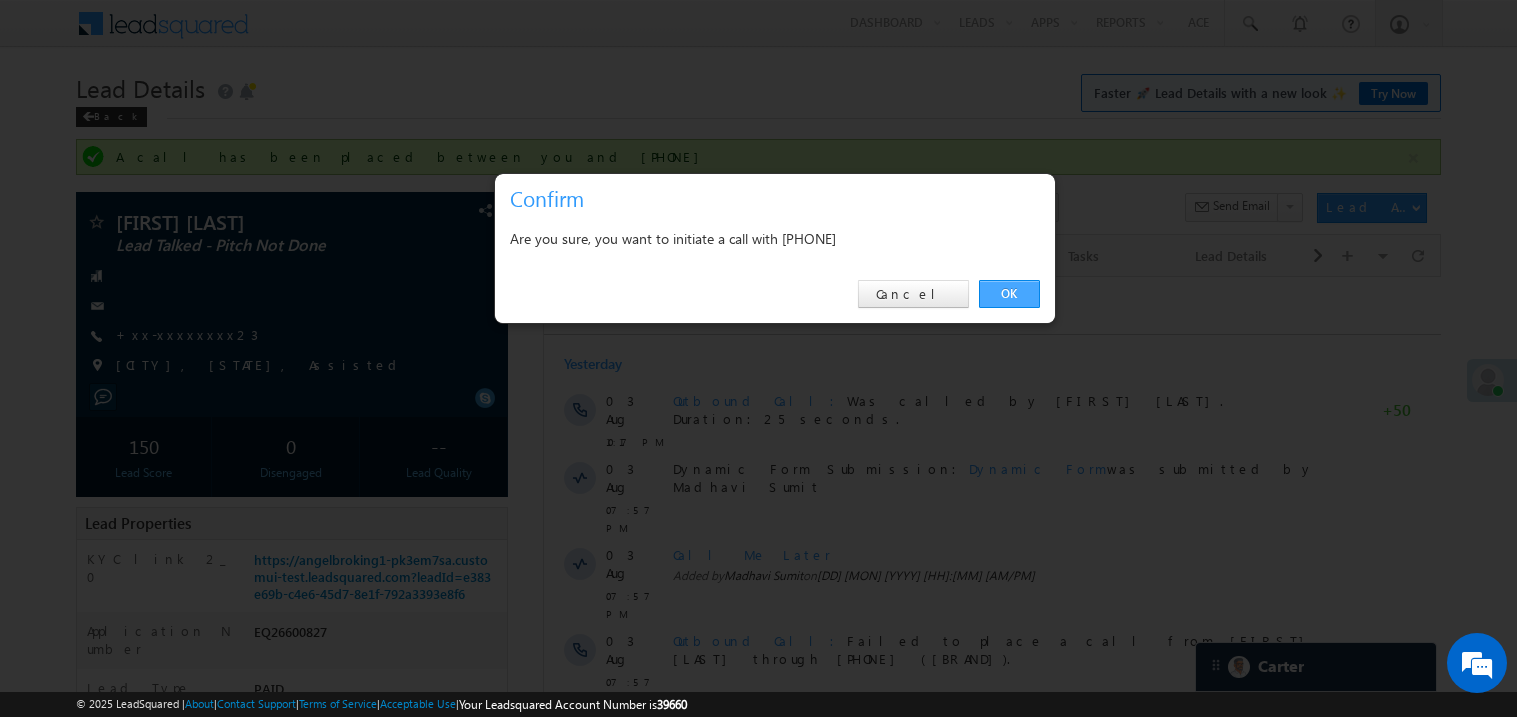 click on "OK" at bounding box center (1009, 294) 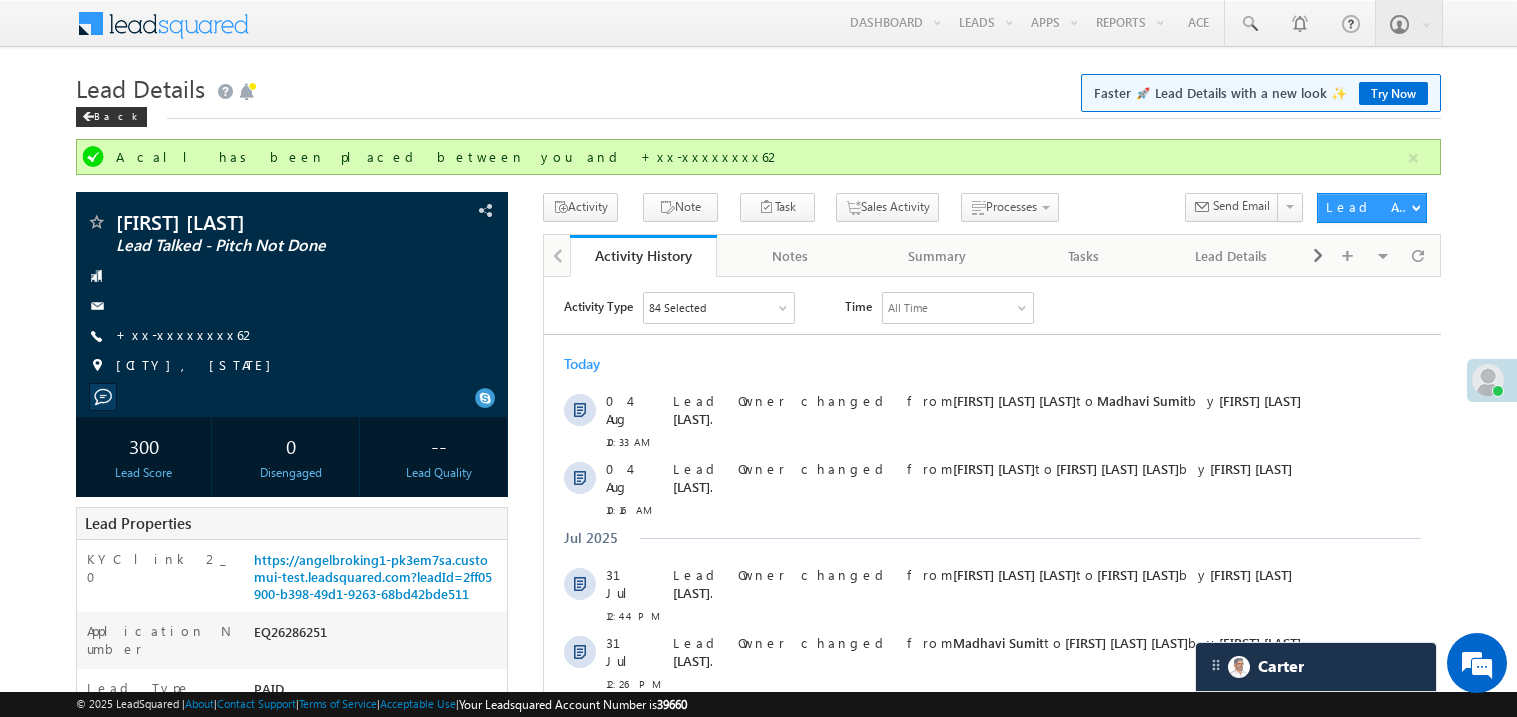 scroll, scrollTop: 0, scrollLeft: 0, axis: both 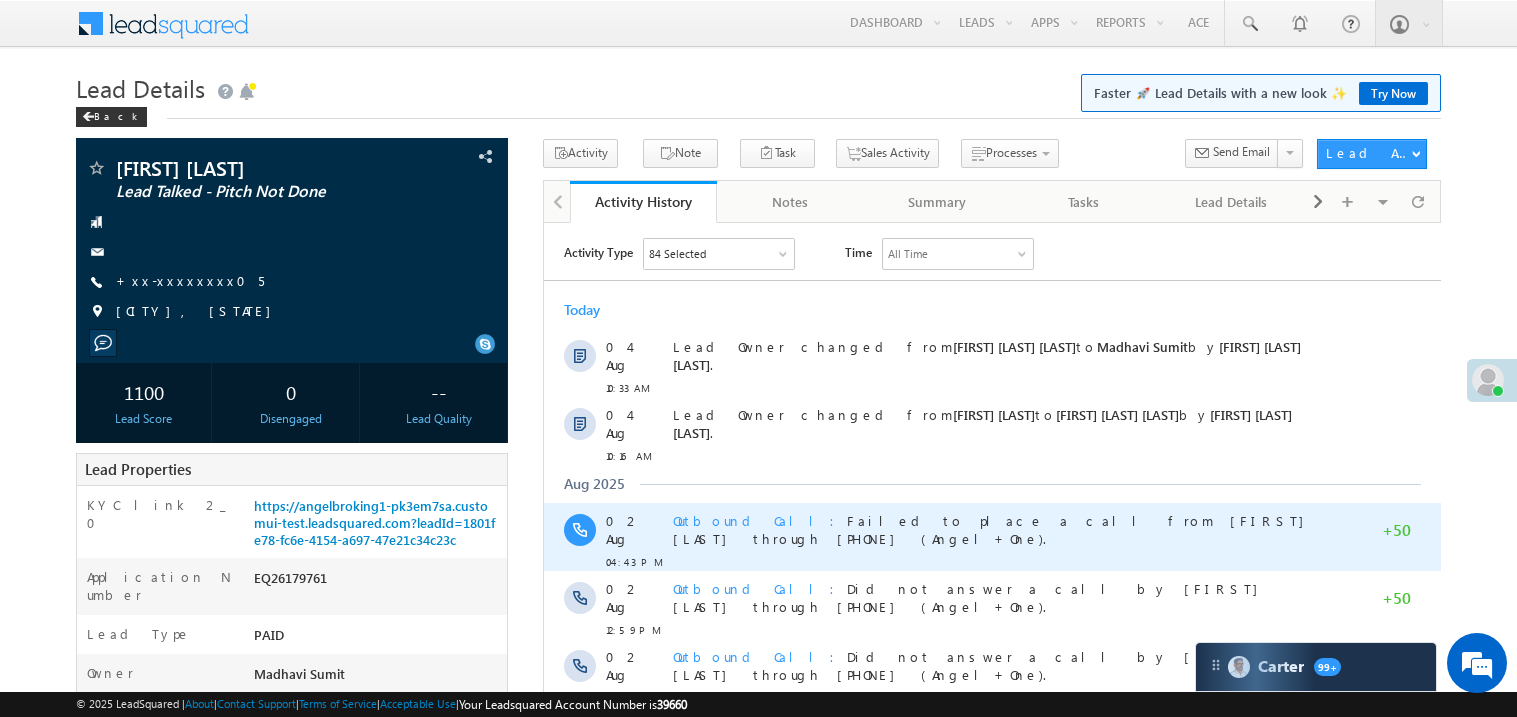 click on "Outbound Call
Failed to place a call from Raziya 1Sayyed through 07949106827 (Angel+One)." at bounding box center [1001, 536] 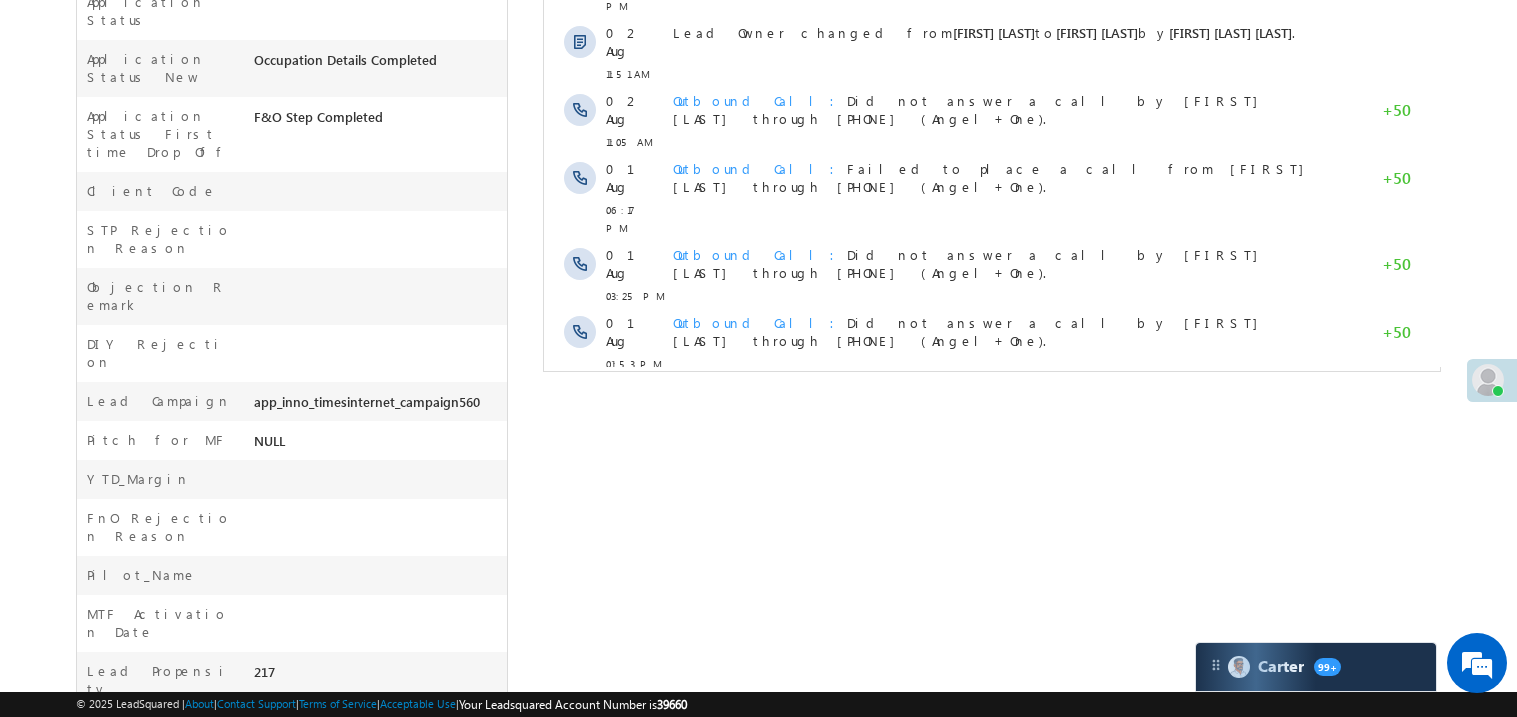 scroll, scrollTop: 740, scrollLeft: 0, axis: vertical 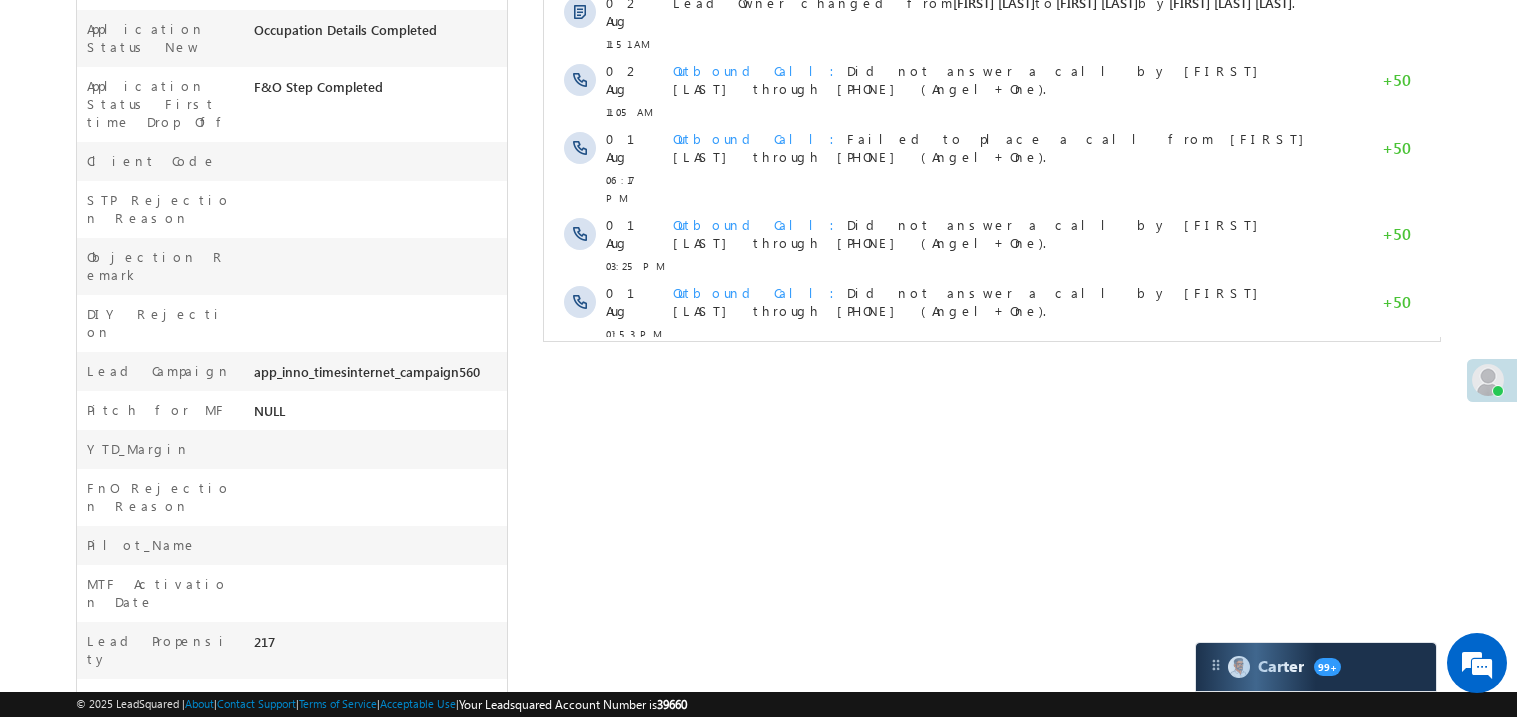 click on "Show More" at bounding box center (991, 378) 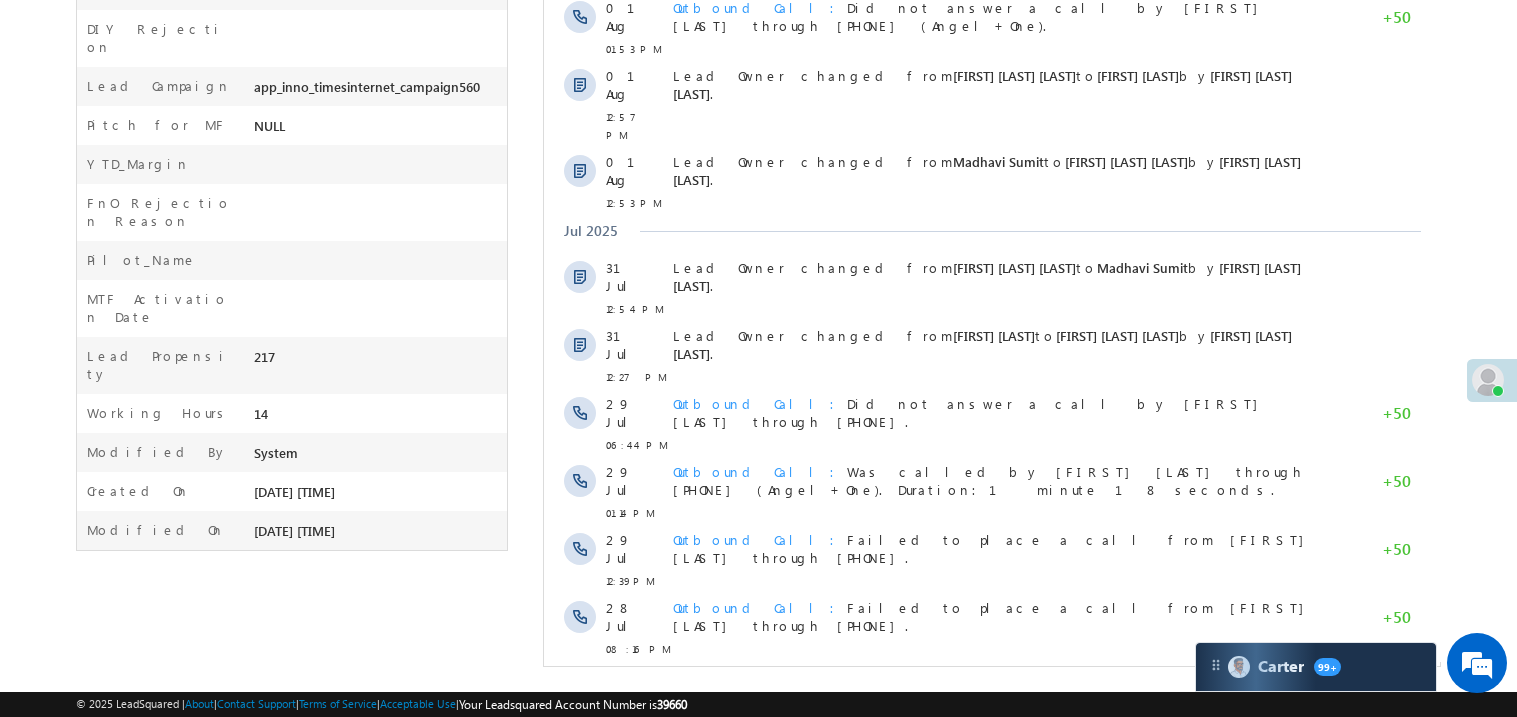 scroll, scrollTop: 985, scrollLeft: 0, axis: vertical 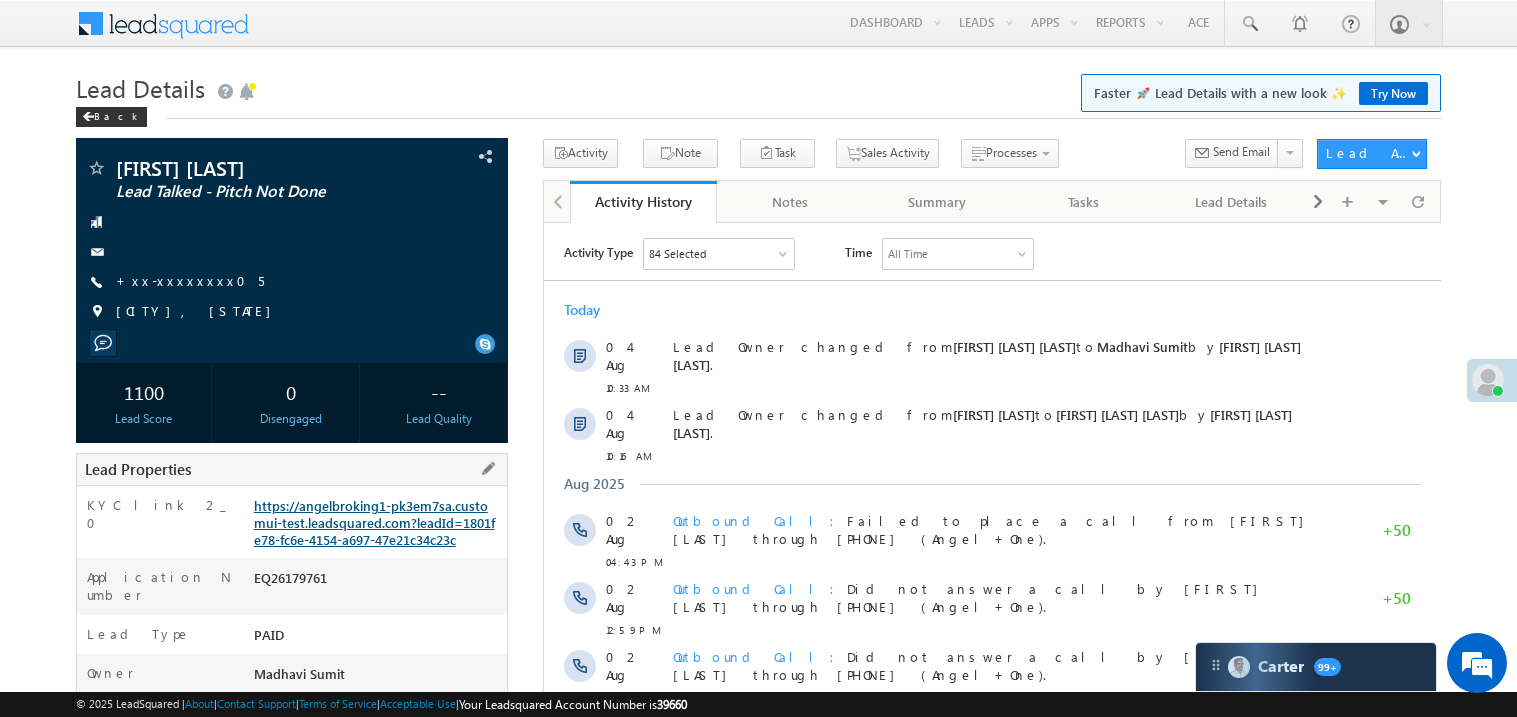 click on "https://angelbroking1-pk3em7sa.customui-test.leadsquared.com?leadId=1801fe78-fc6e-4154-a697-47e21c34c23c" at bounding box center (374, 522) 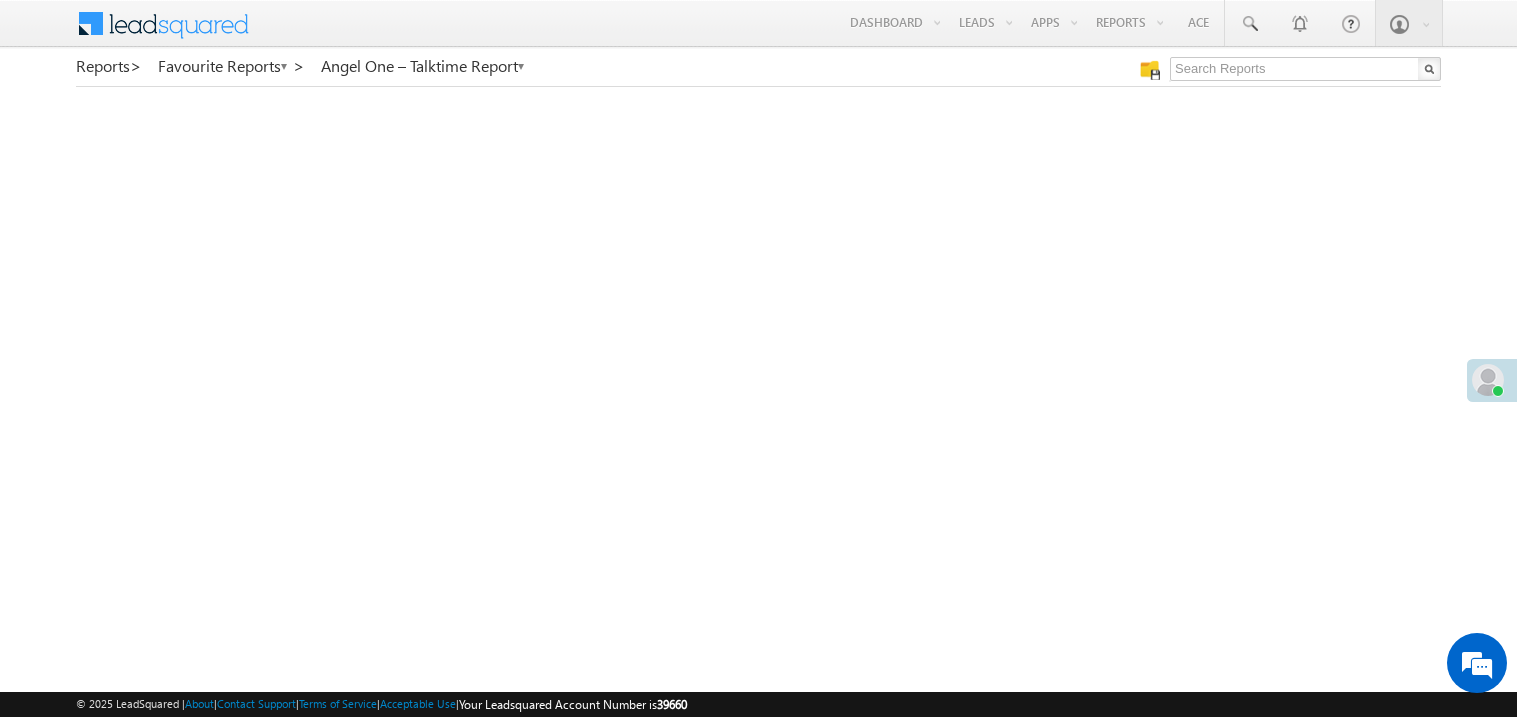scroll, scrollTop: 0, scrollLeft: 0, axis: both 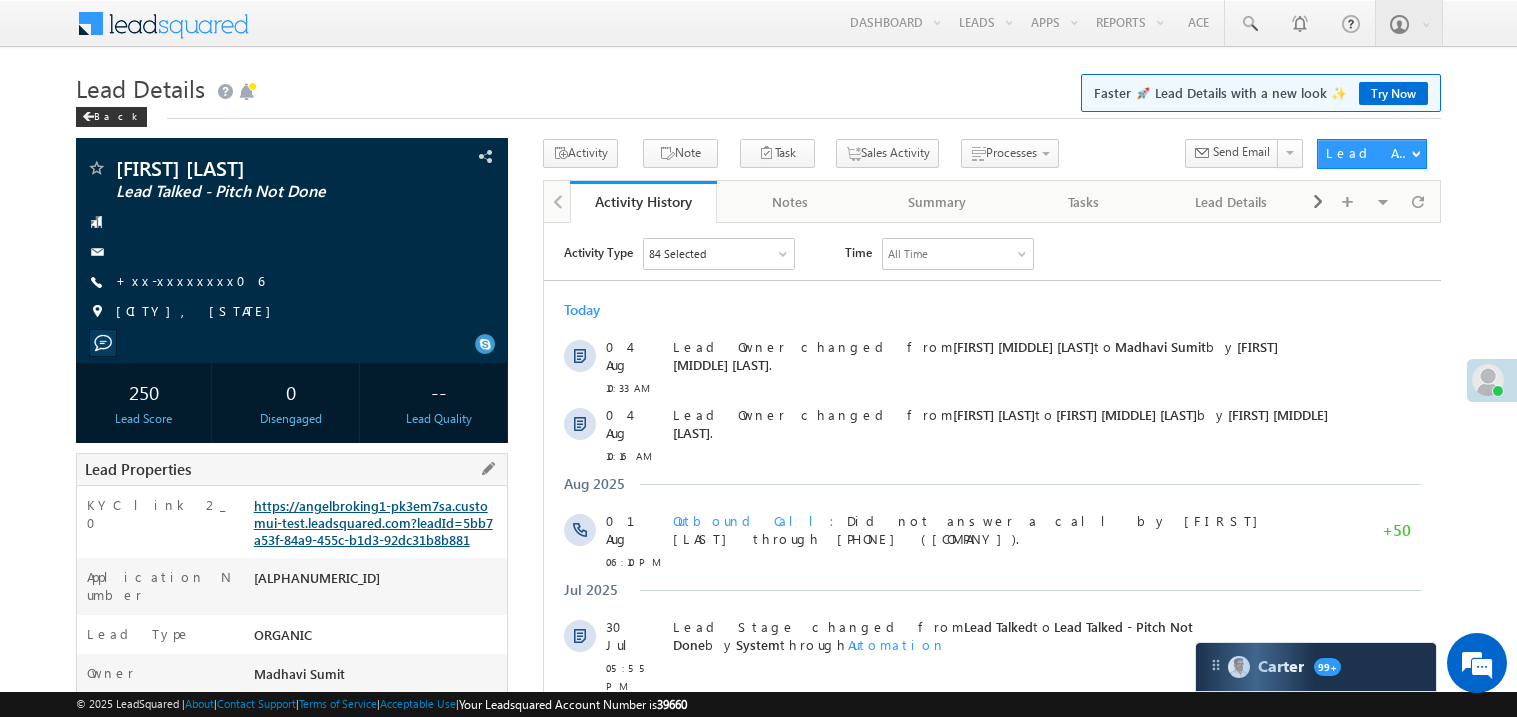 click on "https://angelbroking1-pk3em7sa.customui-test.leadsquared.com?leadId=5bb7a53f-84a9-455c-b1d3-92dc31b8b881" at bounding box center [373, 522] 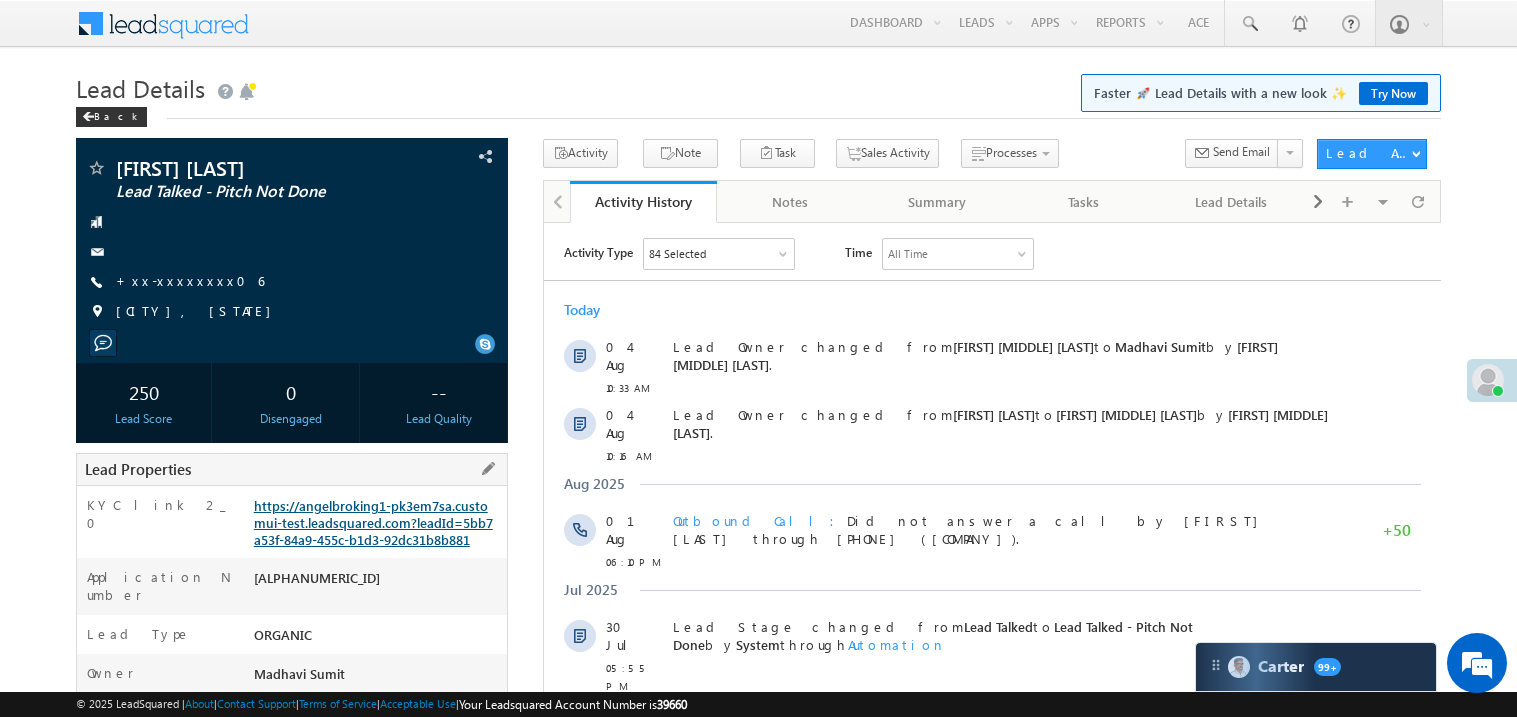 scroll, scrollTop: 0, scrollLeft: 0, axis: both 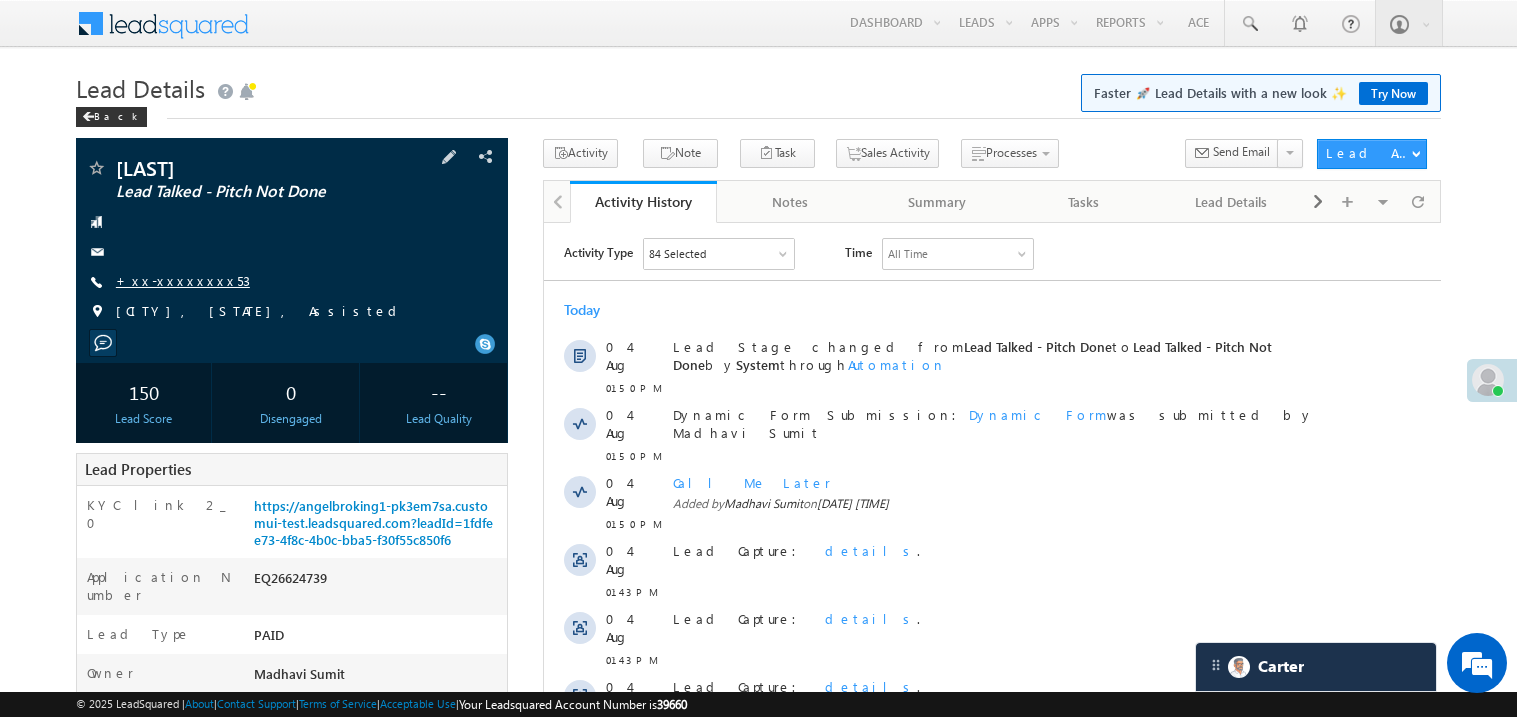 click on "+xx-xxxxxxxx53" at bounding box center [183, 280] 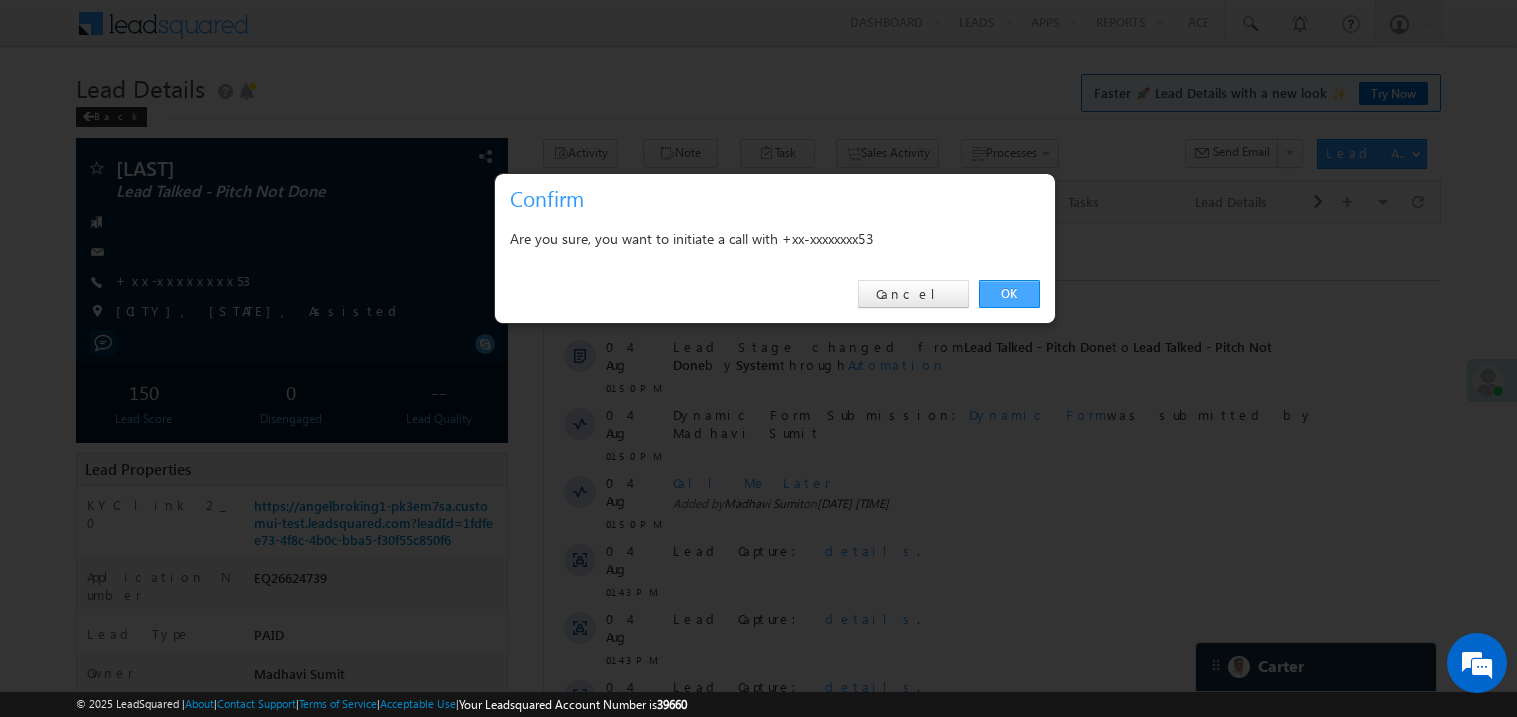 click on "OK" at bounding box center [1009, 294] 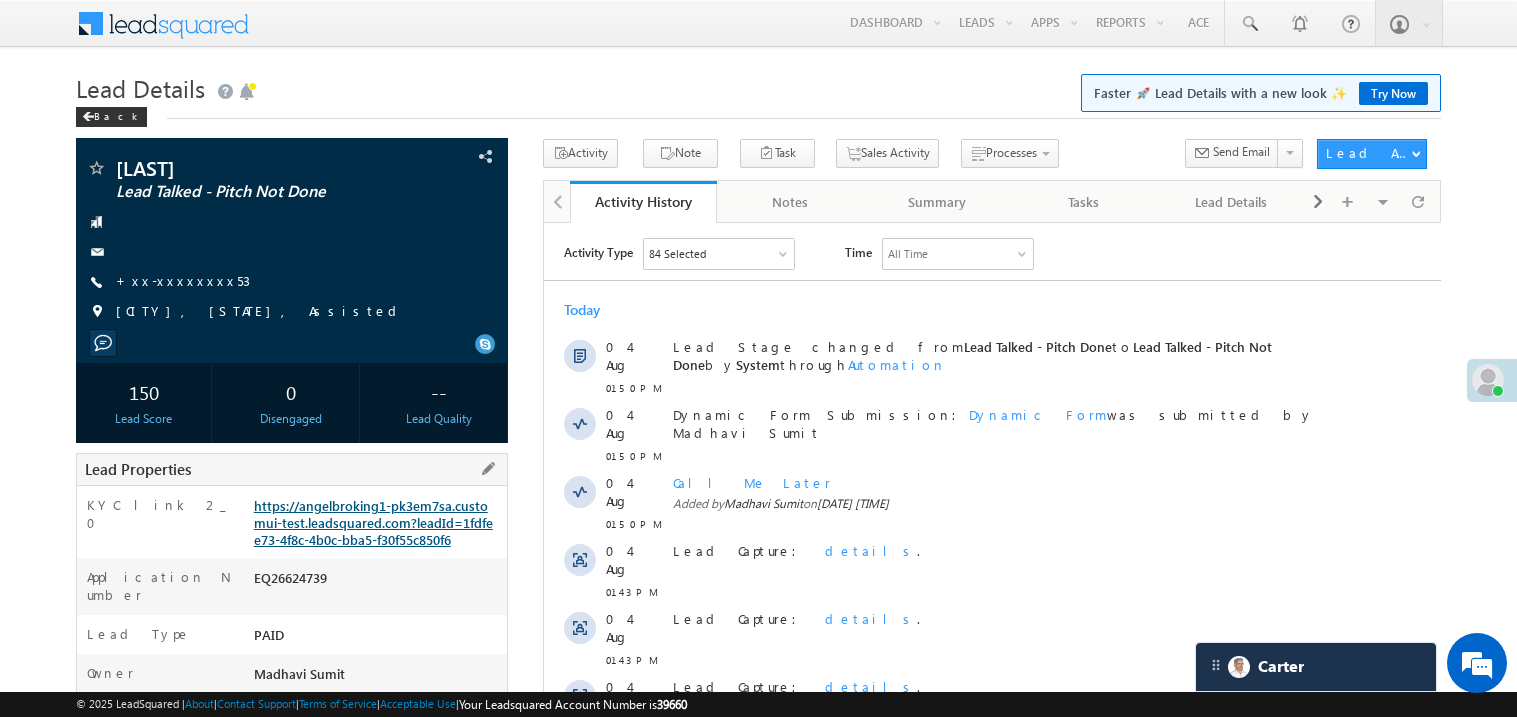 click on "https://angelbroking1-pk3em7sa.customui-test.leadsquared.com?leadId=1fdfee73-4f8c-4b0c-bba5-f30f55c850f6" at bounding box center [373, 522] 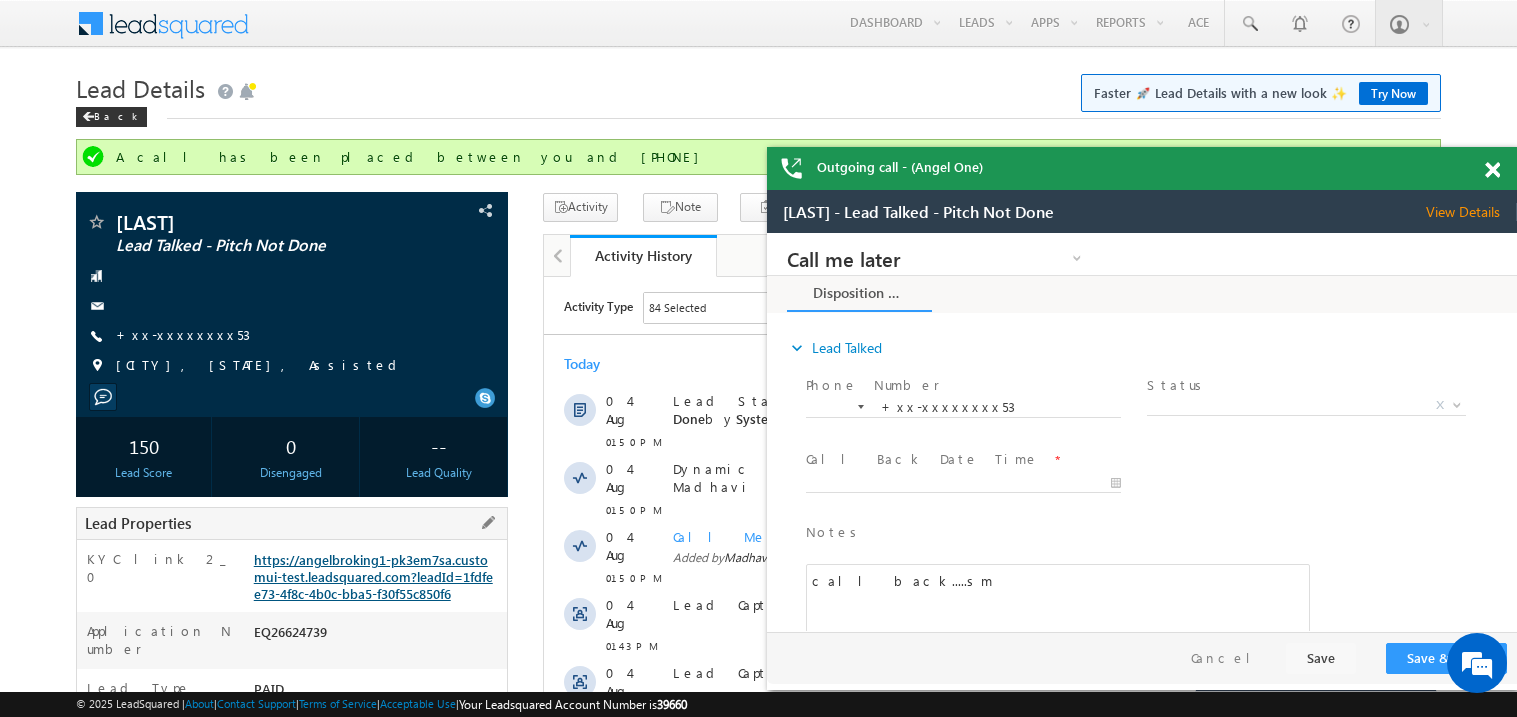 scroll, scrollTop: 0, scrollLeft: 0, axis: both 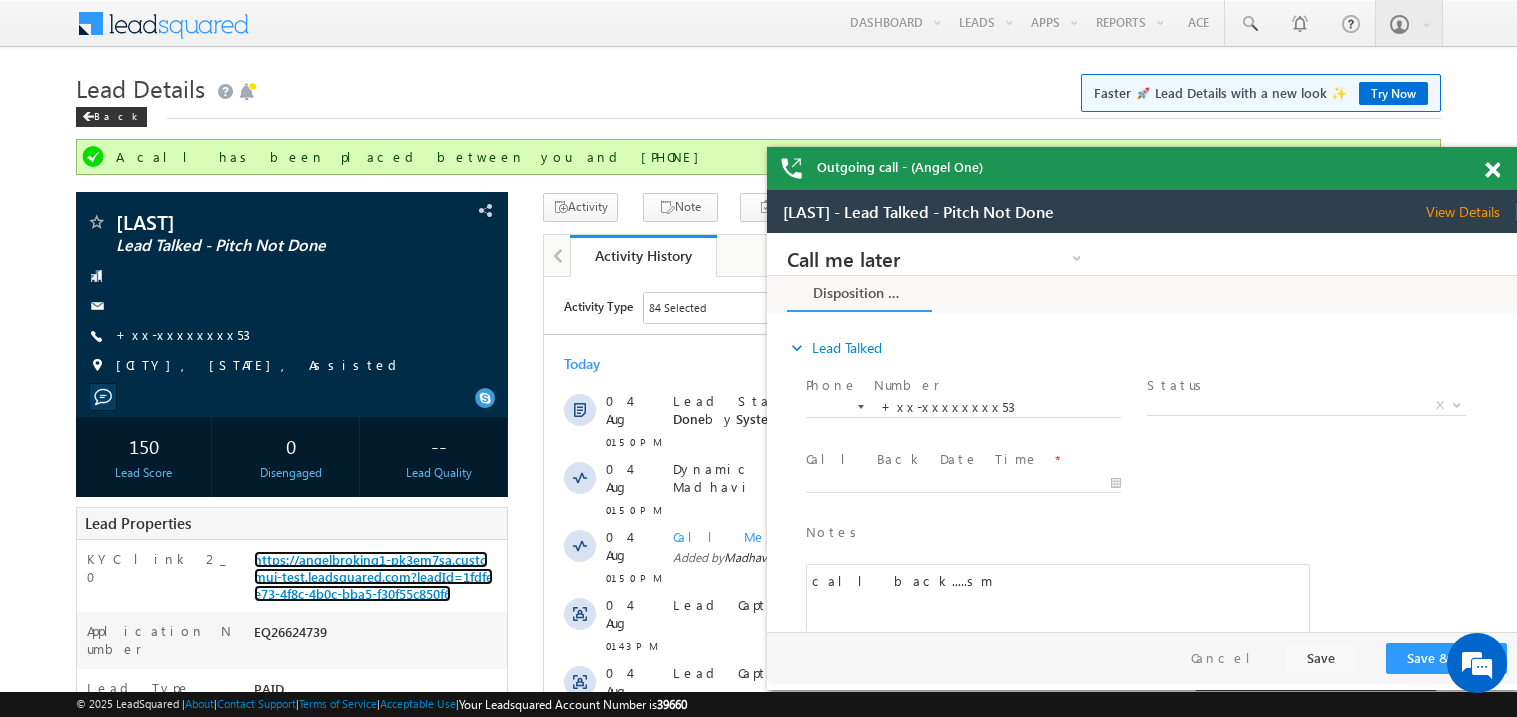click at bounding box center (1492, 170) 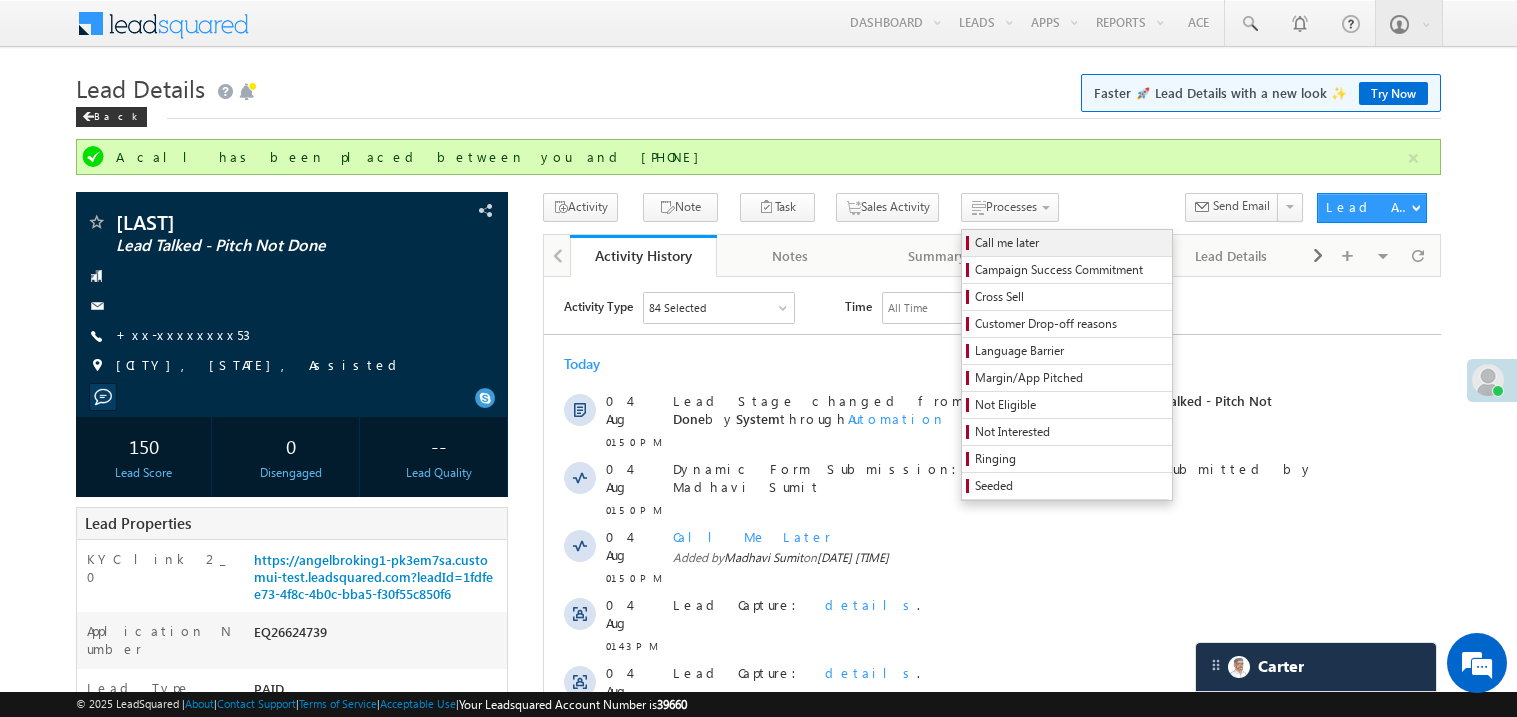 click on "Call me later" at bounding box center (1070, 243) 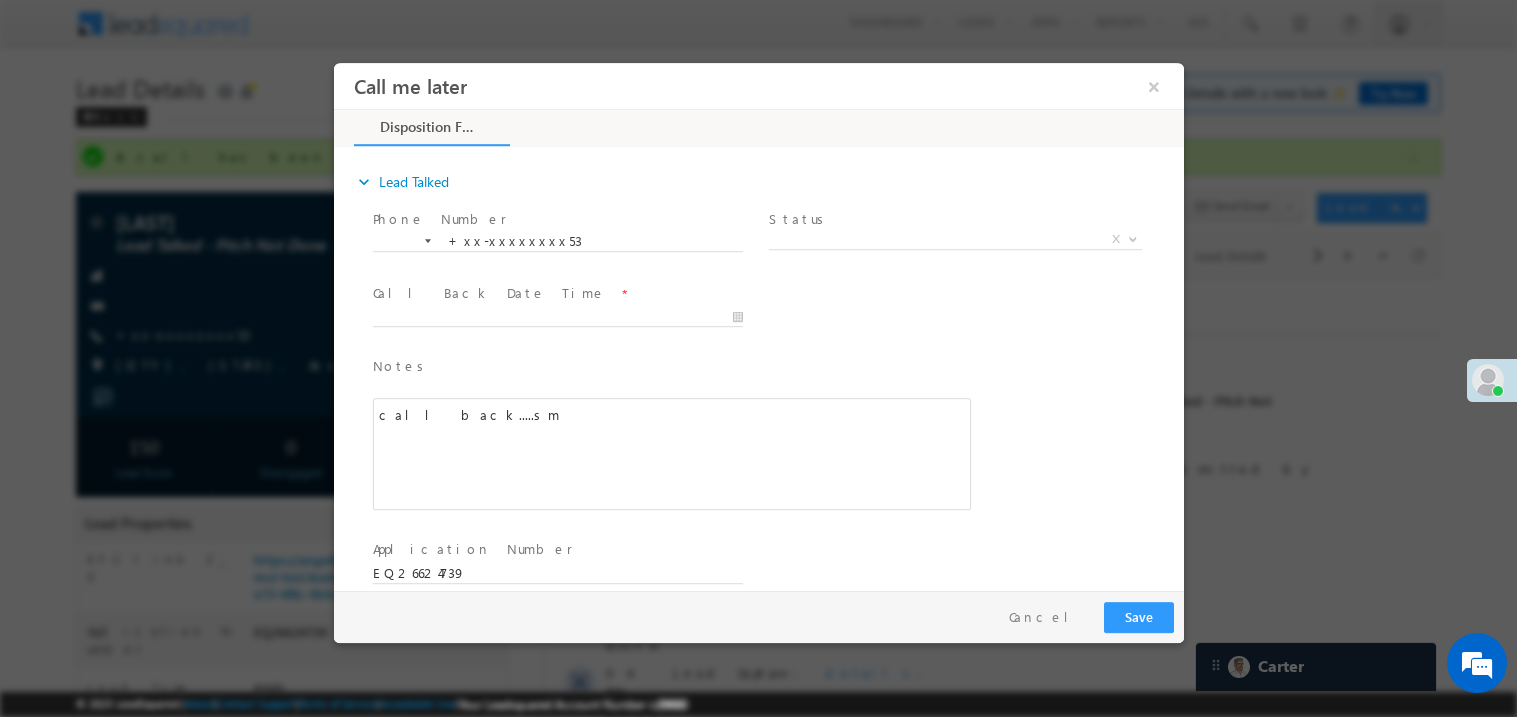 scroll, scrollTop: 0, scrollLeft: 0, axis: both 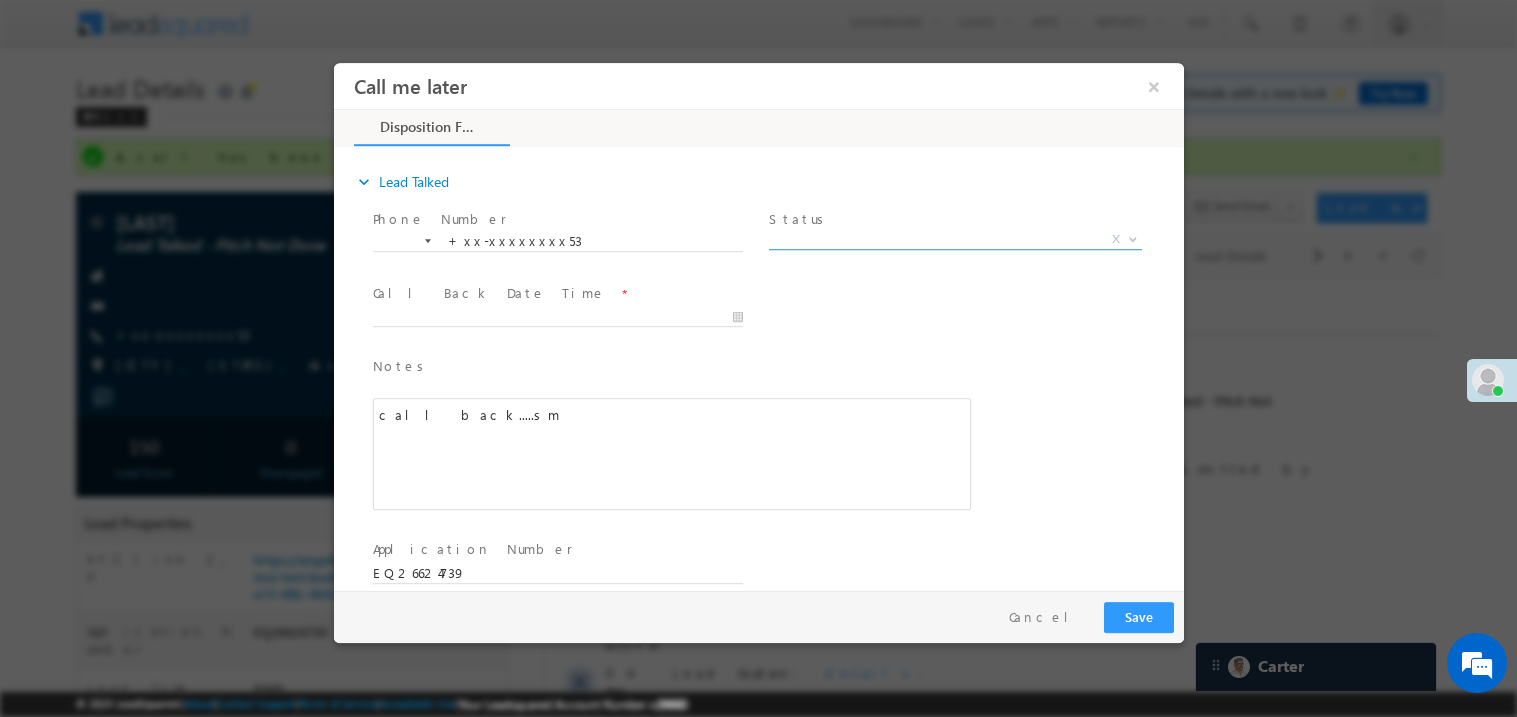 click on "X" at bounding box center (954, 239) 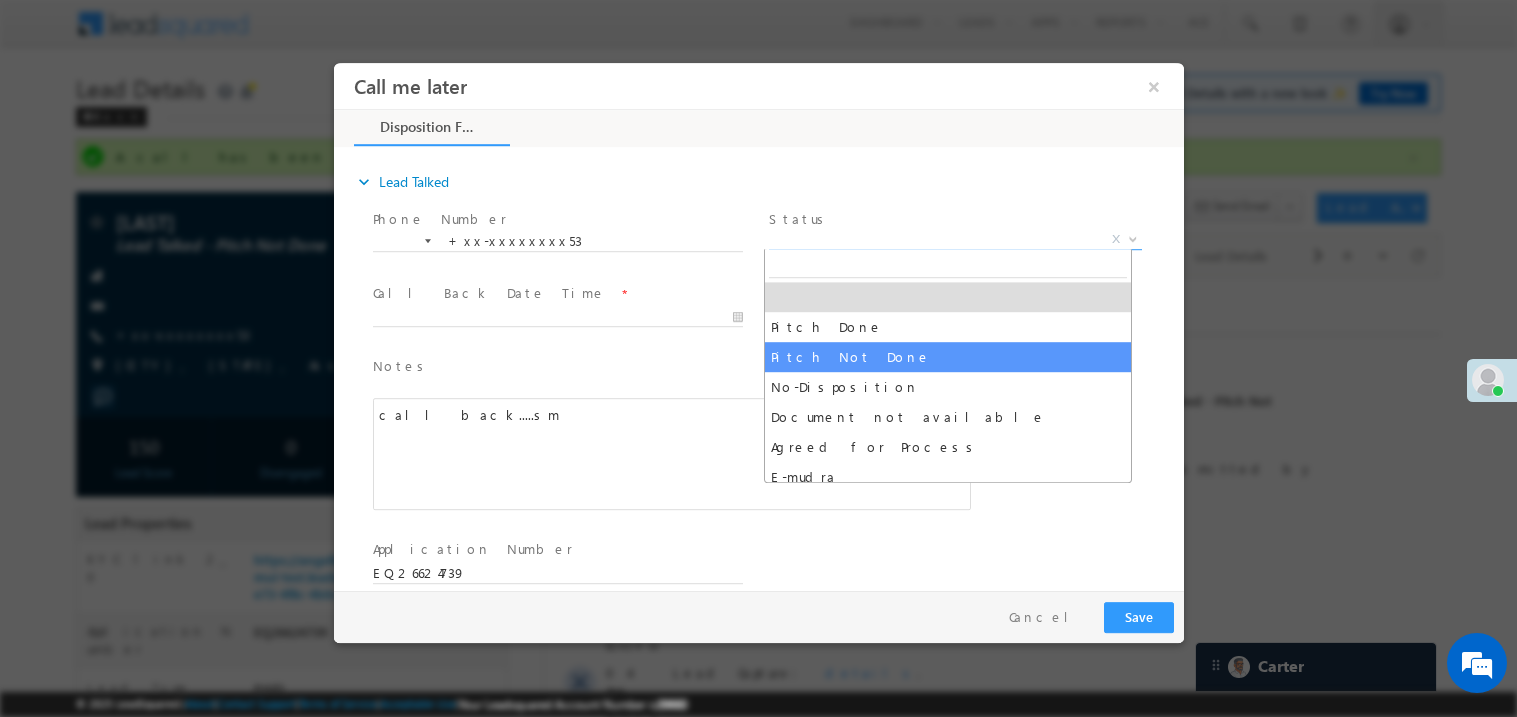 select on "Pitch Not Done" 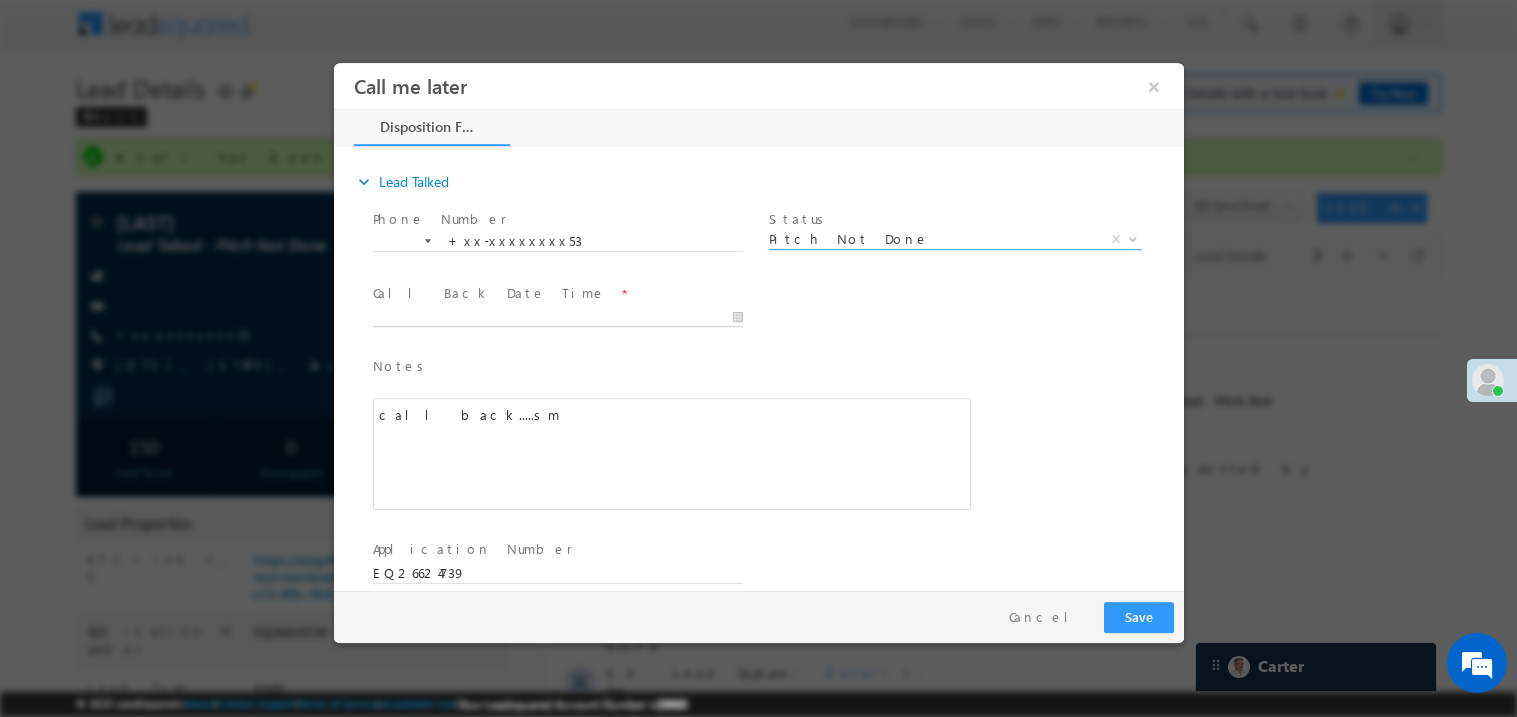 click on "Call me later
×" at bounding box center [758, 325] 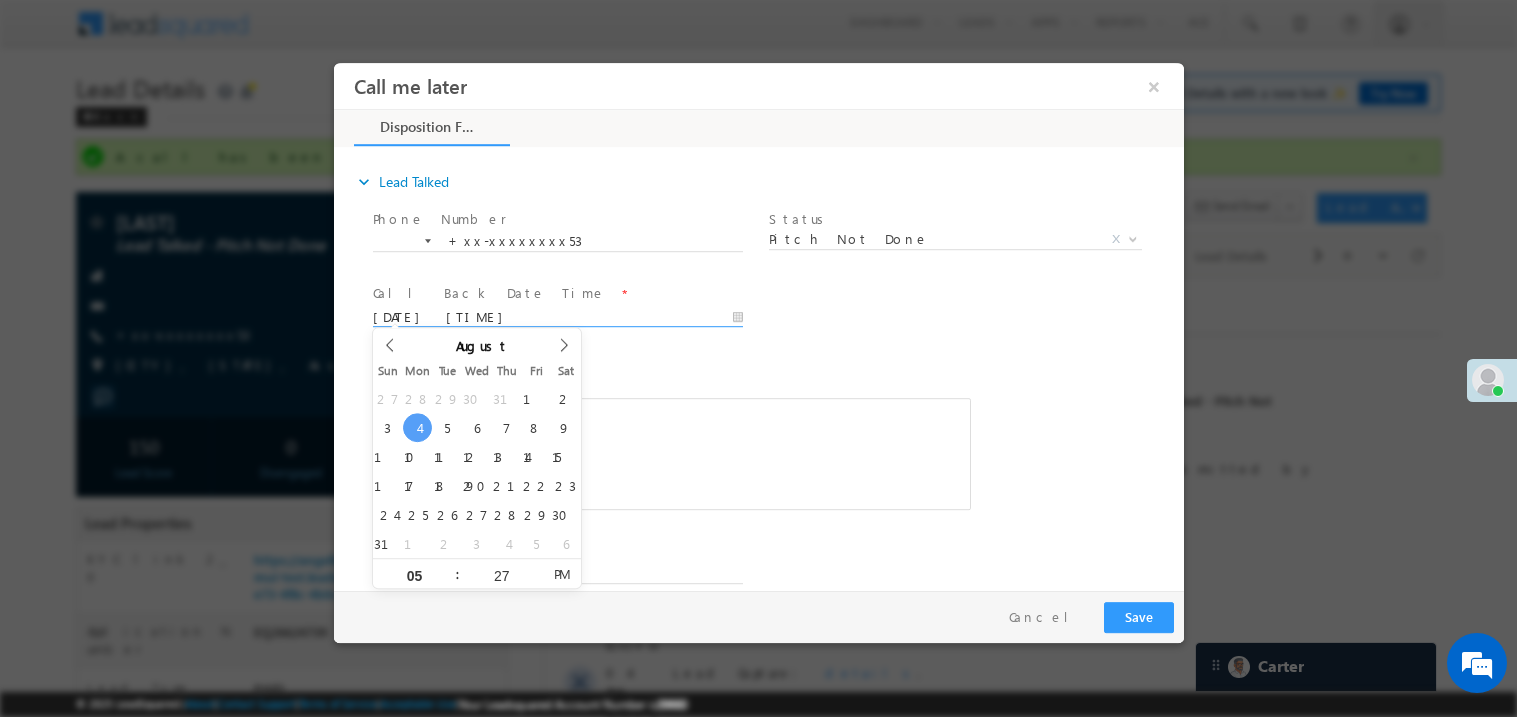 click on "call back.....sm" at bounding box center [671, 453] 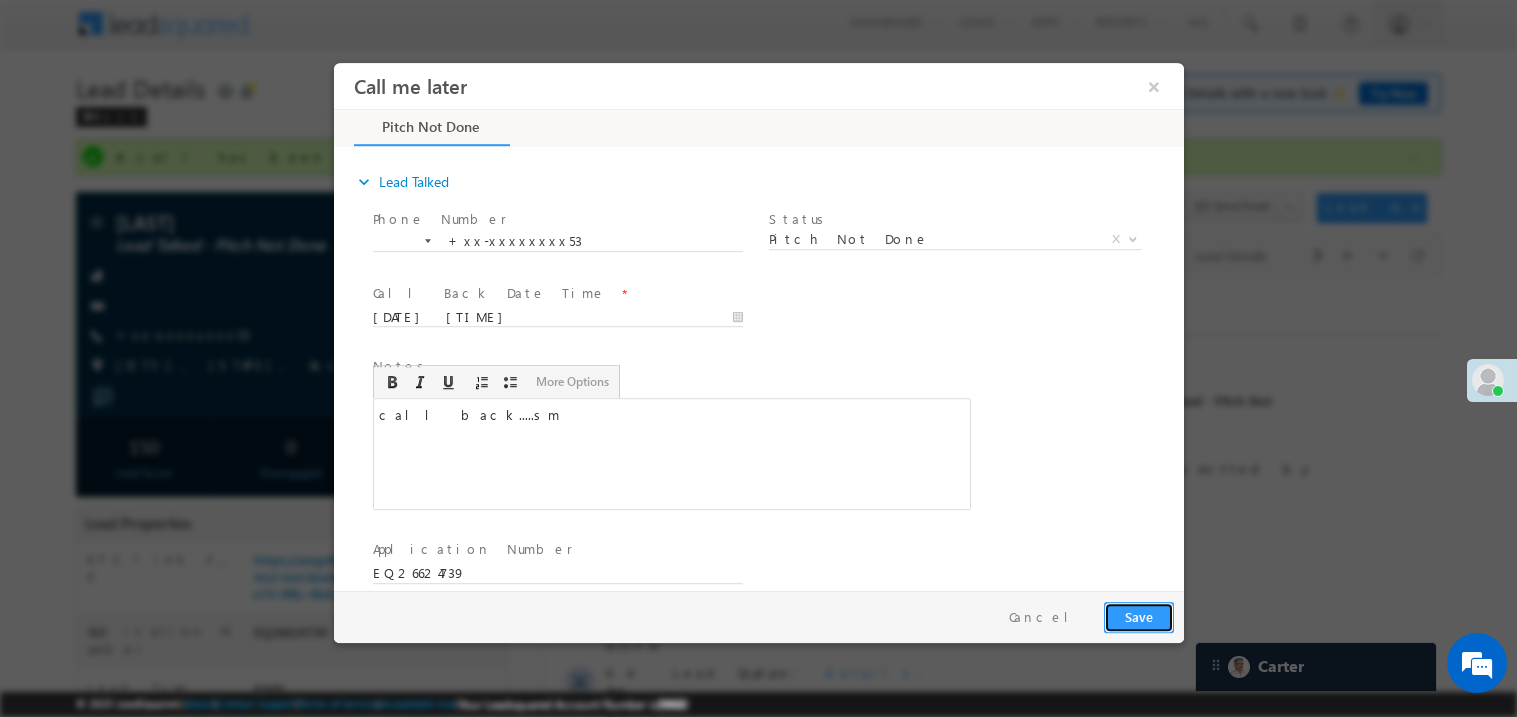 click on "Save" at bounding box center [1138, 616] 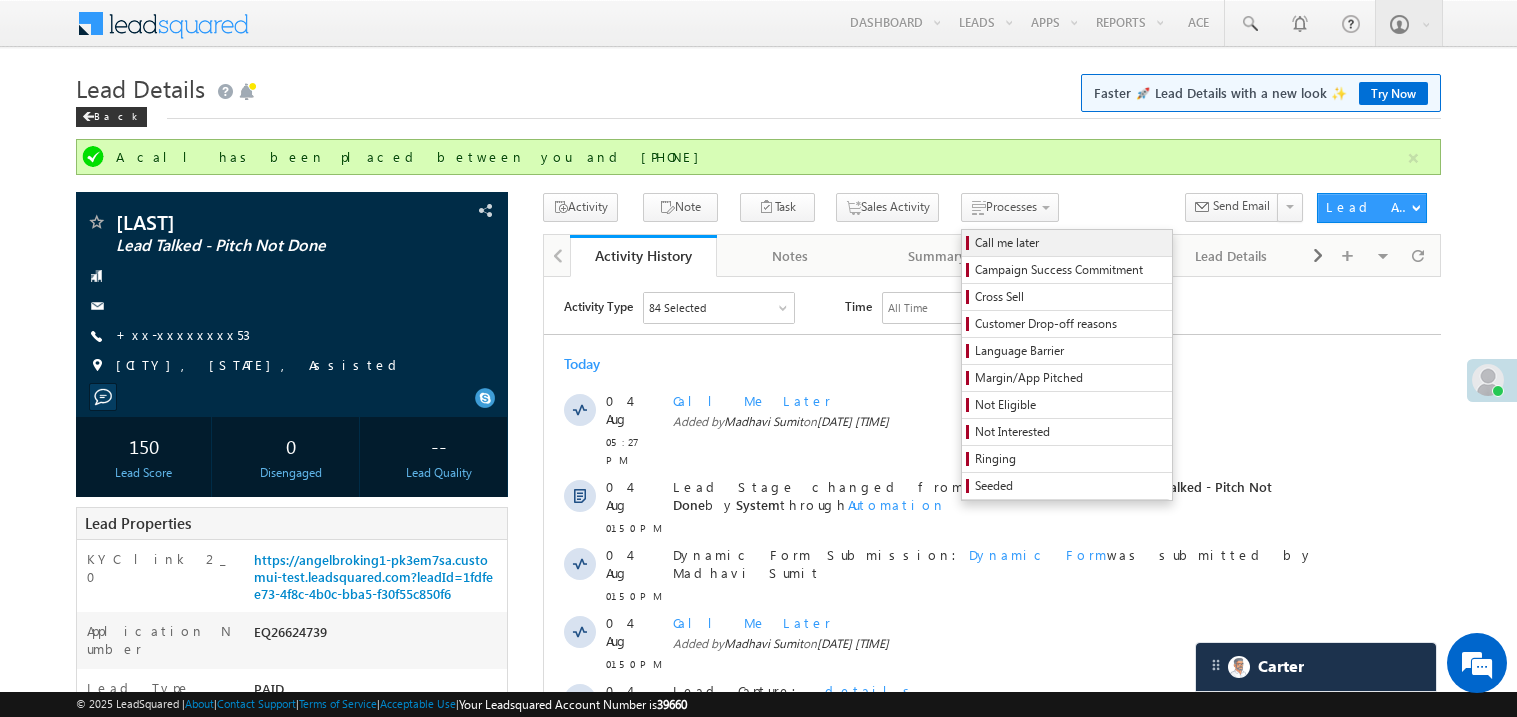 click on "Call me later" at bounding box center (1070, 243) 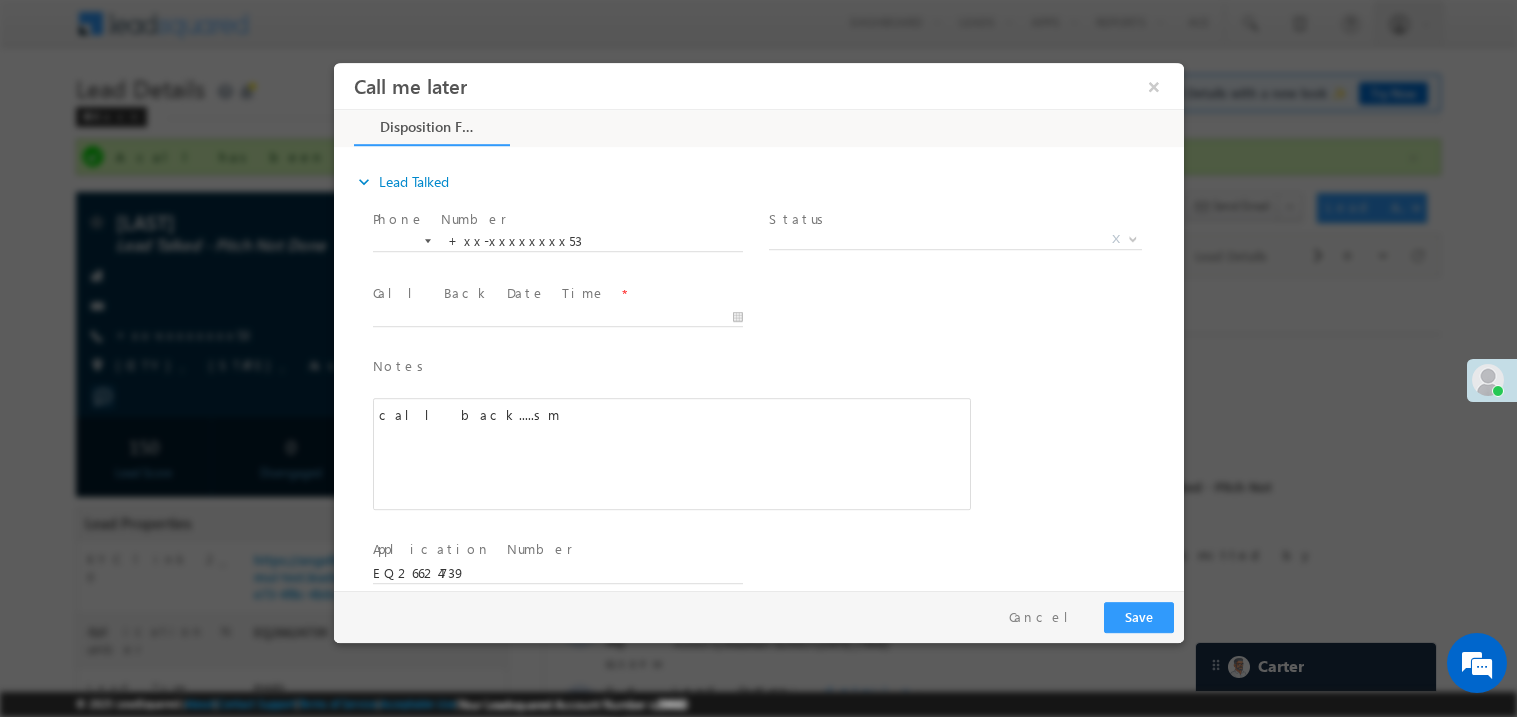 scroll, scrollTop: 0, scrollLeft: 0, axis: both 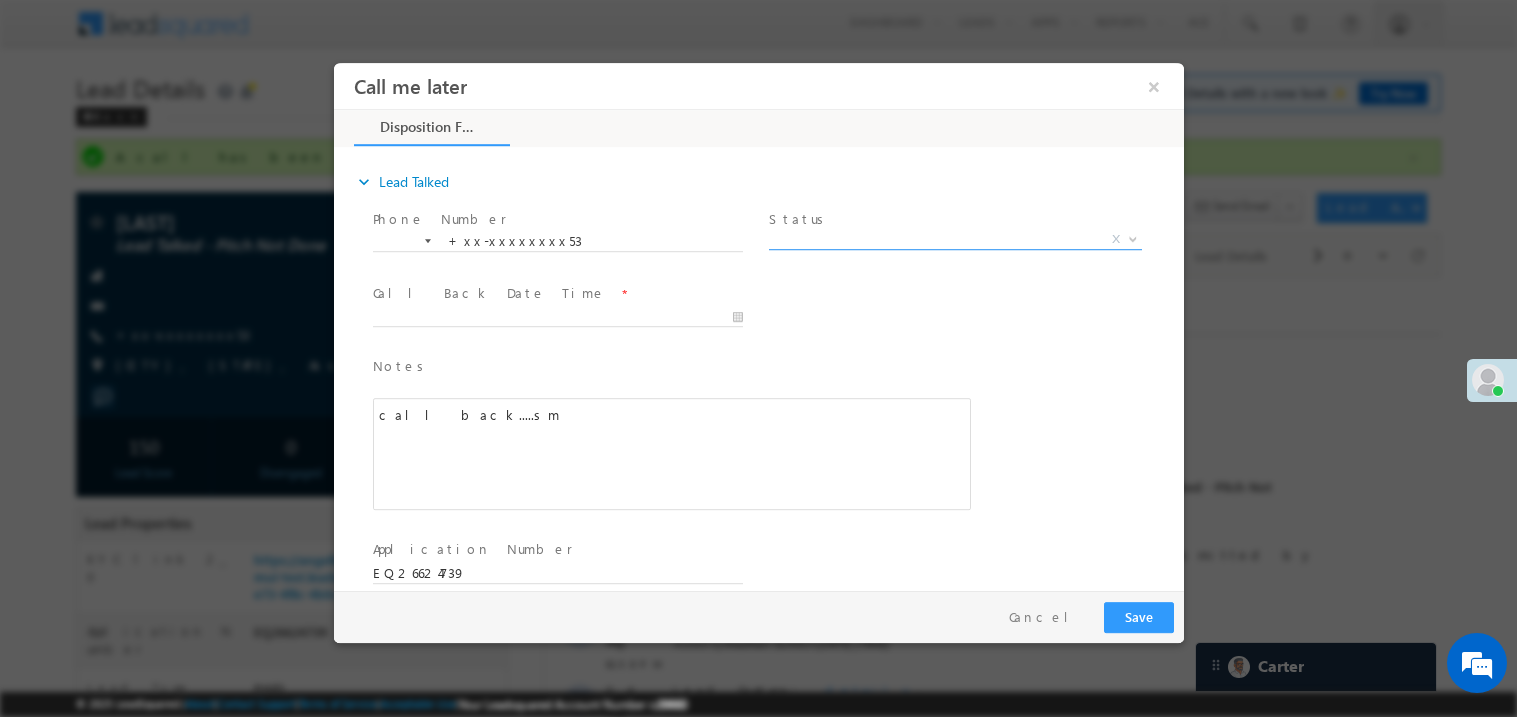 click on "X" at bounding box center [954, 239] 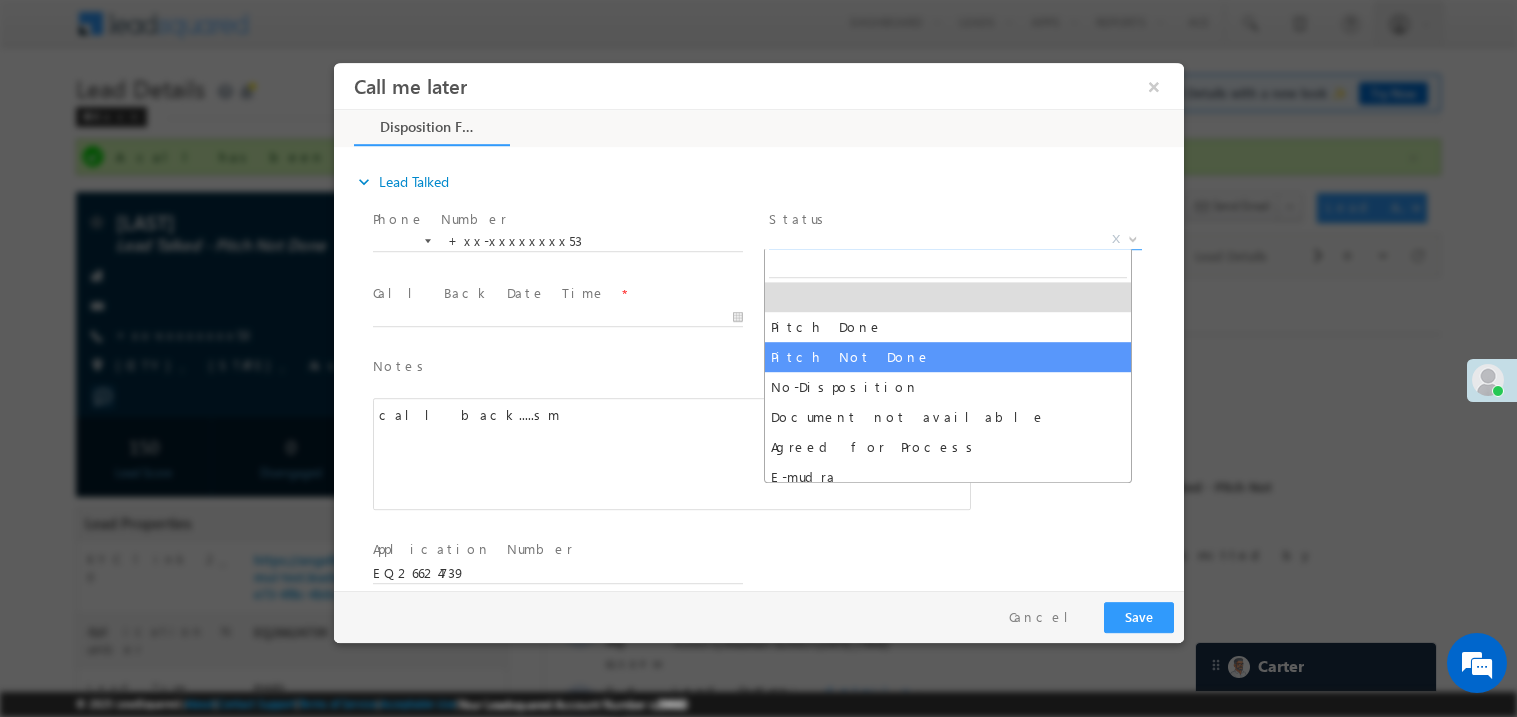 select on "Pitch Not Done" 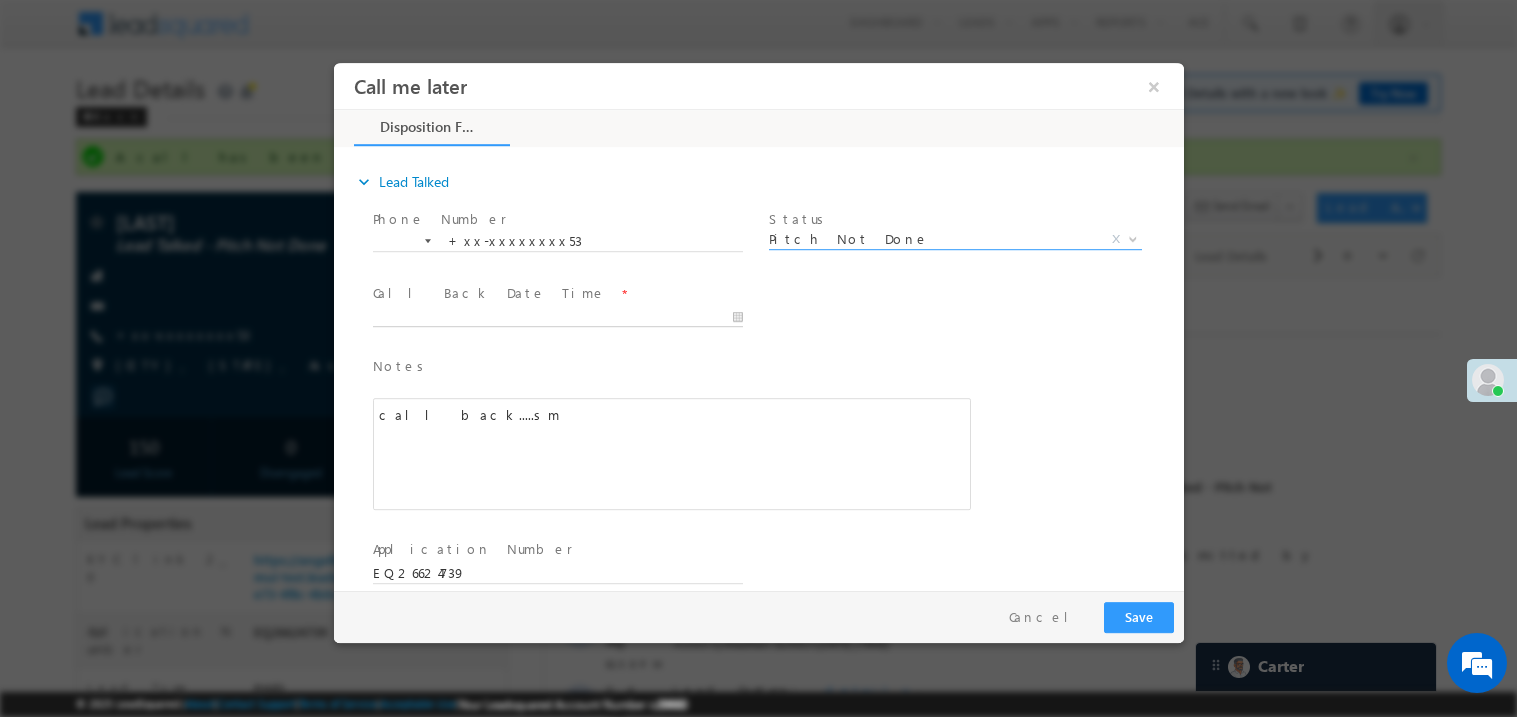 click on "Call me later
×" at bounding box center [758, 325] 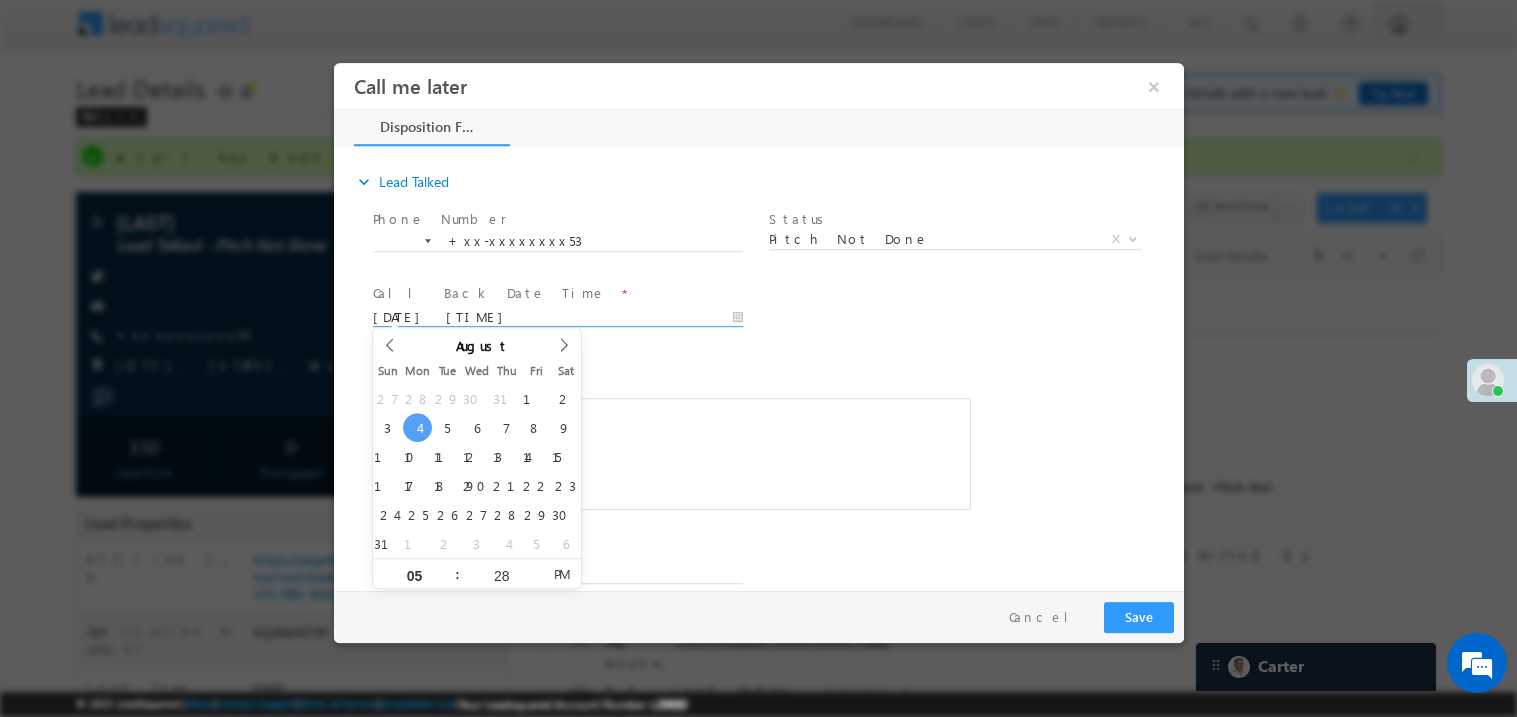 click on "call back.....sm" at bounding box center [671, 453] 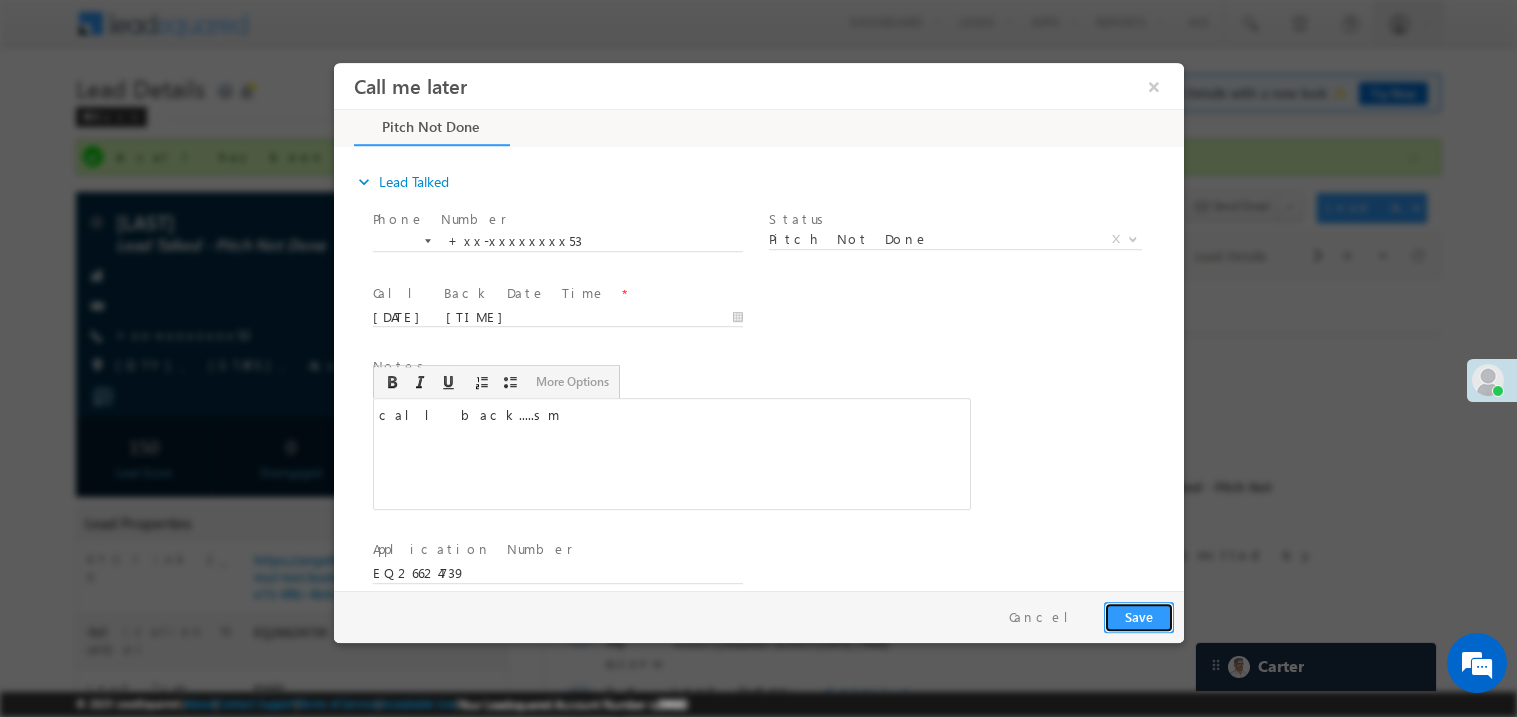 click on "Save" at bounding box center [1138, 616] 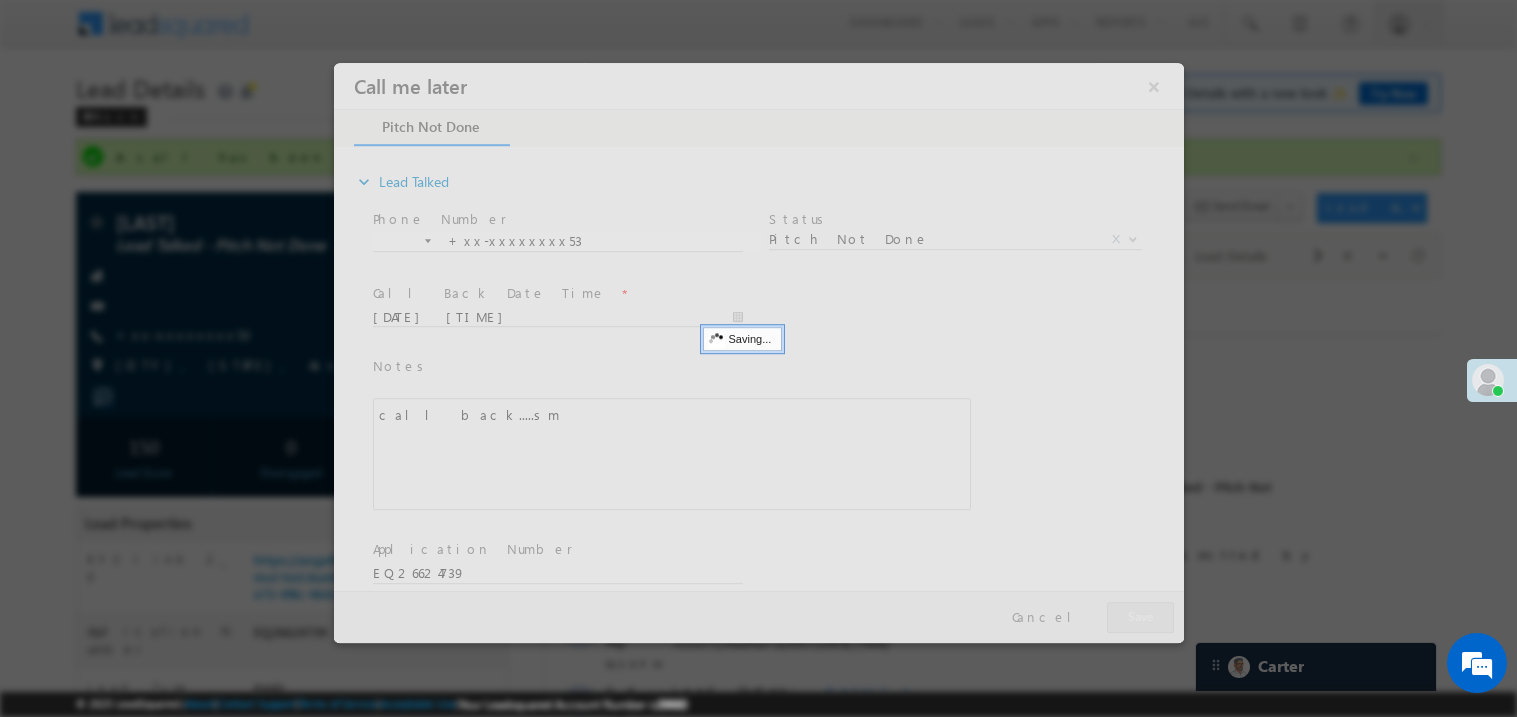 click at bounding box center [758, 352] 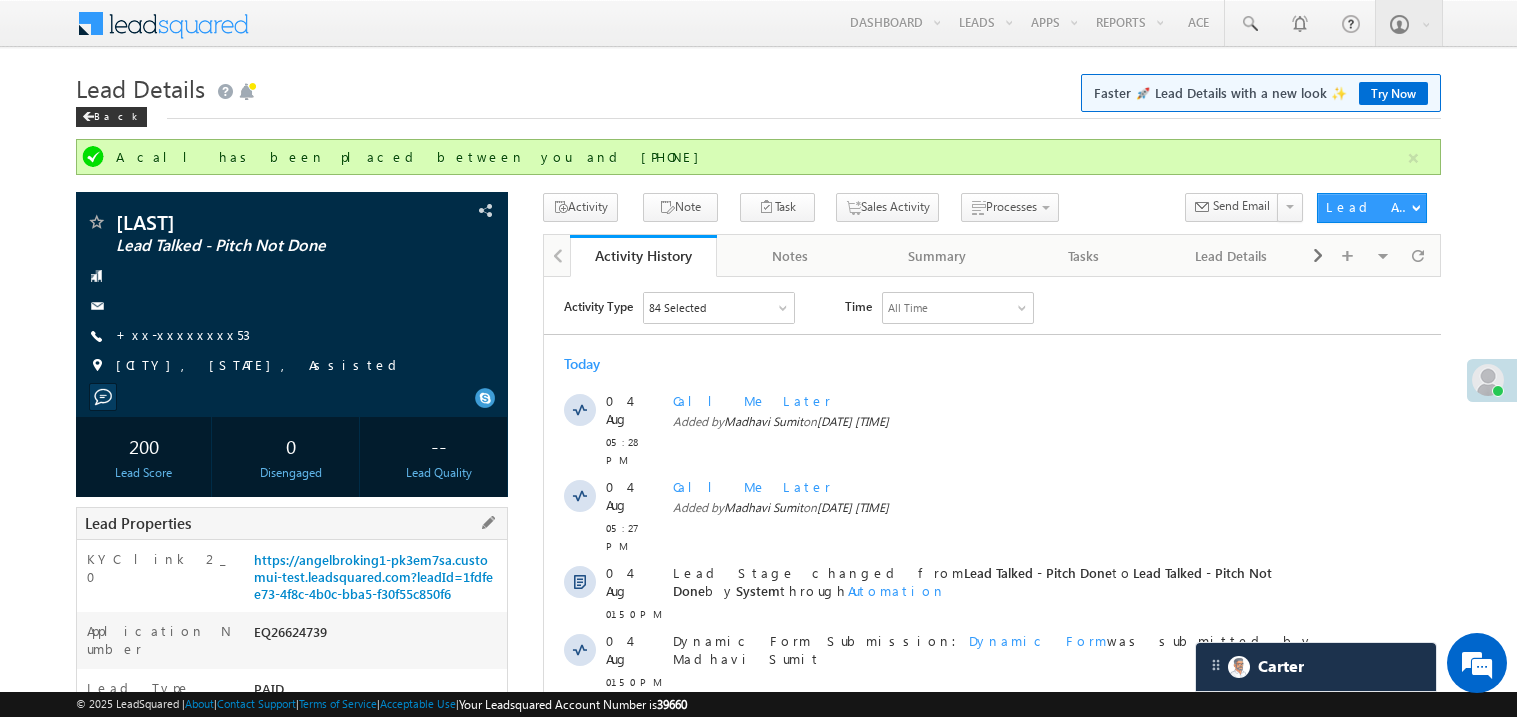 click on "EQ26624739" at bounding box center (378, 636) 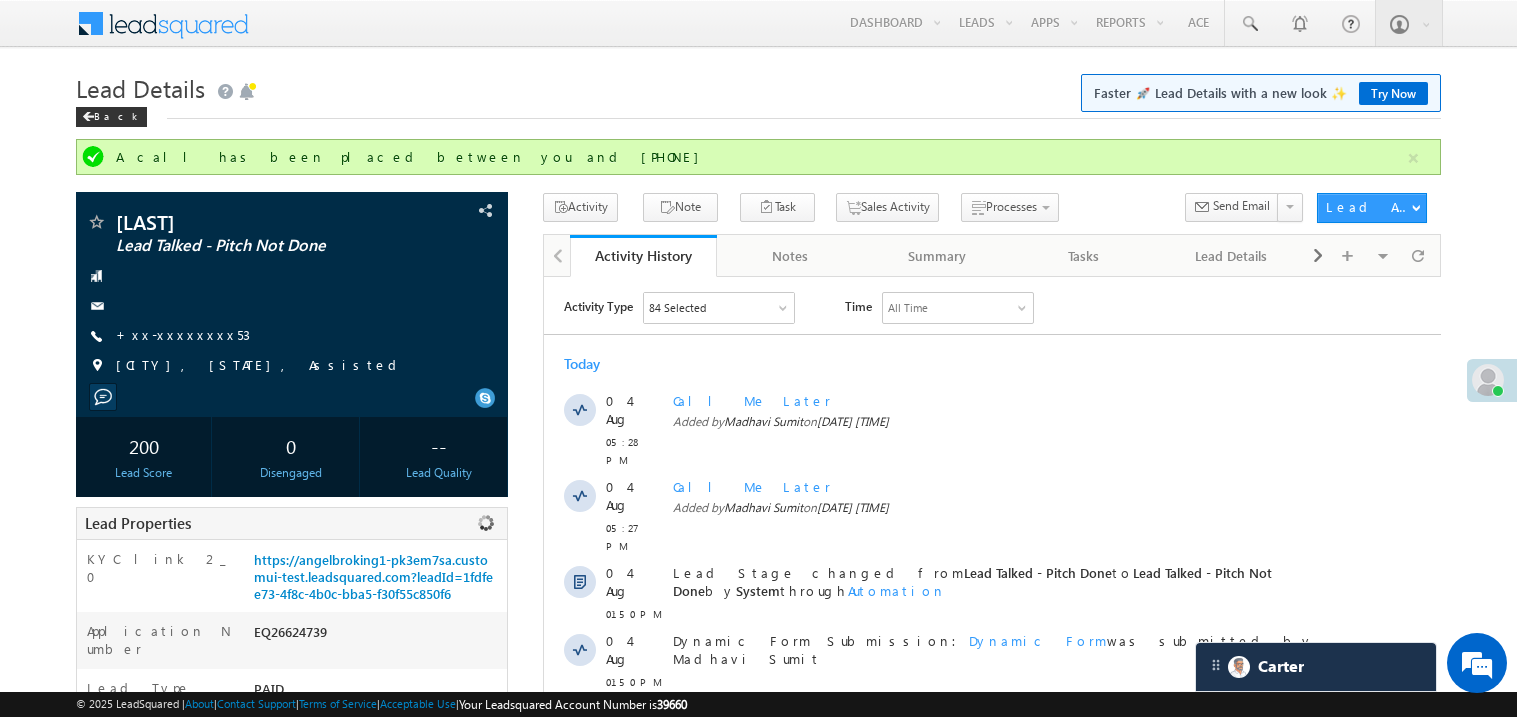 copy on "EQ26624739" 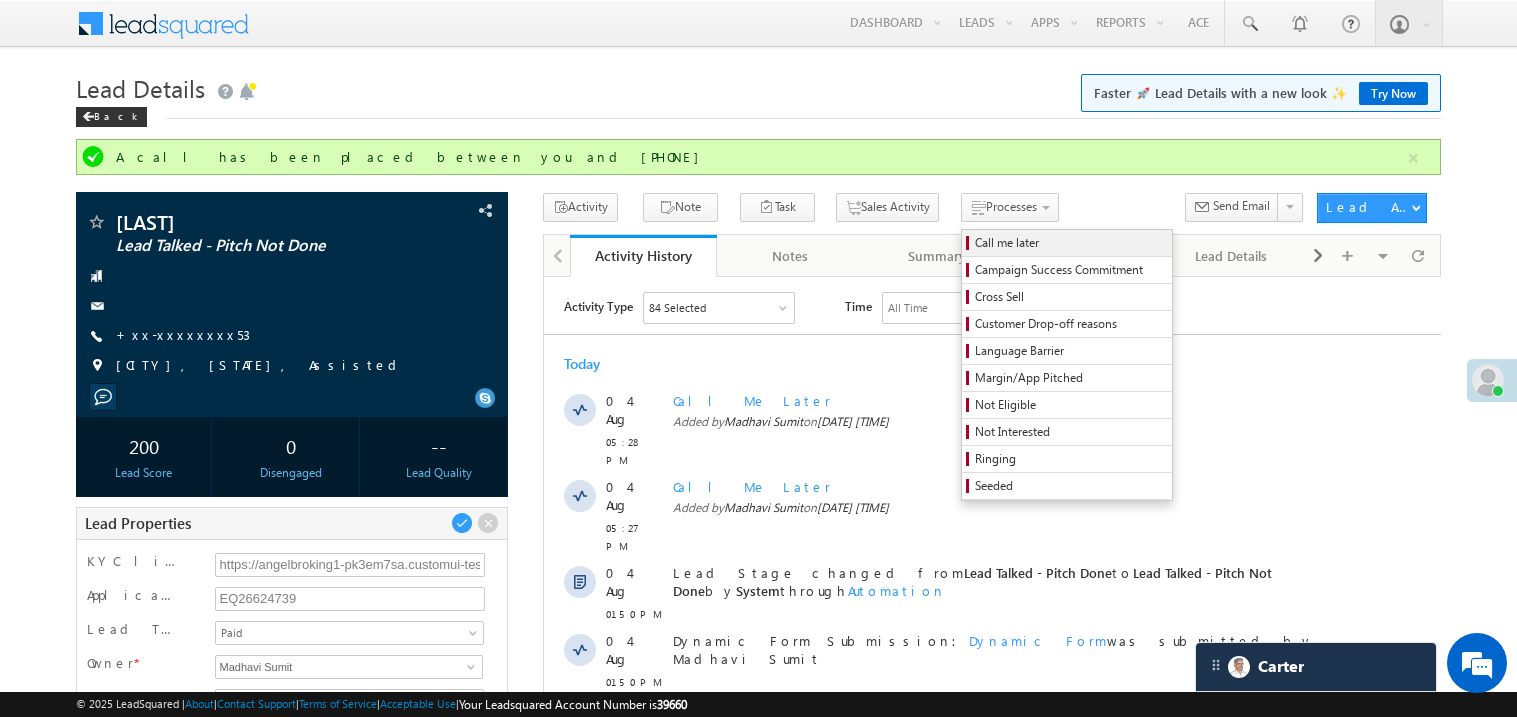click on "Call me later" at bounding box center [1070, 243] 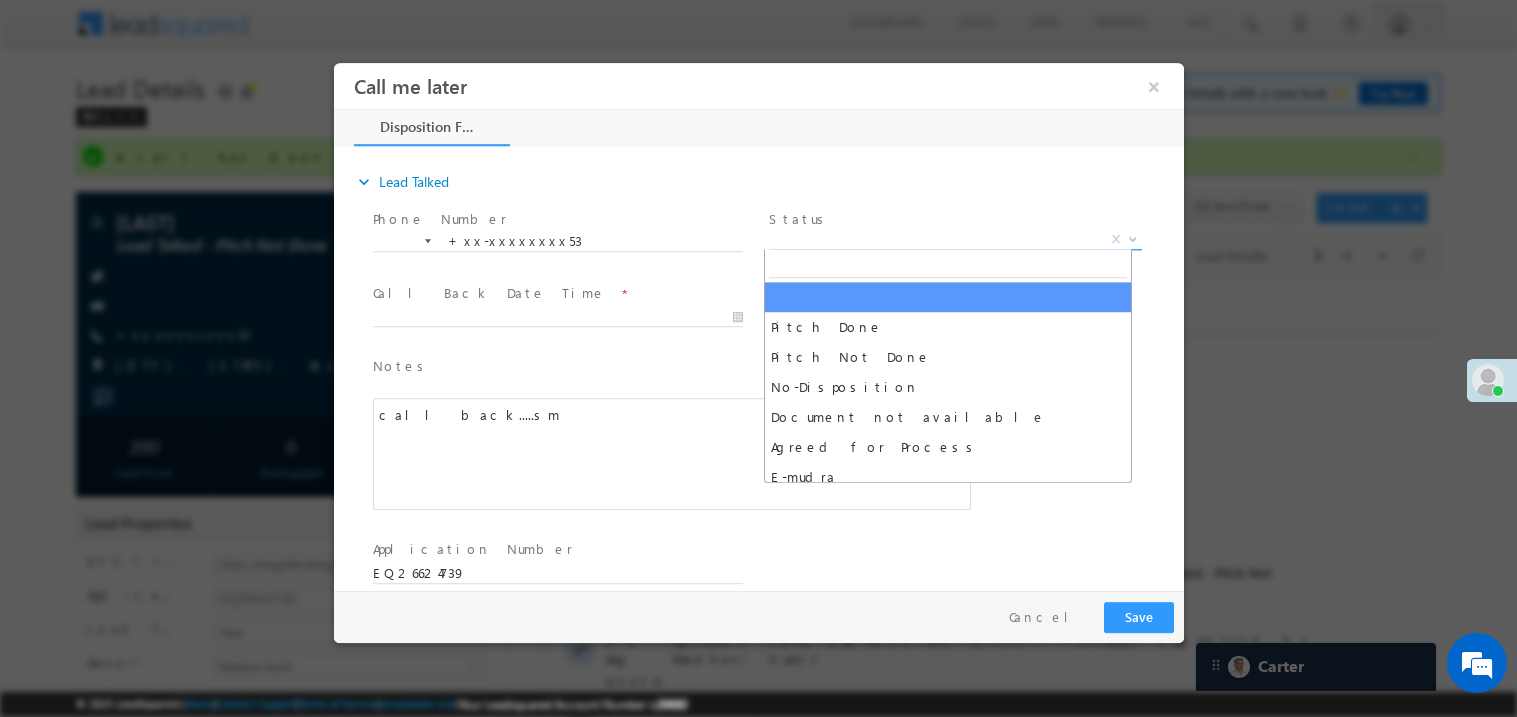 scroll, scrollTop: 0, scrollLeft: 0, axis: both 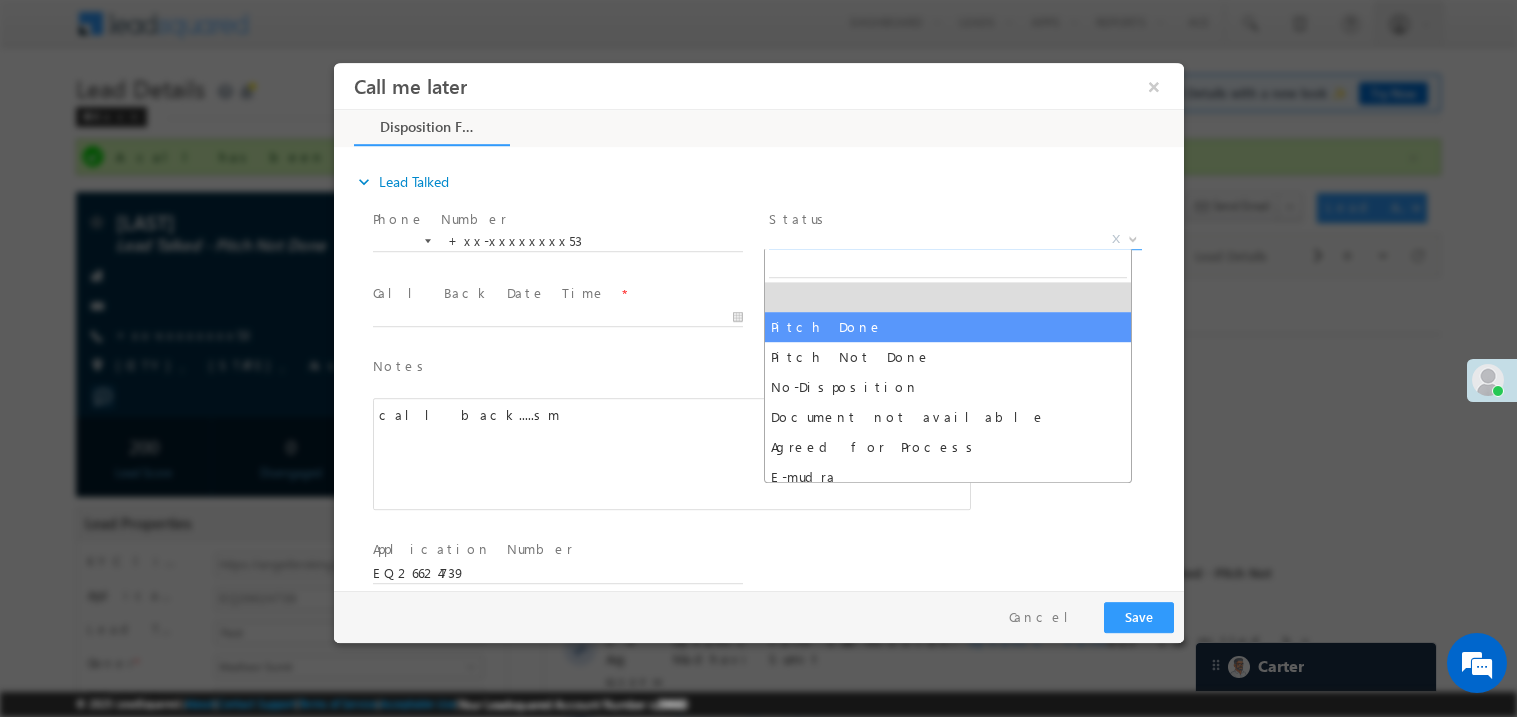 select on "Pitch Done" 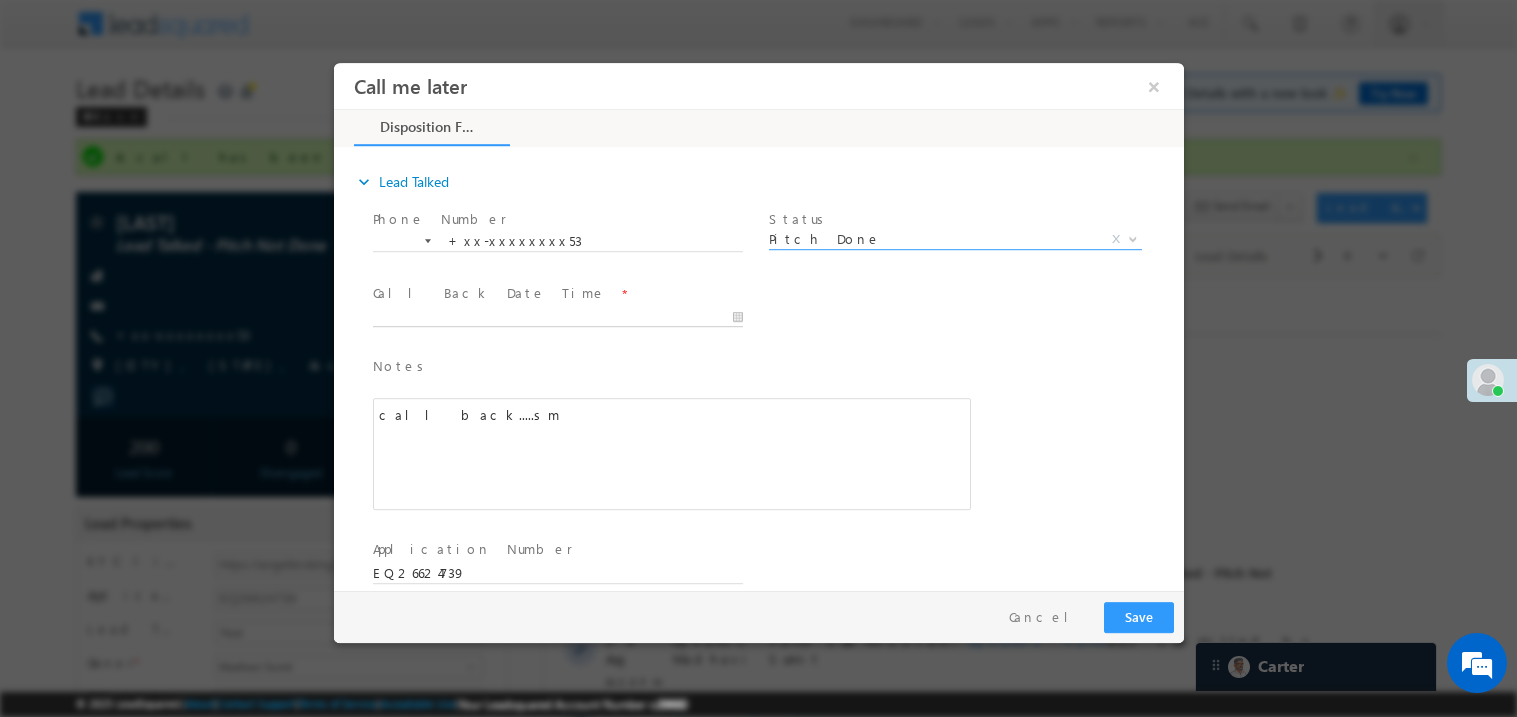 click on "Call me later
×" at bounding box center (758, 325) 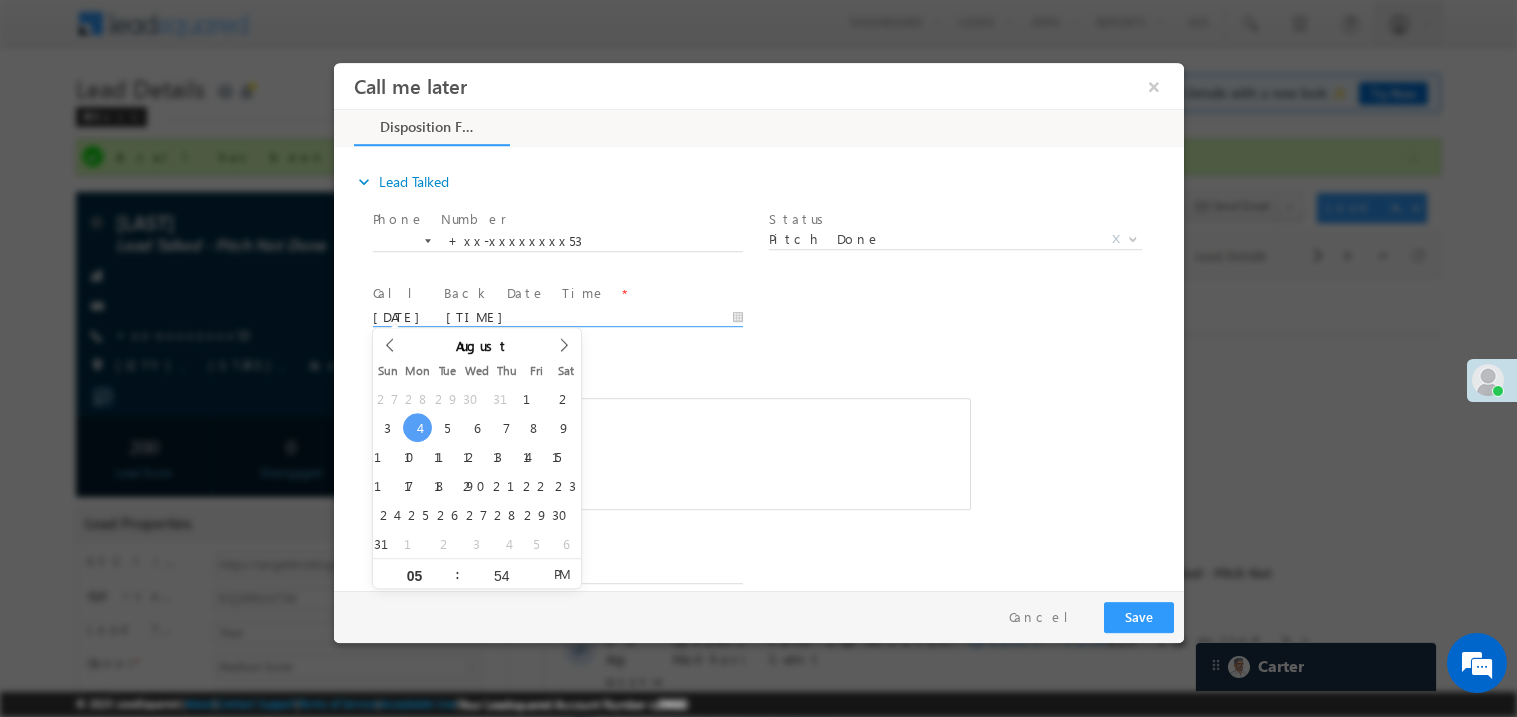 click on "call back.....sm" at bounding box center (671, 453) 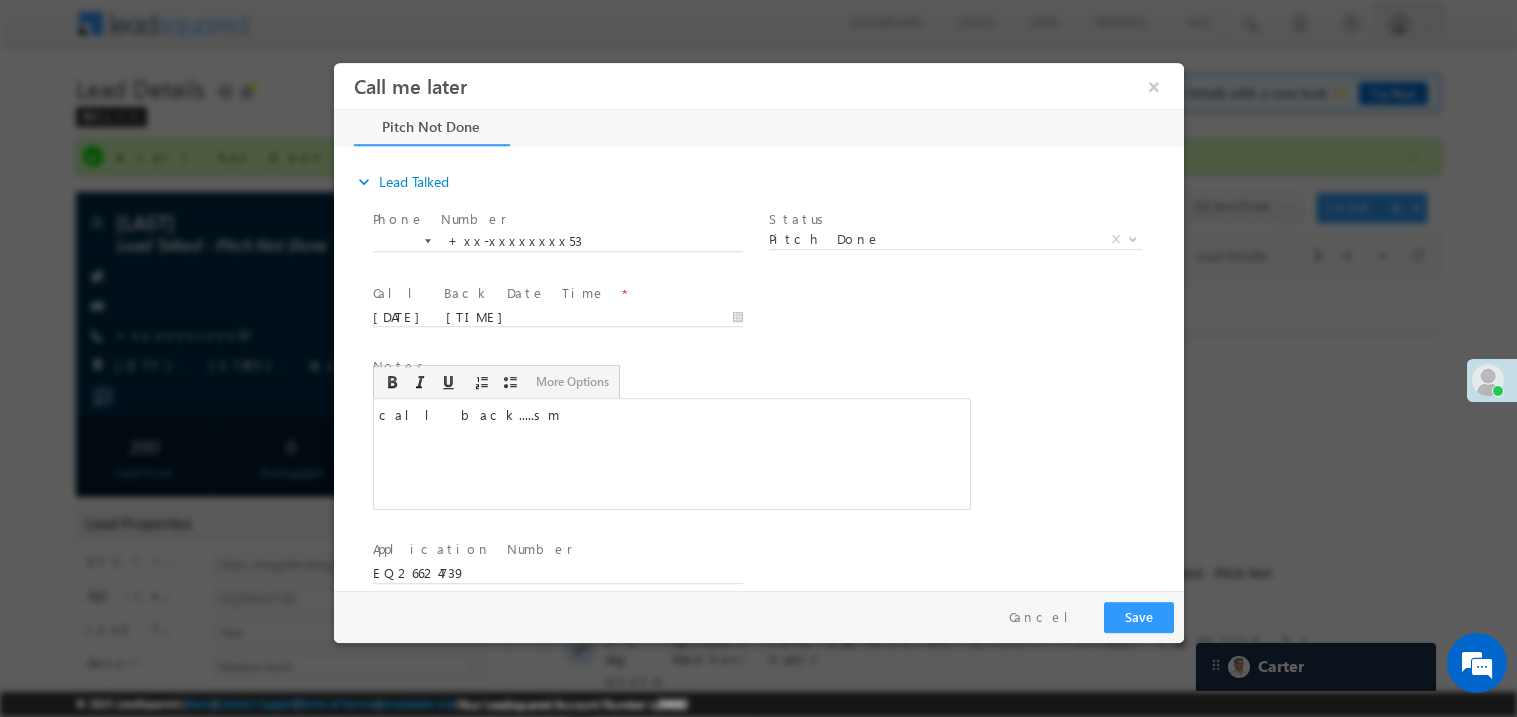 type 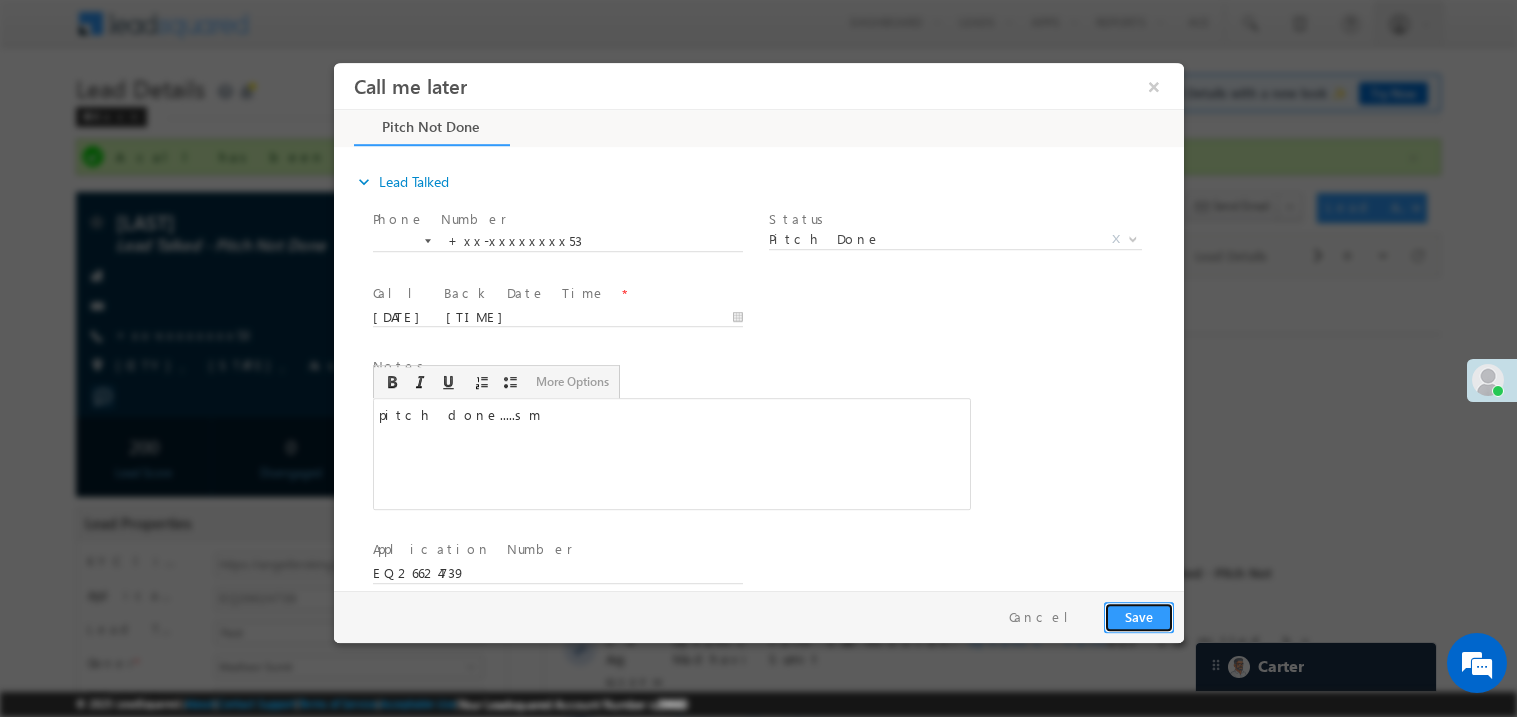 click on "Save" at bounding box center (1138, 616) 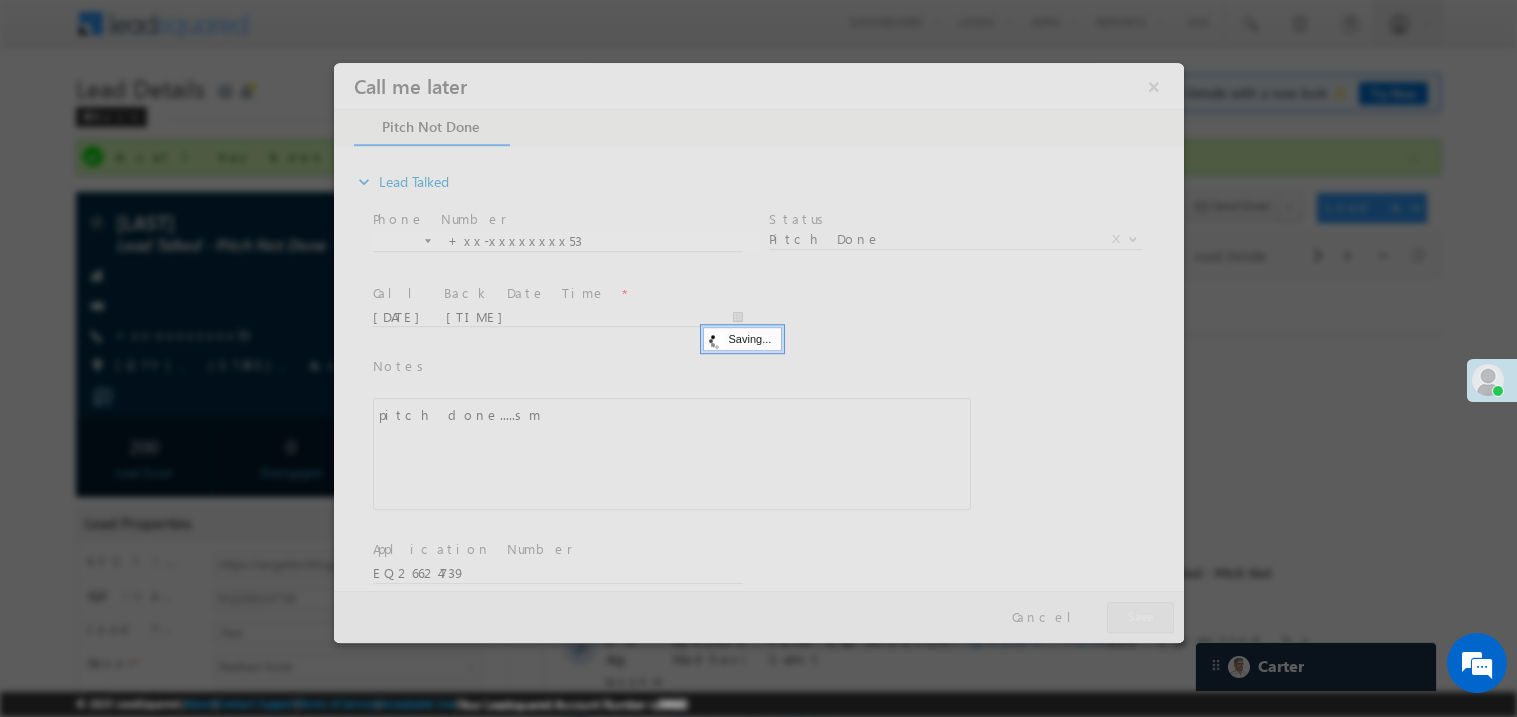 click at bounding box center (758, 352) 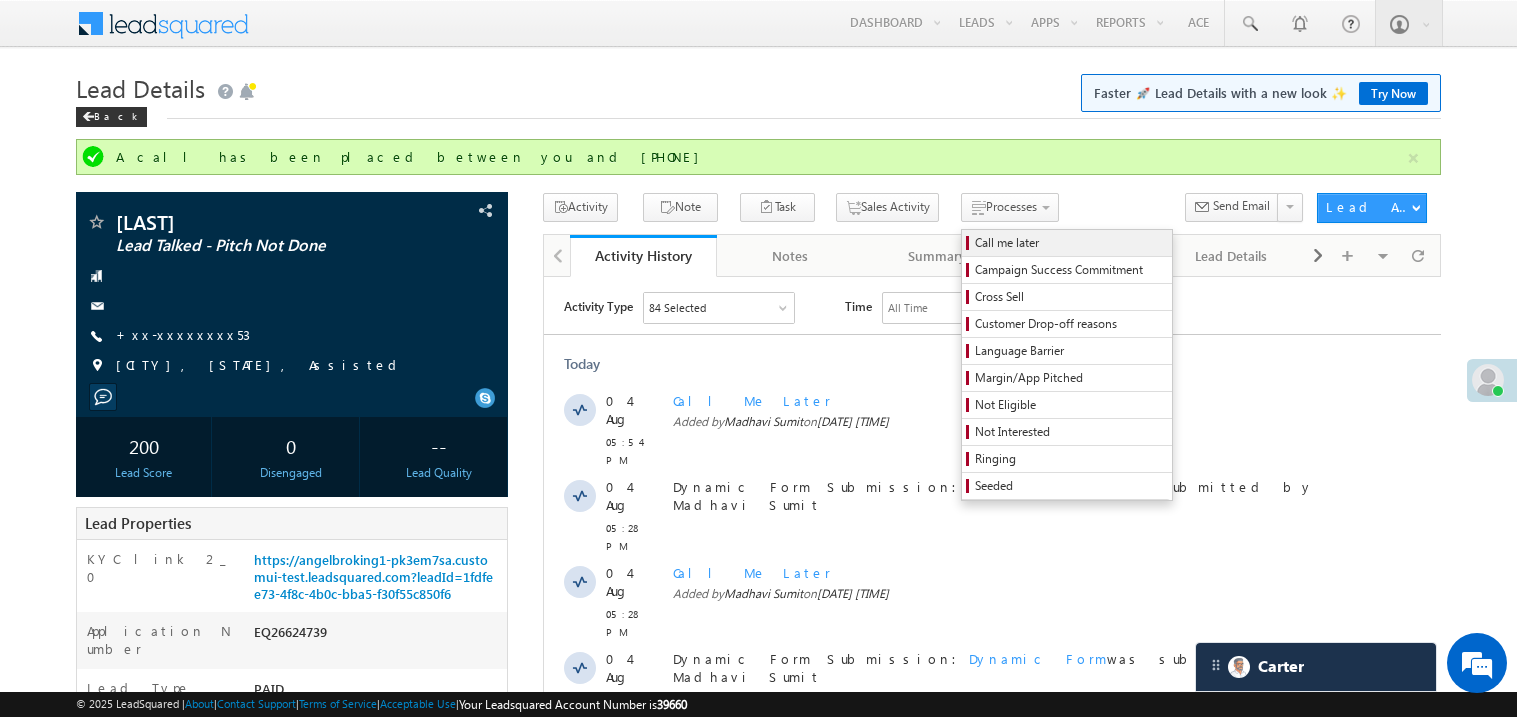 click on "Call me later" at bounding box center [1070, 243] 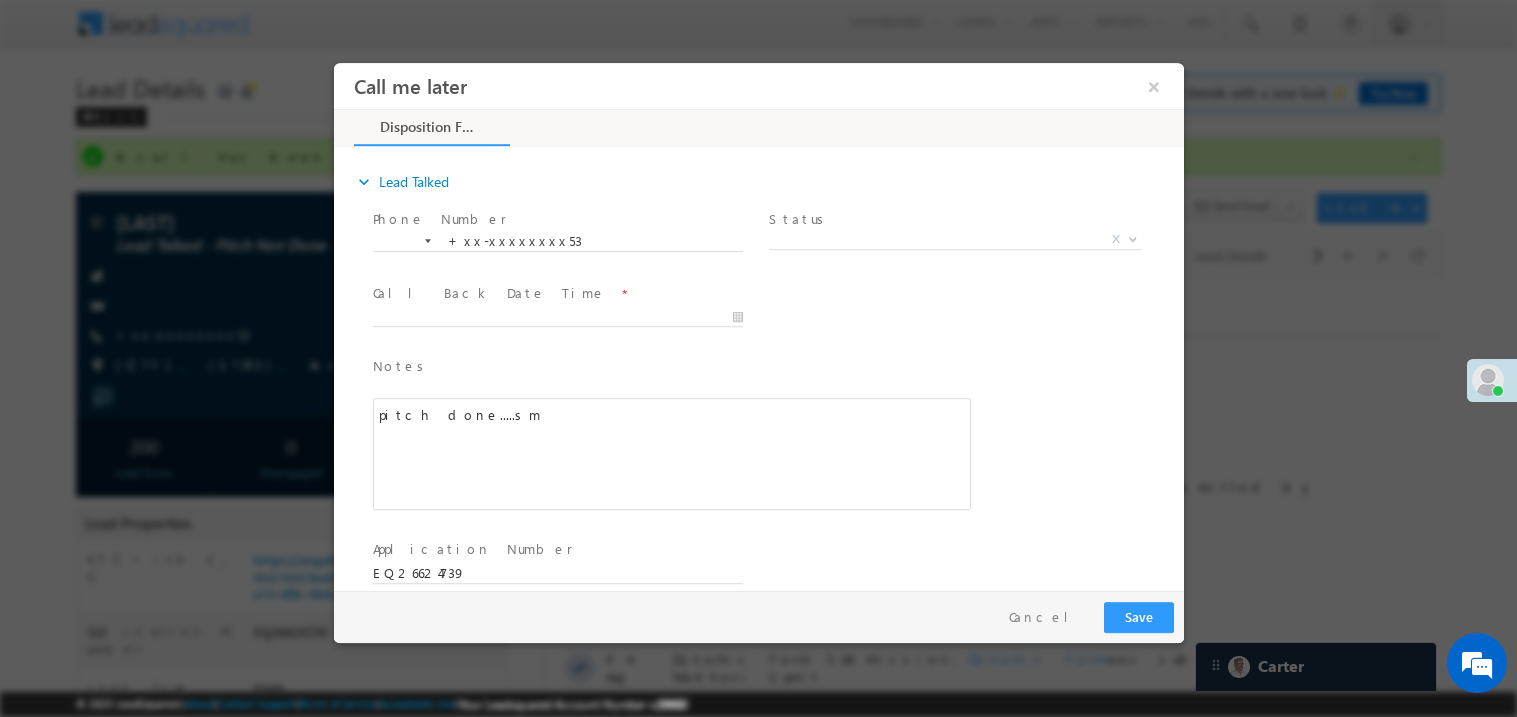 scroll, scrollTop: 0, scrollLeft: 0, axis: both 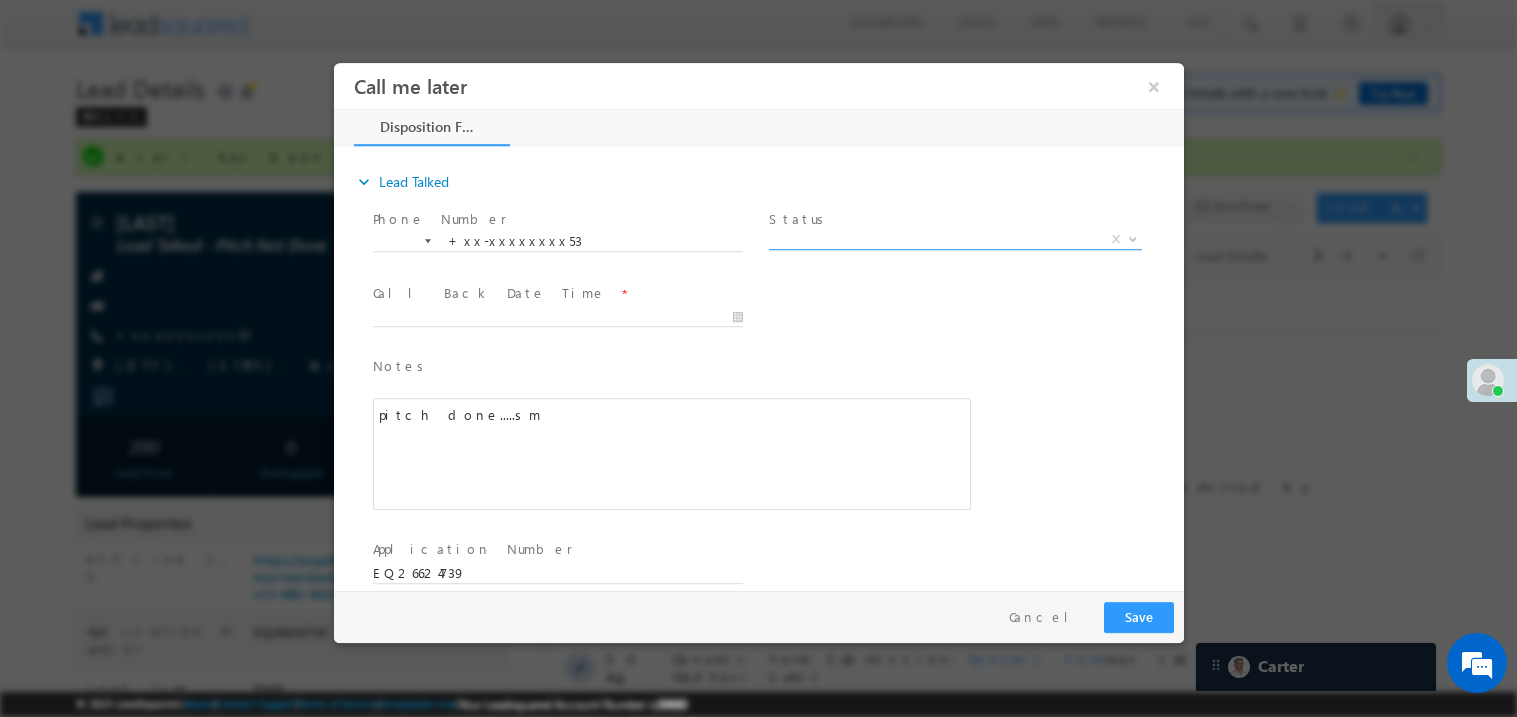 click on "X" at bounding box center [954, 239] 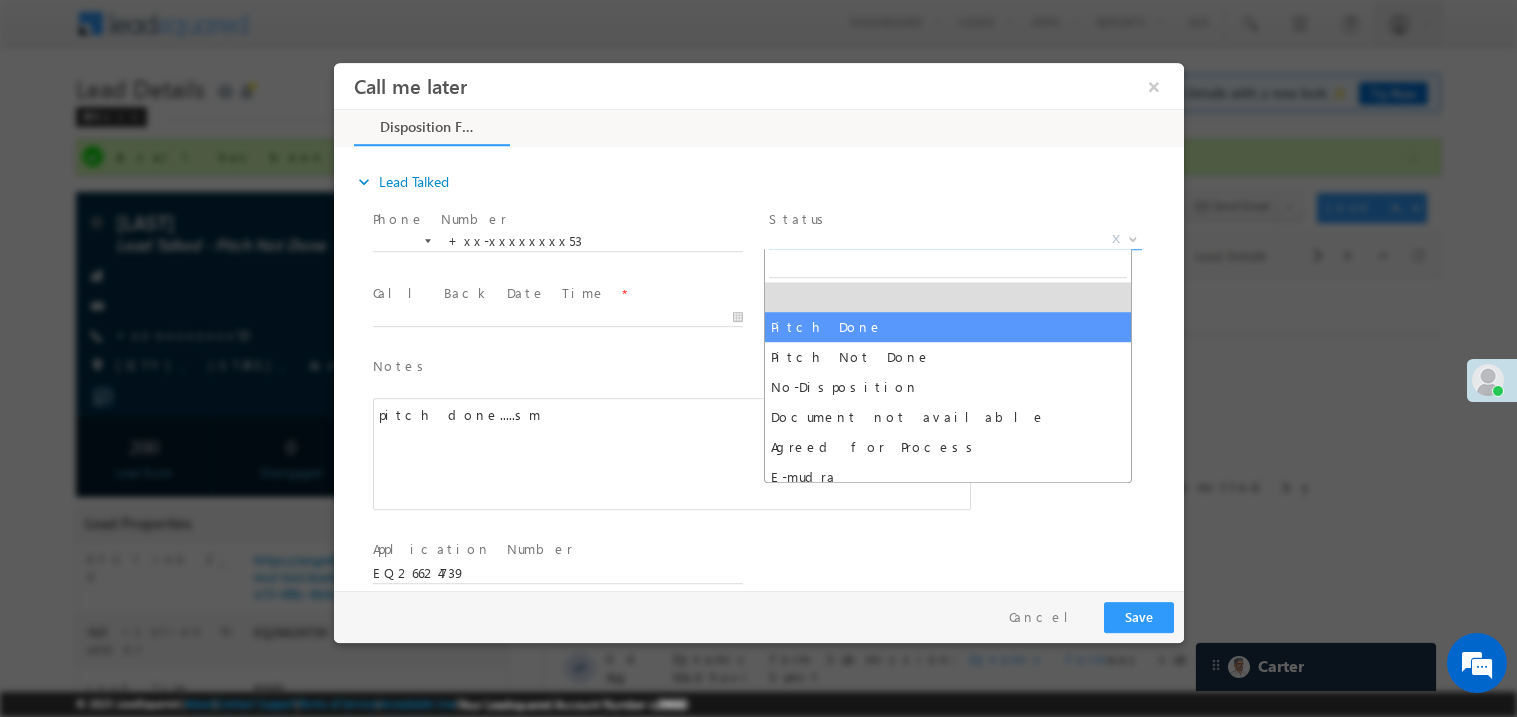 select on "Pitch Done" 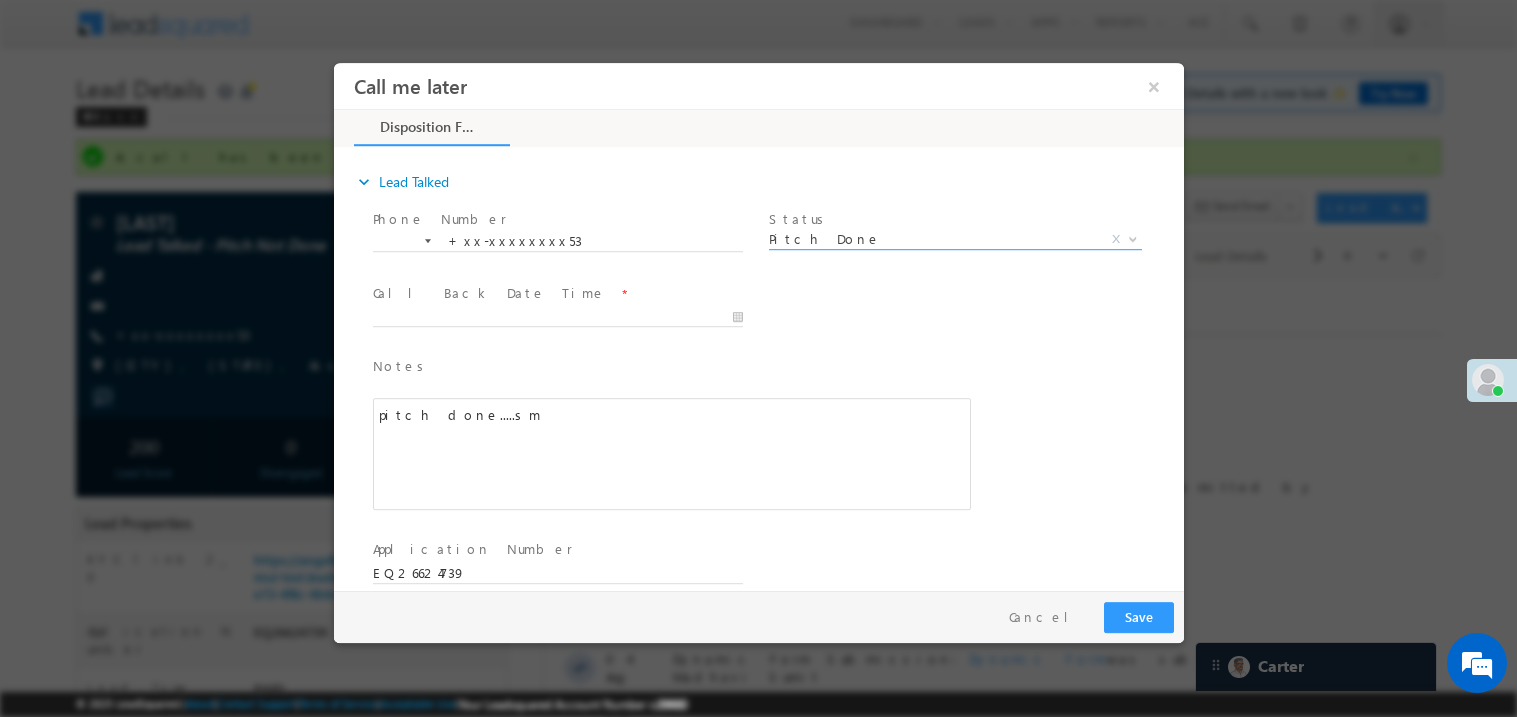 click at bounding box center (566, 316) 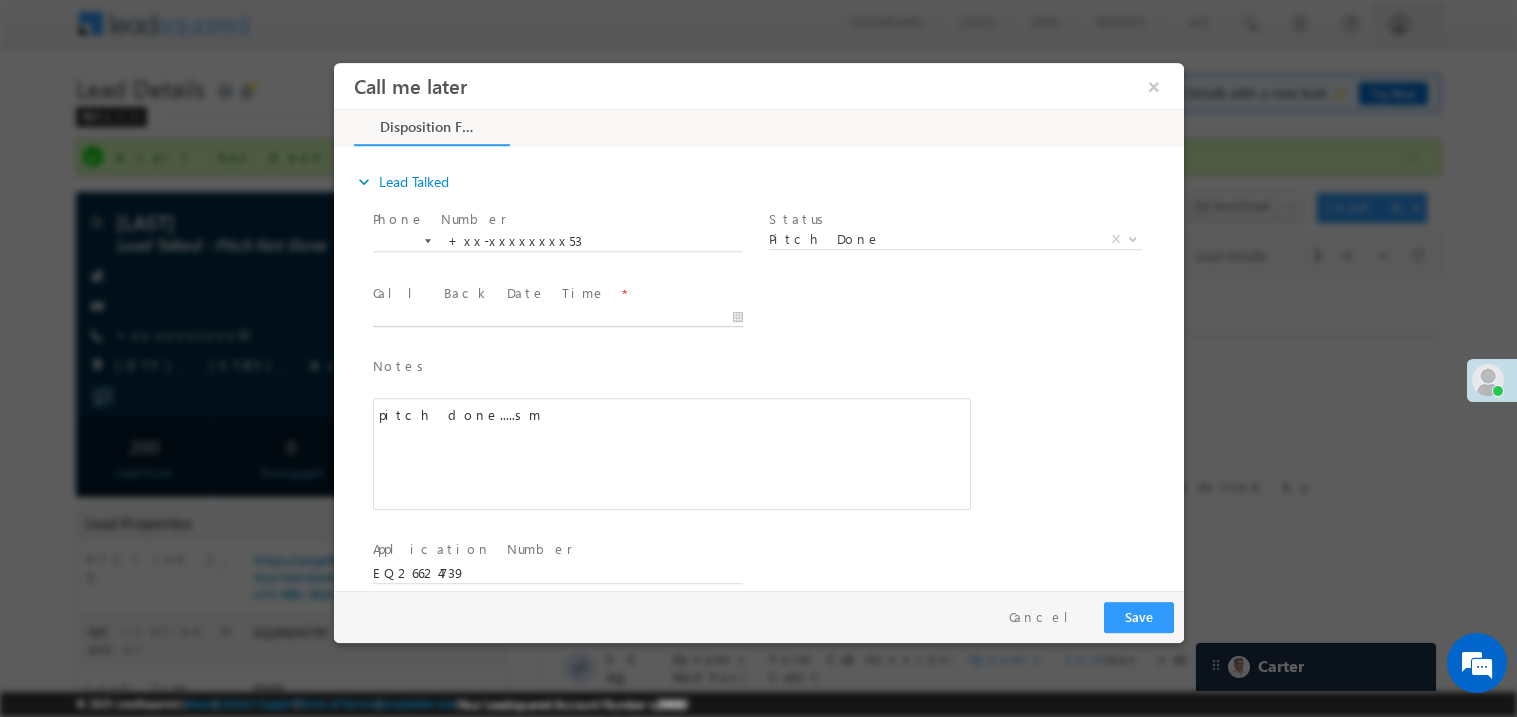 click on "Call me later
×" at bounding box center [758, 325] 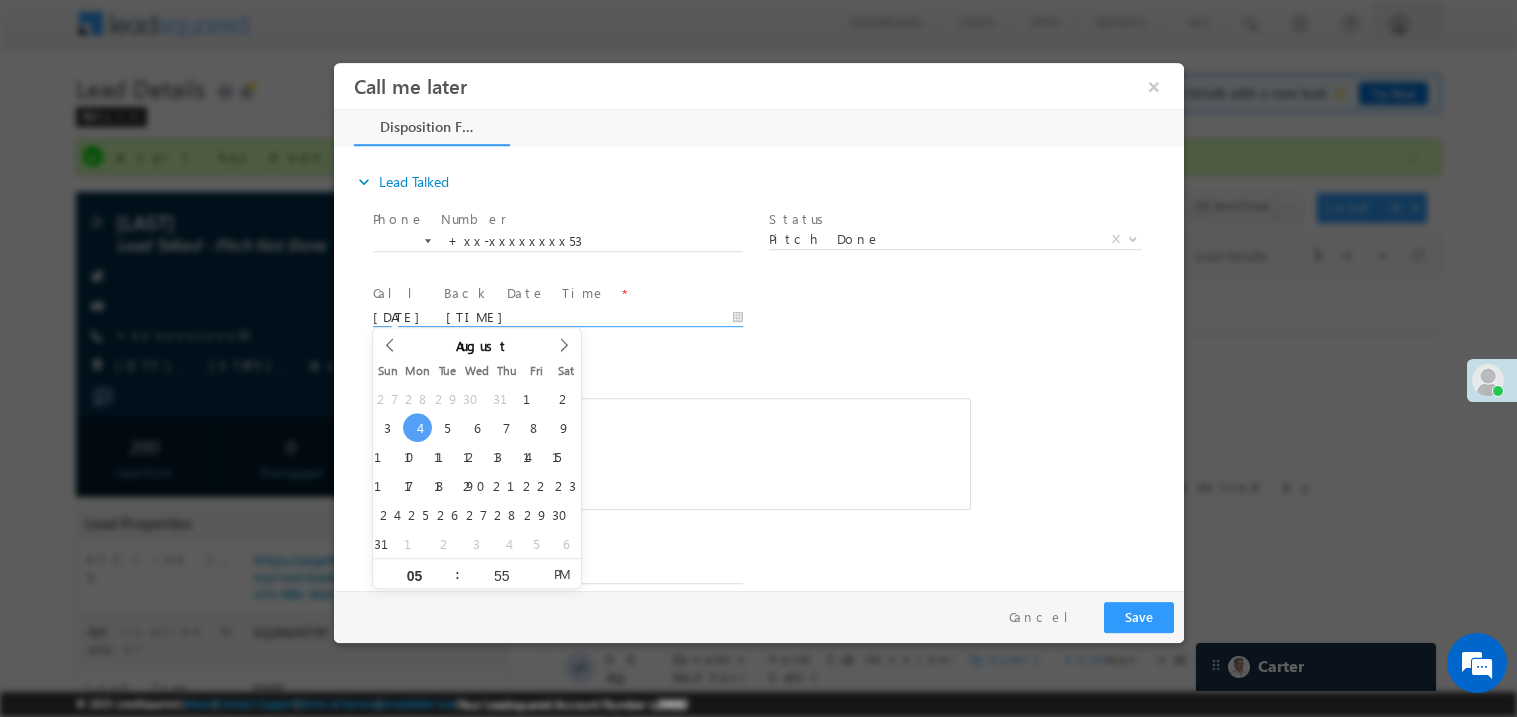 click on "Notes
*
pitch done.....sm   Editor toolbars Basic Styles   Bold   Italic   Underline Paragraph   Insert/Remove Numbered List   Insert/Remove Bulleted List expandable   More Options Press ALT 0 for help pitch done.....sm" at bounding box center (671, 432) 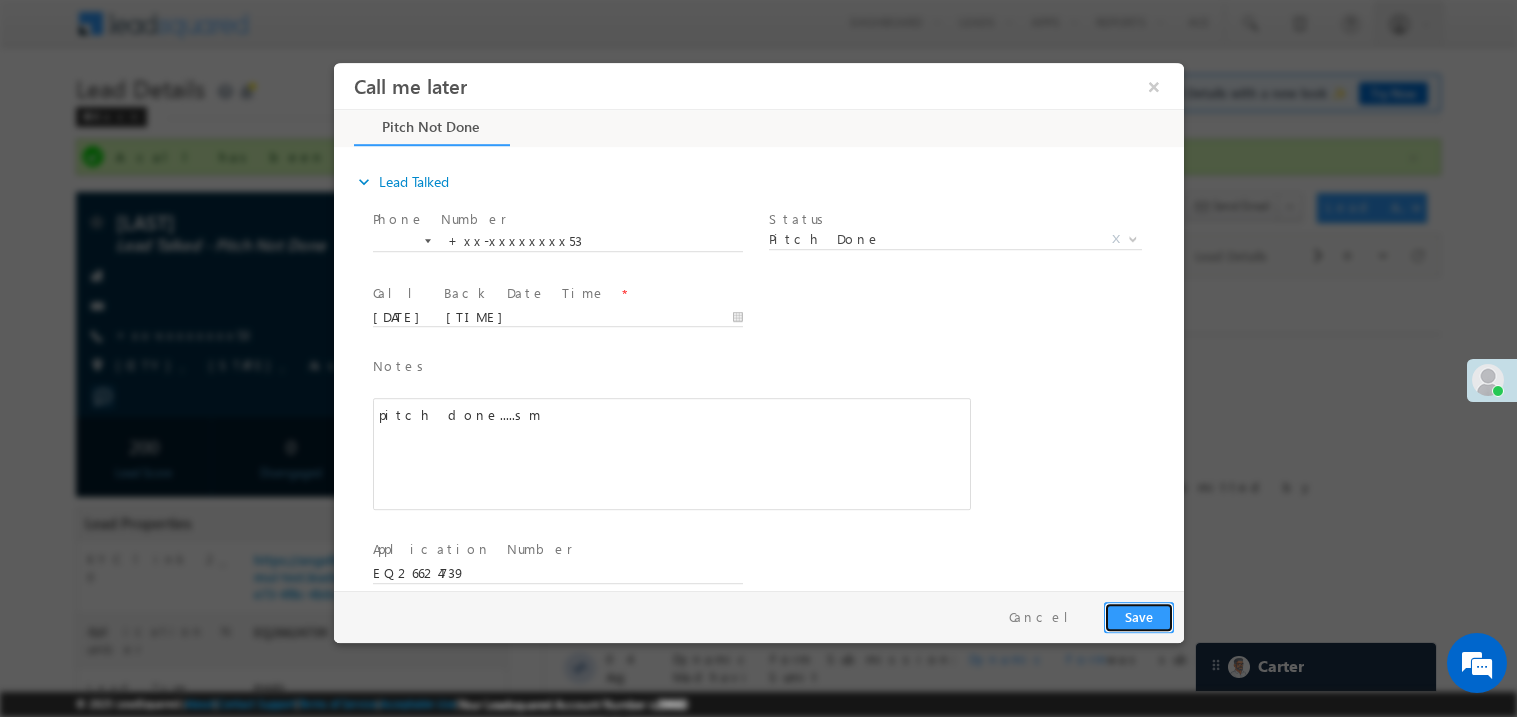 click on "Save" at bounding box center (1138, 616) 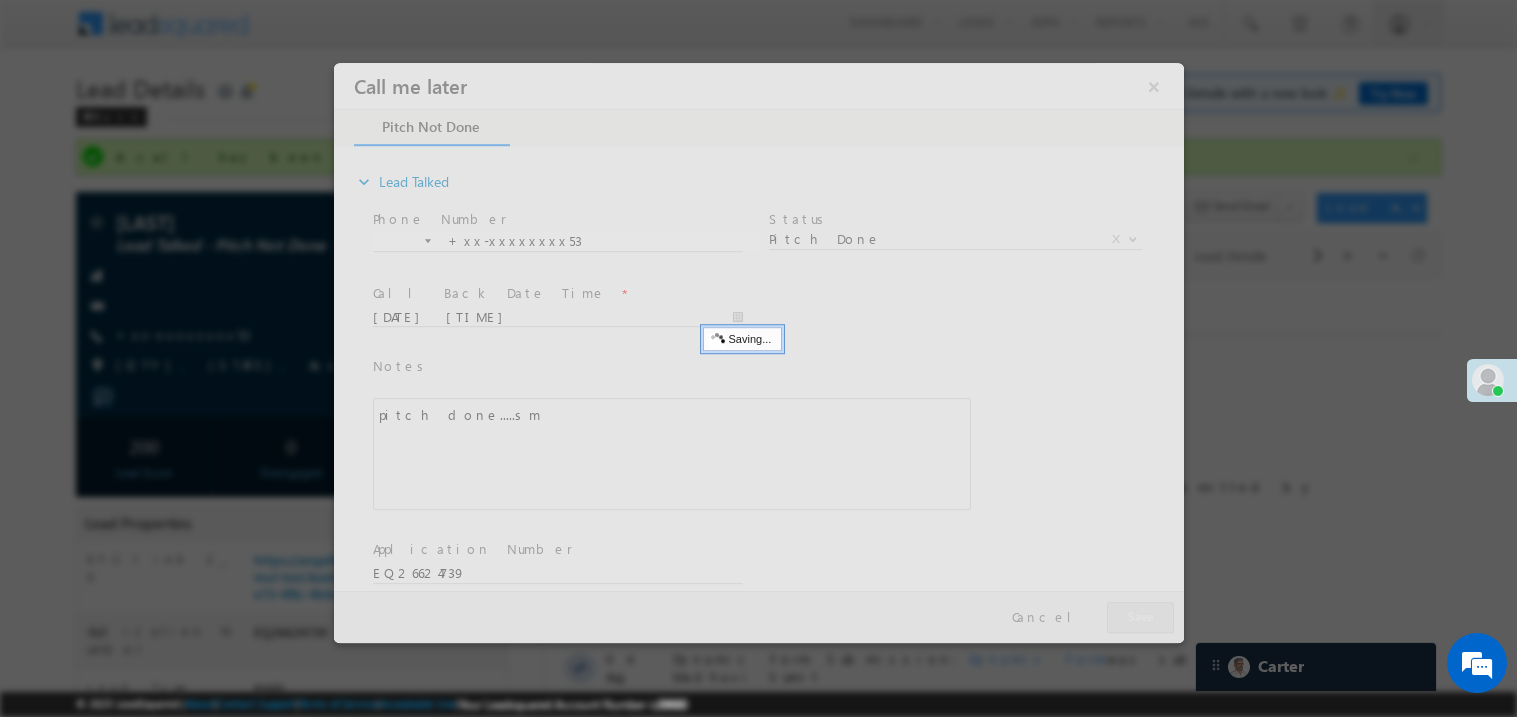 click at bounding box center (758, 352) 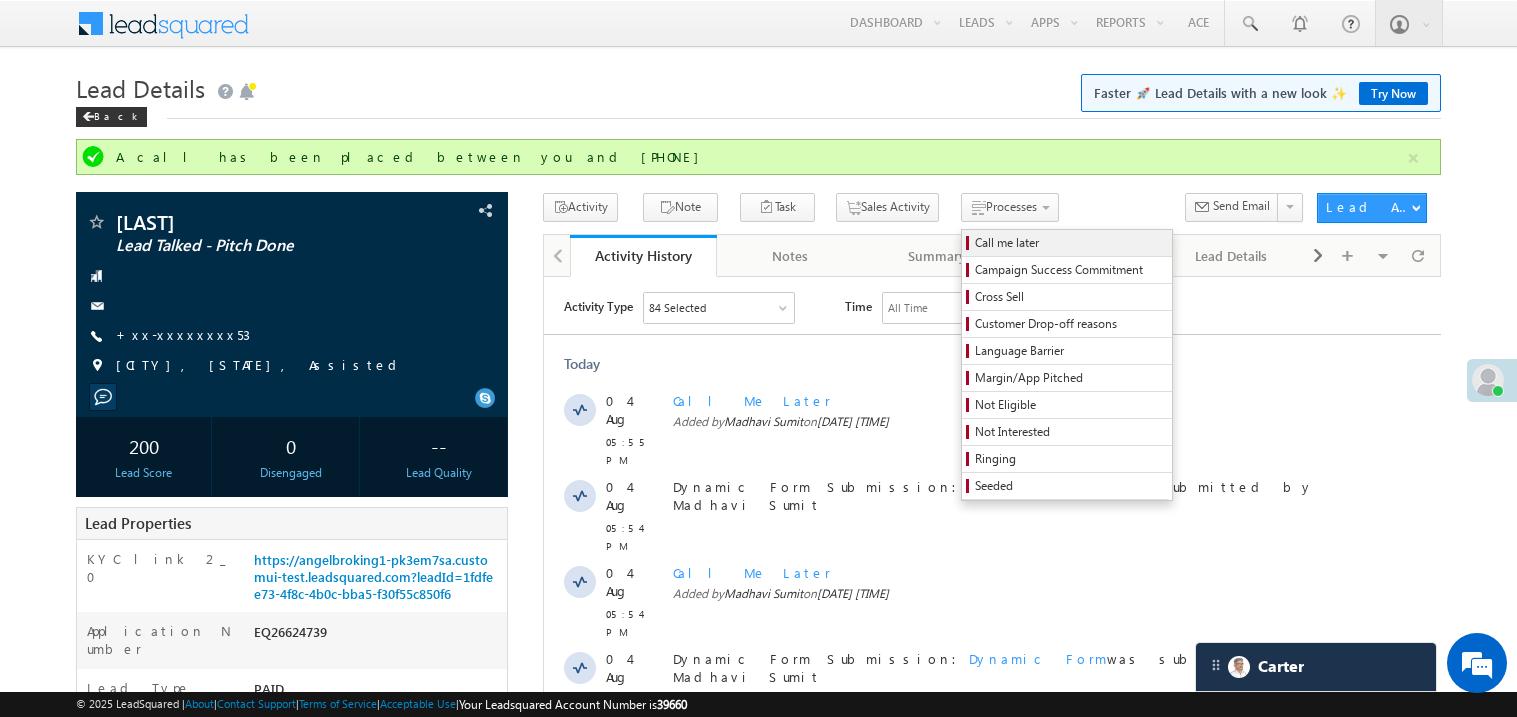 click on "Call me later" at bounding box center (1070, 243) 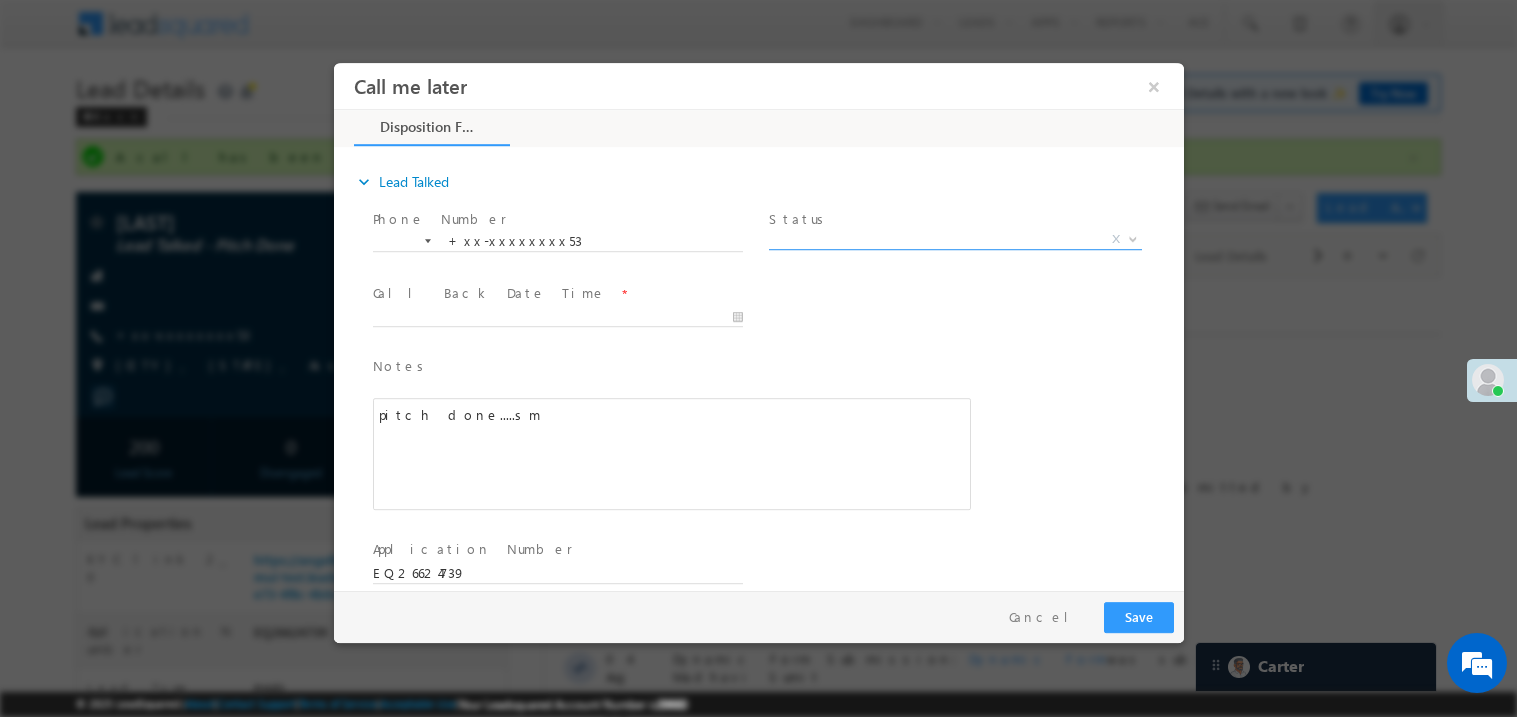 scroll, scrollTop: 0, scrollLeft: 0, axis: both 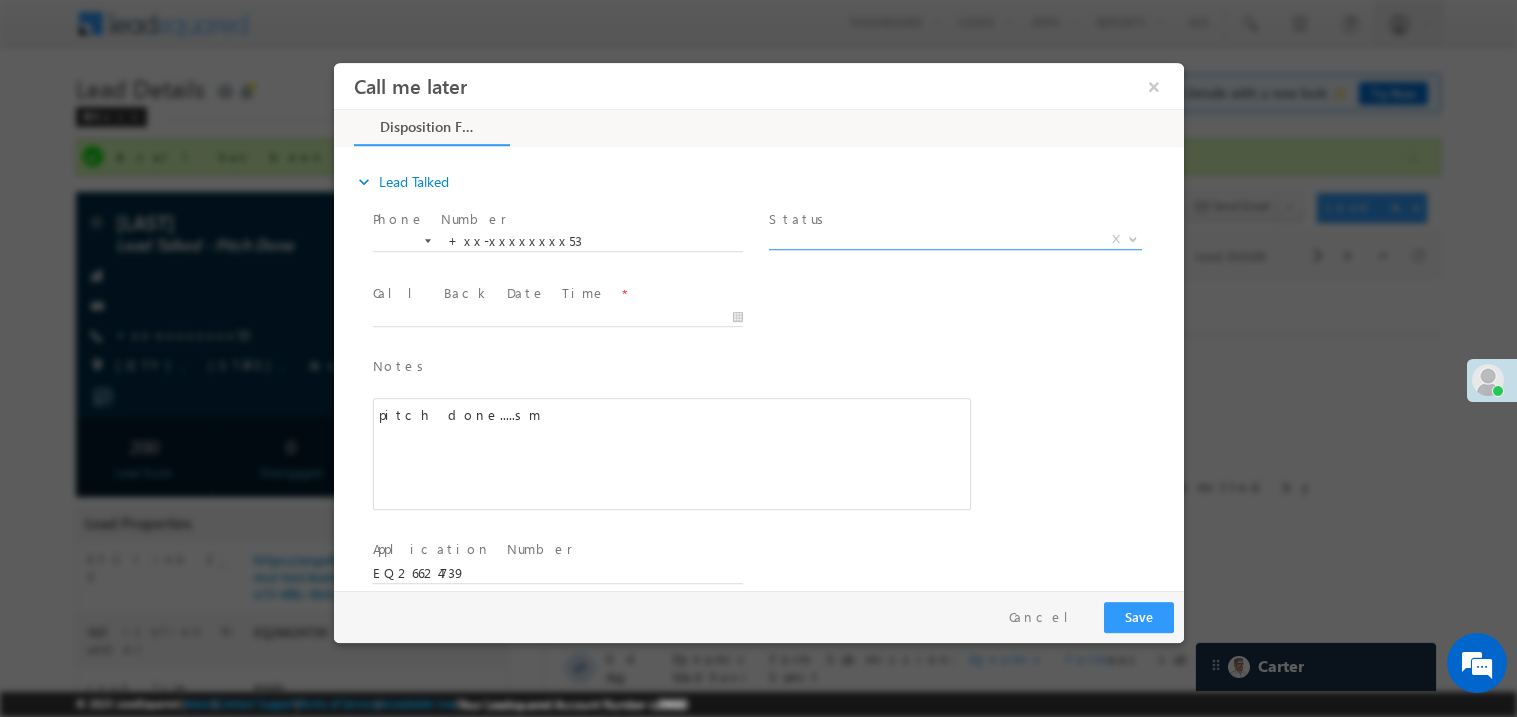 click on "X" at bounding box center (954, 239) 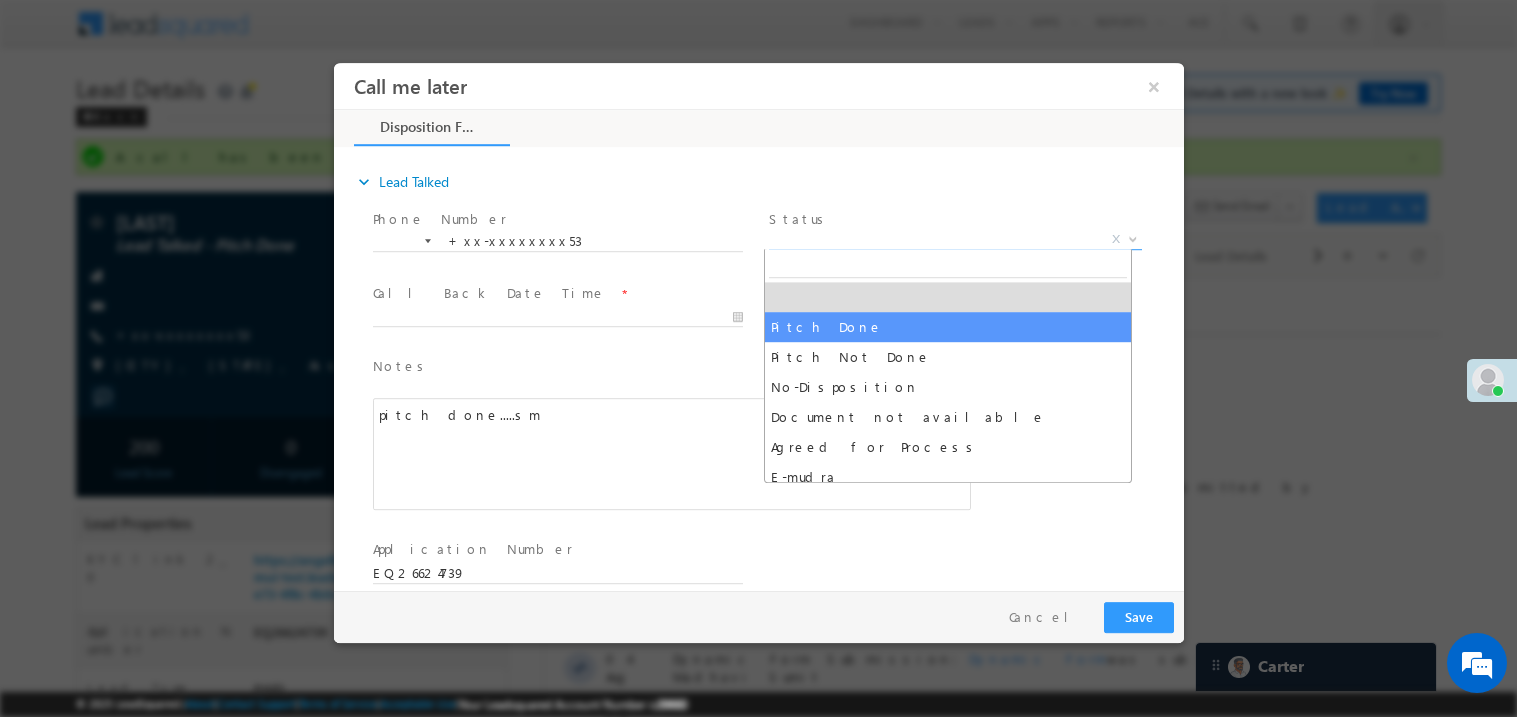 select on "Pitch Done" 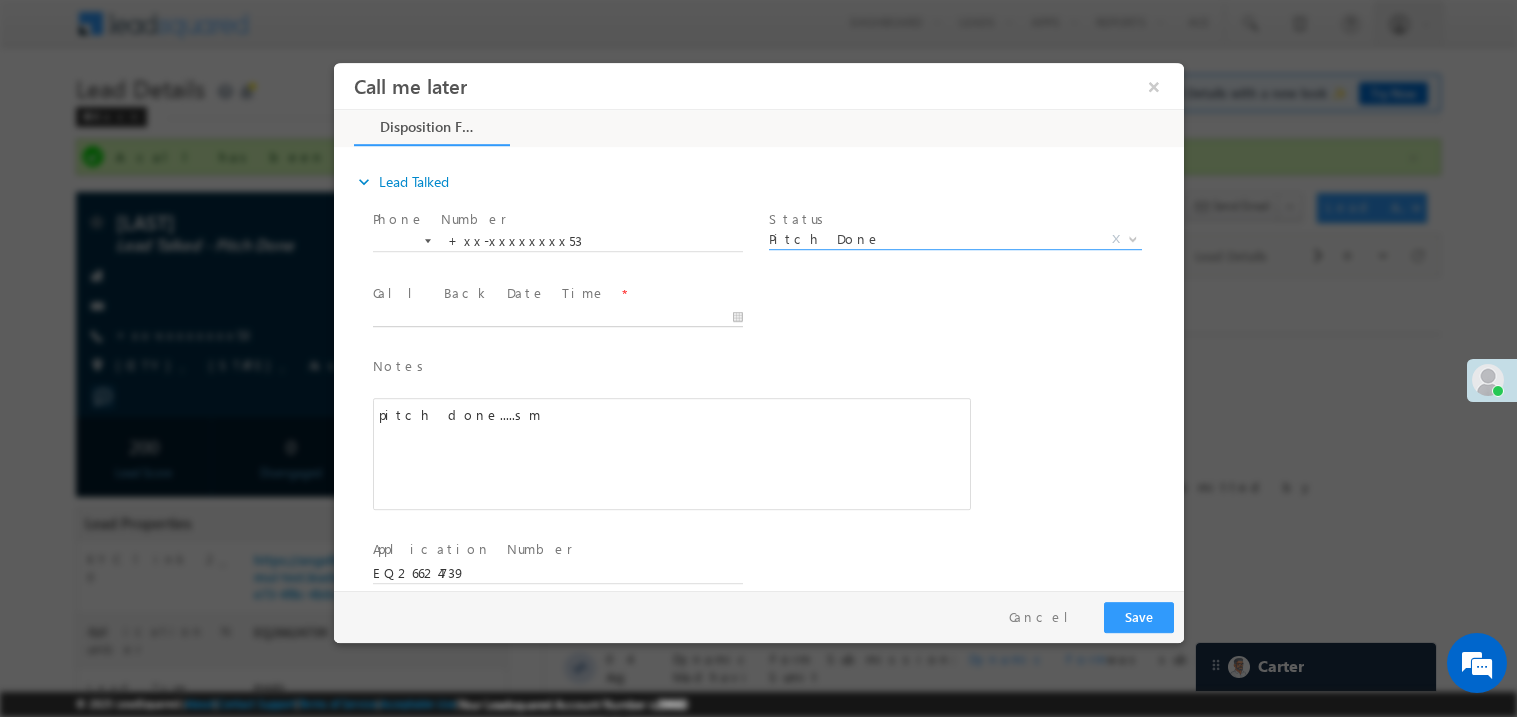click on "Call me later
×" at bounding box center [758, 325] 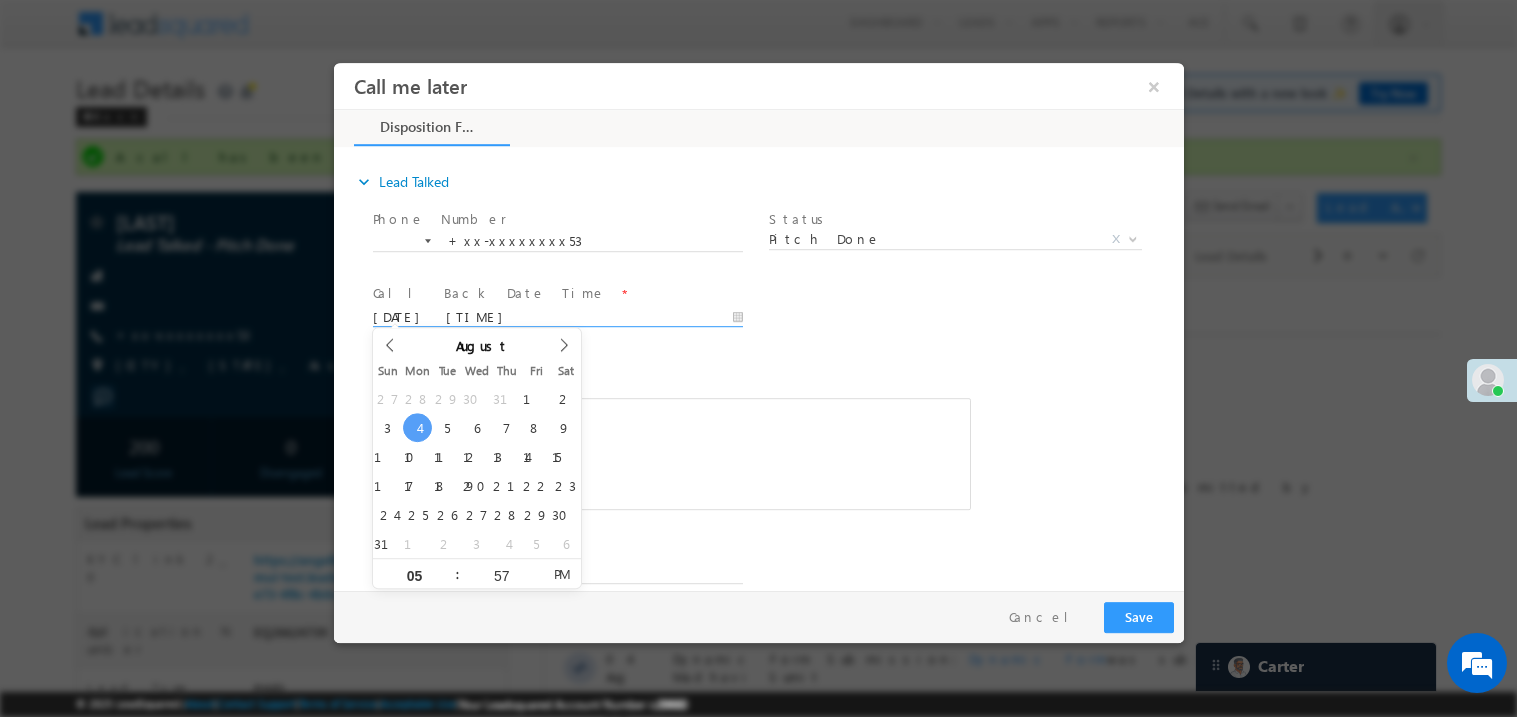 click on "Notes
*
pitch done.....sm   Editor toolbars Basic Styles   Bold   Italic   Underline Paragraph   Insert/Remove Numbered List   Insert/Remove Bulleted List expandable   More Options Press ALT 0 for help pitch done.....sm" at bounding box center [671, 432] 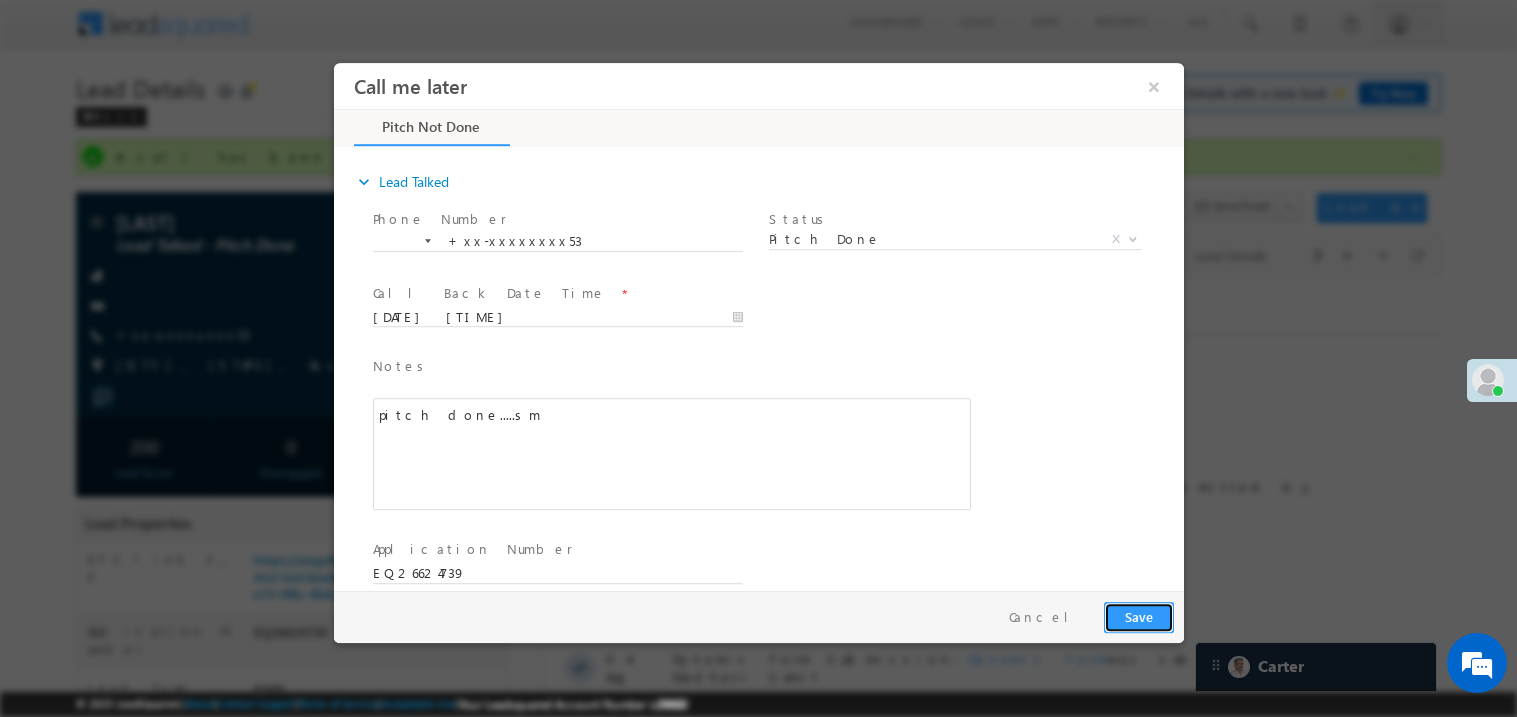 click on "Save" at bounding box center (1138, 616) 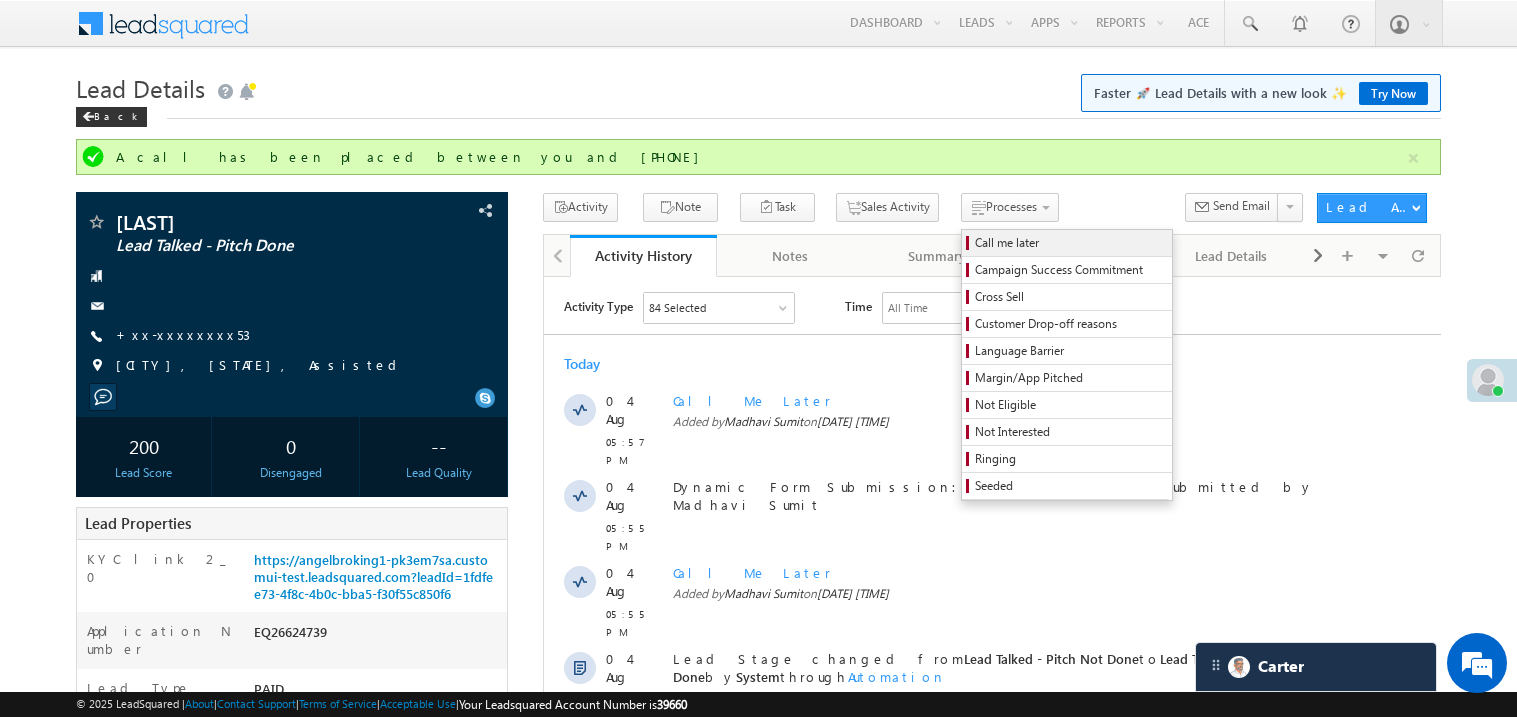 click on "Call me later" at bounding box center (1070, 243) 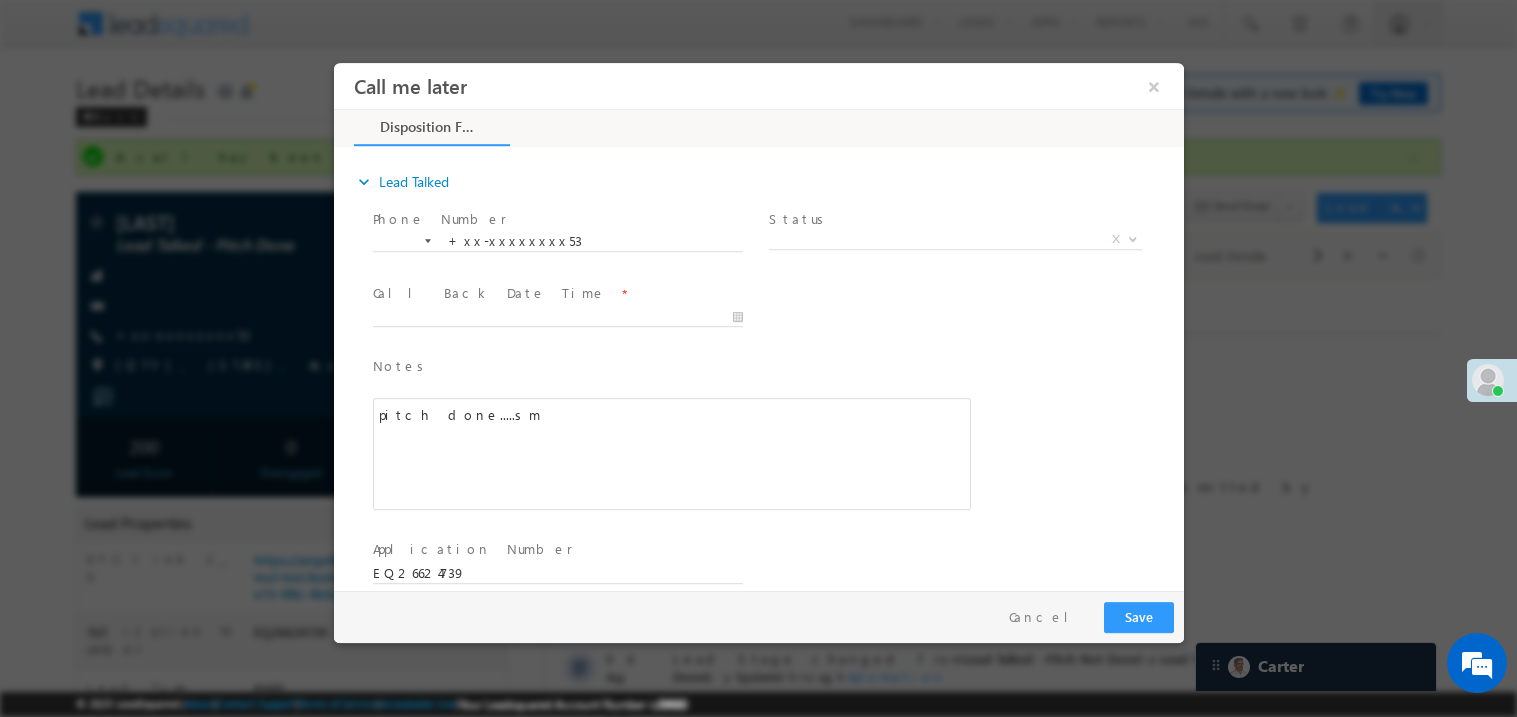 scroll, scrollTop: 0, scrollLeft: 0, axis: both 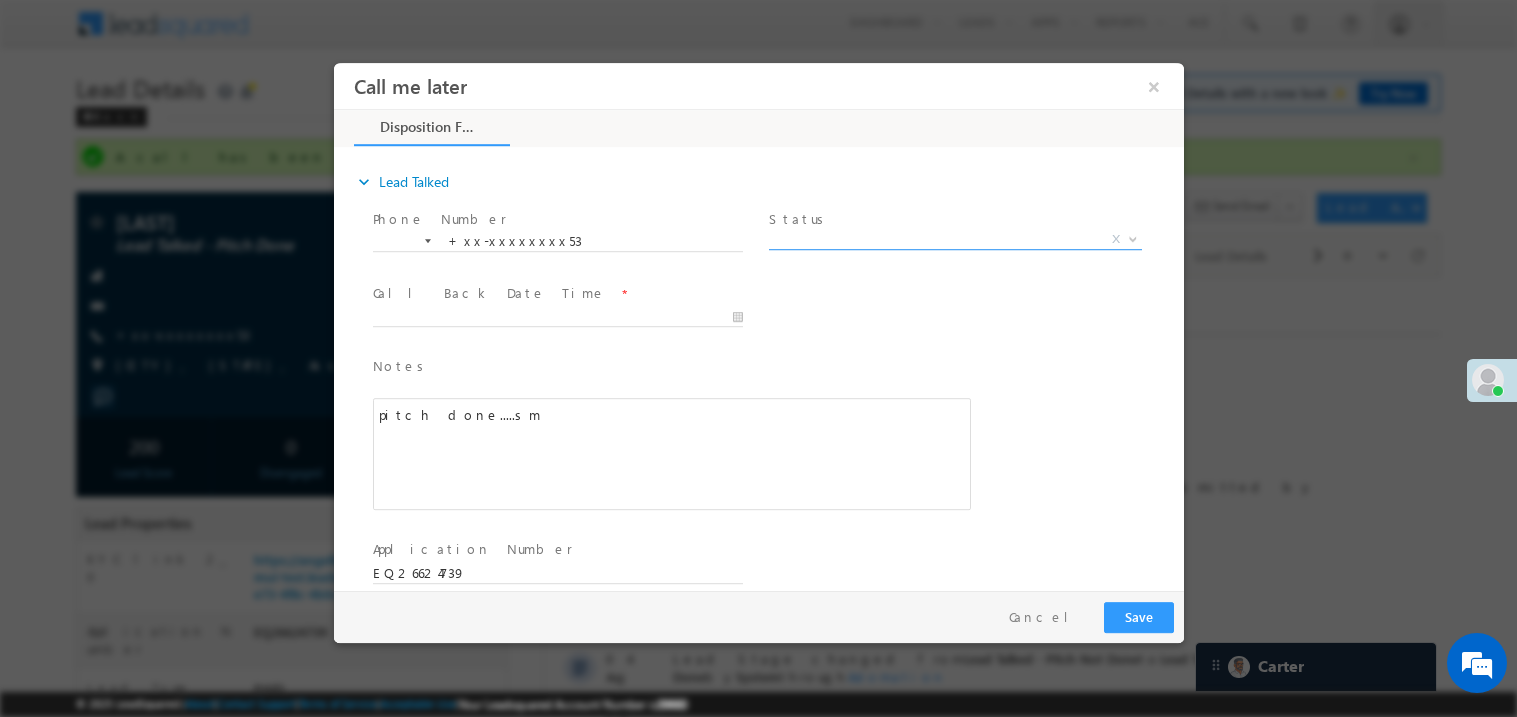 click on "X" at bounding box center [954, 239] 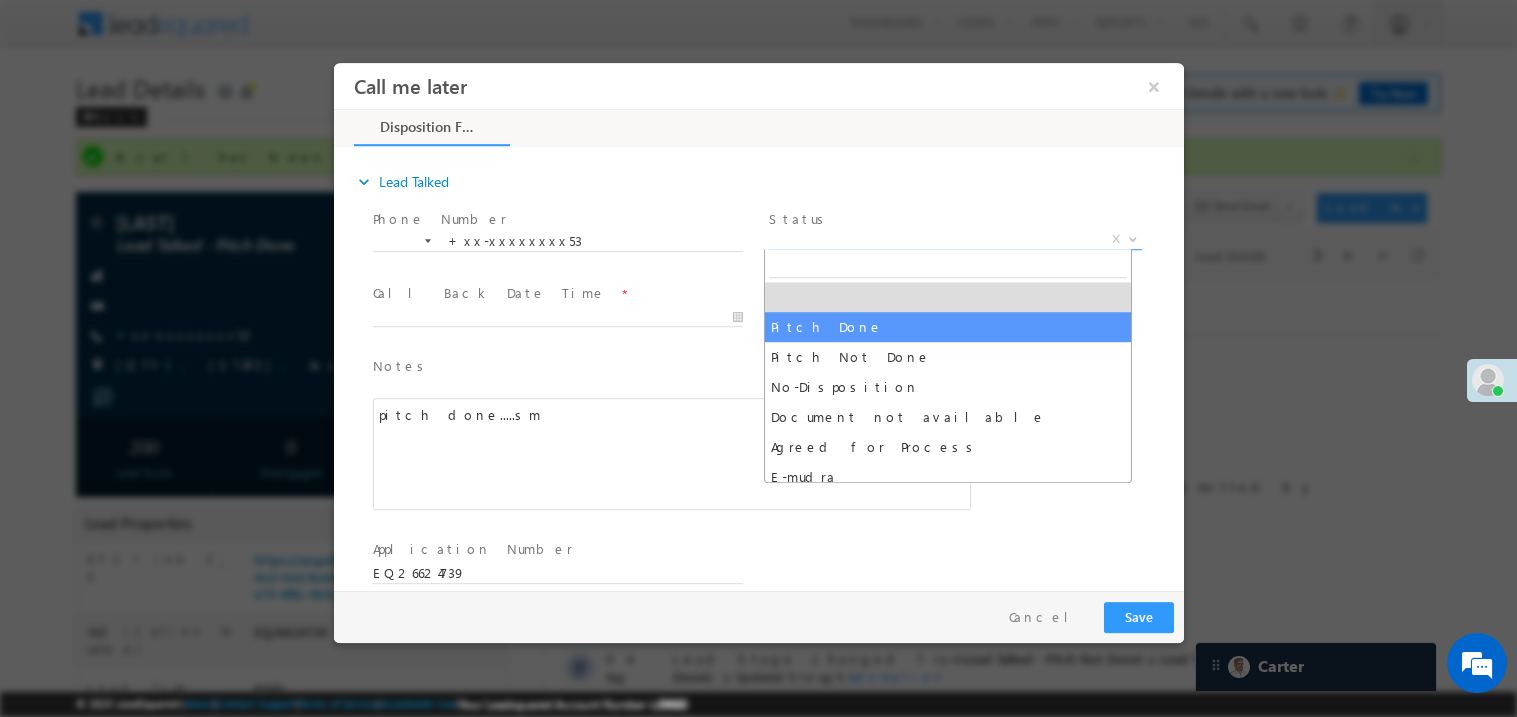 select on "Pitch Done" 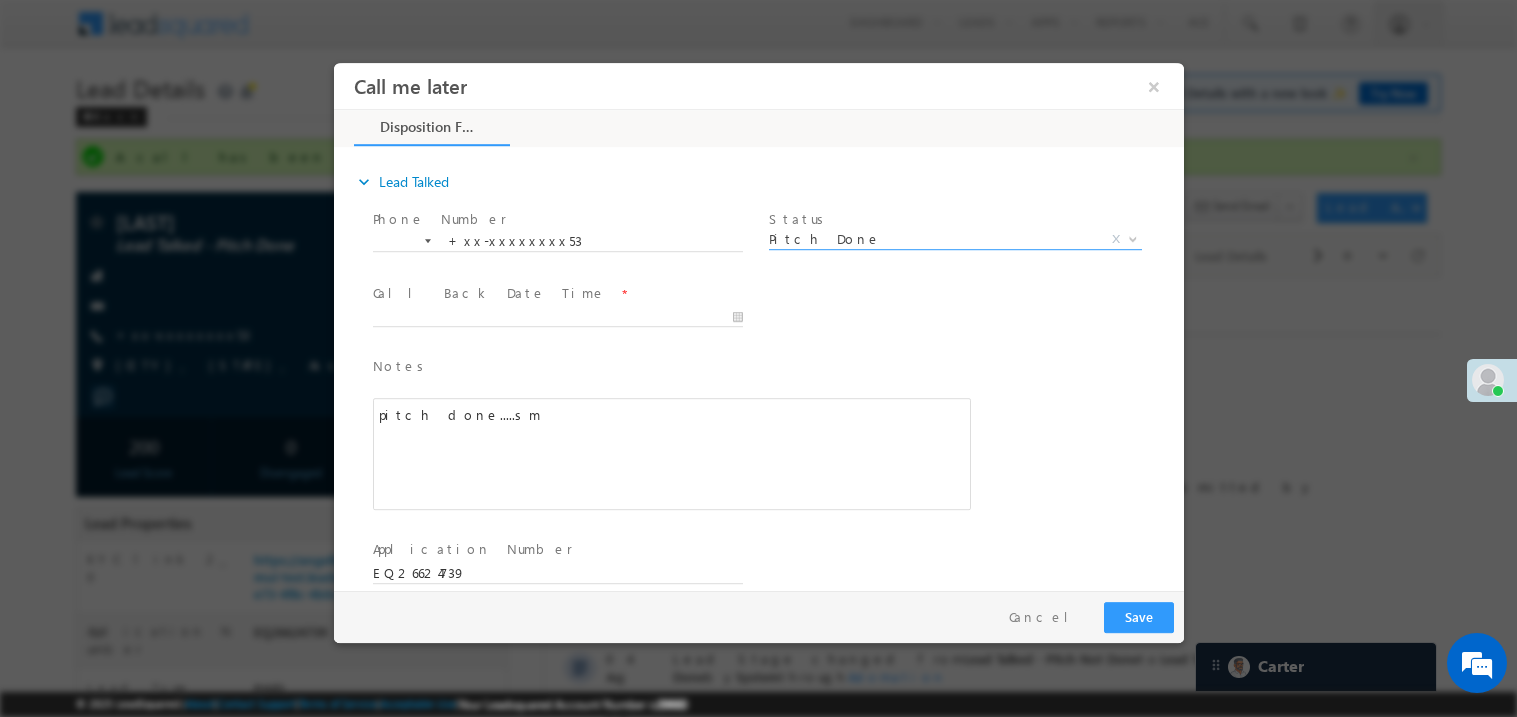 click at bounding box center [556, 336] 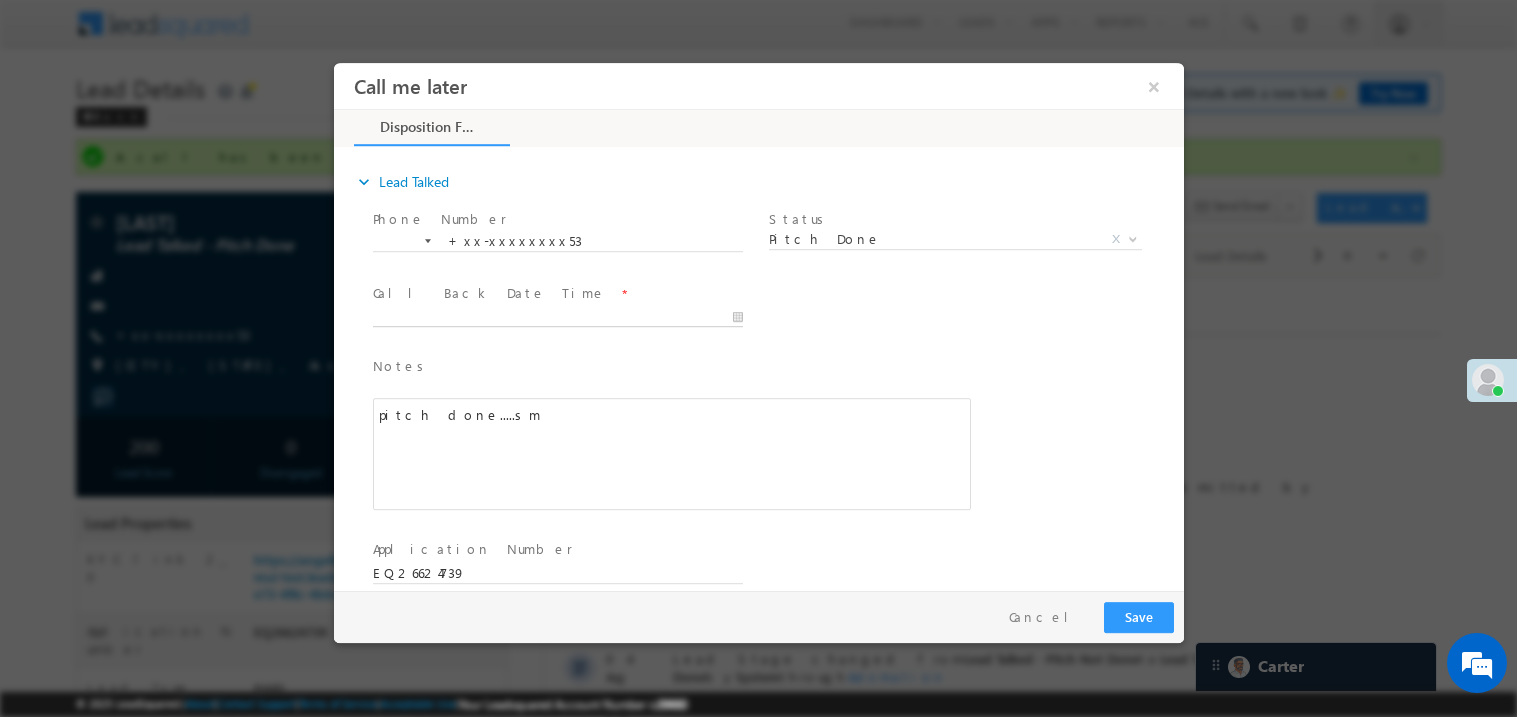 click on "Call me later
×" at bounding box center (758, 325) 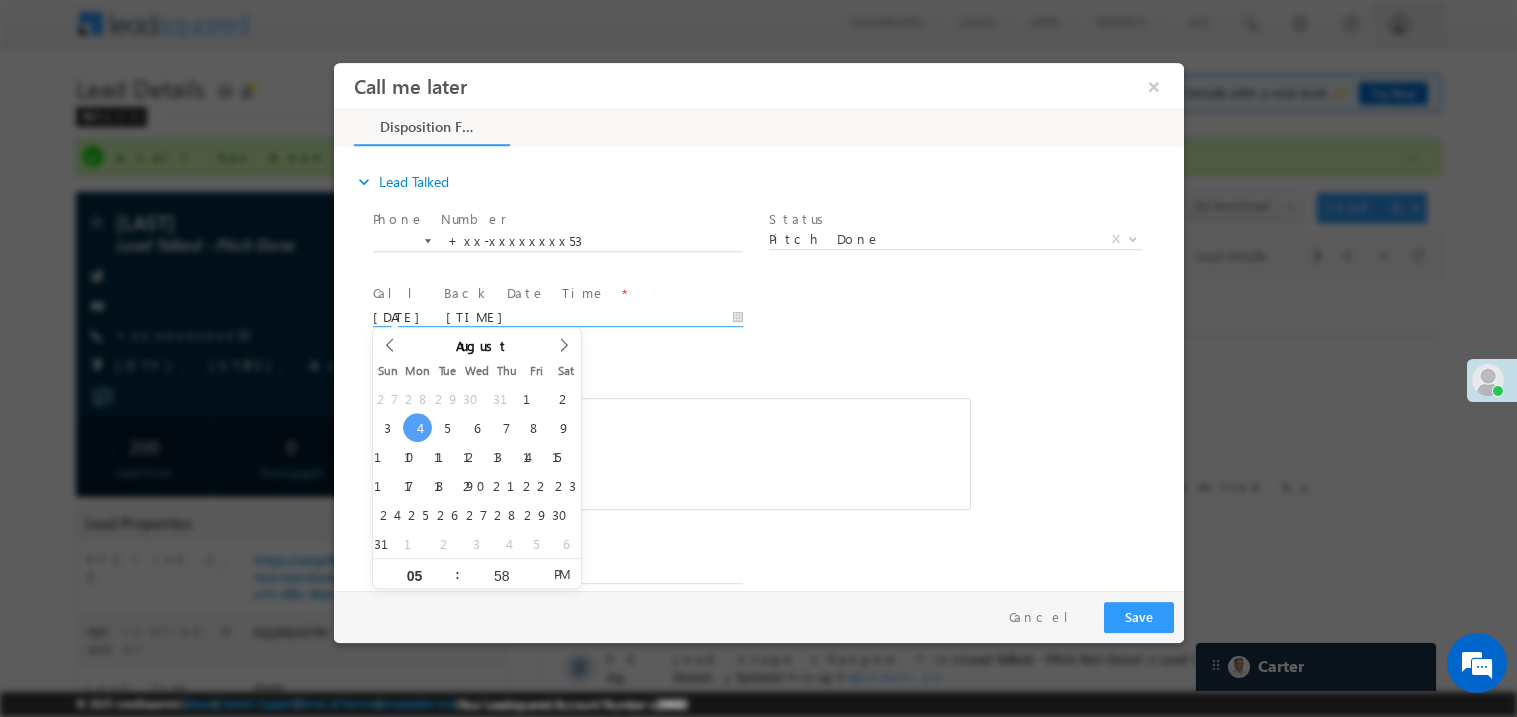 click on "Notes
*
pitch done.....sm   Editor toolbars Basic Styles   Bold   Italic   Underline Paragraph   Insert/Remove Numbered List   Insert/Remove Bulleted List expandable   More Options Press ALT 0 for help pitch done.....sm" at bounding box center (671, 432) 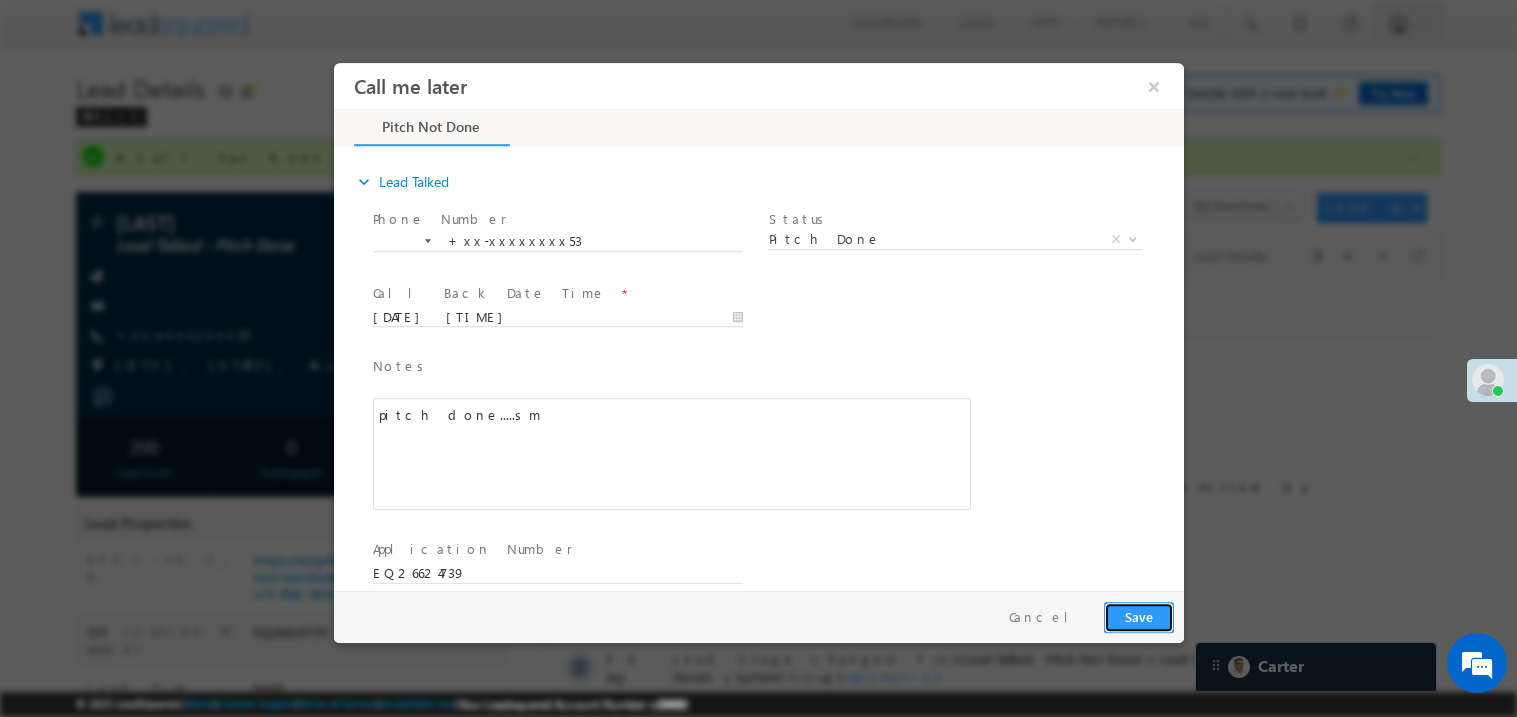 click on "Save" at bounding box center [1138, 616] 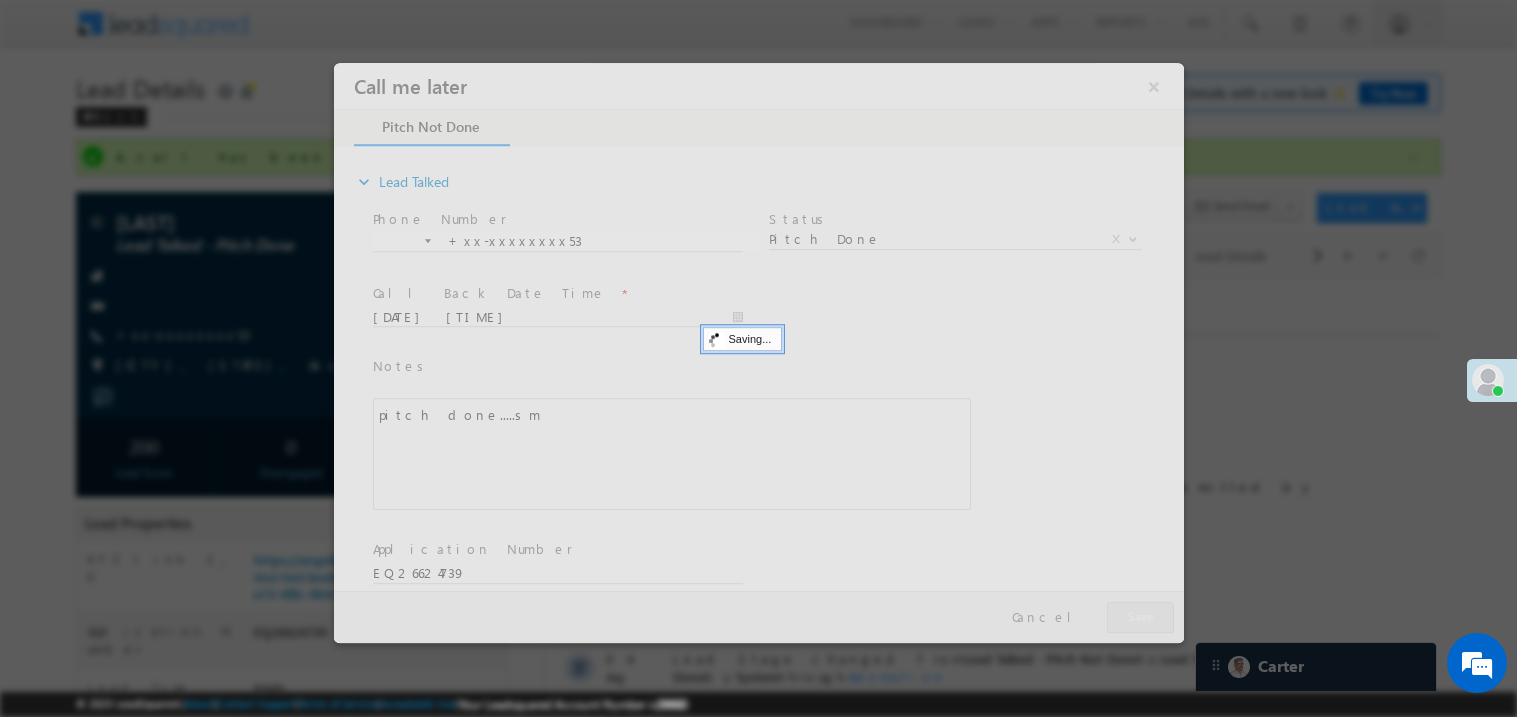 click at bounding box center (758, 352) 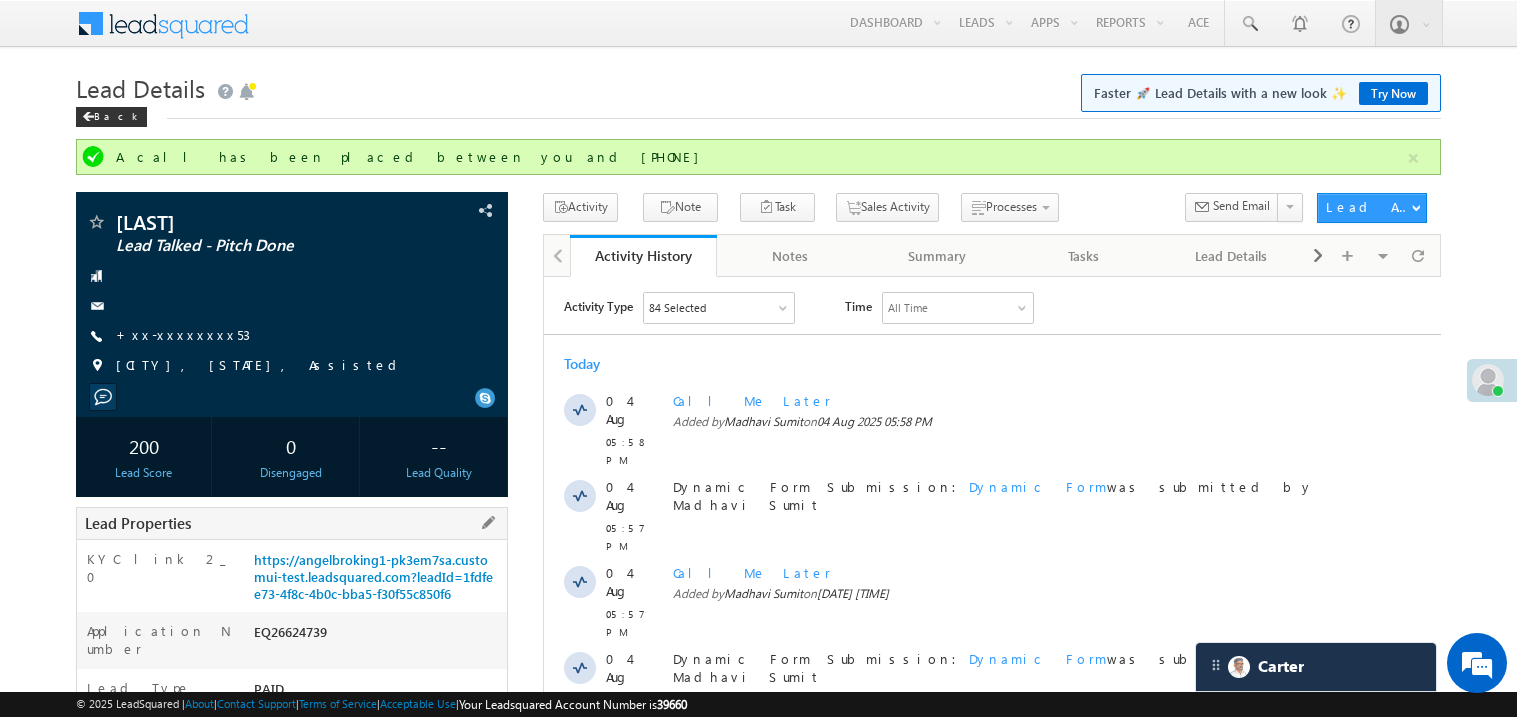 click on "EQ26624739" at bounding box center (378, 636) 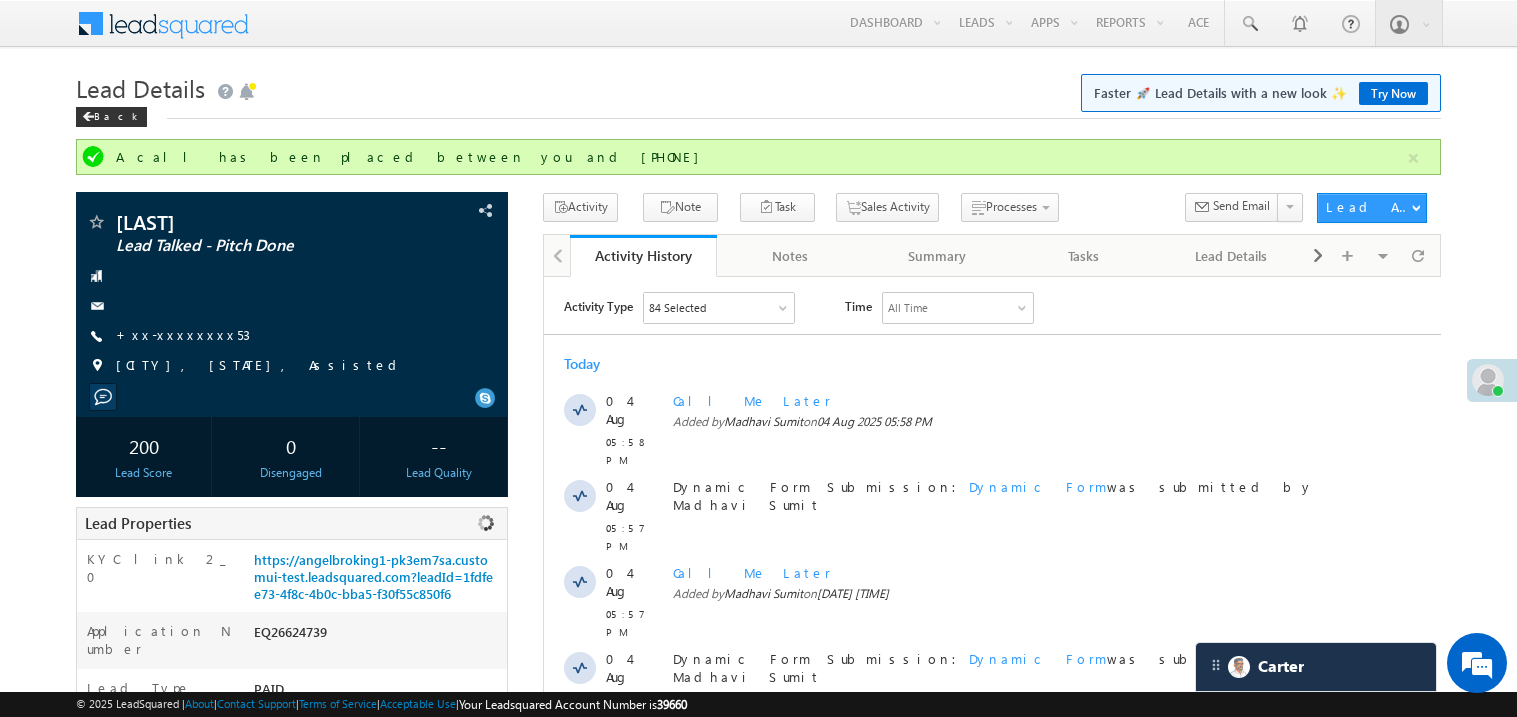 copy on "EQ26624739" 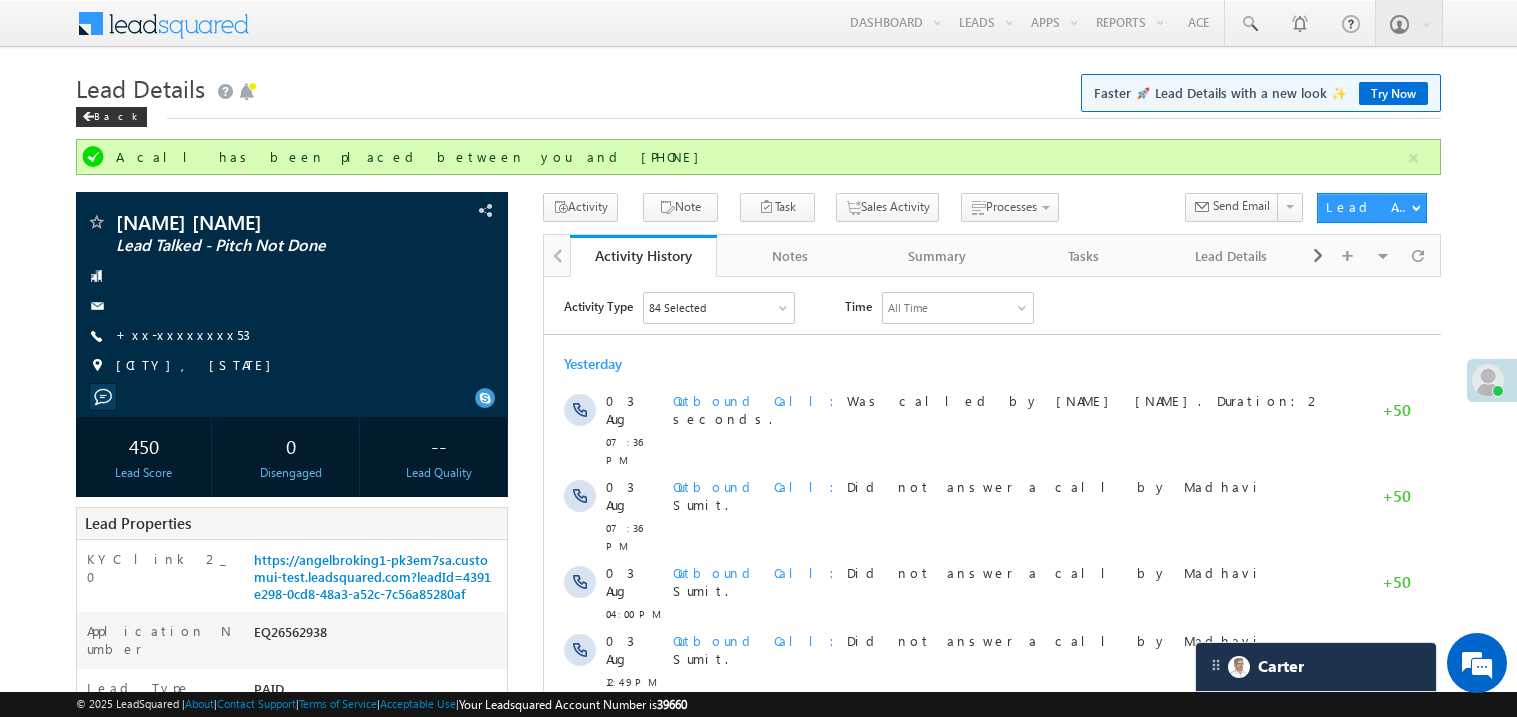 scroll, scrollTop: 0, scrollLeft: 0, axis: both 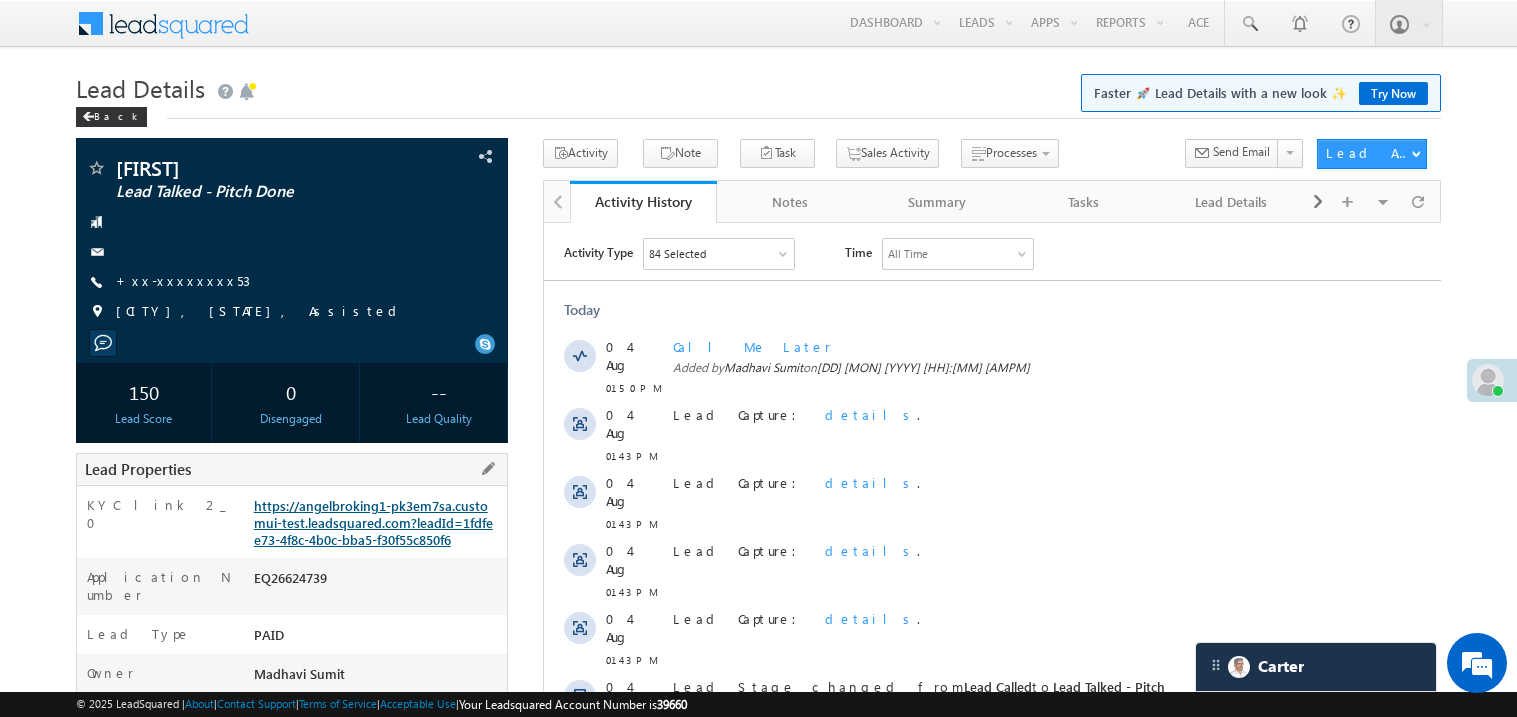 click on "https://angelbroking1-pk3em7sa.customui-test.leadsquared.com?leadId=1fdfee73-4f8c-4b0c-bba5-f30f55c850f6" at bounding box center (373, 522) 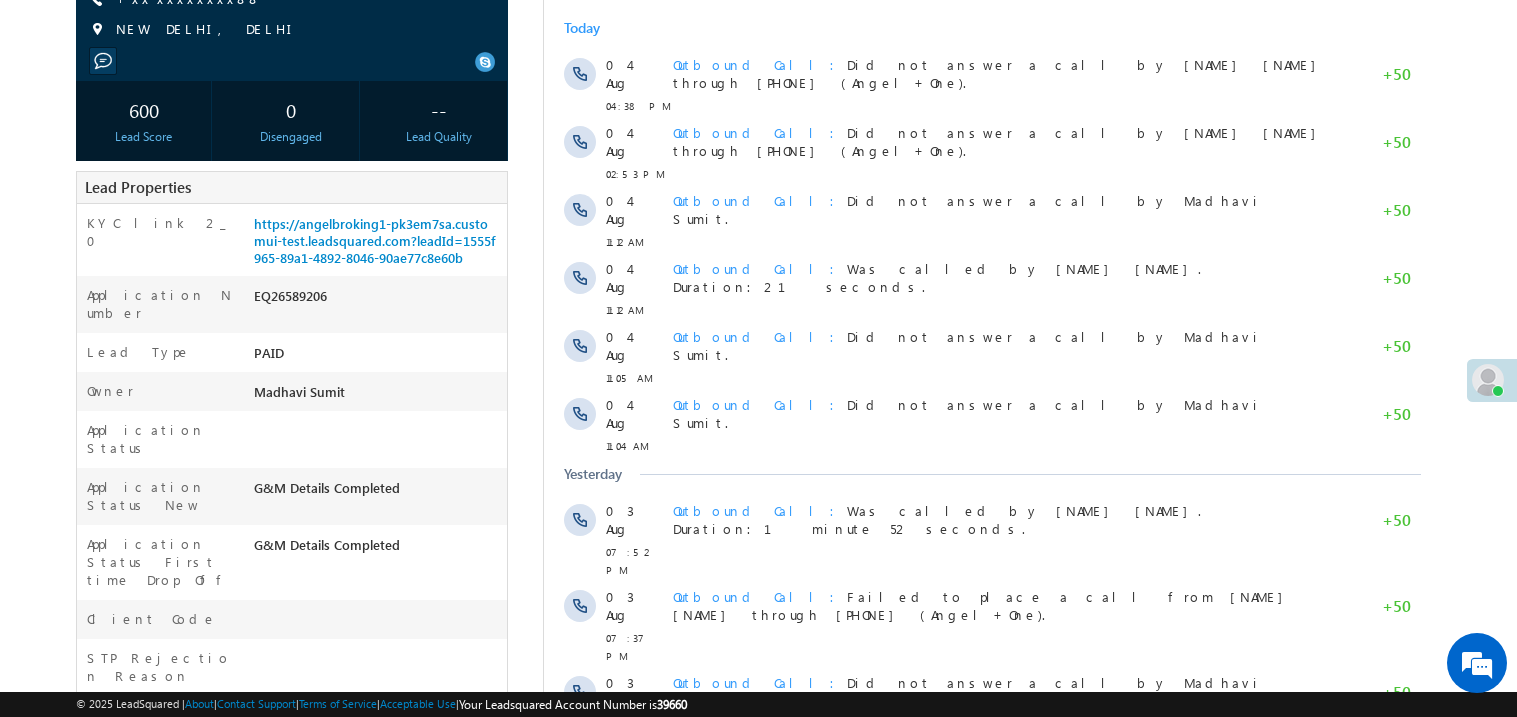 scroll, scrollTop: 0, scrollLeft: 0, axis: both 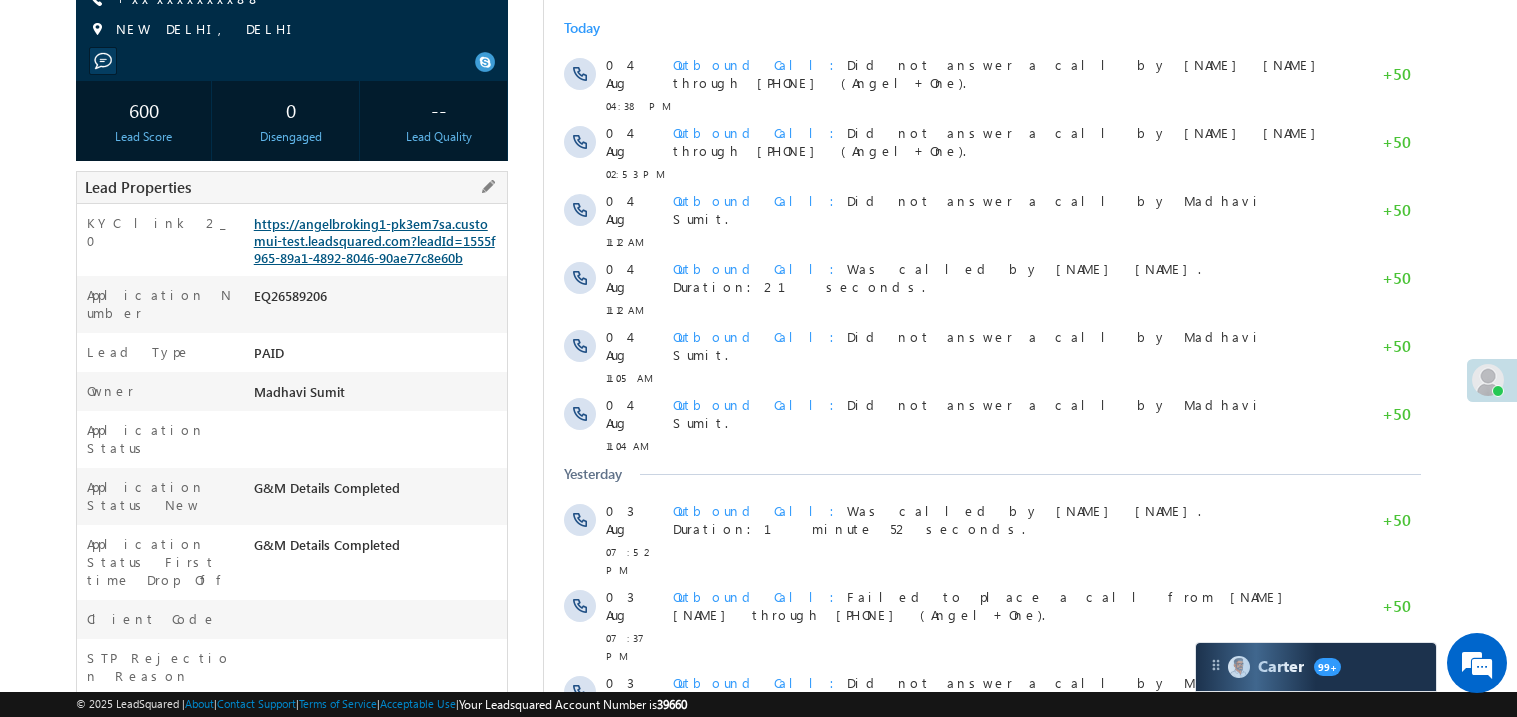 click on "https://angelbroking1-pk3em7sa.customui-test.leadsquared.com?leadId=1555f965-89a1-4892-8046-90ae77c8e60b" at bounding box center (374, 240) 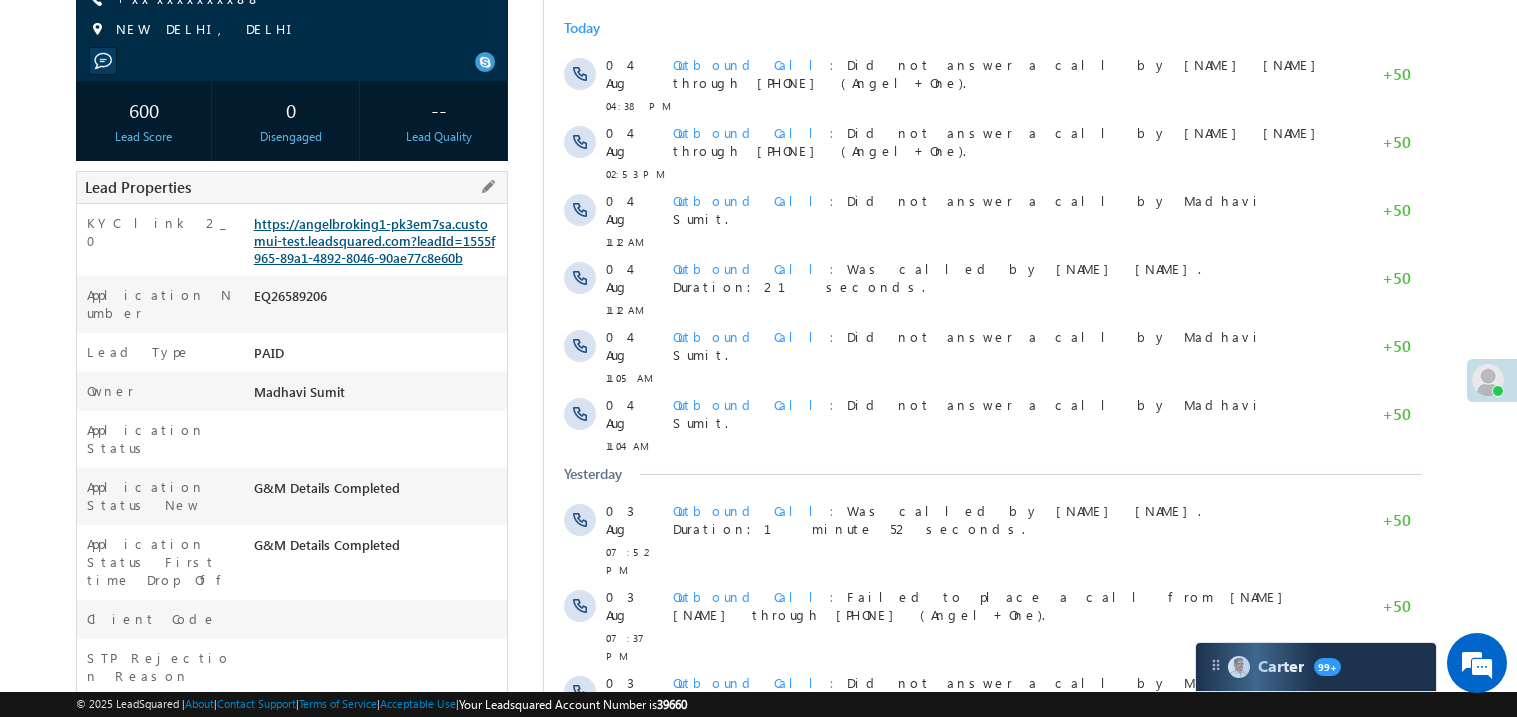 scroll, scrollTop: 0, scrollLeft: 0, axis: both 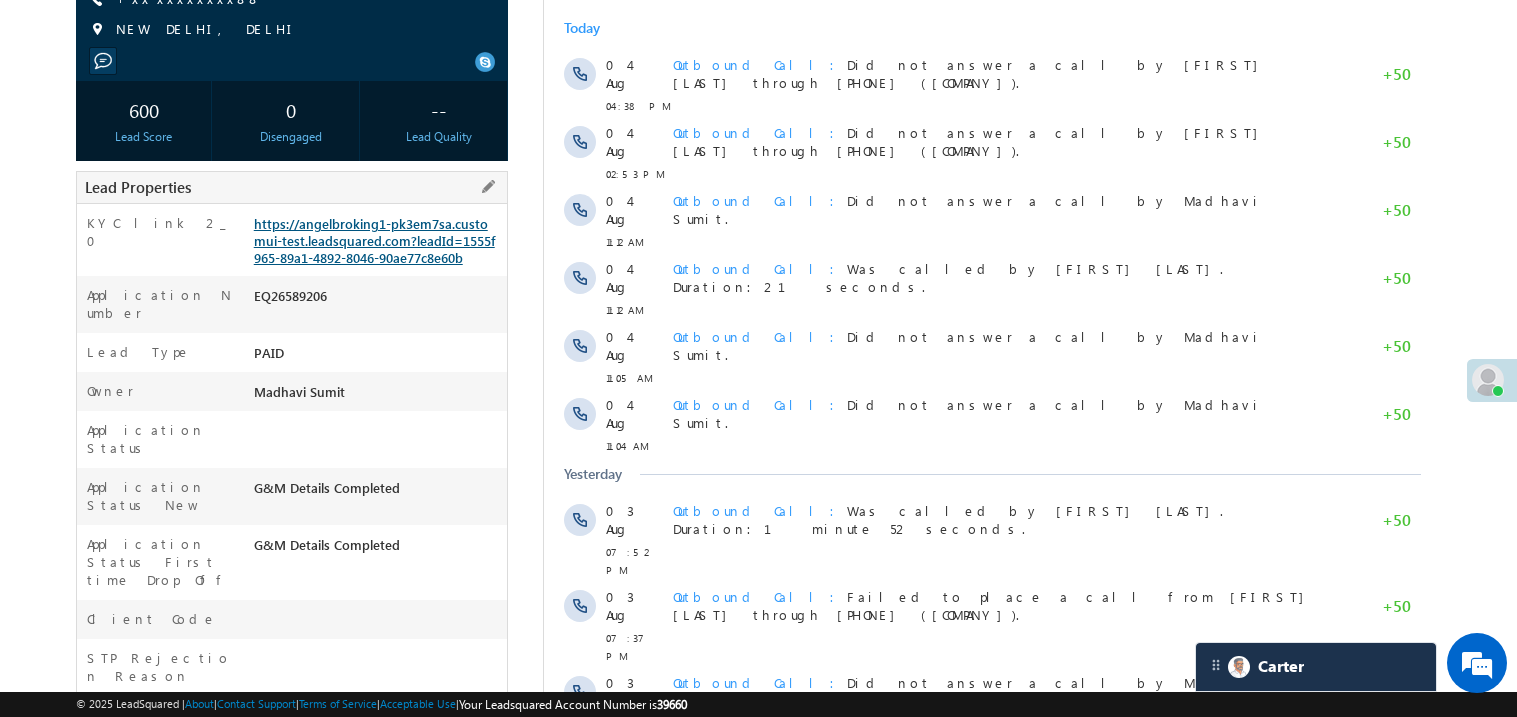 click on "https://angelbroking1-pk3em7sa.customui-test.leadsquared.com?leadId=1555f965-89a1-4892-8046-90ae77c8e60b" at bounding box center [374, 240] 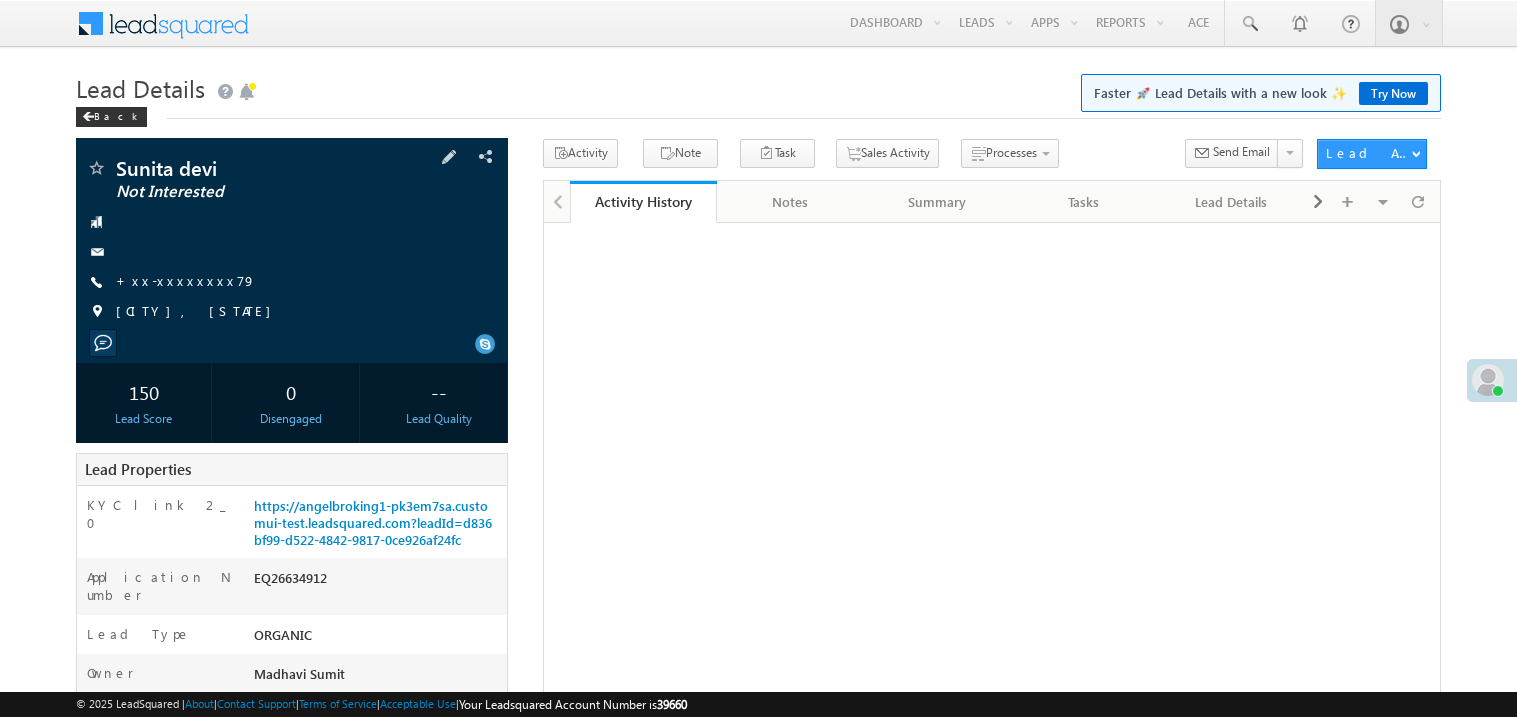 scroll, scrollTop: 0, scrollLeft: 0, axis: both 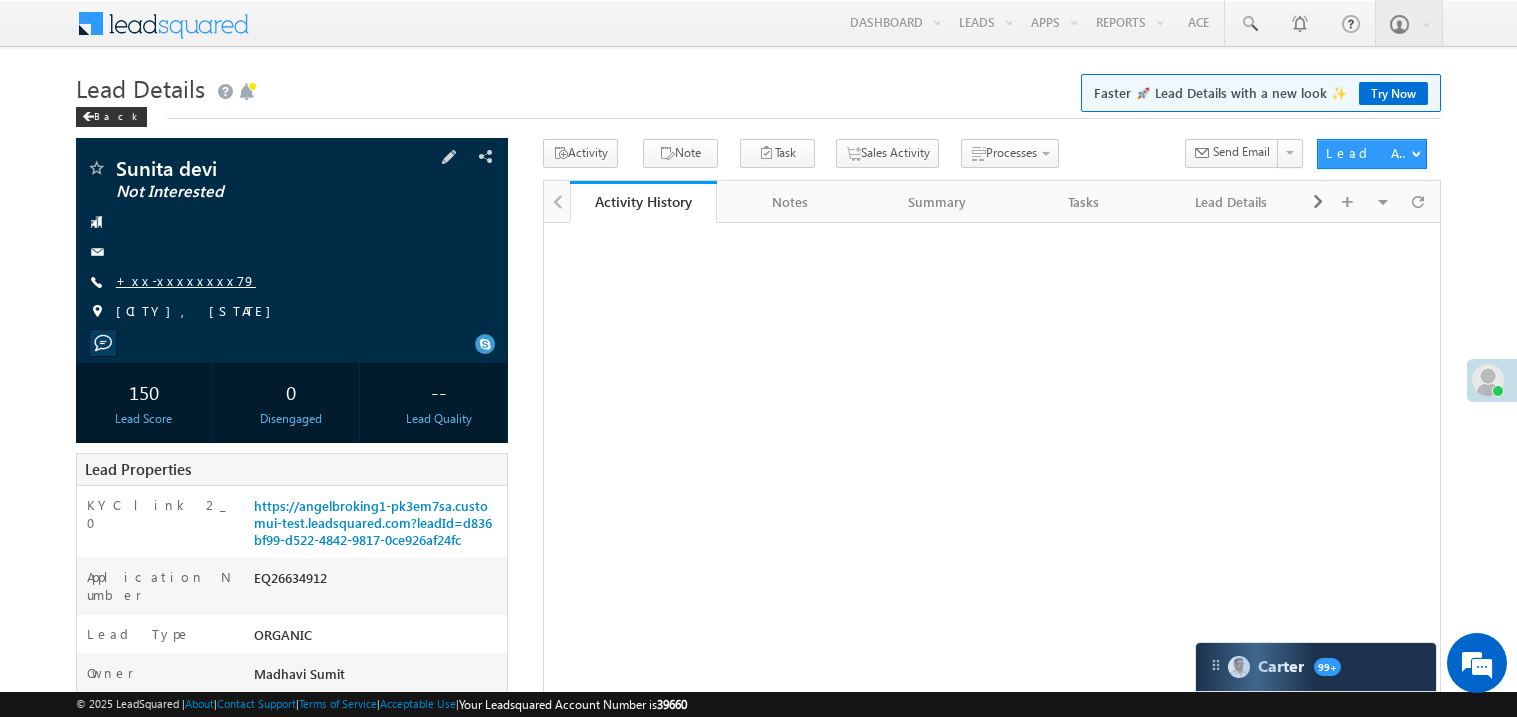 click on "+xx-xxxxxxxx79" at bounding box center [186, 280] 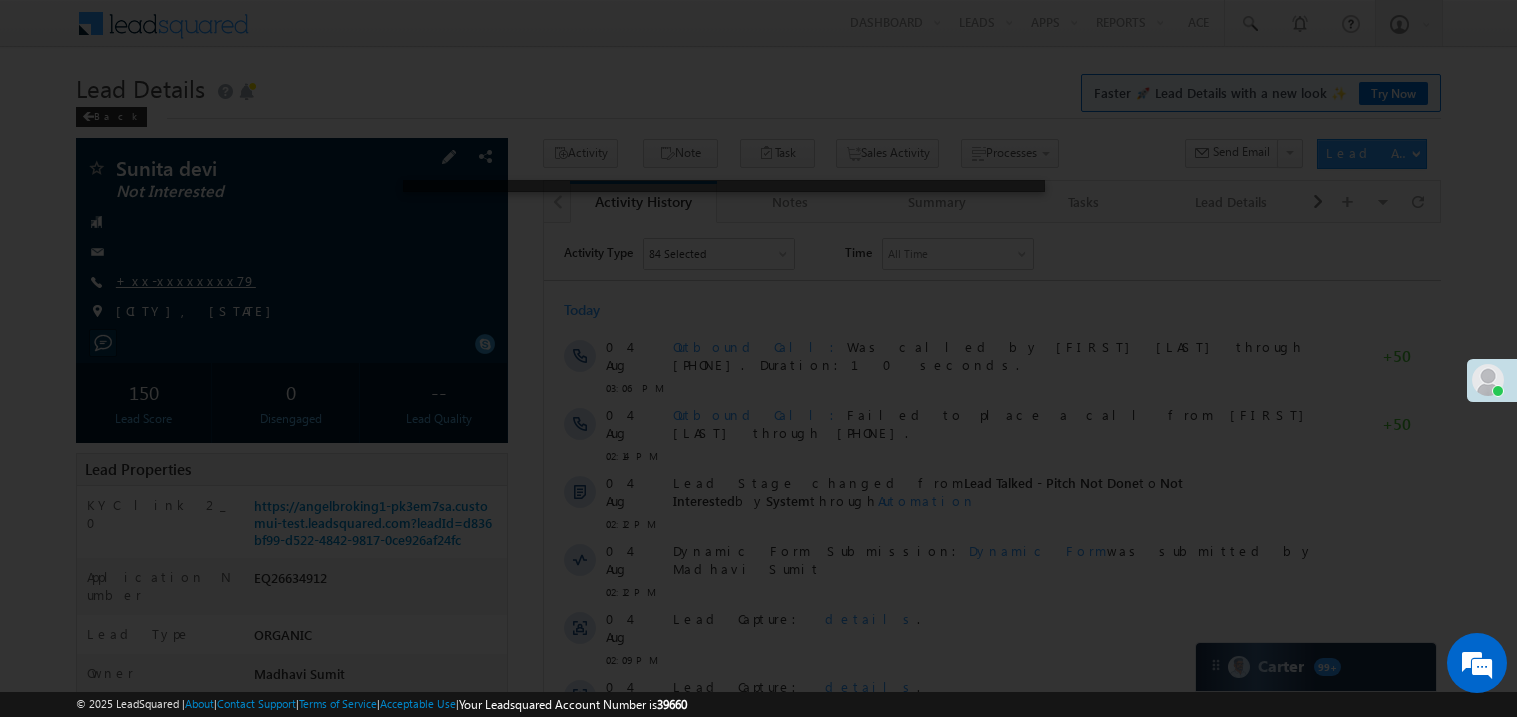 scroll, scrollTop: 0, scrollLeft: 0, axis: both 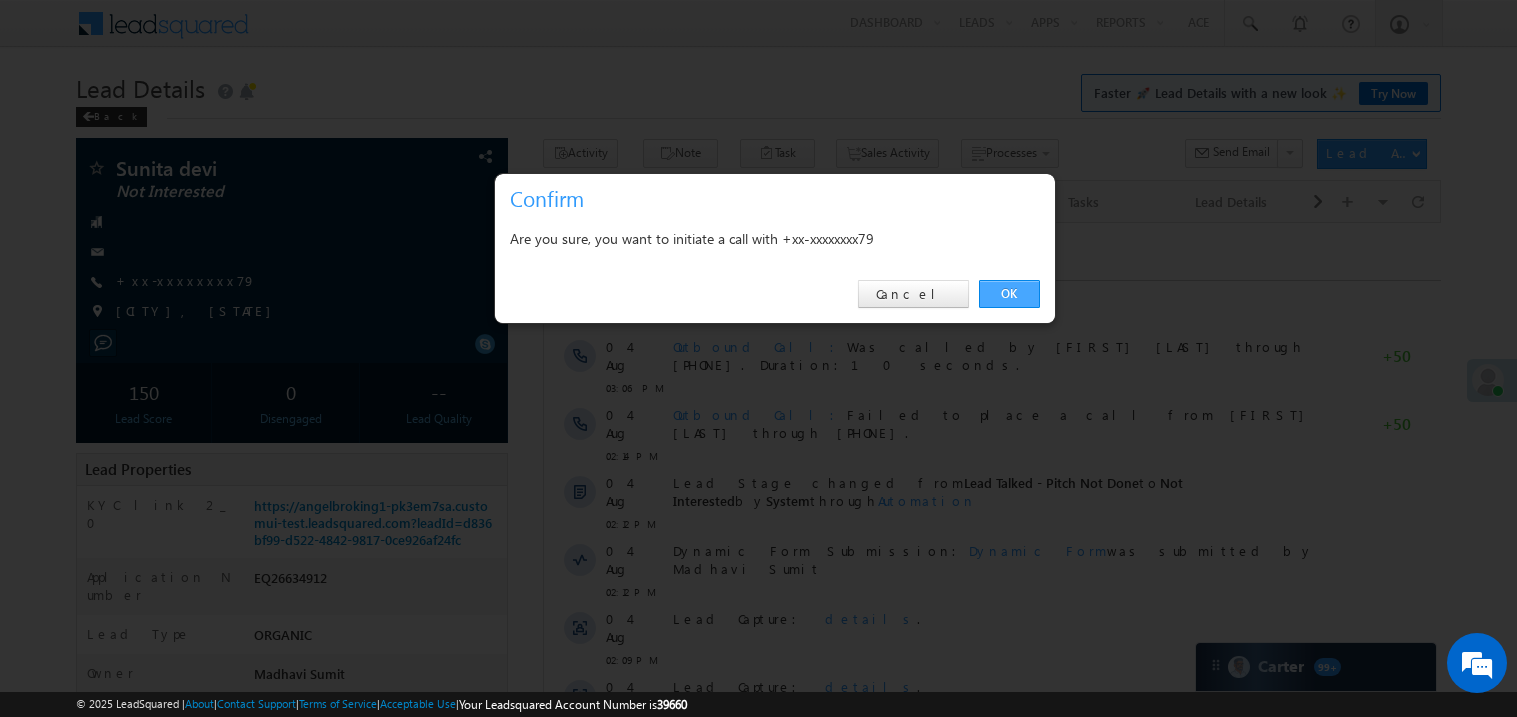 click on "OK" at bounding box center [1009, 294] 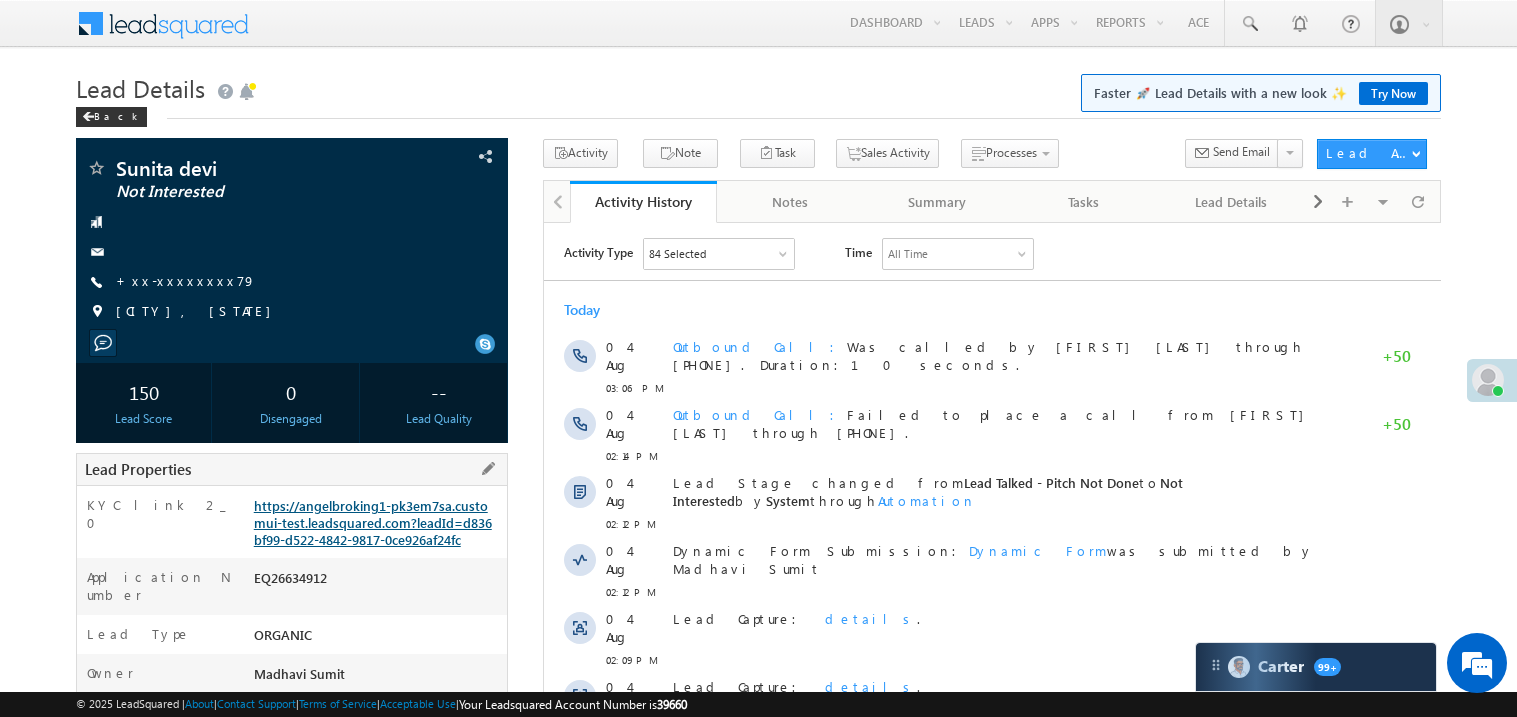 click on "https://angelbroking1-pk3em7sa.customui-test.leadsquared.com?leadId=d836bf99-d522-4842-9817-0ce926af24fc" at bounding box center (373, 522) 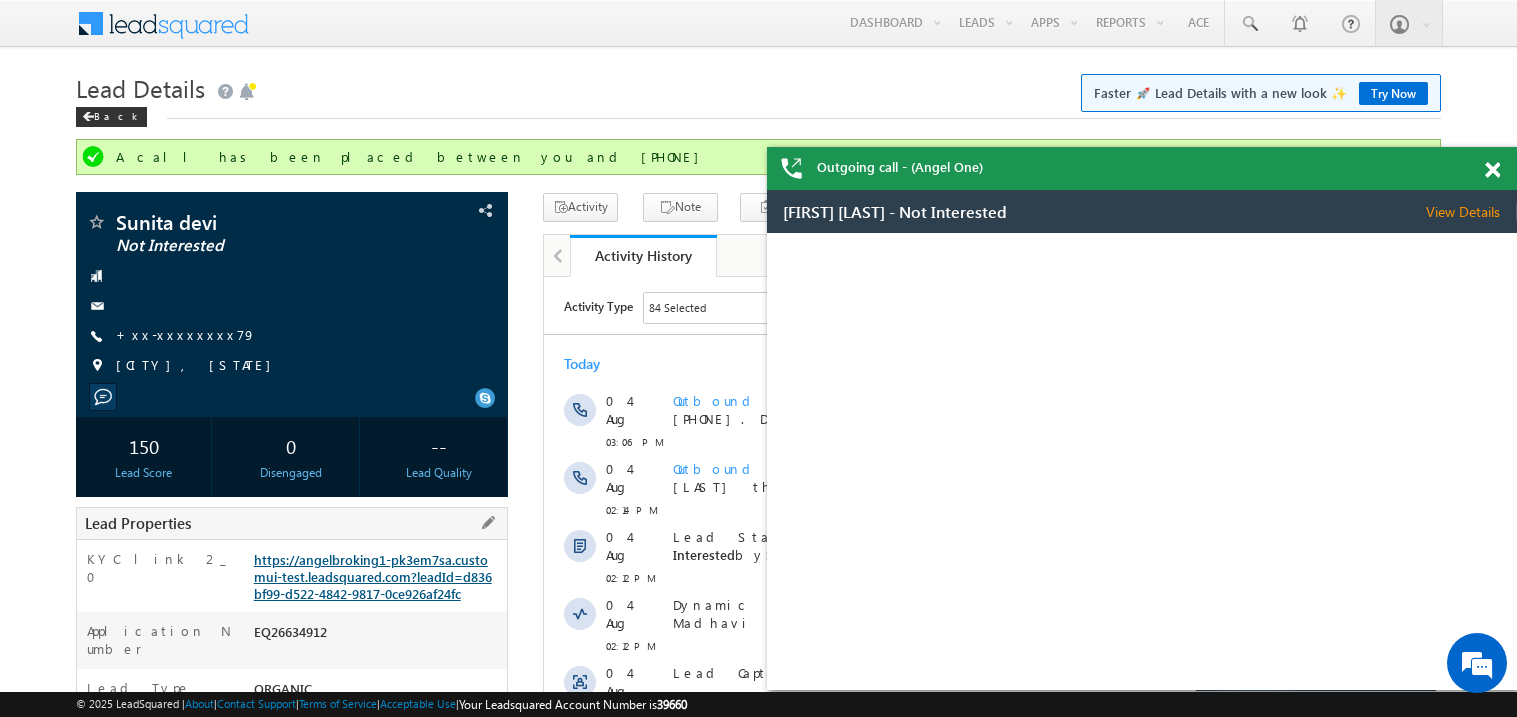 scroll, scrollTop: 0, scrollLeft: 0, axis: both 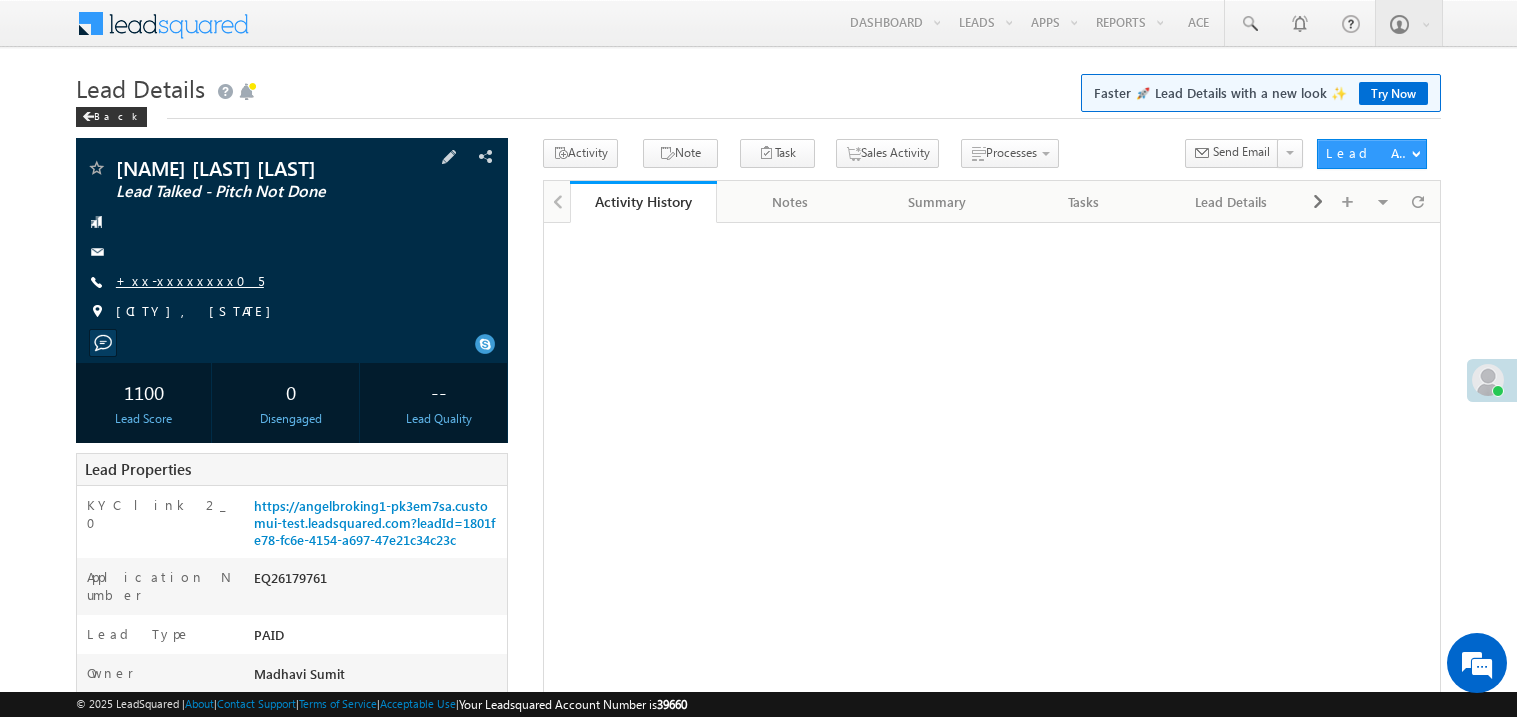 click on "+xx-xxxxxxxx05" at bounding box center [190, 280] 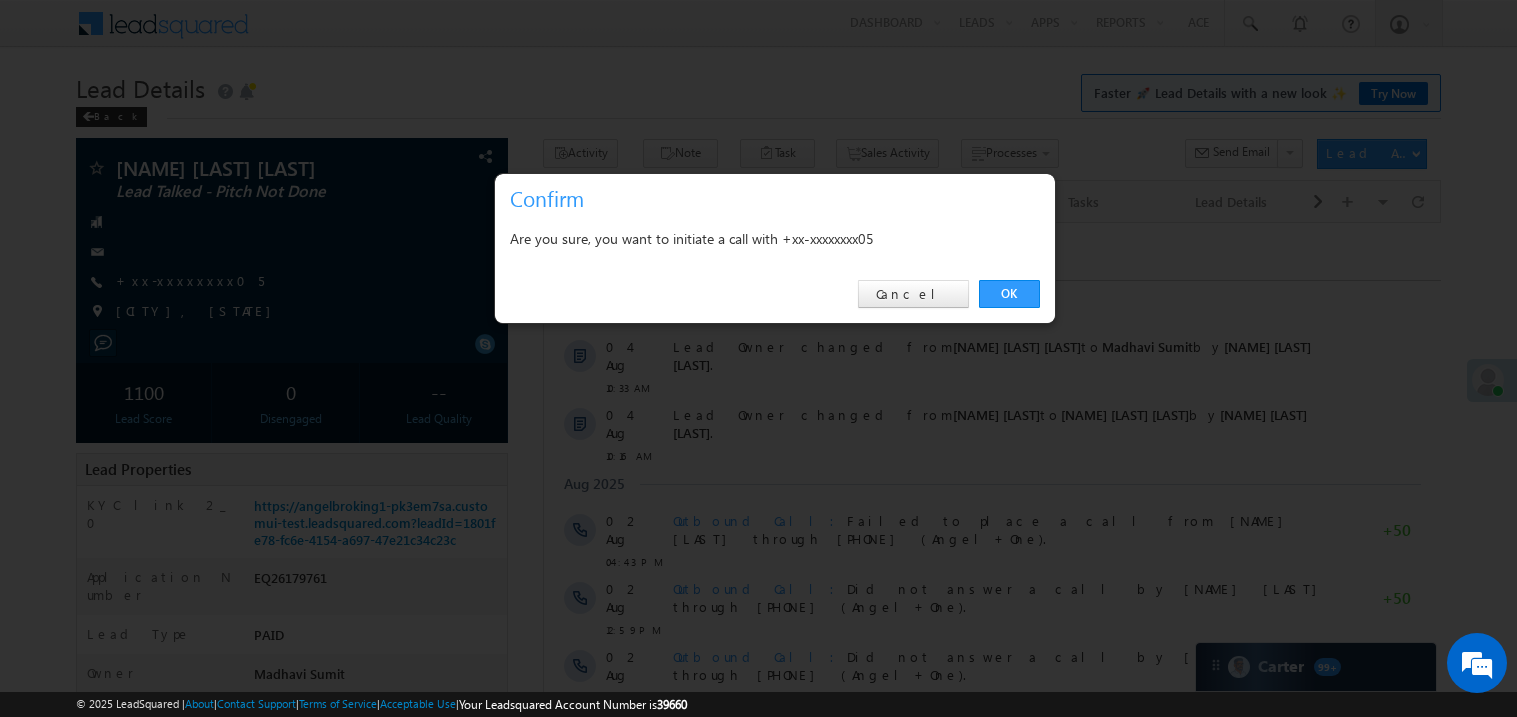scroll, scrollTop: 0, scrollLeft: 0, axis: both 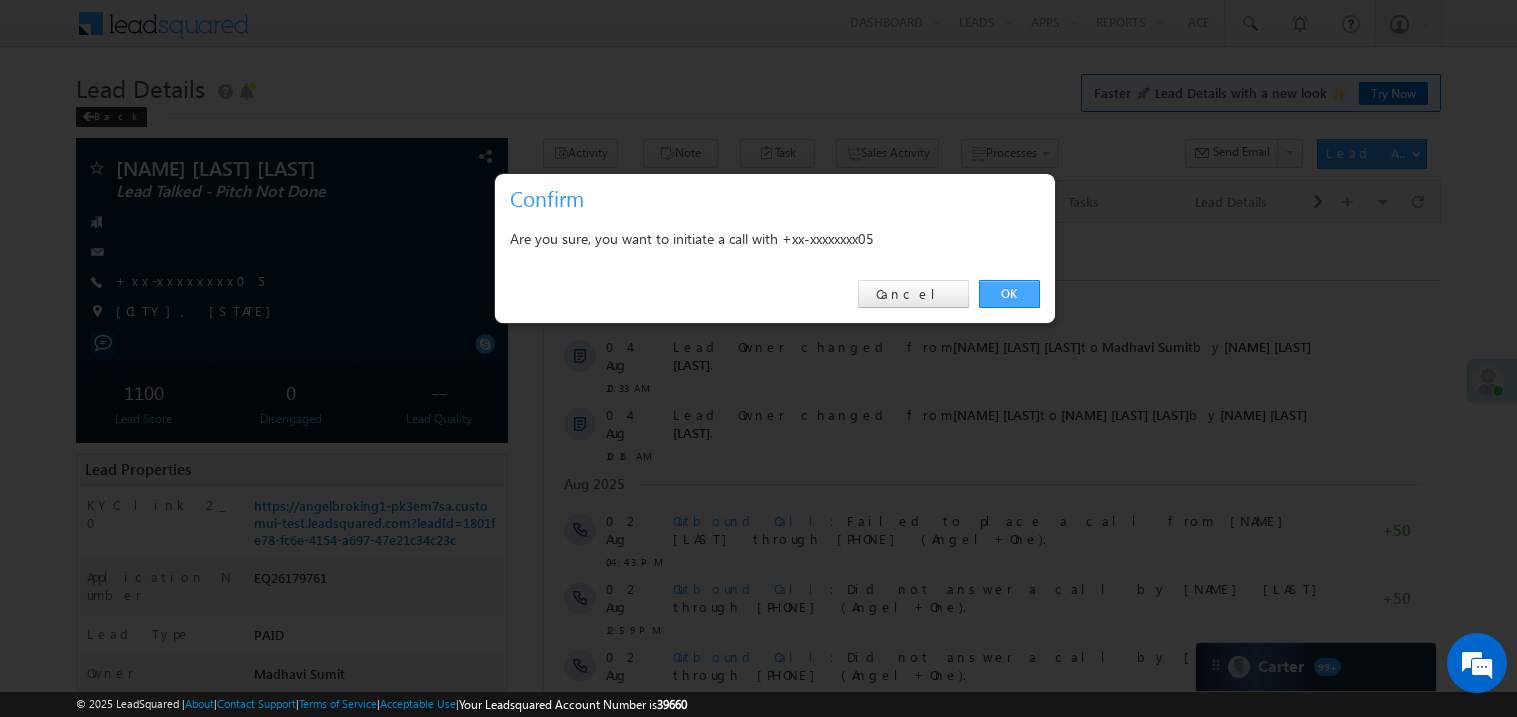 click on "OK" at bounding box center [1009, 294] 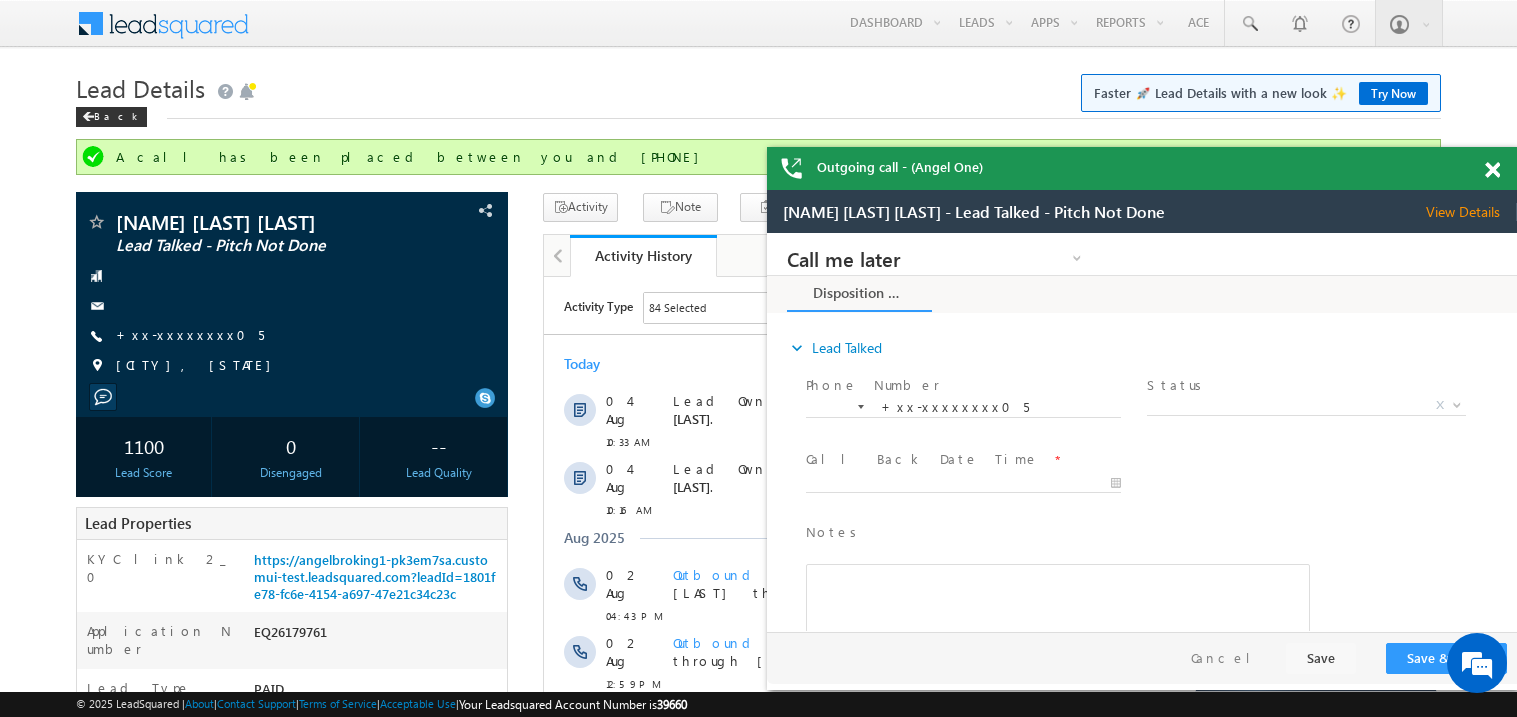scroll, scrollTop: 0, scrollLeft: 0, axis: both 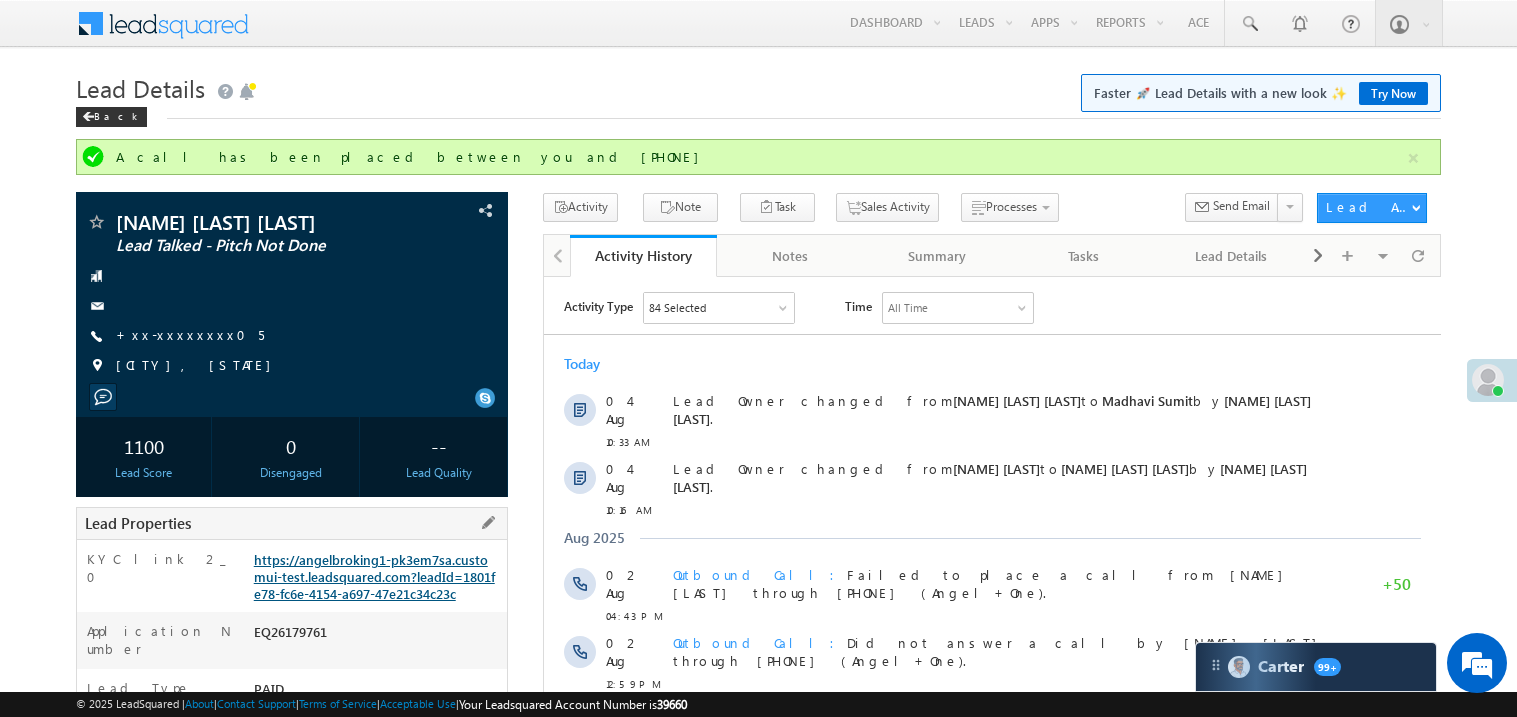 click on "https://angelbroking1-pk3em7sa.customui-test.leadsquared.com?leadId=1801fe78-fc6e-4154-a697-47e21c34c23c" at bounding box center [374, 576] 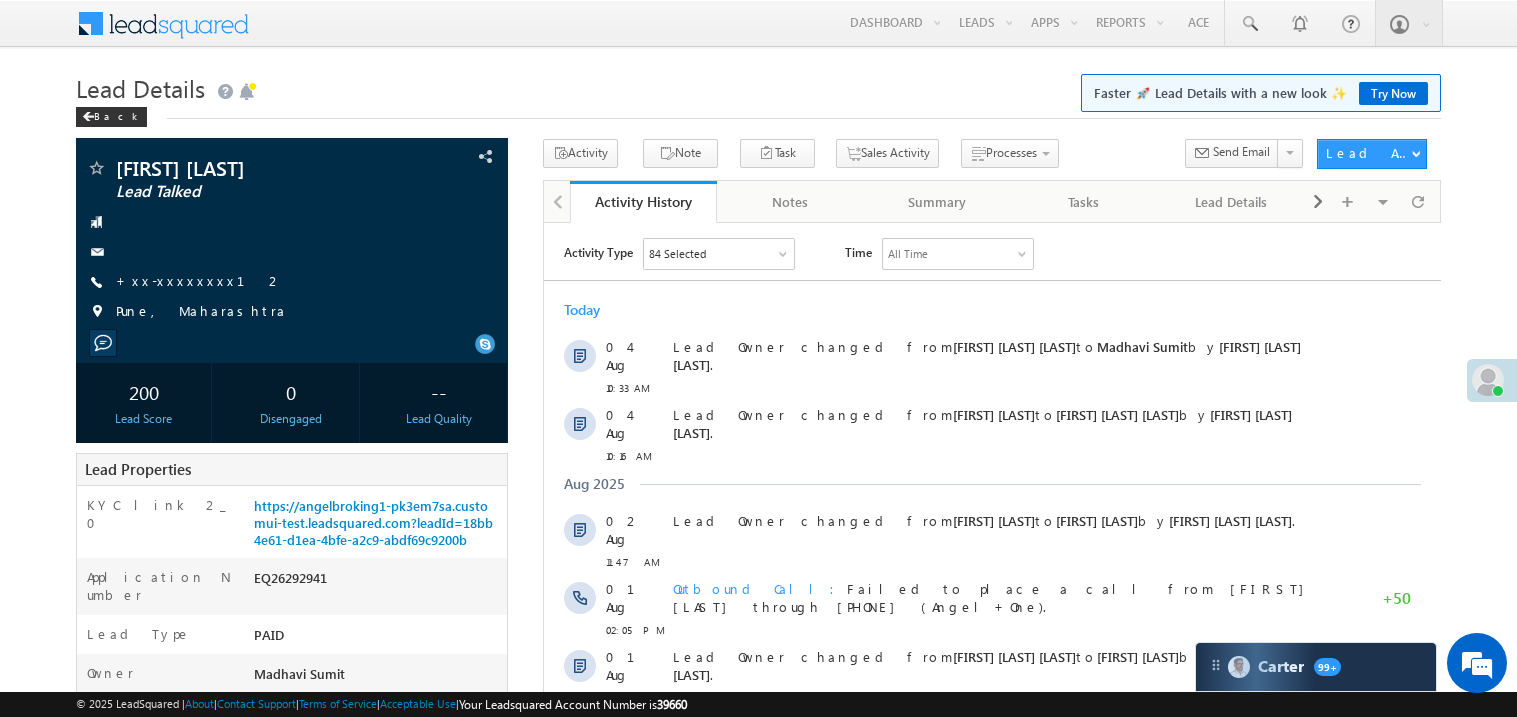 scroll, scrollTop: 0, scrollLeft: 0, axis: both 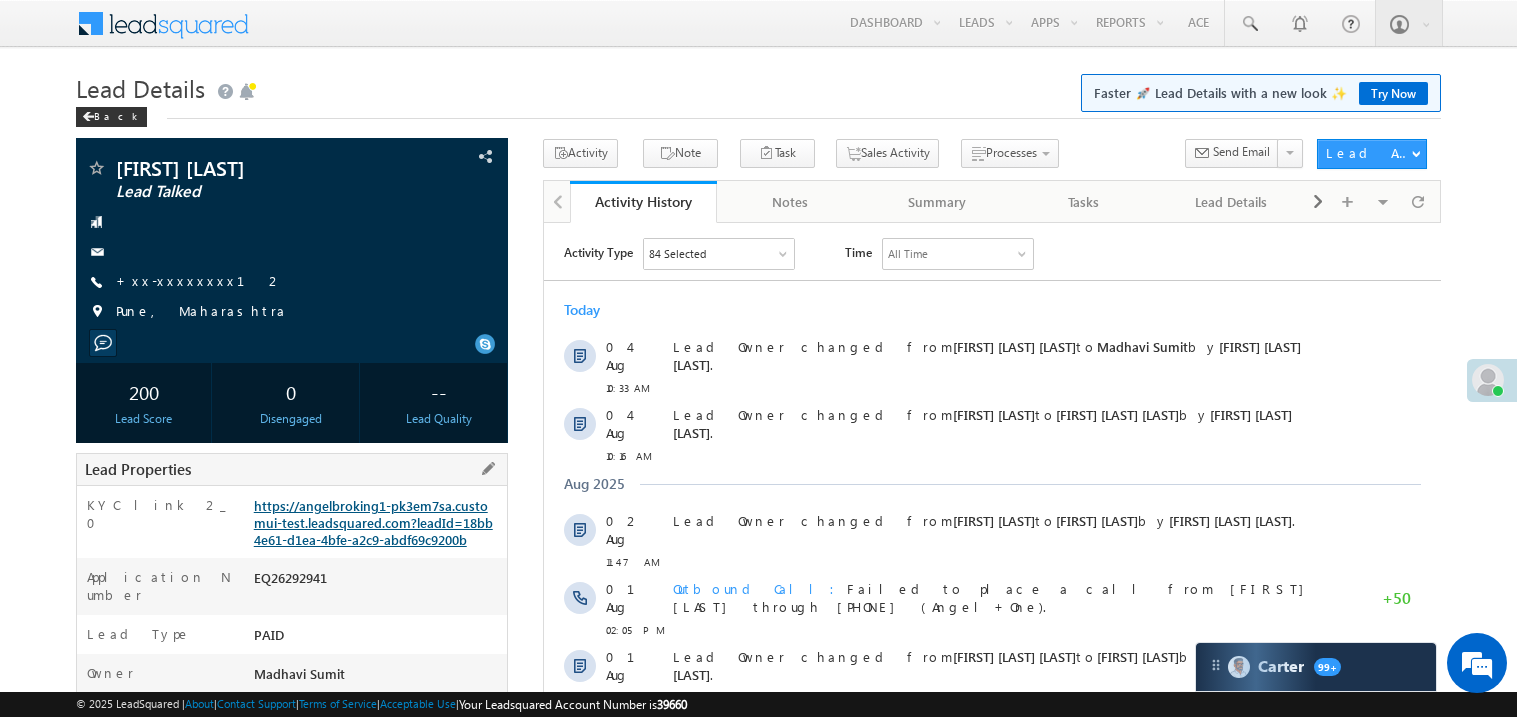 click on "https://angelbroking1-pk3em7sa.customui-test.leadsquared.com?leadId=18bb4e61-d1ea-4bfe-a2c9-abdf69c9200b" at bounding box center [373, 522] 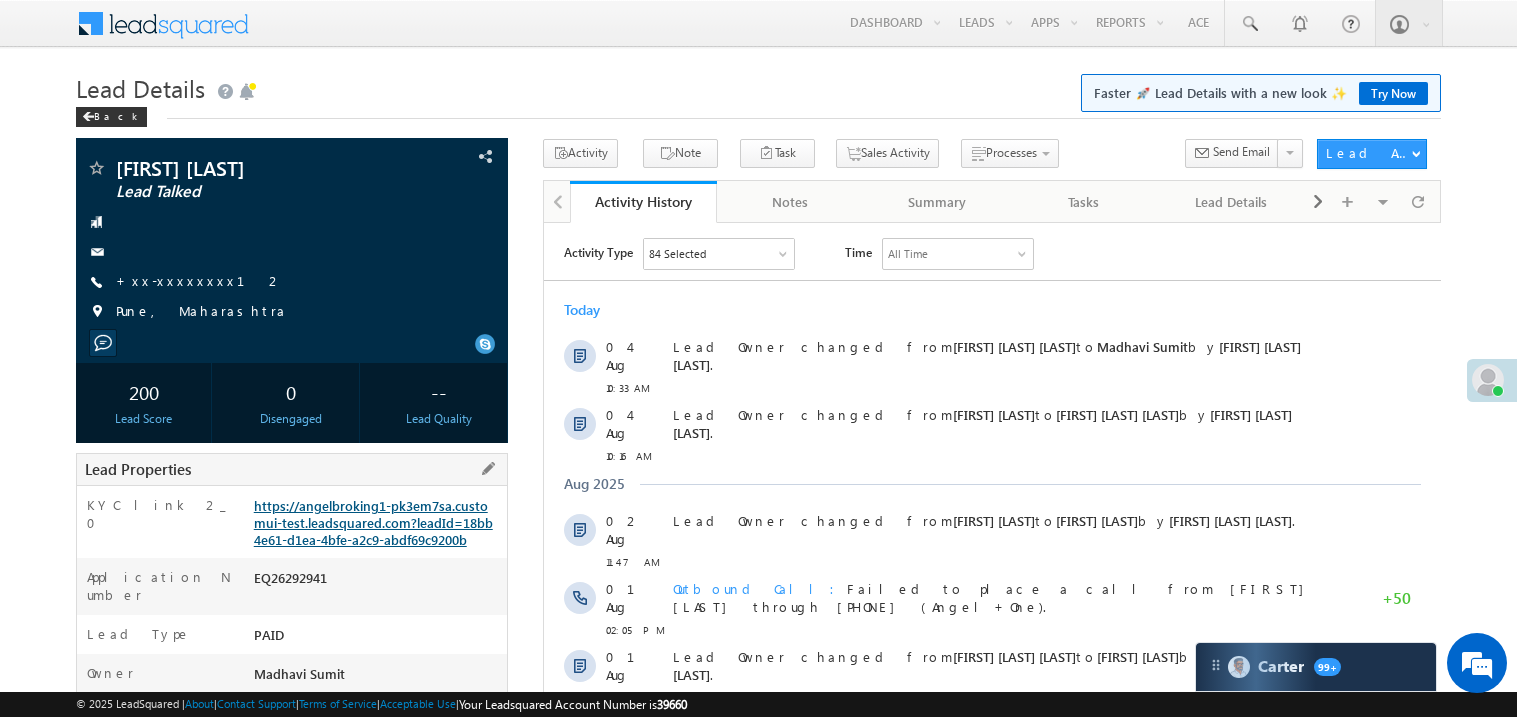 scroll, scrollTop: 0, scrollLeft: 0, axis: both 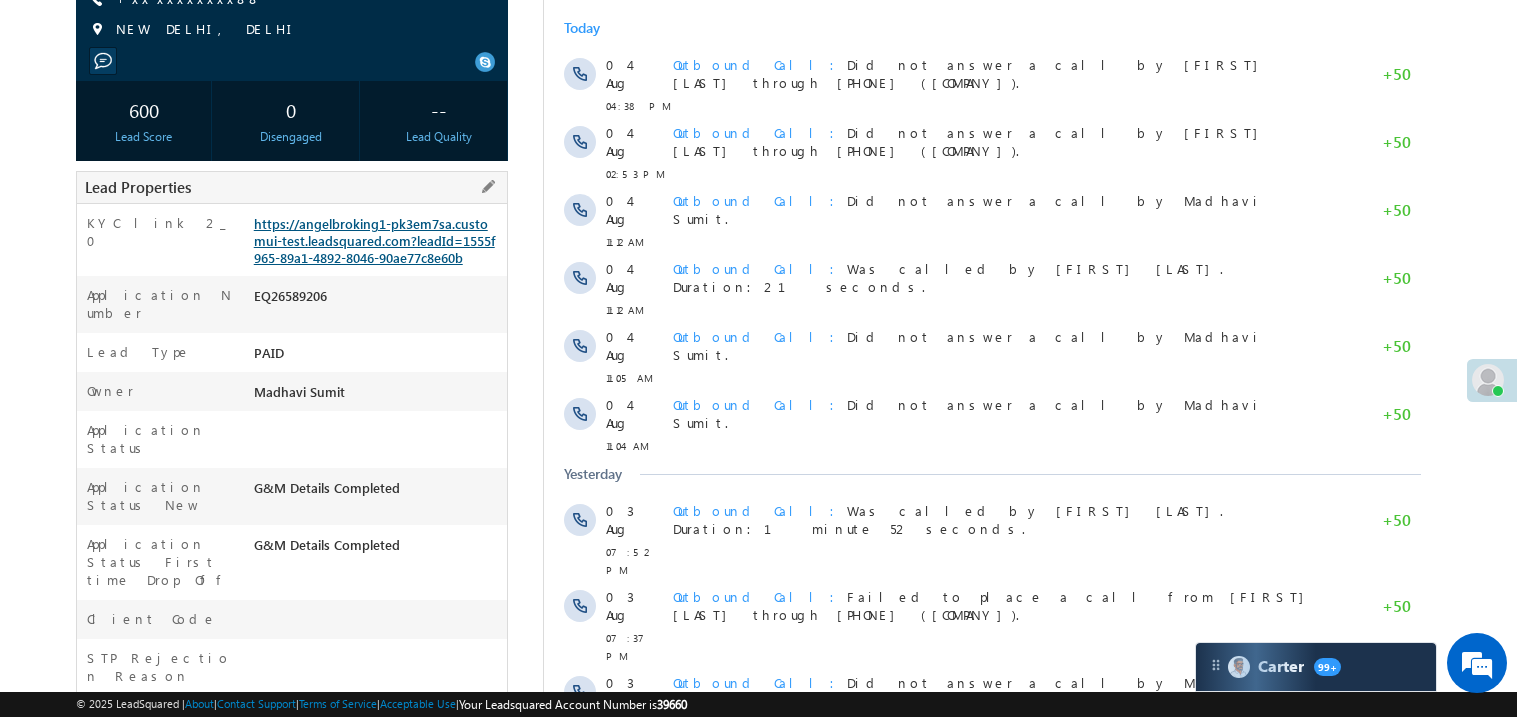 click on "https://angelbroking1-pk3em7sa.customui-test.leadsquared.com?leadId=1555f965-89a1-4892-8046-90ae77c8e60b" at bounding box center (374, 240) 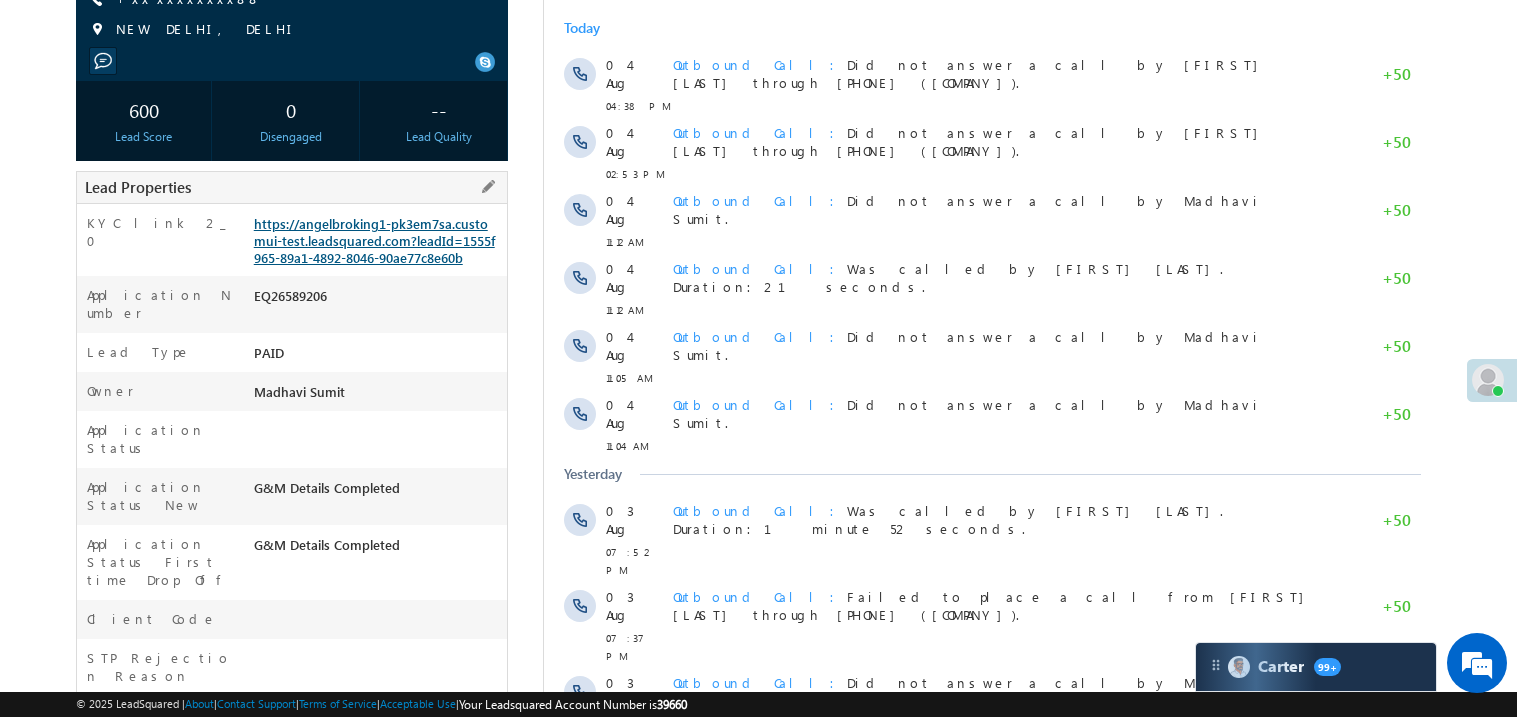 scroll, scrollTop: 0, scrollLeft: 0, axis: both 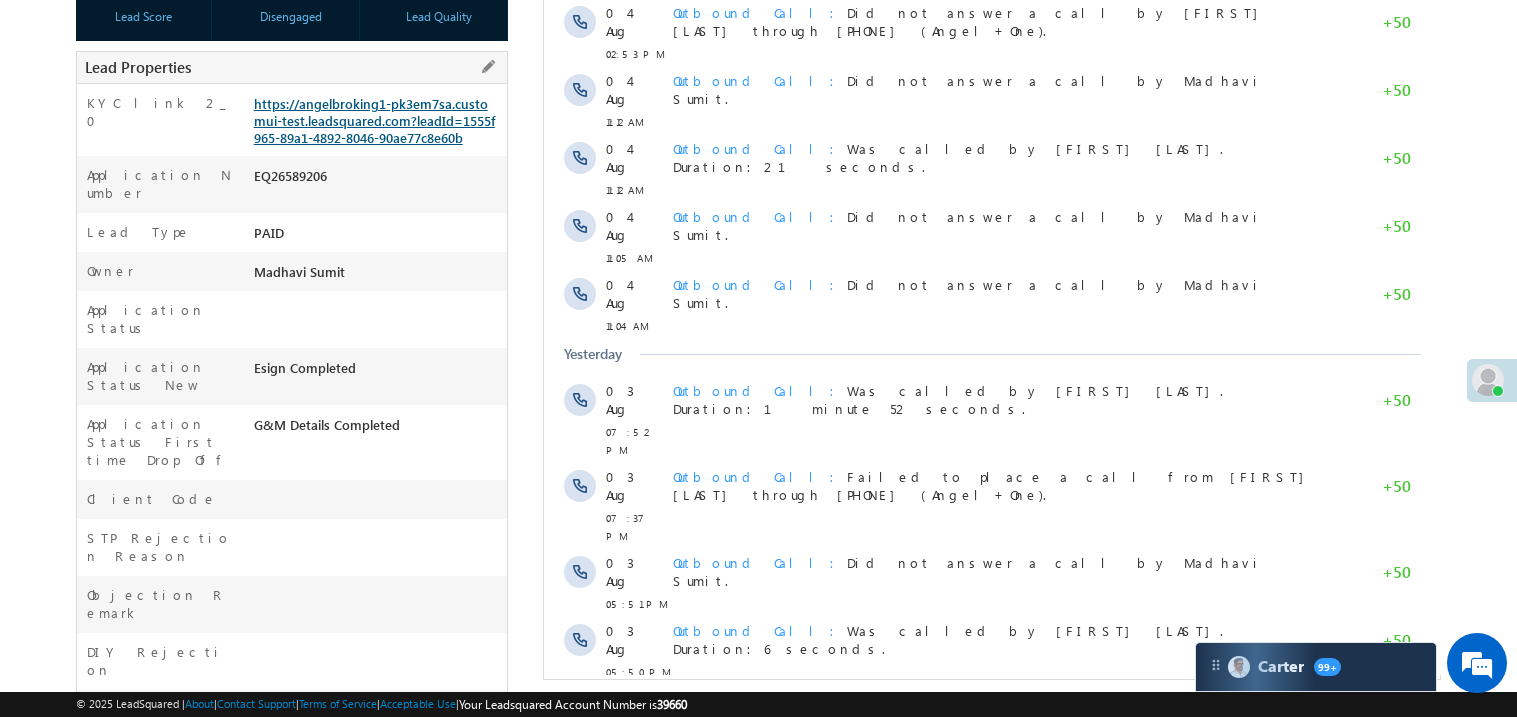 click on "https://angelbroking1-pk3em7sa.customui-test.leadsquared.com?leadId=1555f965-89a1-4892-8046-90ae77c8e60b" at bounding box center [374, 120] 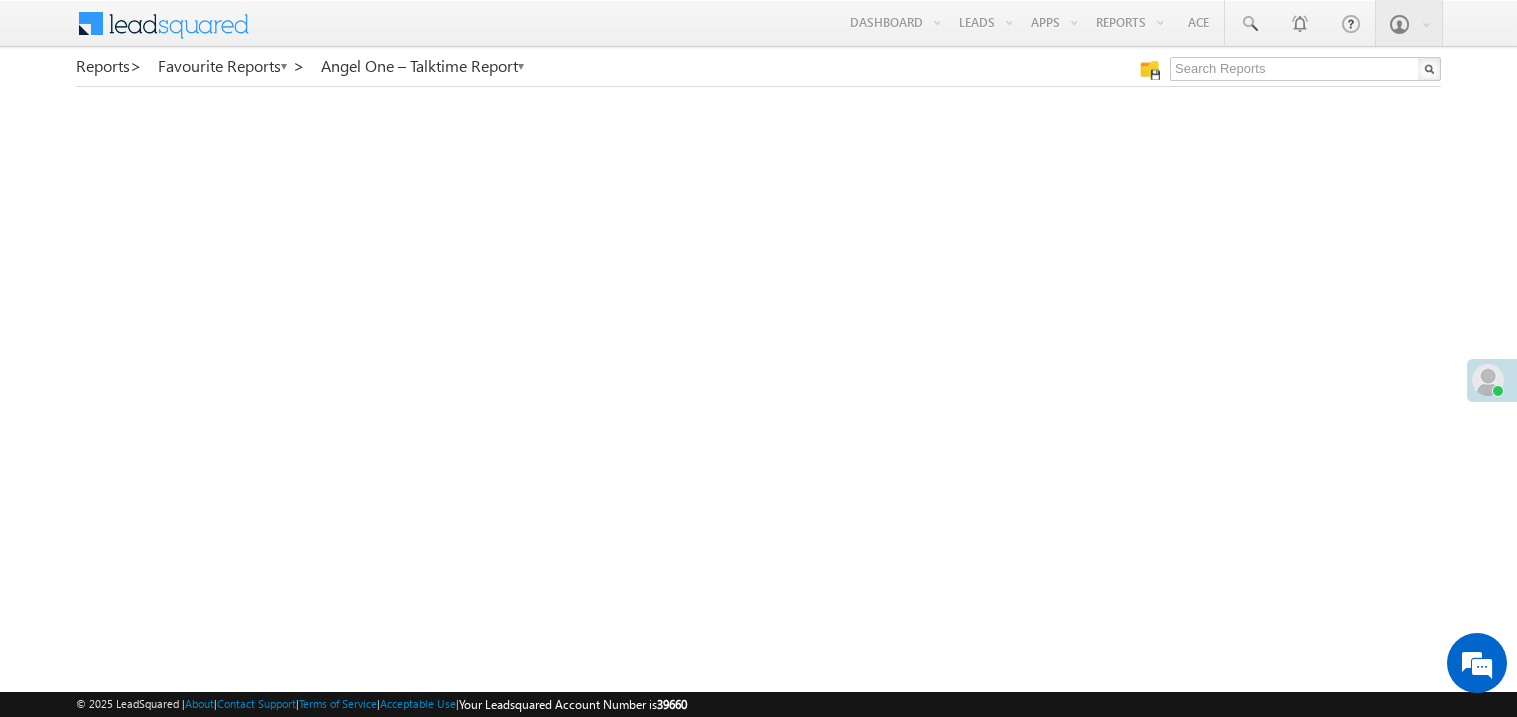 scroll, scrollTop: 0, scrollLeft: 0, axis: both 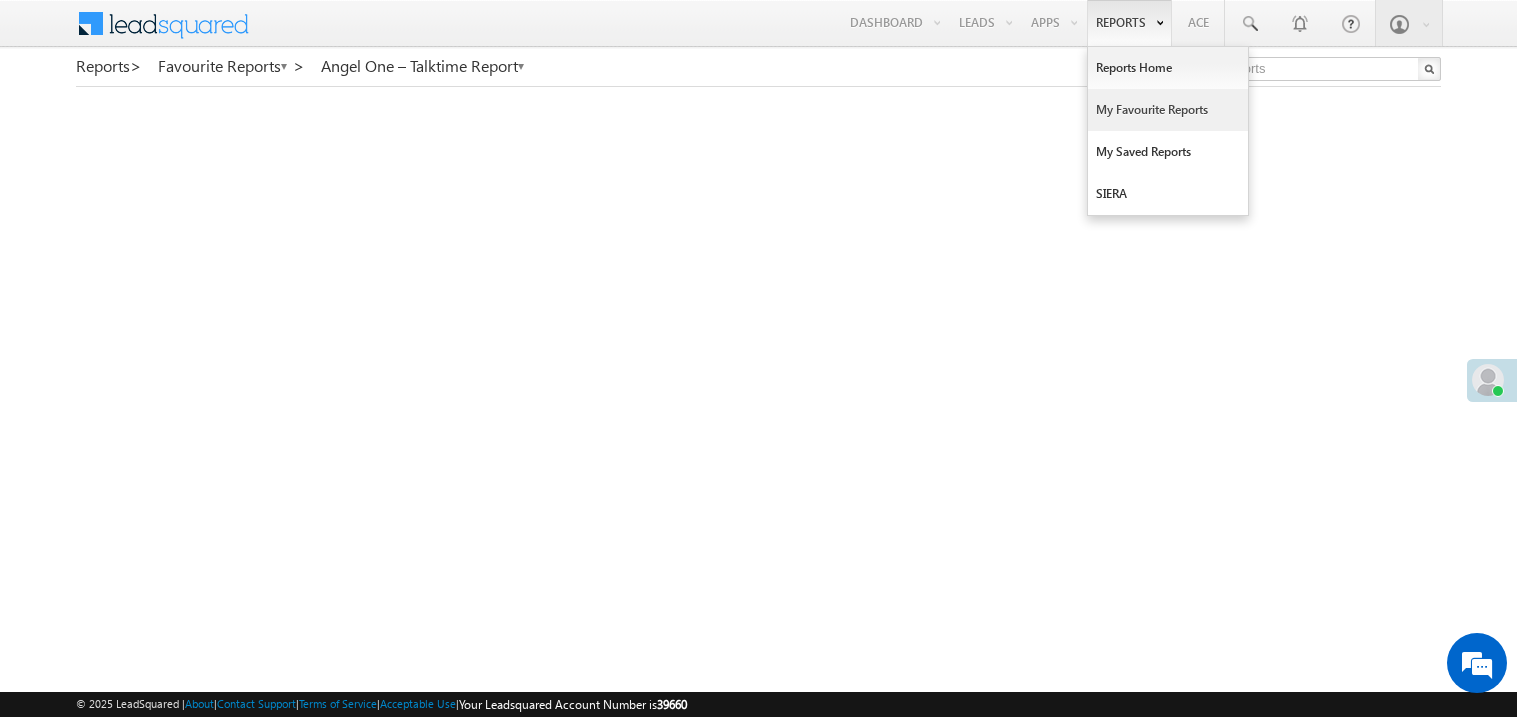 click on "My Favourite Reports" at bounding box center [1168, 110] 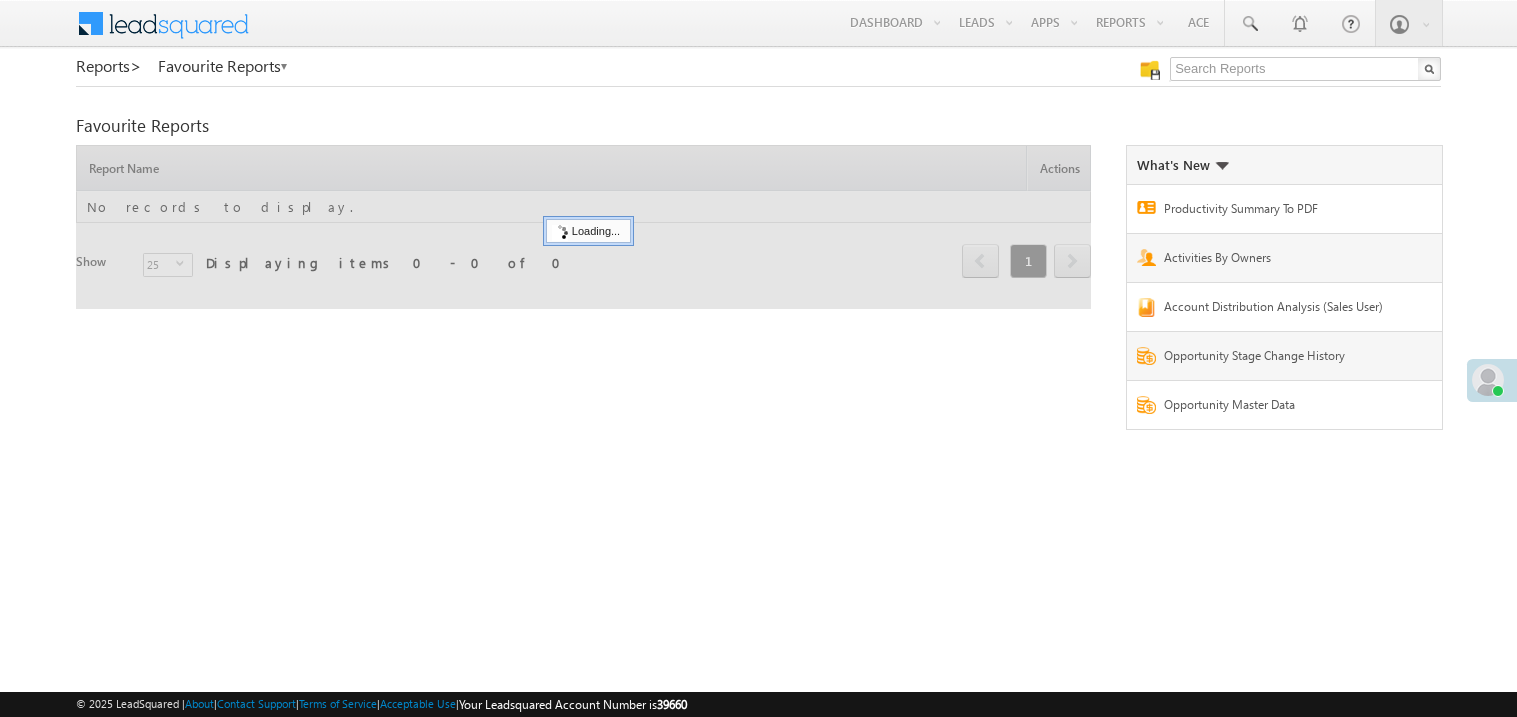 scroll, scrollTop: 0, scrollLeft: 0, axis: both 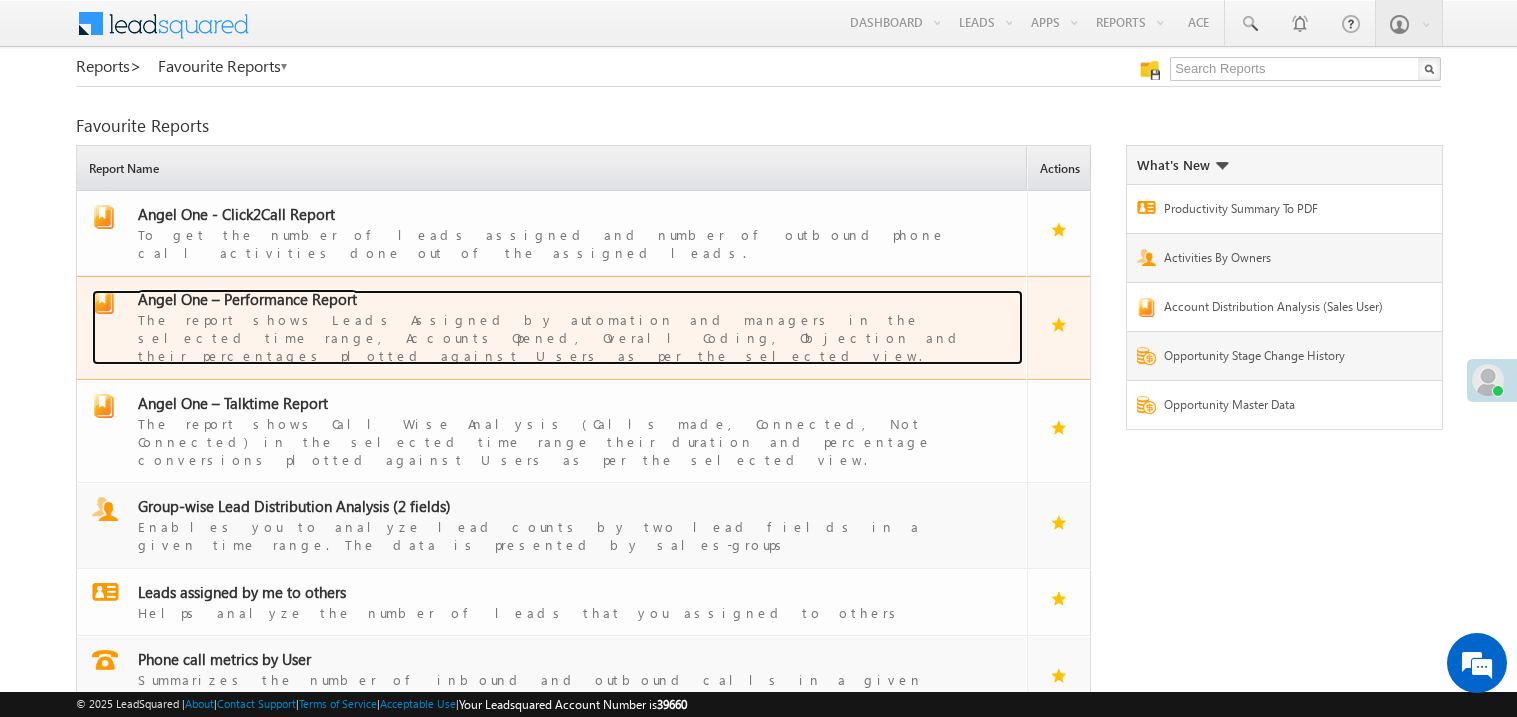 click on "Angel One – Performance Report" at bounding box center (247, 299) 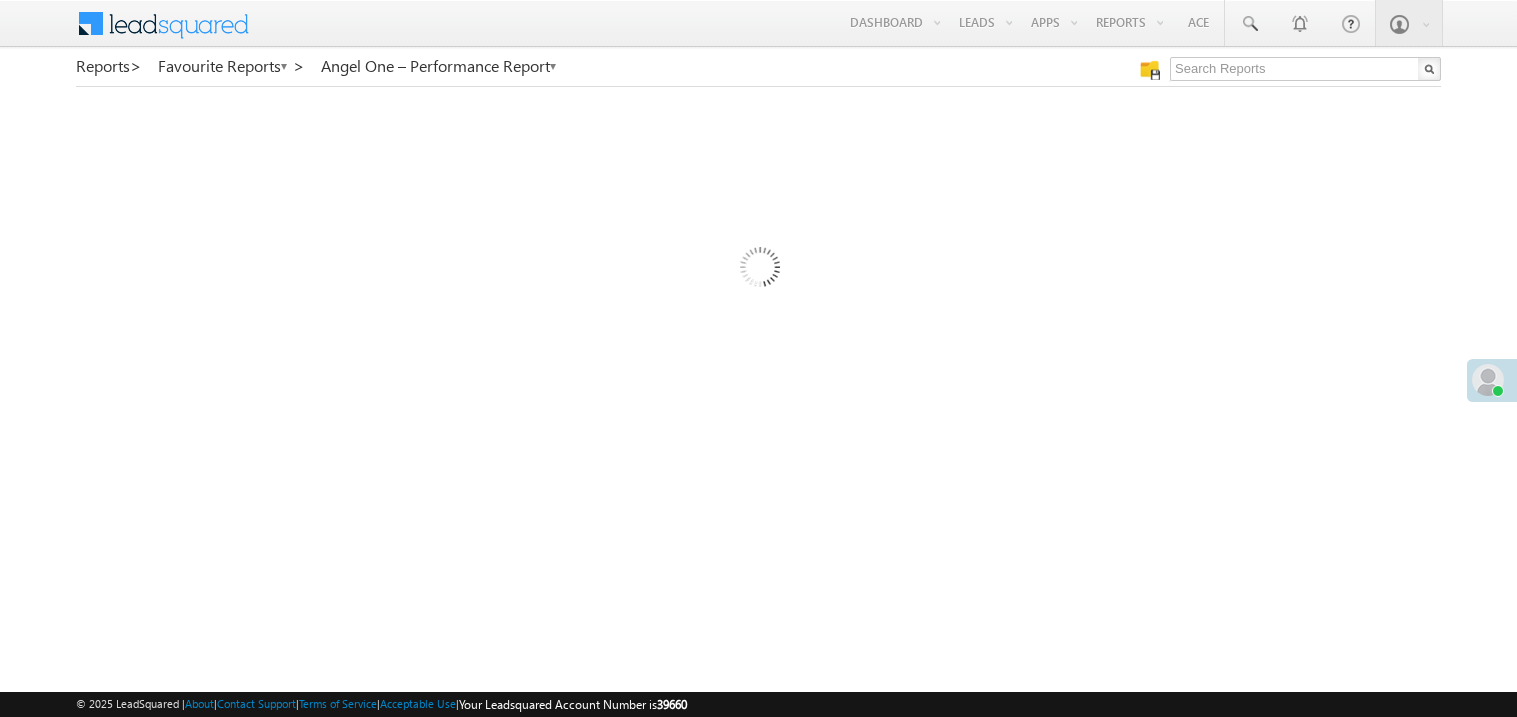 scroll, scrollTop: 0, scrollLeft: 0, axis: both 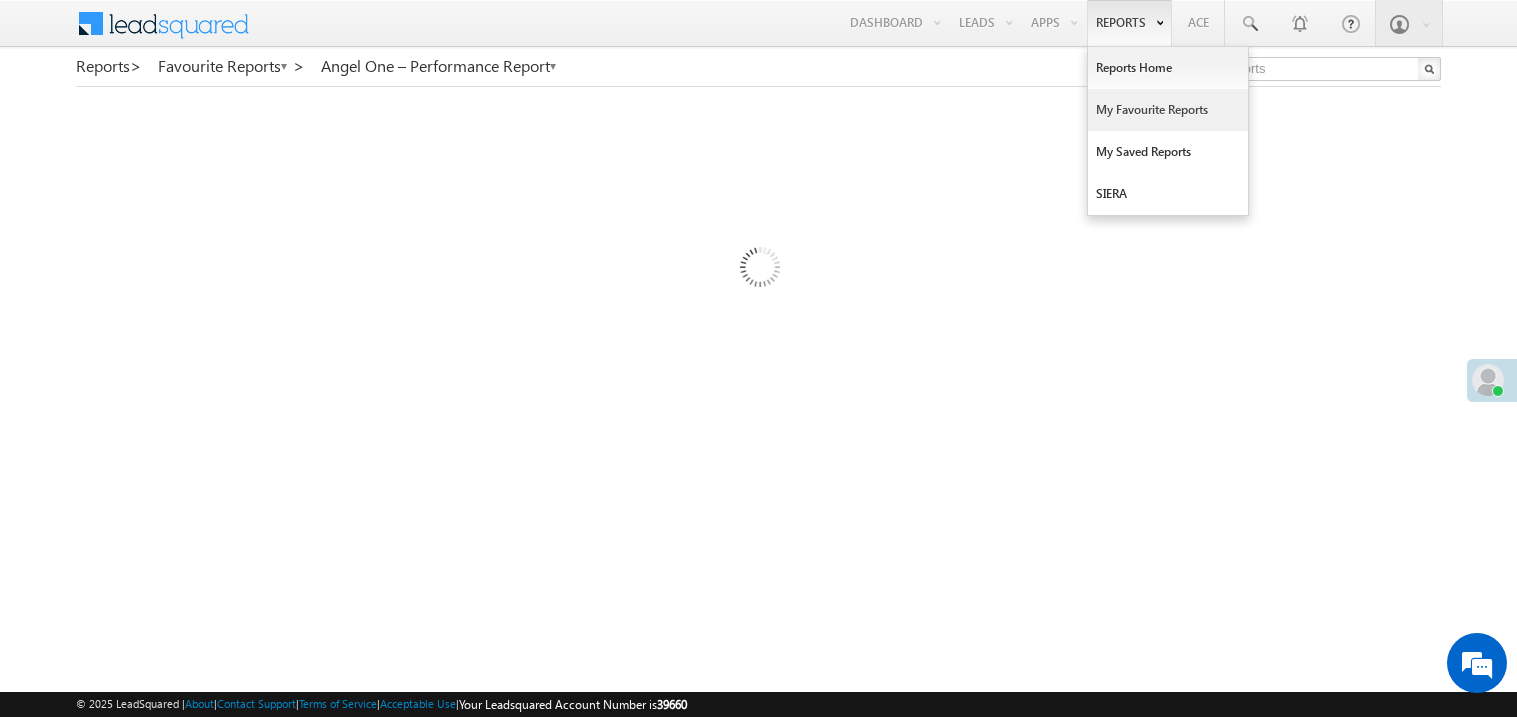 click on "My Favourite Reports" at bounding box center (1168, 110) 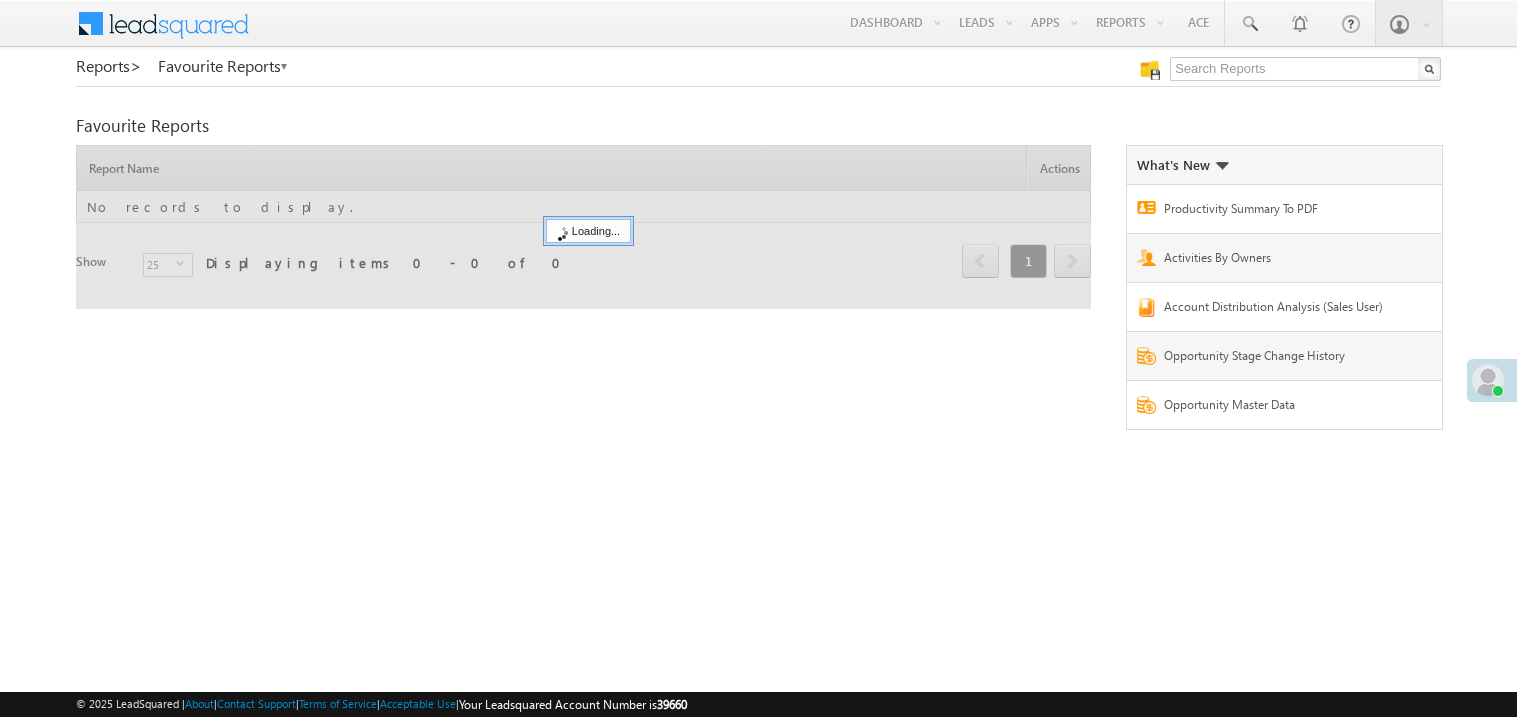 scroll, scrollTop: 0, scrollLeft: 0, axis: both 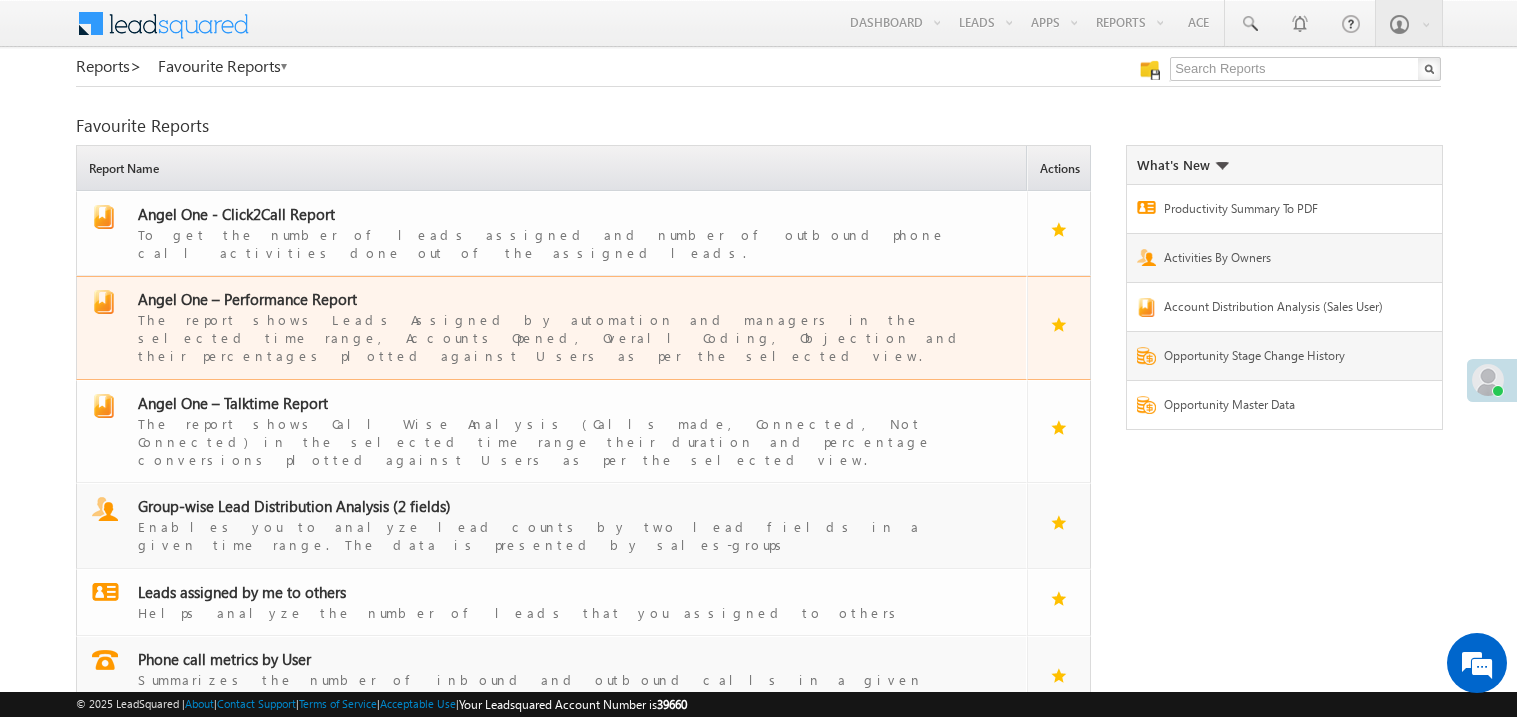 click on "Angel One – Performance Report" at bounding box center (247, 299) 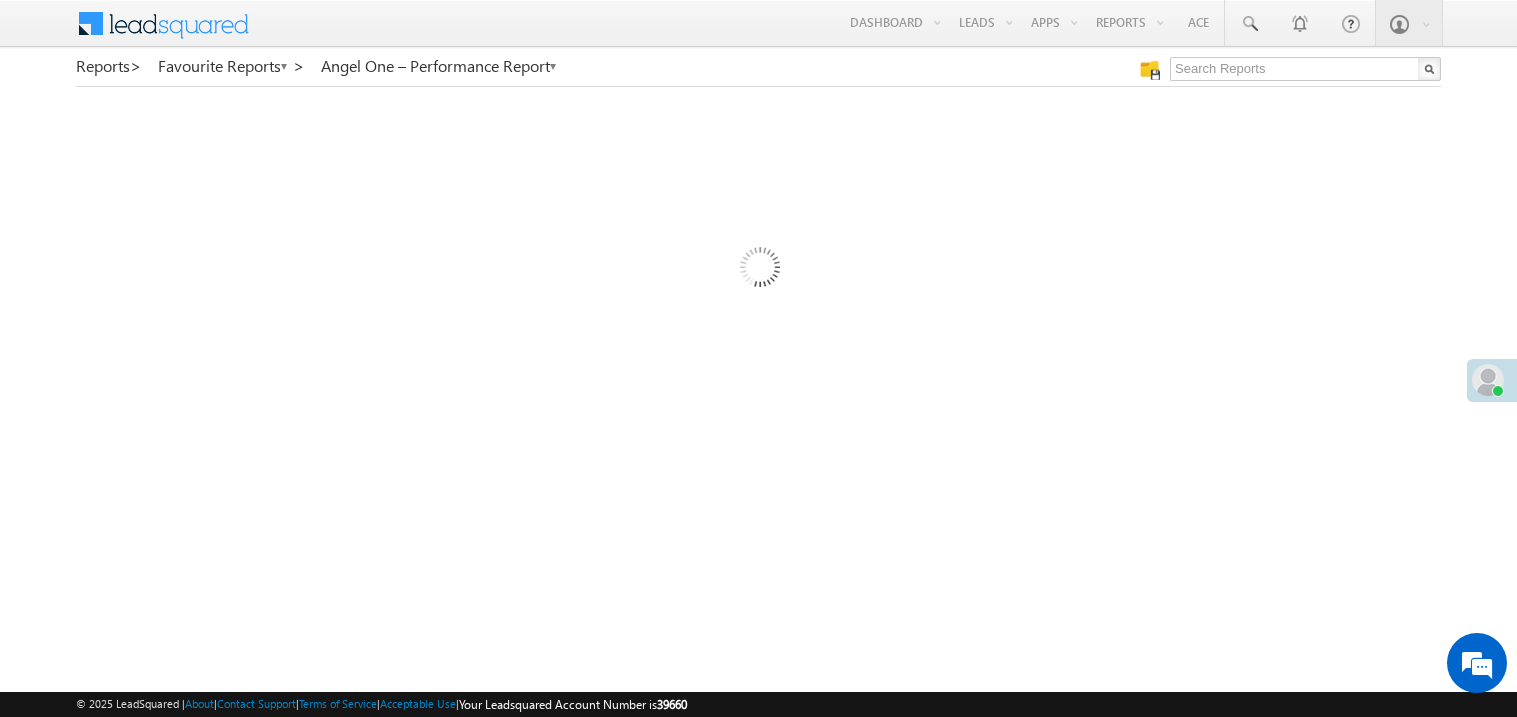 scroll, scrollTop: 0, scrollLeft: 0, axis: both 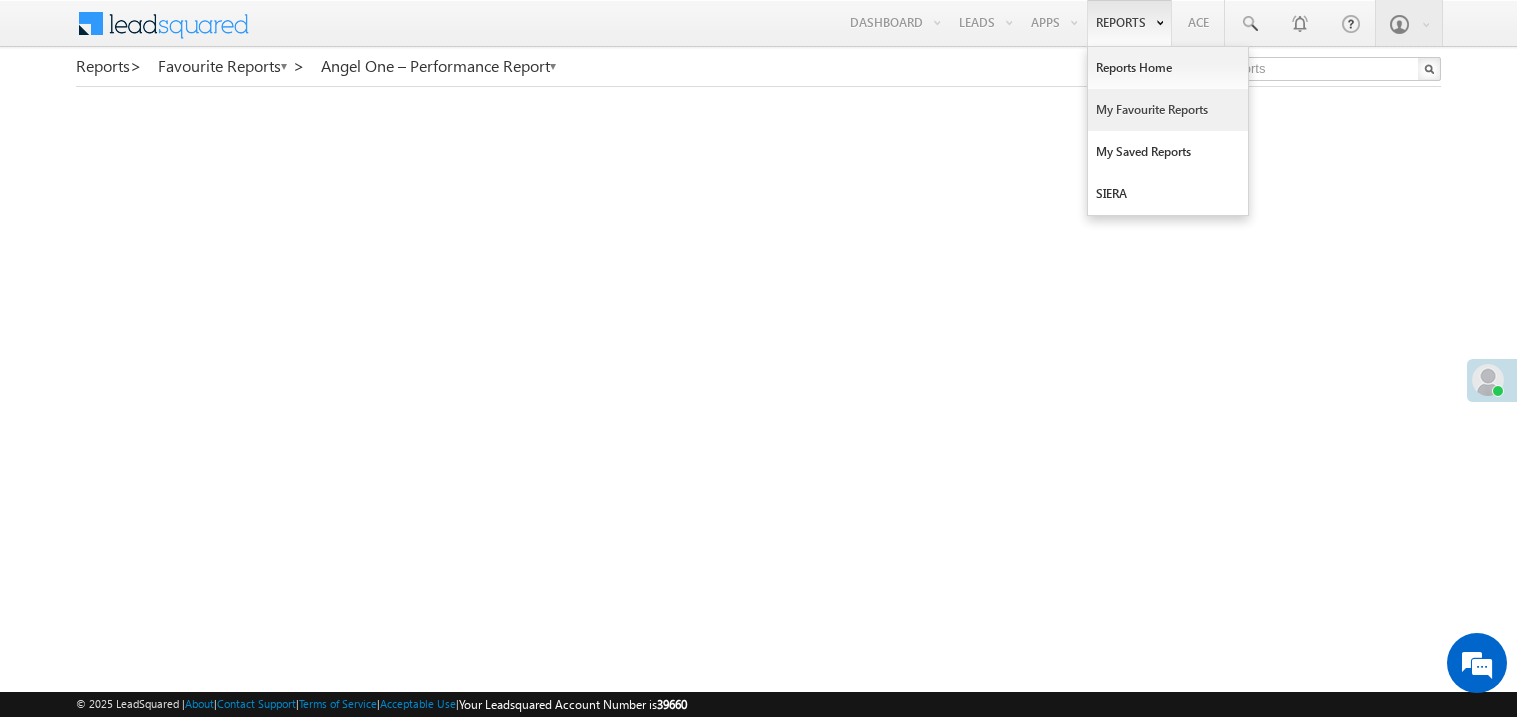 click on "My Favourite Reports" at bounding box center [1168, 110] 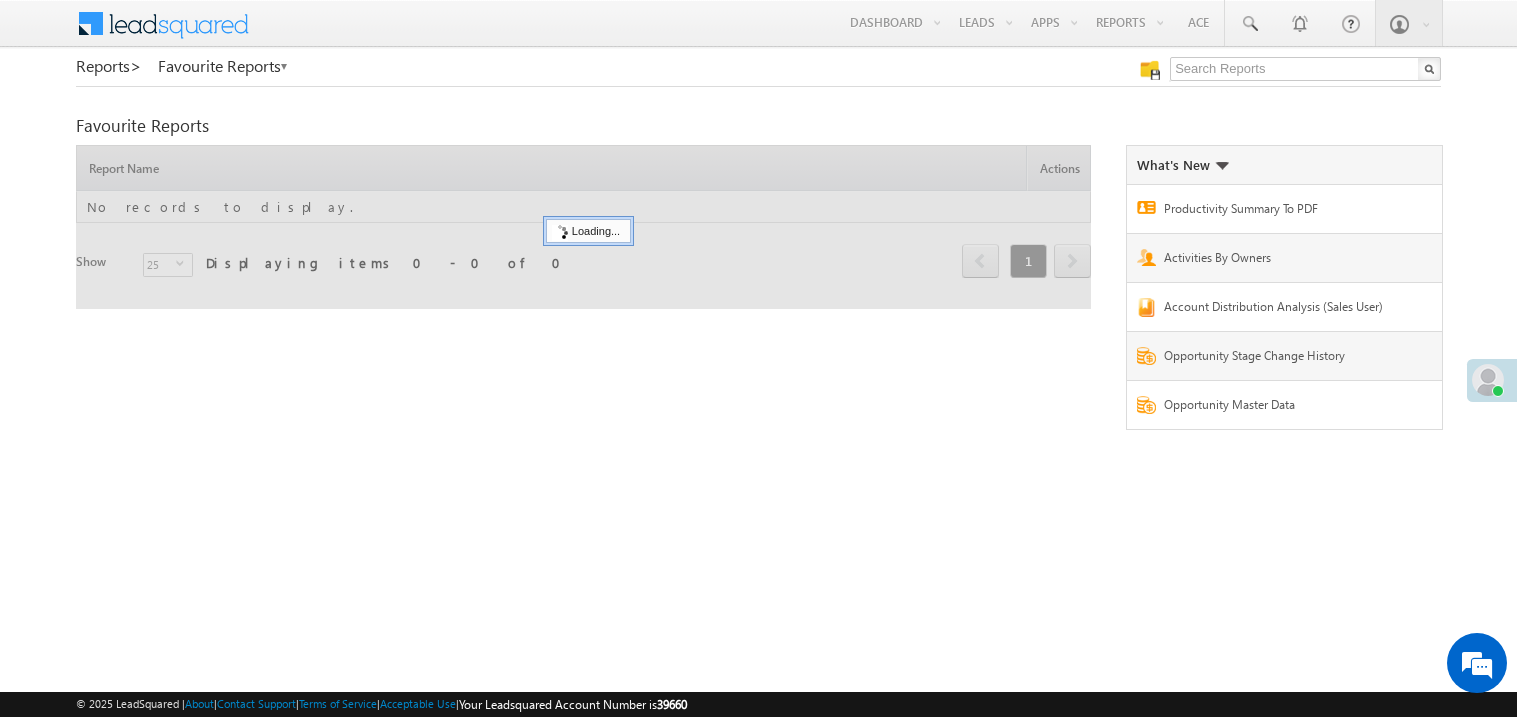 scroll, scrollTop: 0, scrollLeft: 0, axis: both 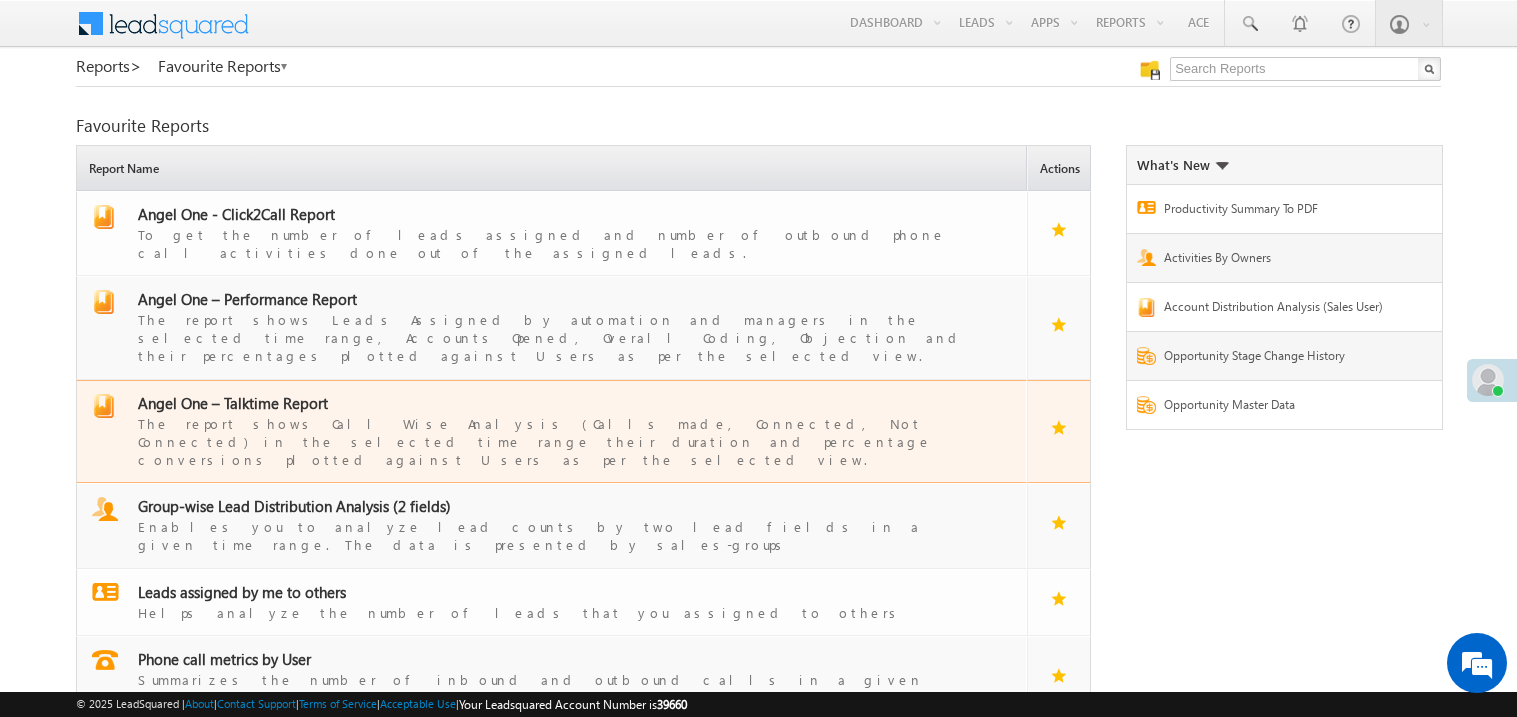click on "Angel One – Talktime Report" at bounding box center (233, 403) 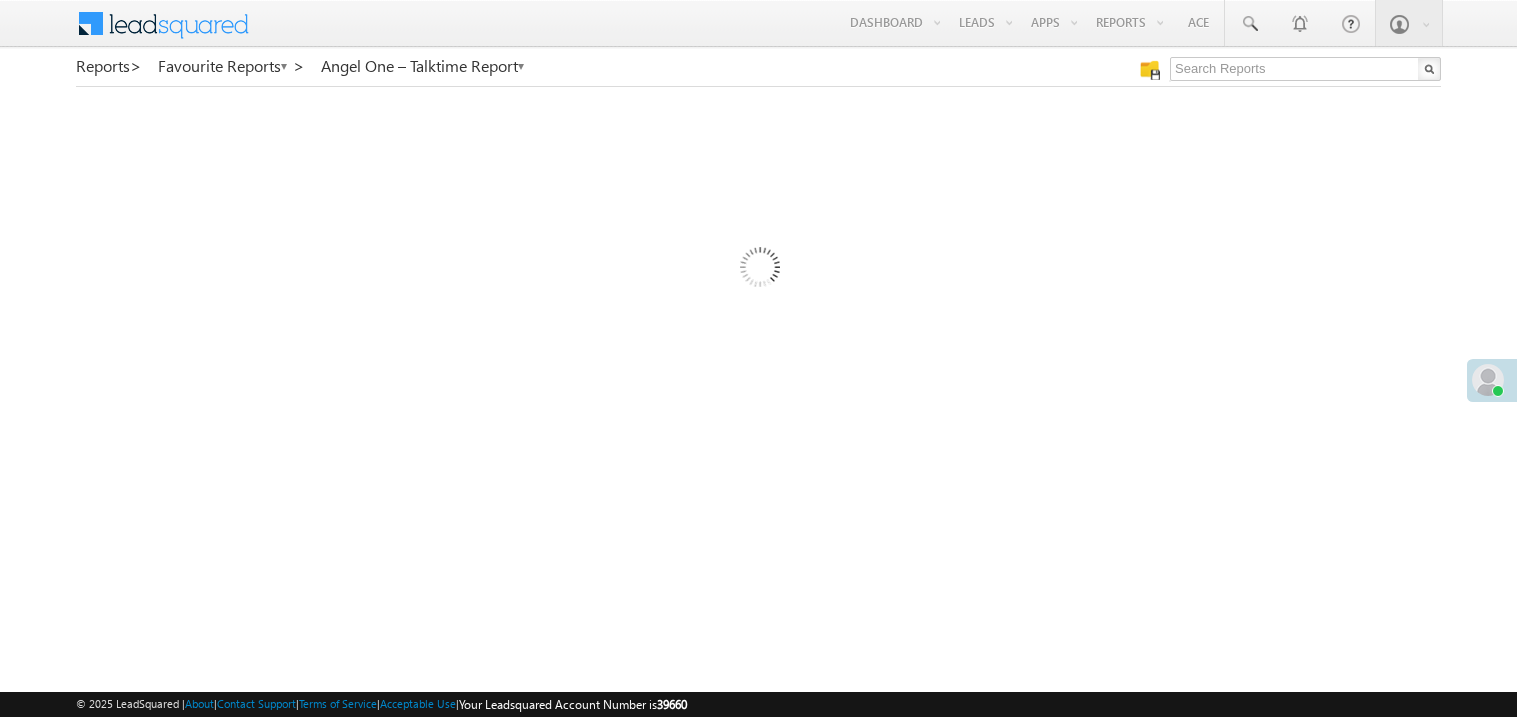 scroll, scrollTop: 0, scrollLeft: 0, axis: both 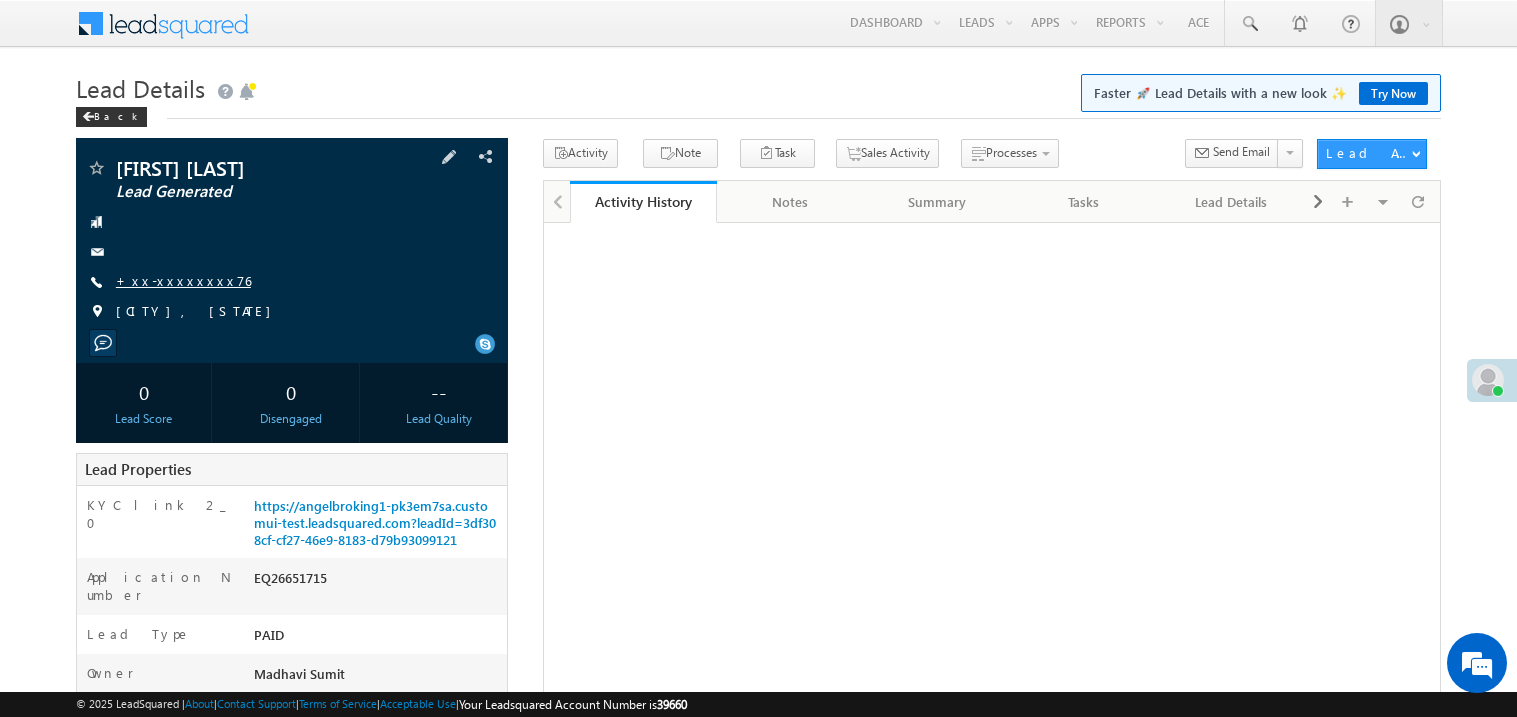 click on "+xx-xxxxxxxx76" at bounding box center (183, 280) 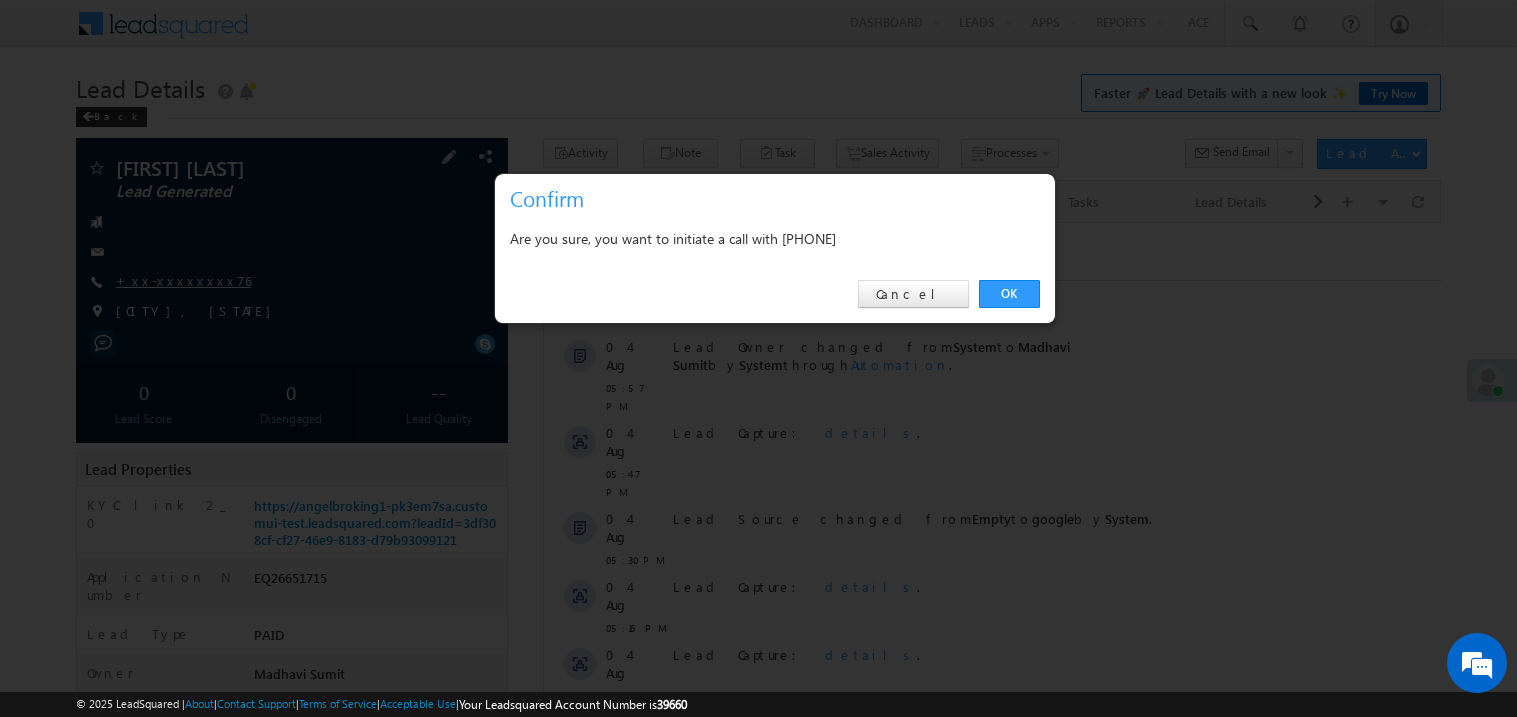 scroll, scrollTop: 0, scrollLeft: 0, axis: both 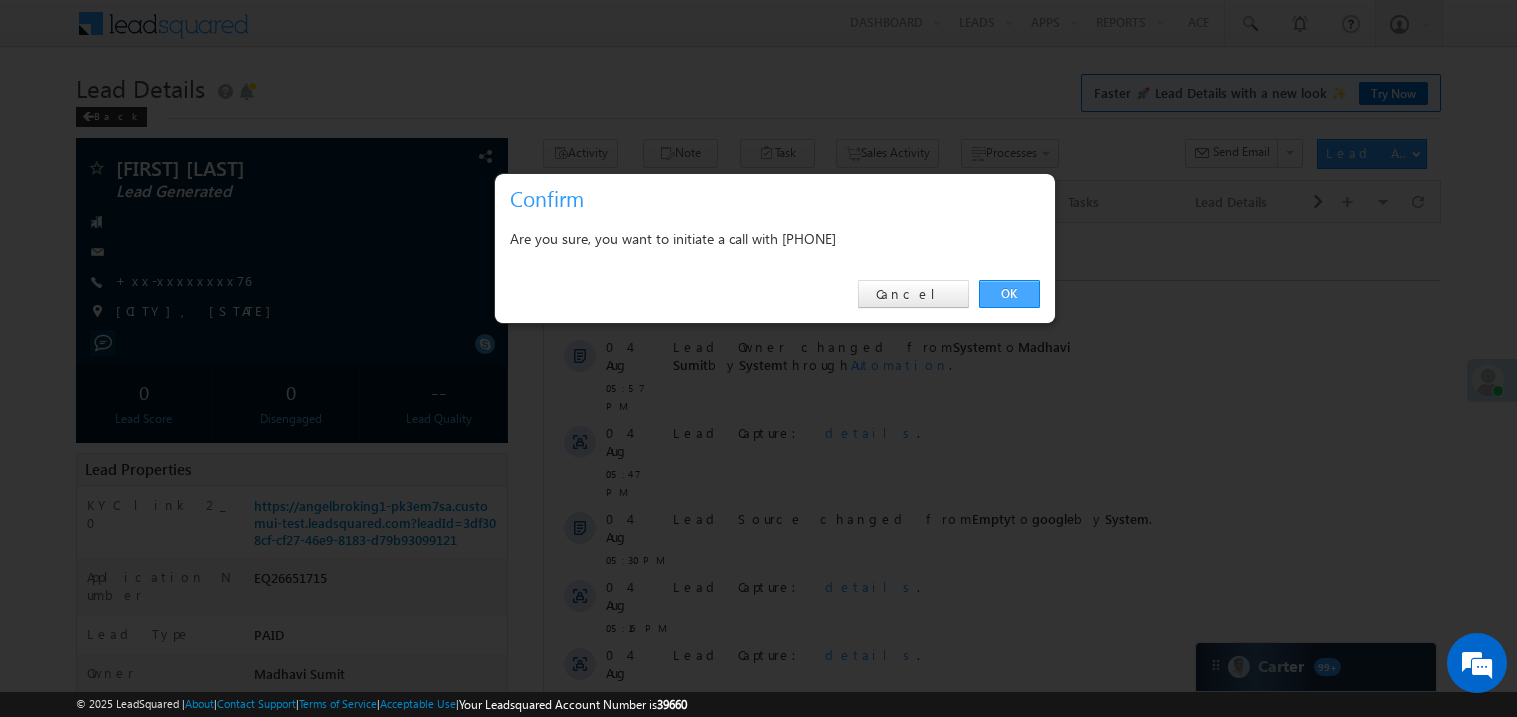 click on "OK" at bounding box center [1009, 294] 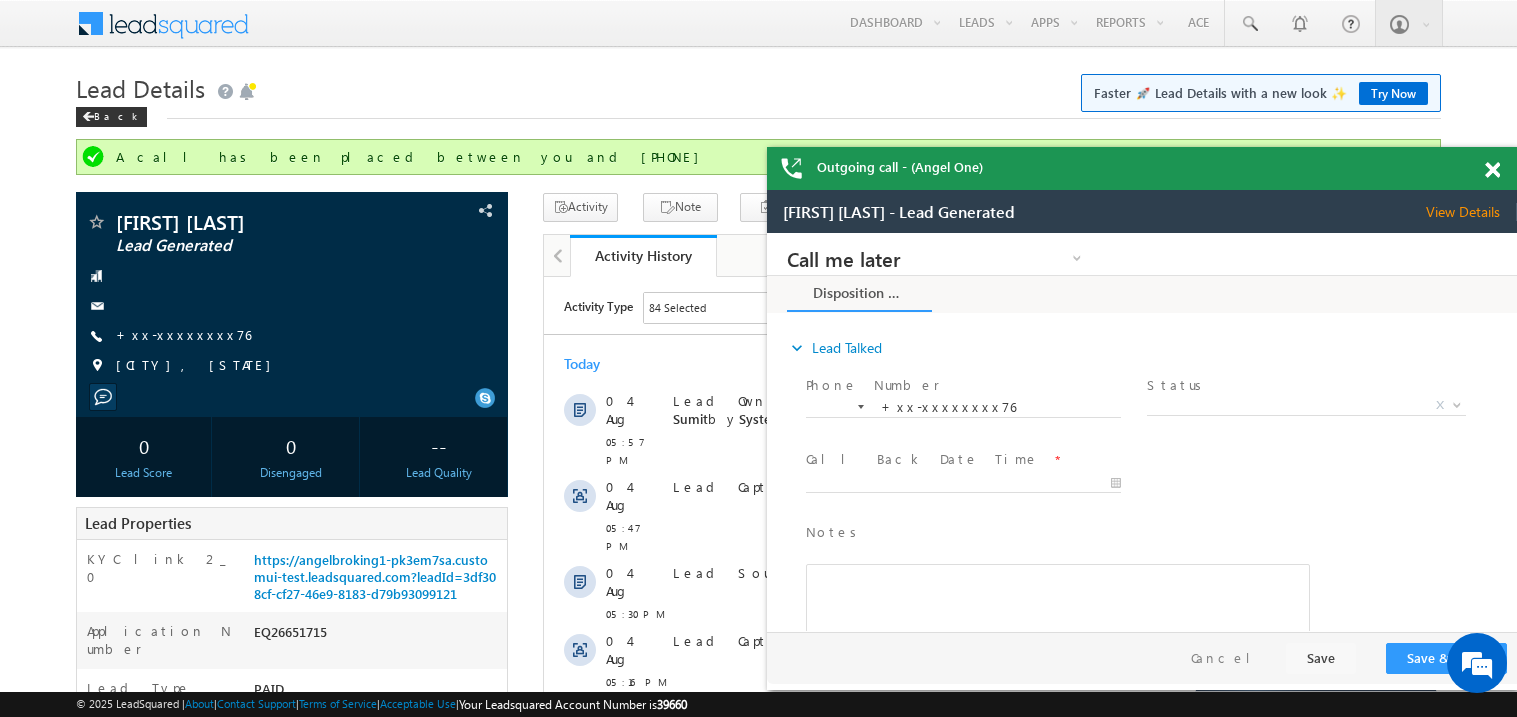 scroll, scrollTop: 0, scrollLeft: 0, axis: both 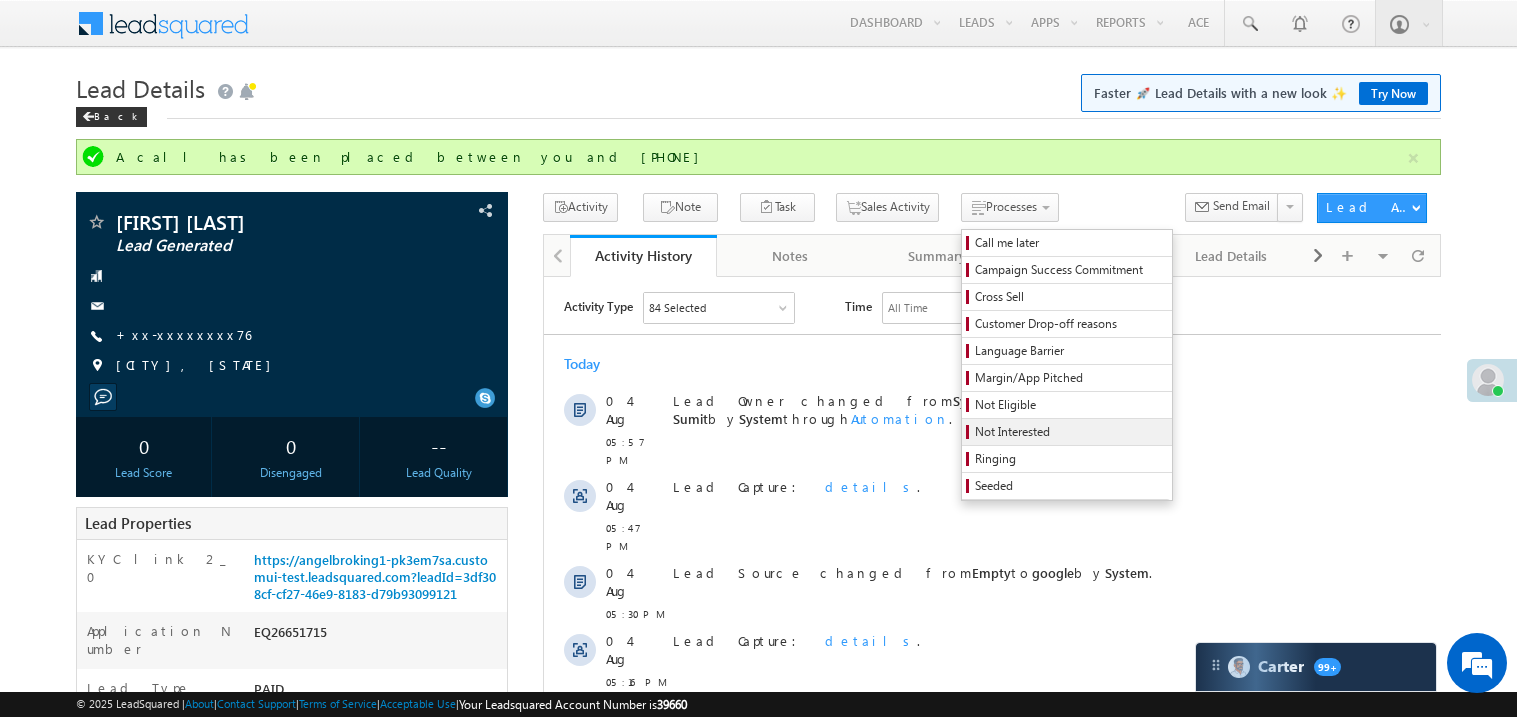 click on "Not Interested" at bounding box center (1070, 432) 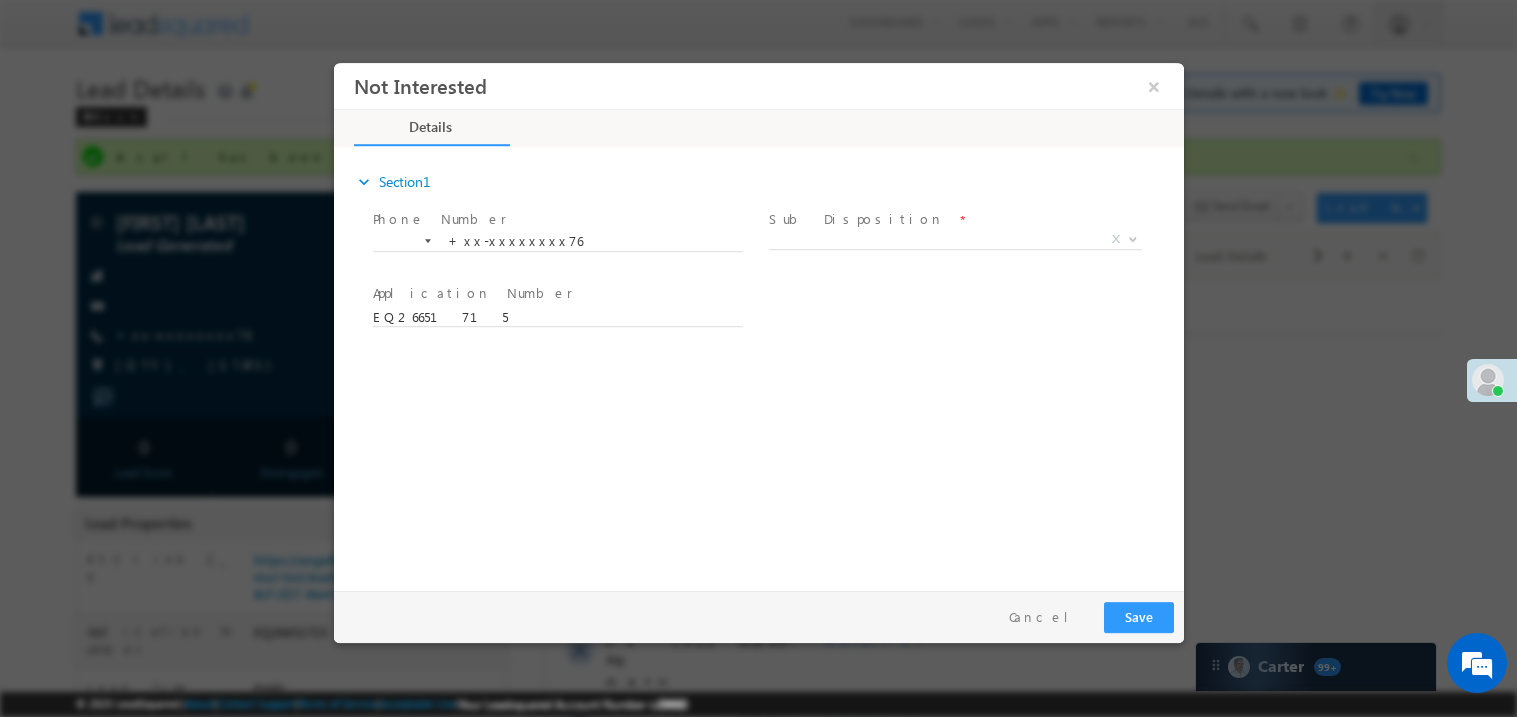 scroll, scrollTop: 0, scrollLeft: 0, axis: both 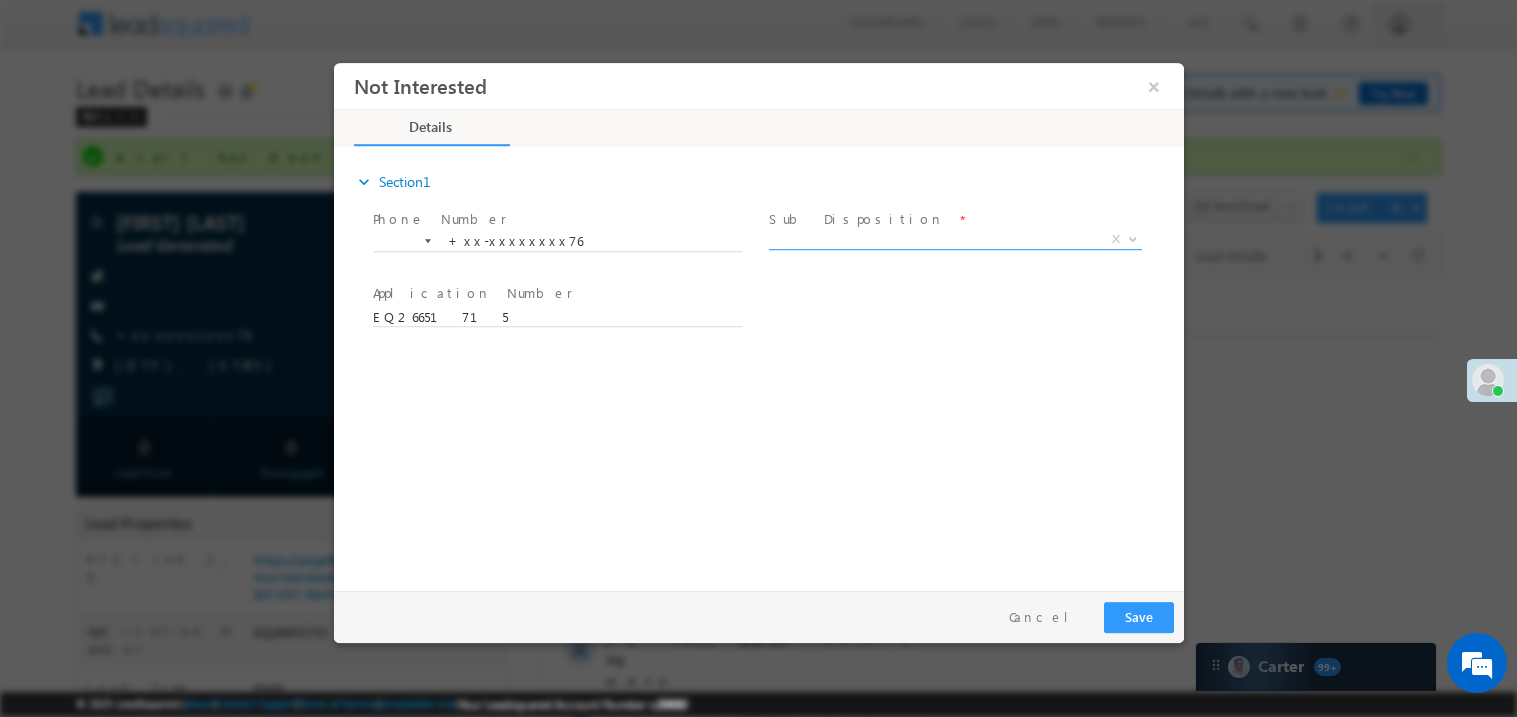 click on "X" at bounding box center (954, 239) 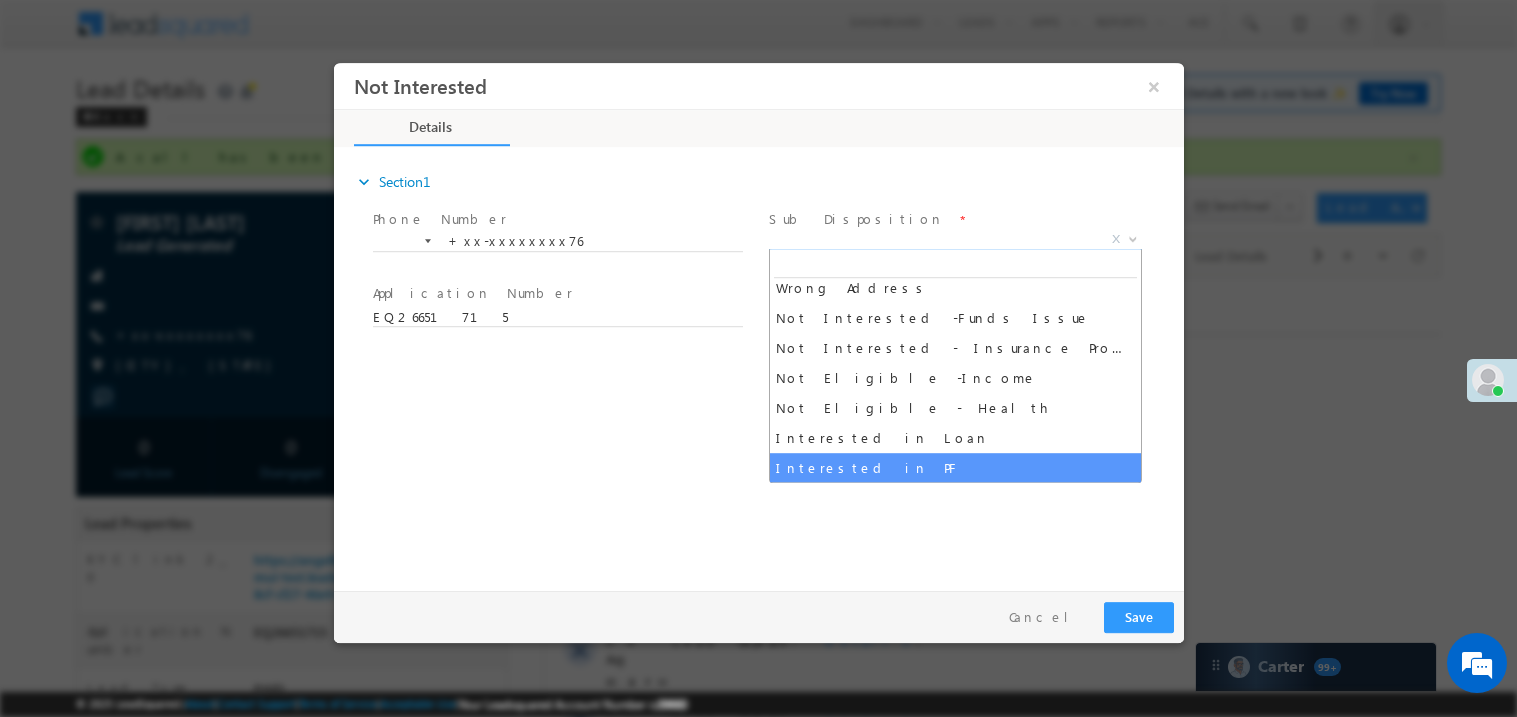 scroll, scrollTop: 399, scrollLeft: 0, axis: vertical 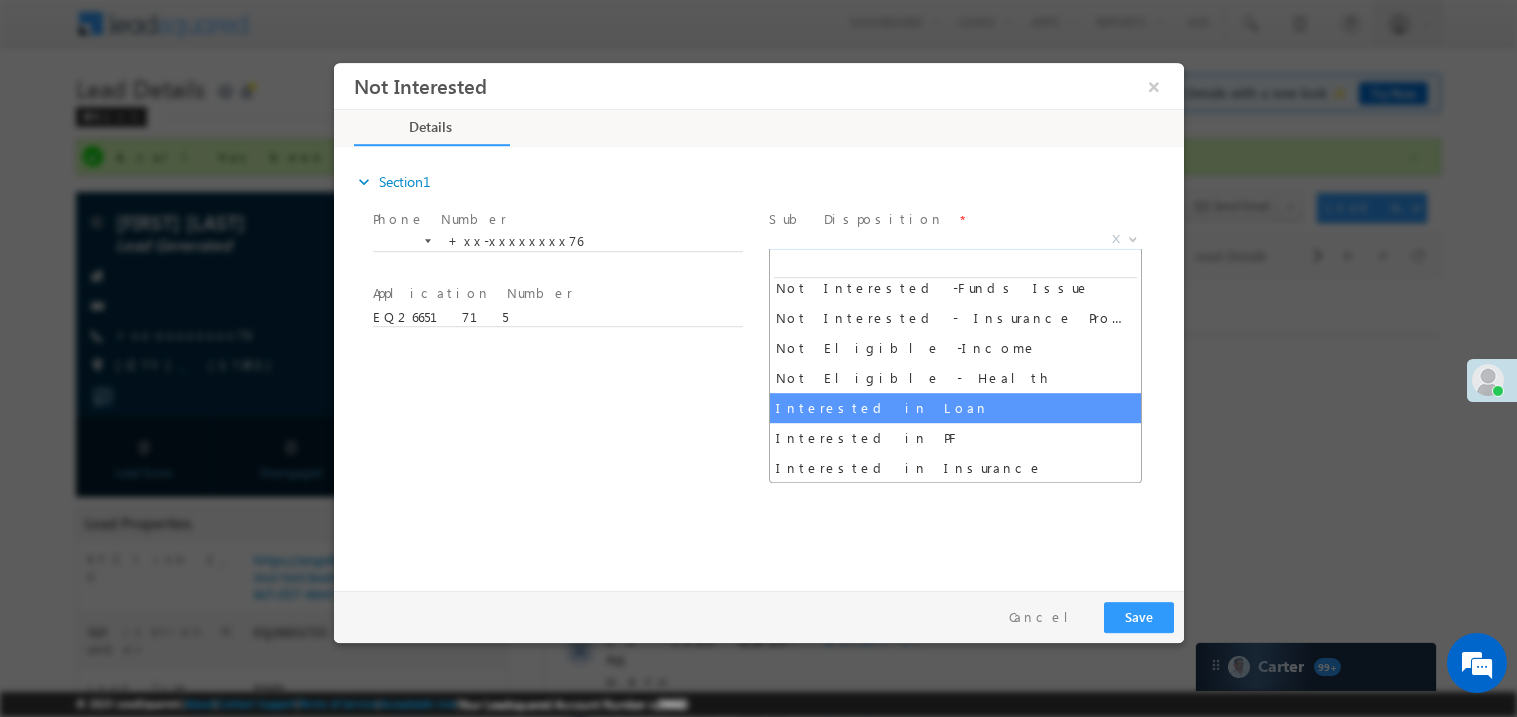 select on "Interested in Loan" 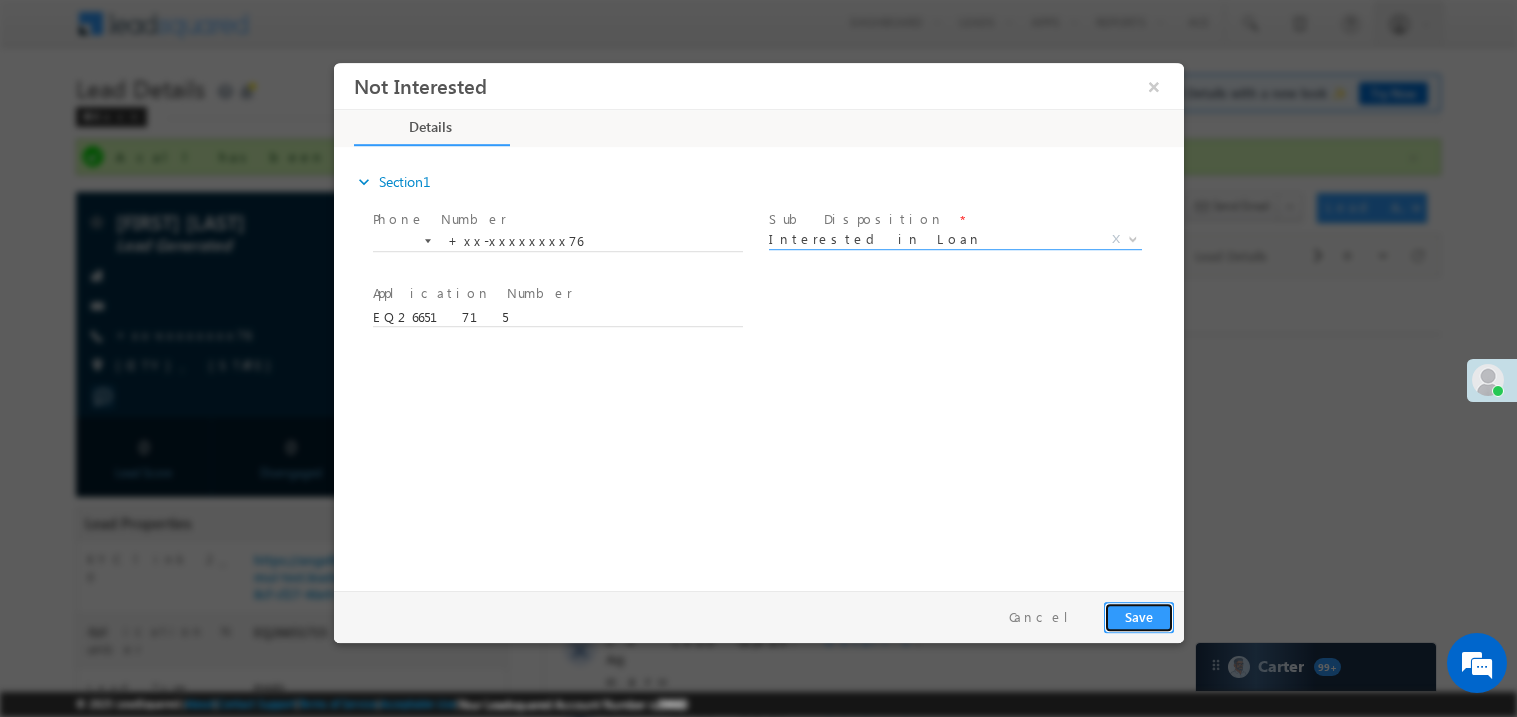 click on "Save" at bounding box center [1138, 616] 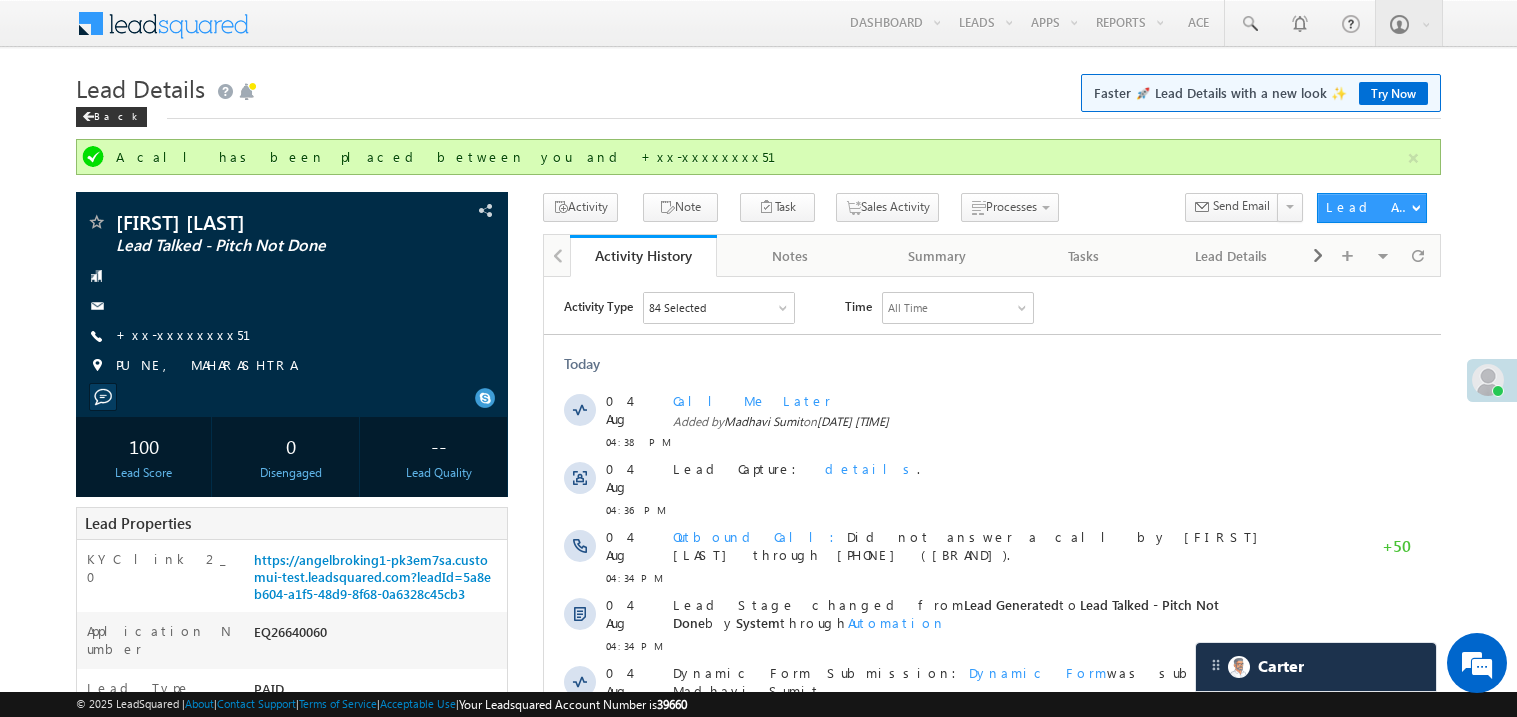 scroll, scrollTop: 0, scrollLeft: 0, axis: both 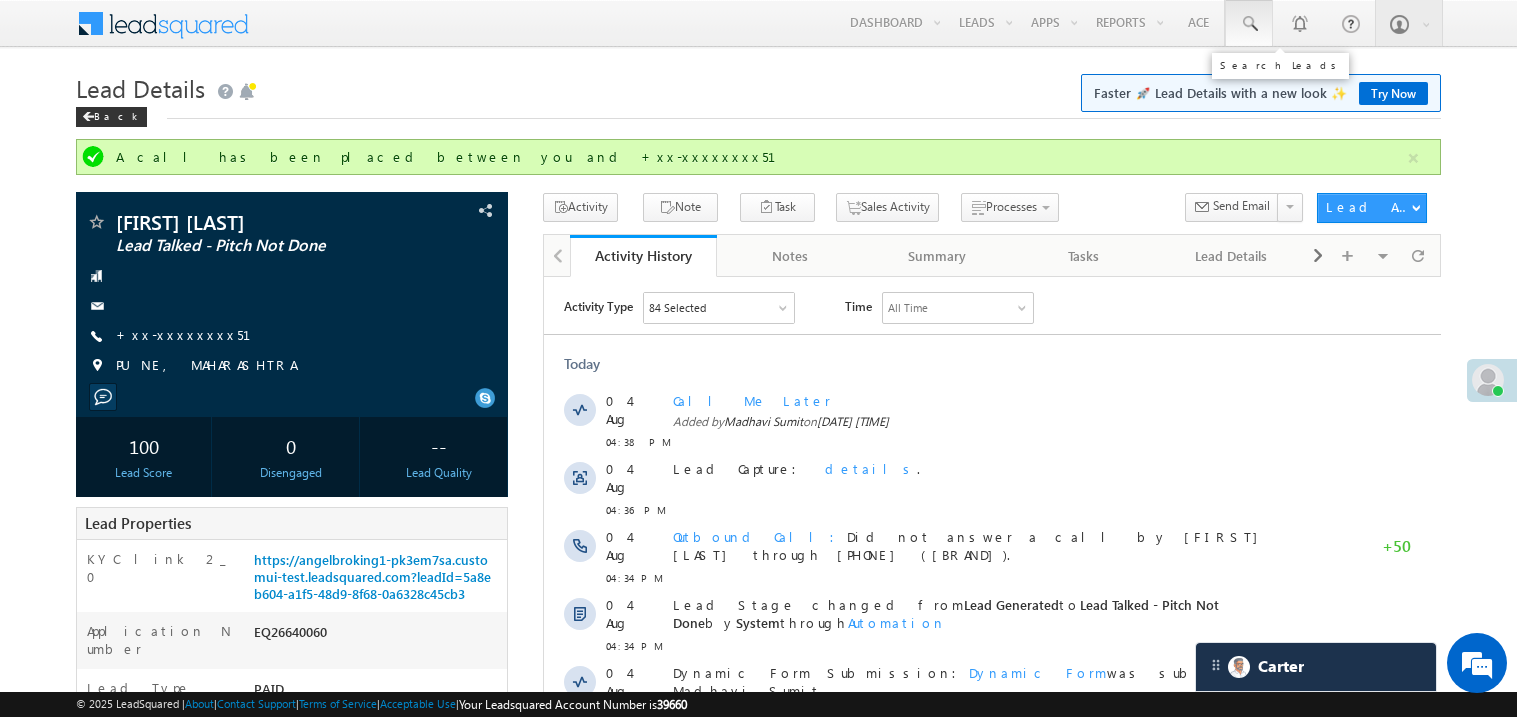 click at bounding box center [1249, 24] 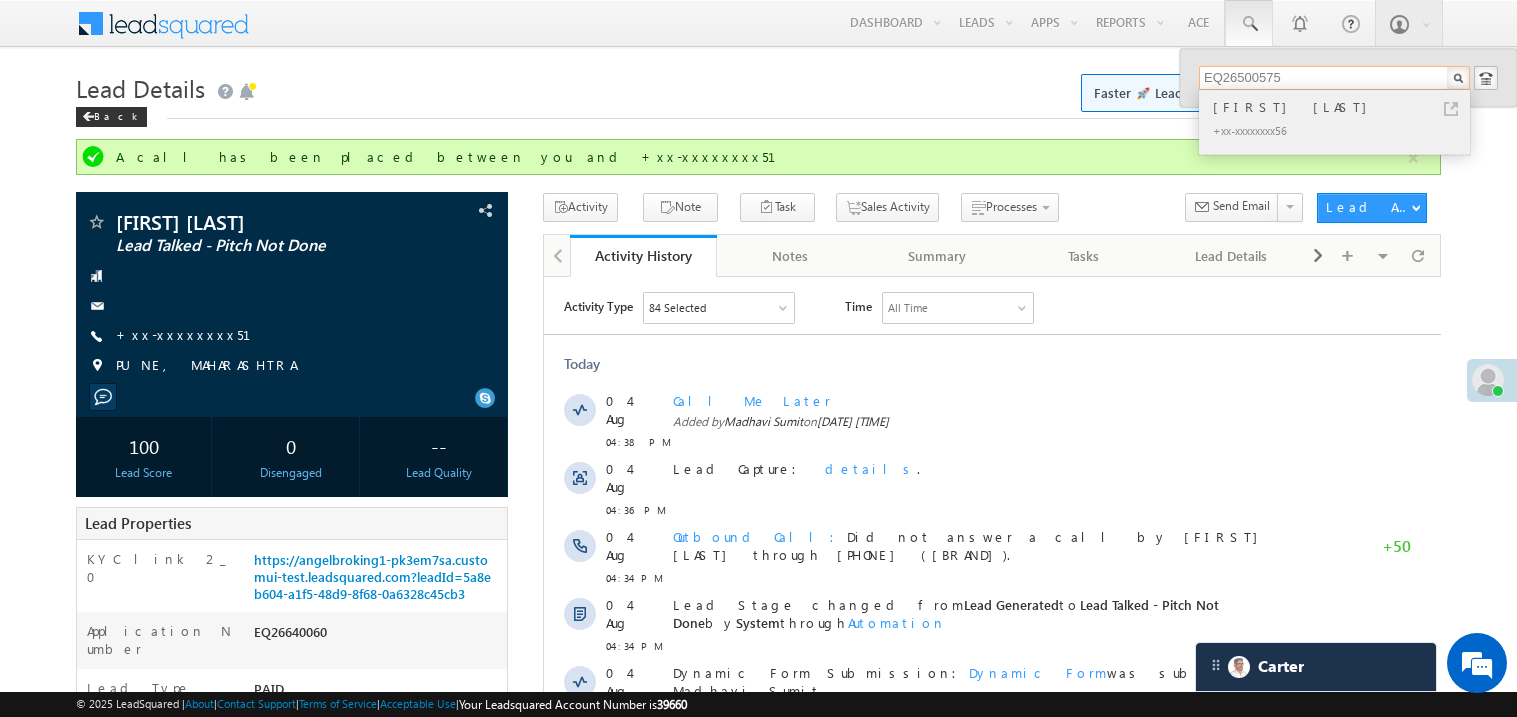 type on "EQ26500575" 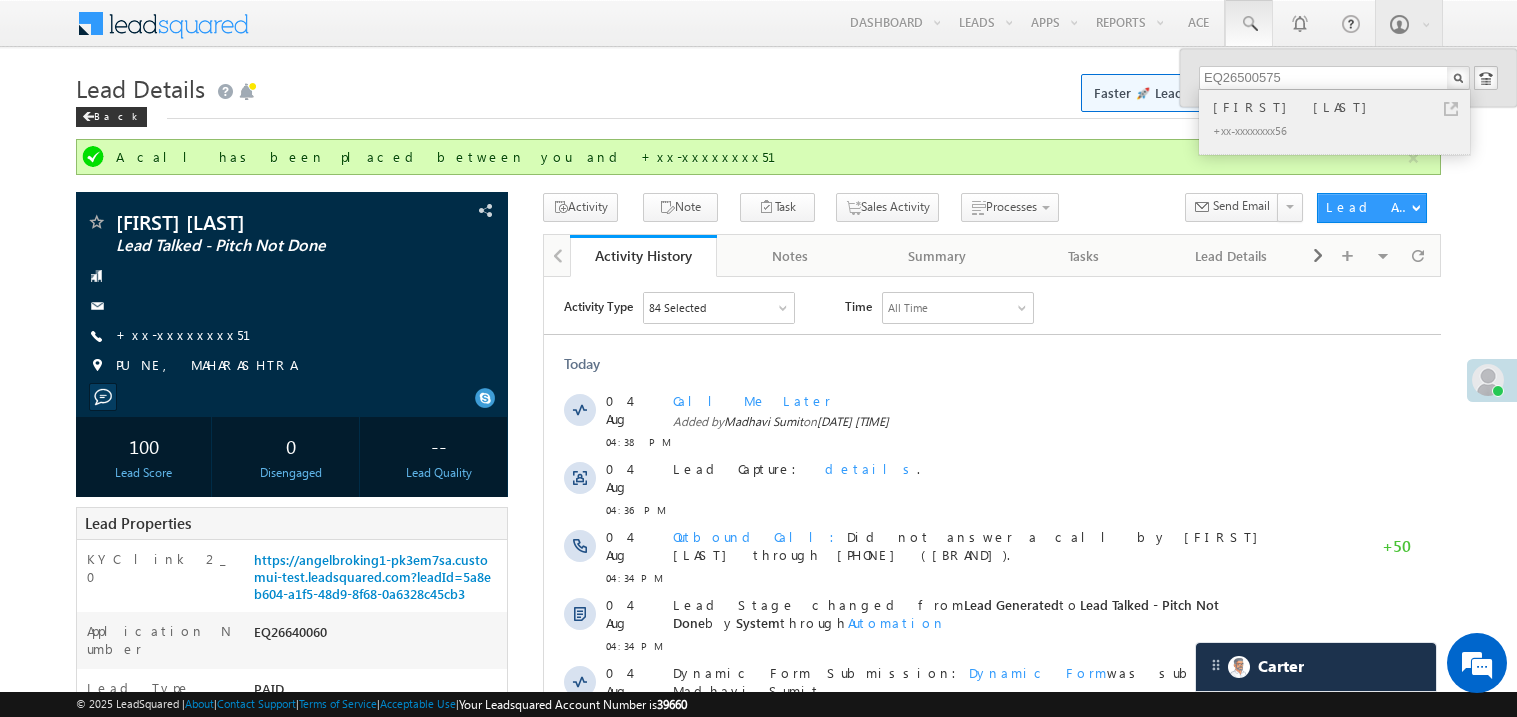 click on "[FIRST] [LAST]" at bounding box center [1343, 107] 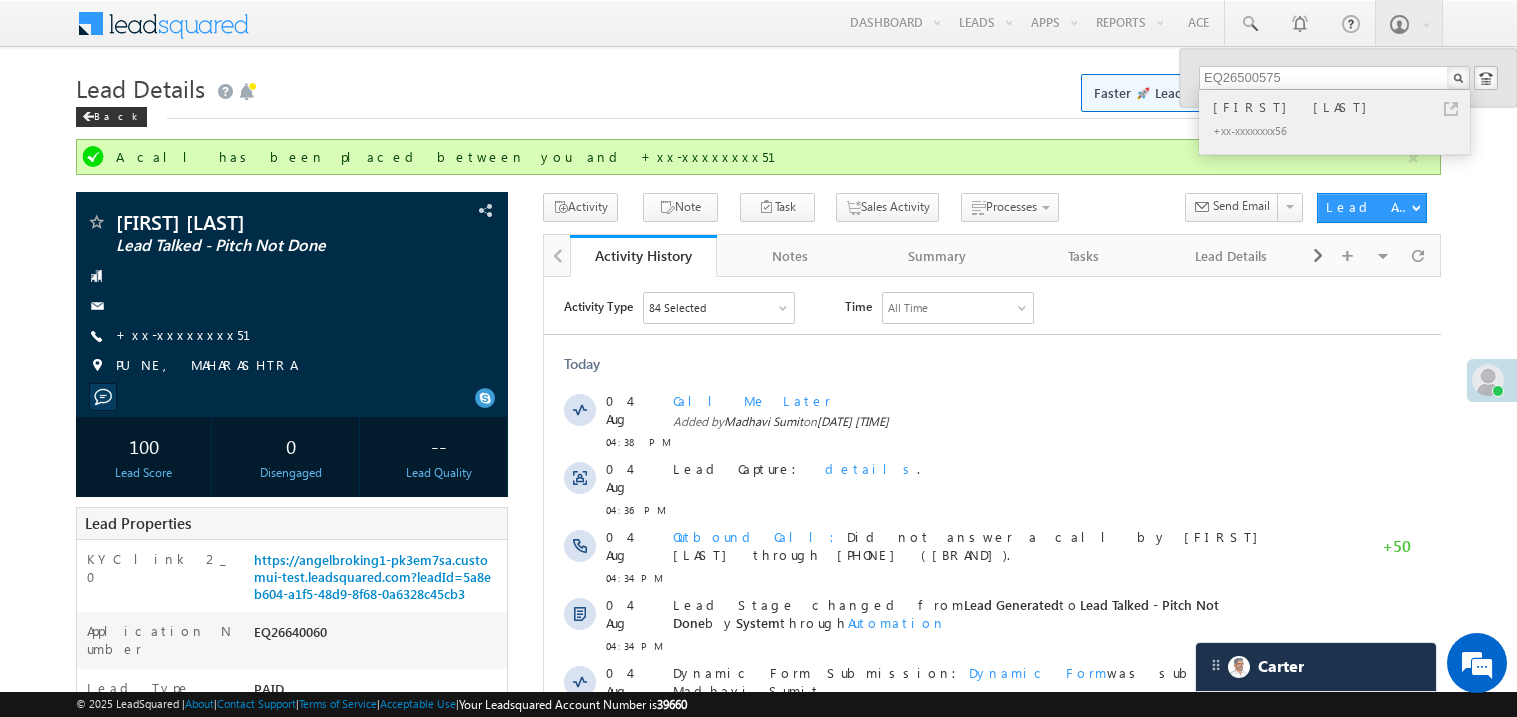click on "[FIRST] [LAST]" at bounding box center [1343, 107] 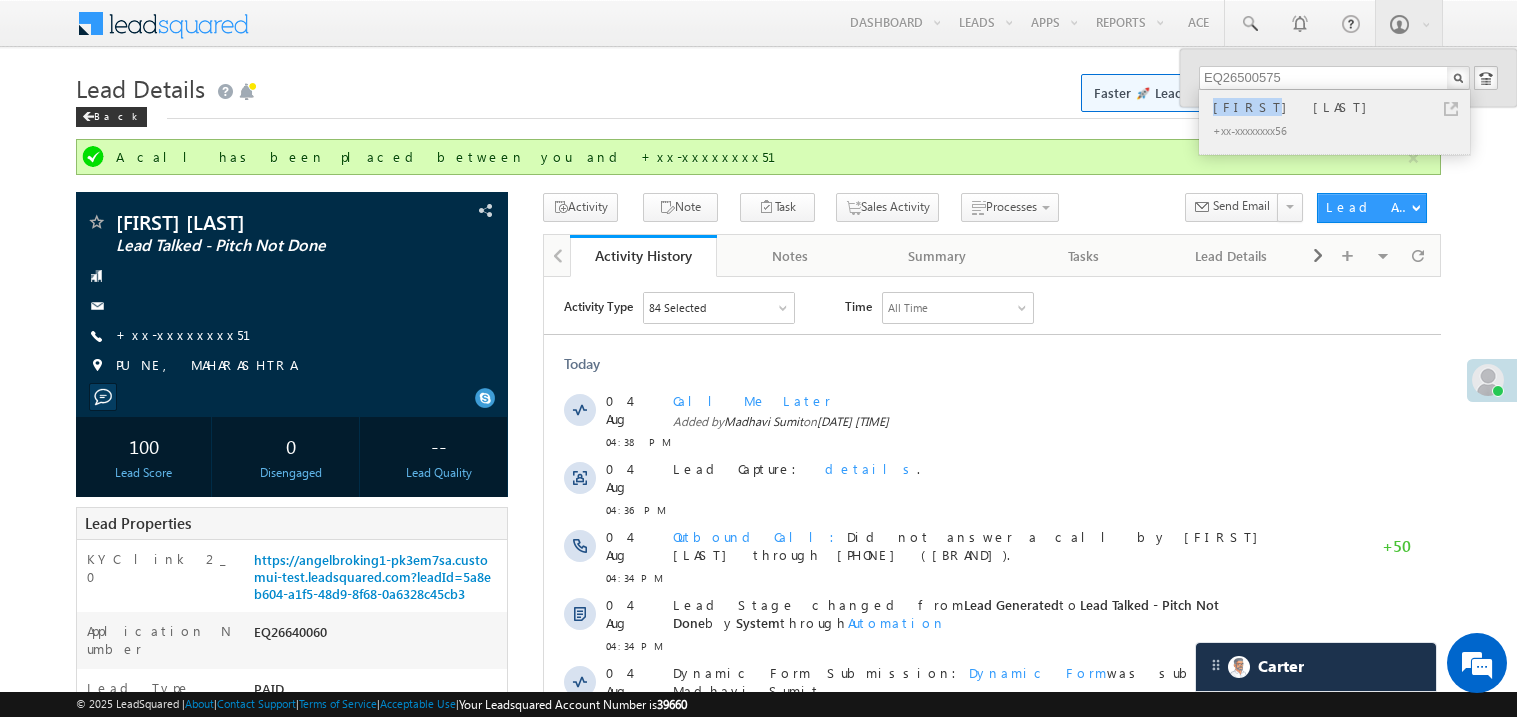 click on "[FIRST] [LAST]" at bounding box center (1343, 107) 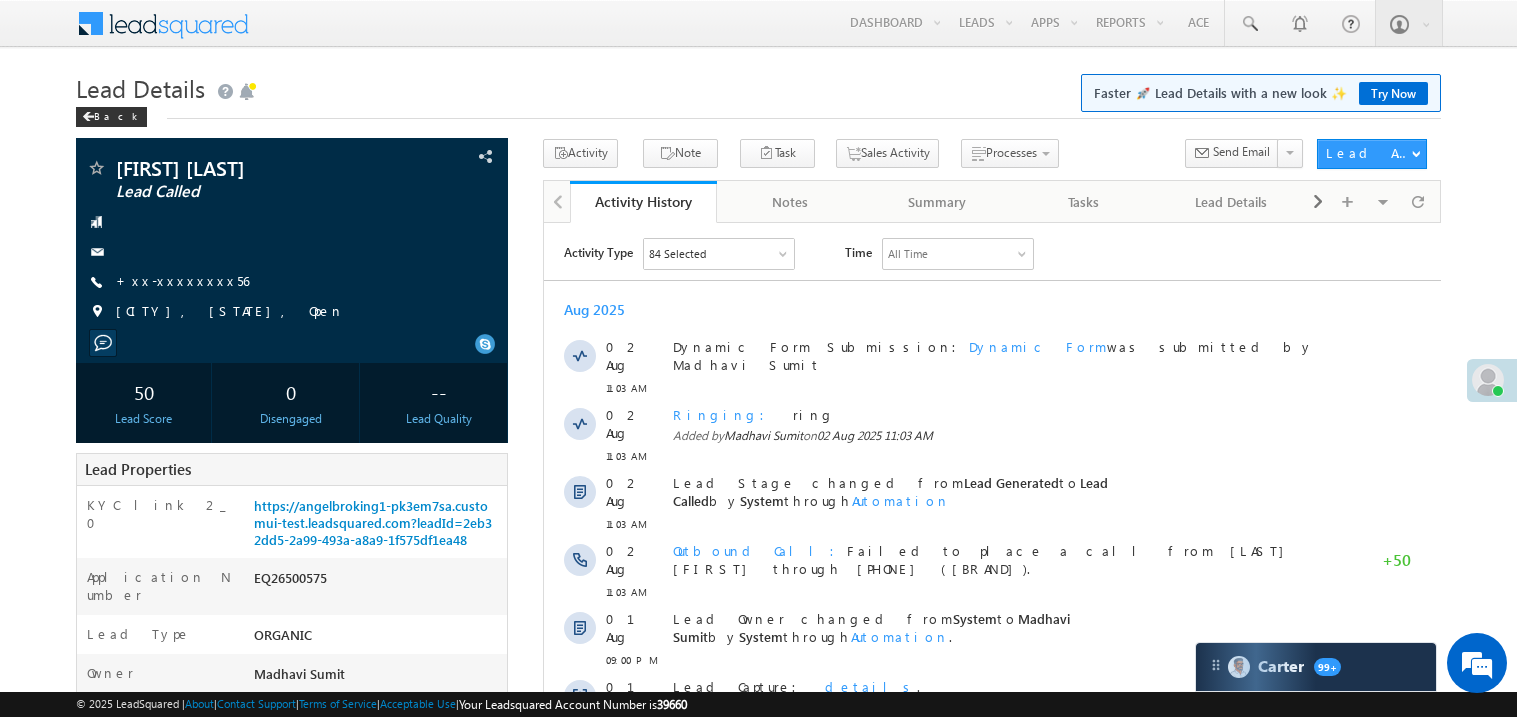 scroll, scrollTop: 0, scrollLeft: 0, axis: both 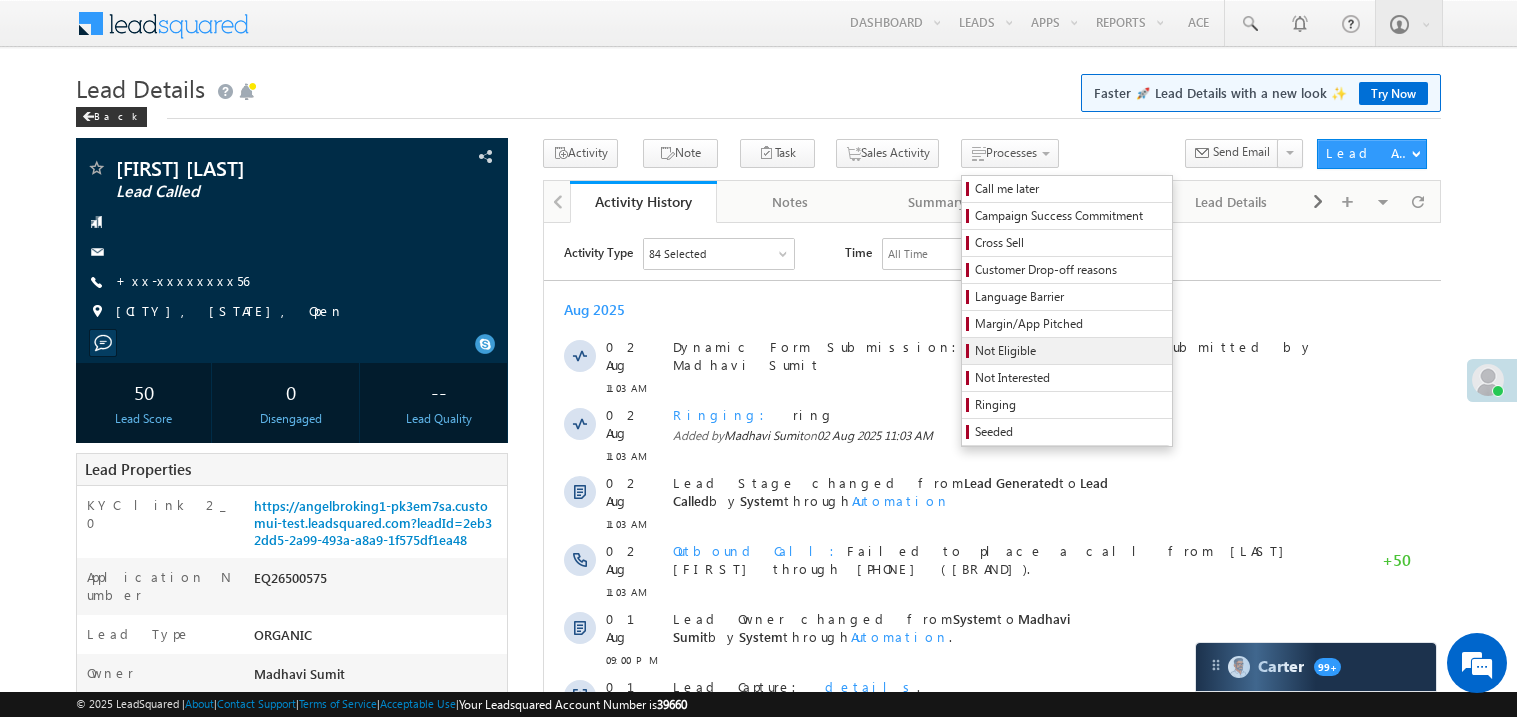 click on "Not Eligible" at bounding box center [1070, 351] 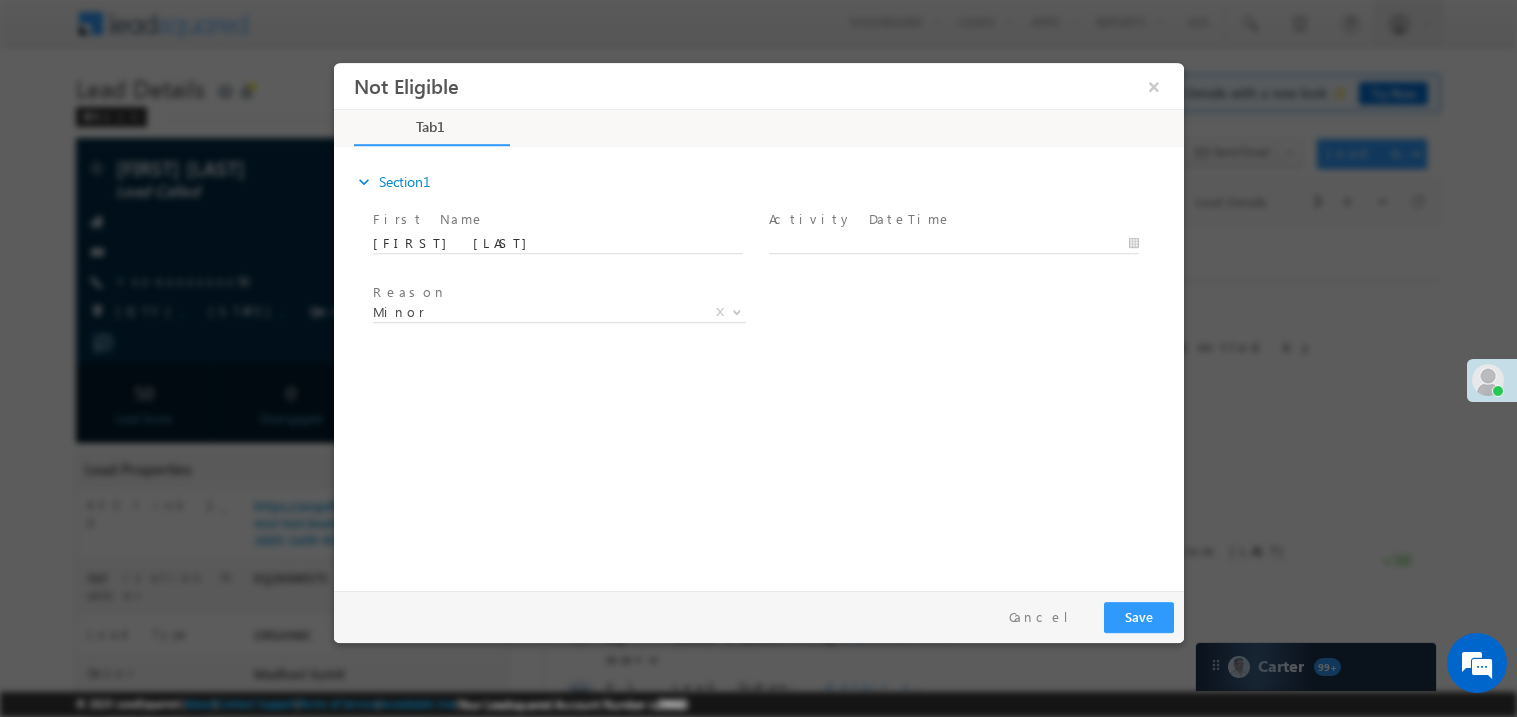 scroll, scrollTop: 0, scrollLeft: 0, axis: both 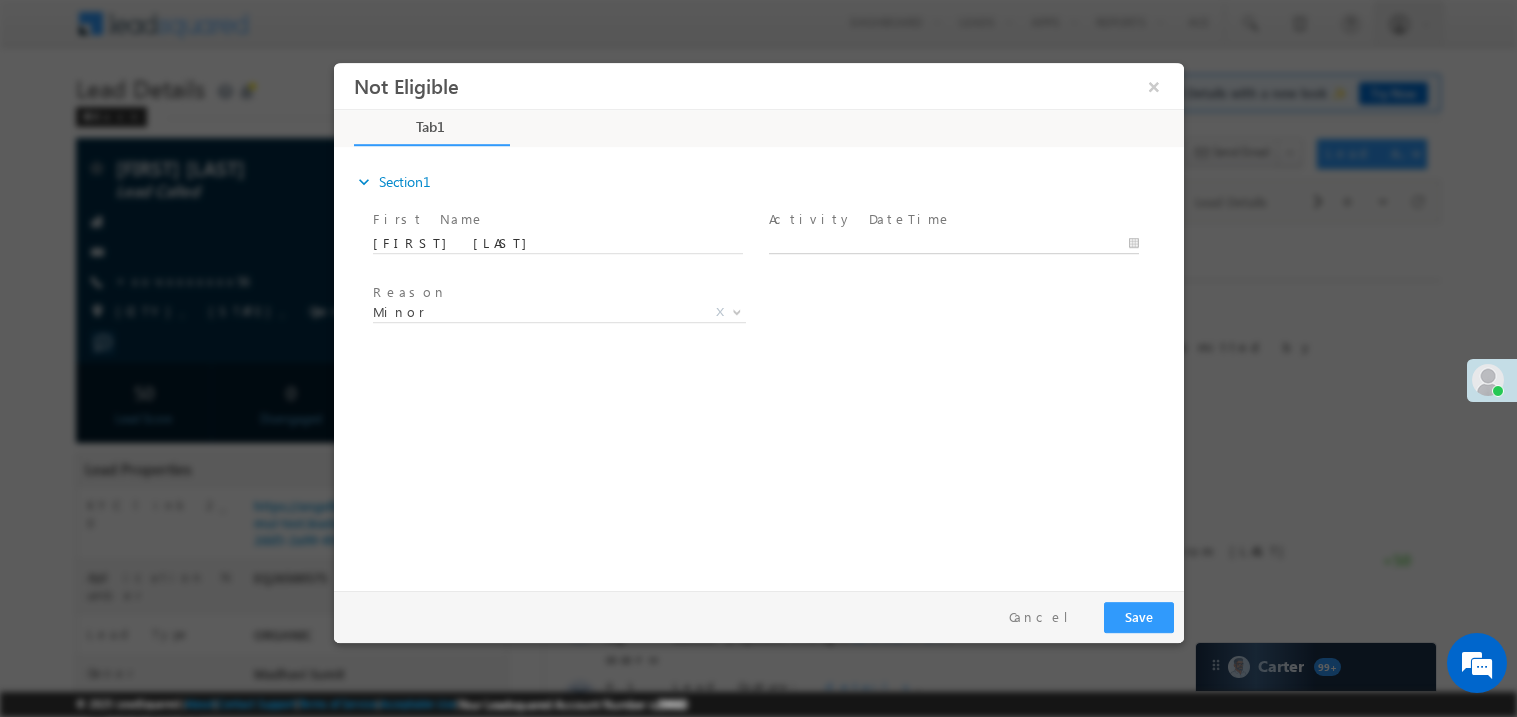 click on "Not Eligible
×" at bounding box center [758, 321] 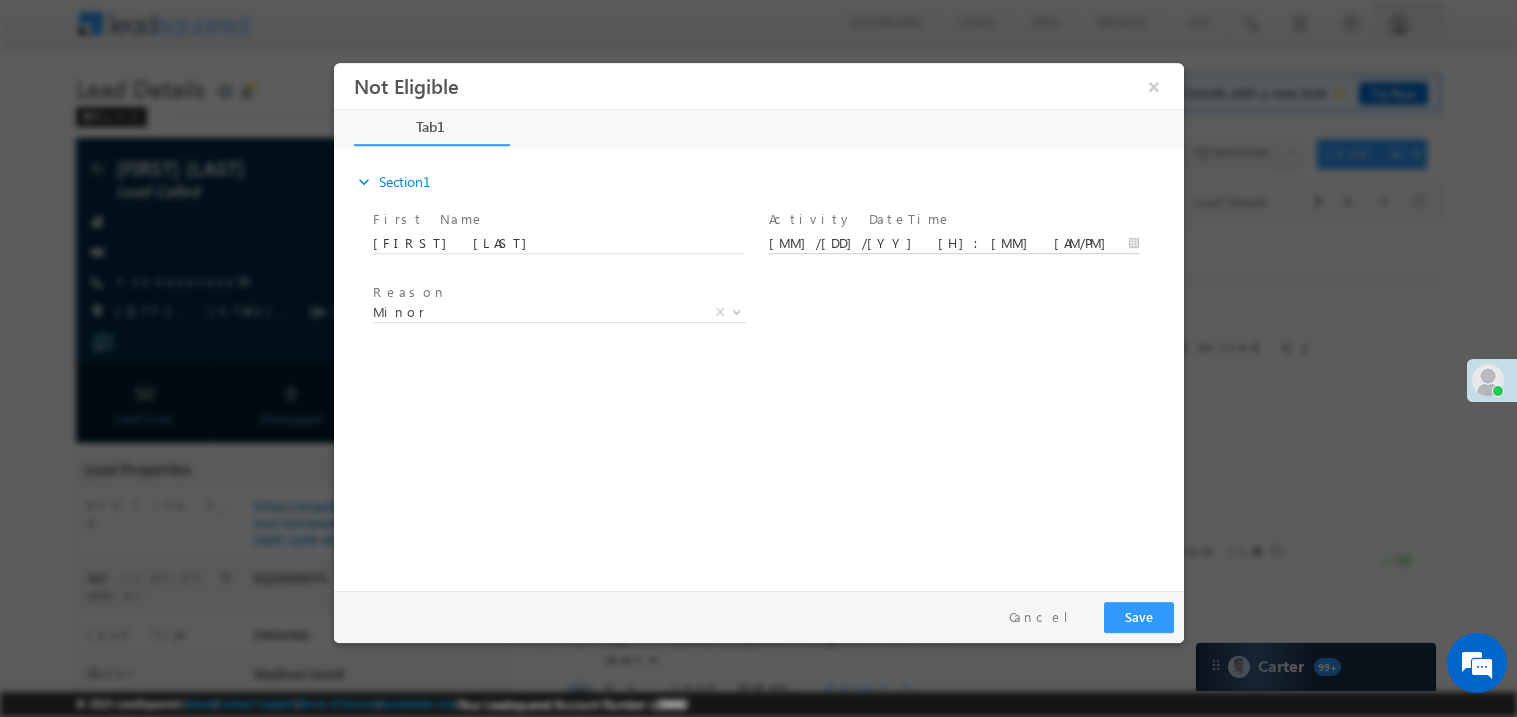 scroll, scrollTop: 0, scrollLeft: 0, axis: both 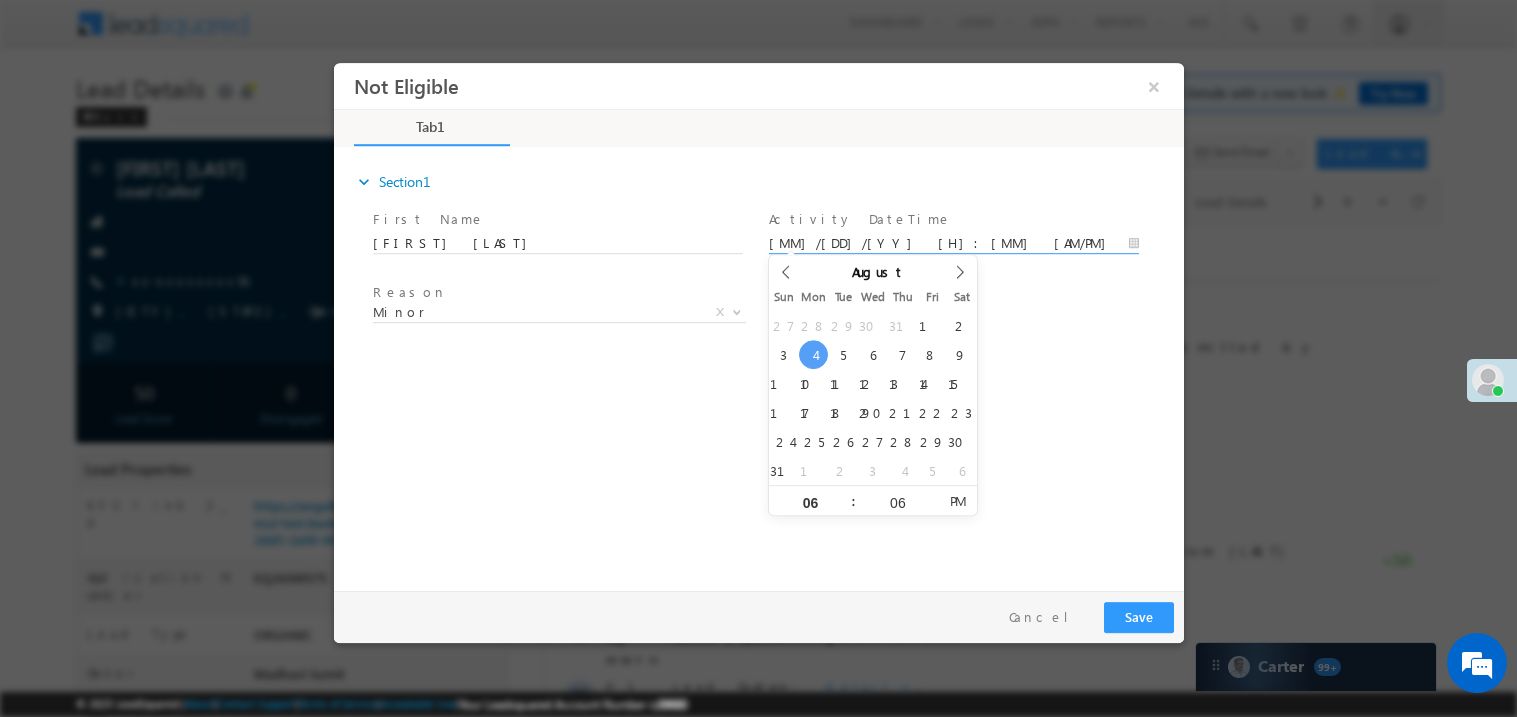 click on "expand_more Section1
First Name
*" at bounding box center (763, 365) 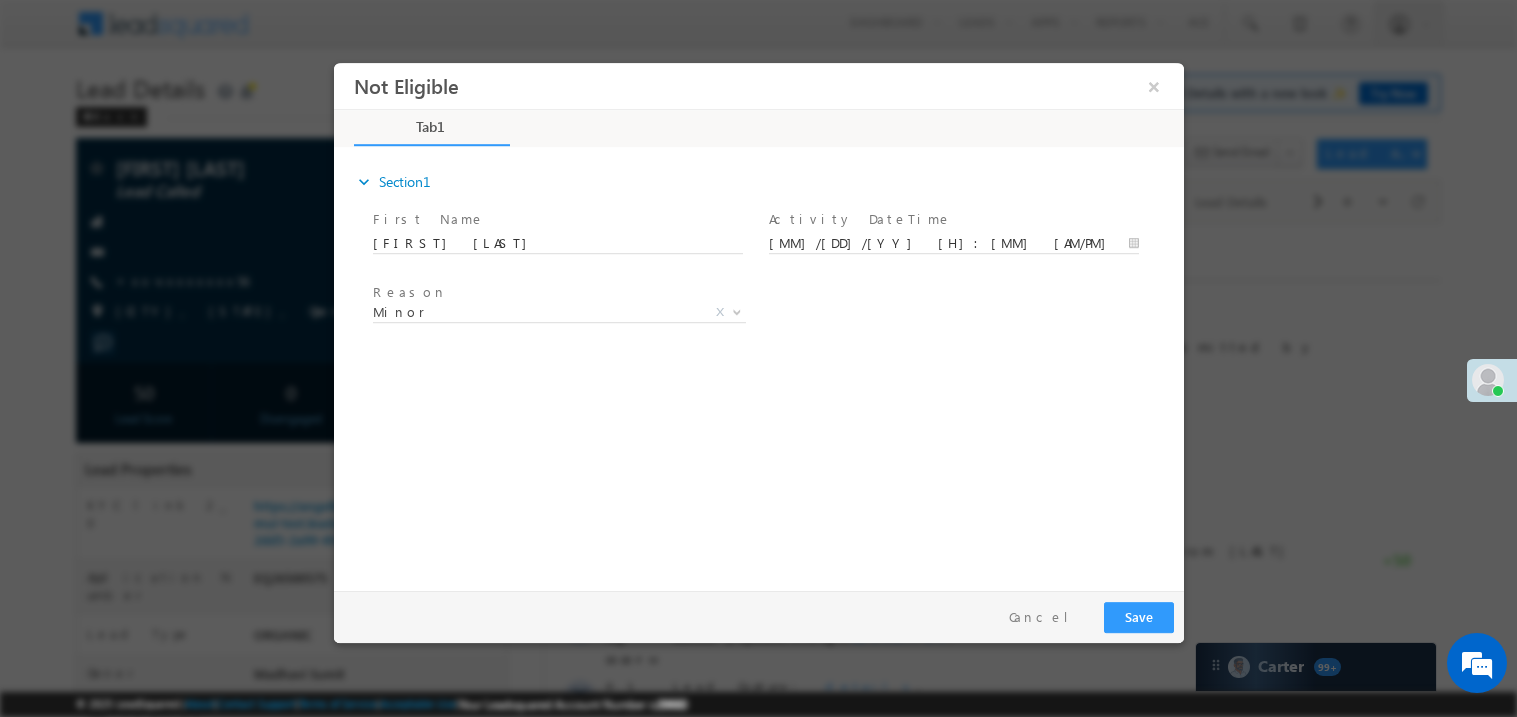 click at bounding box center [758, 358] 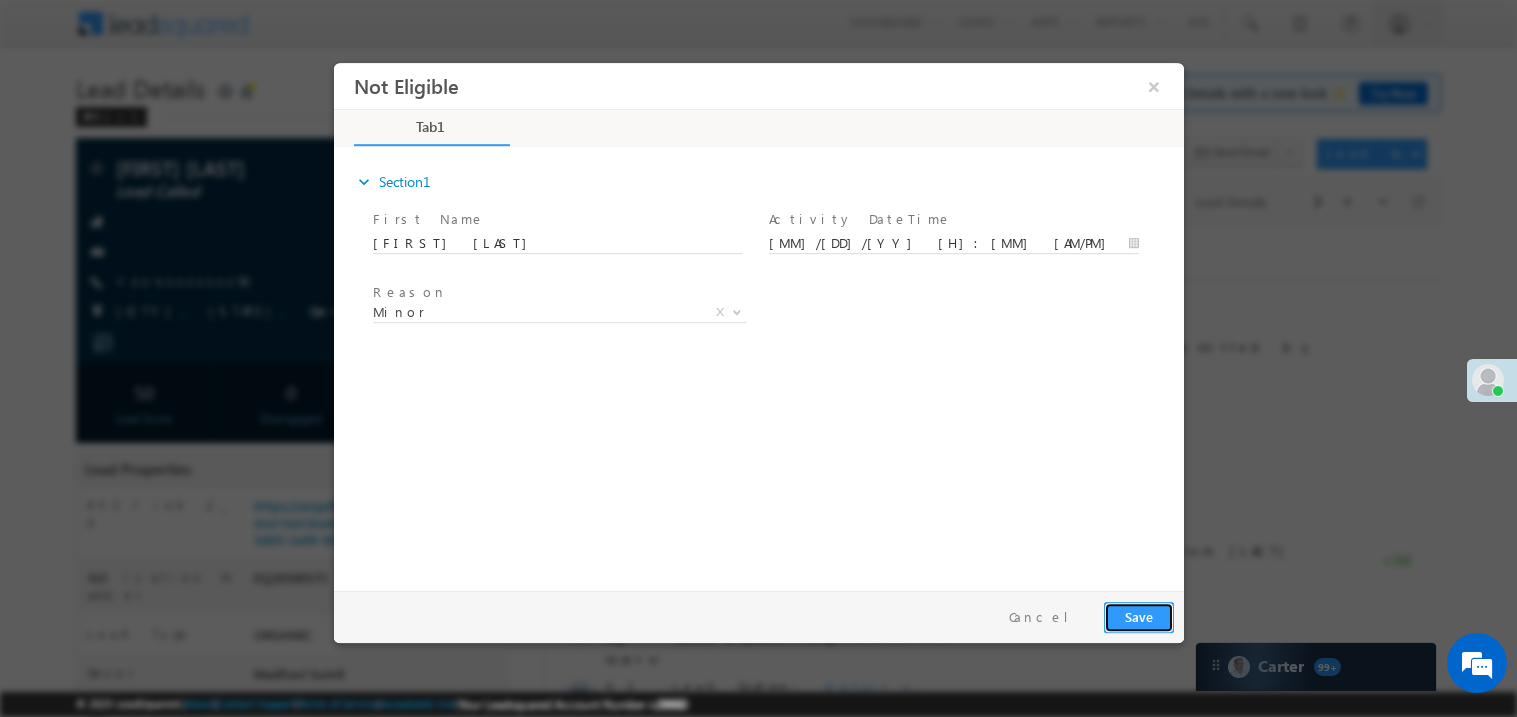 click on "Save" at bounding box center (1138, 616) 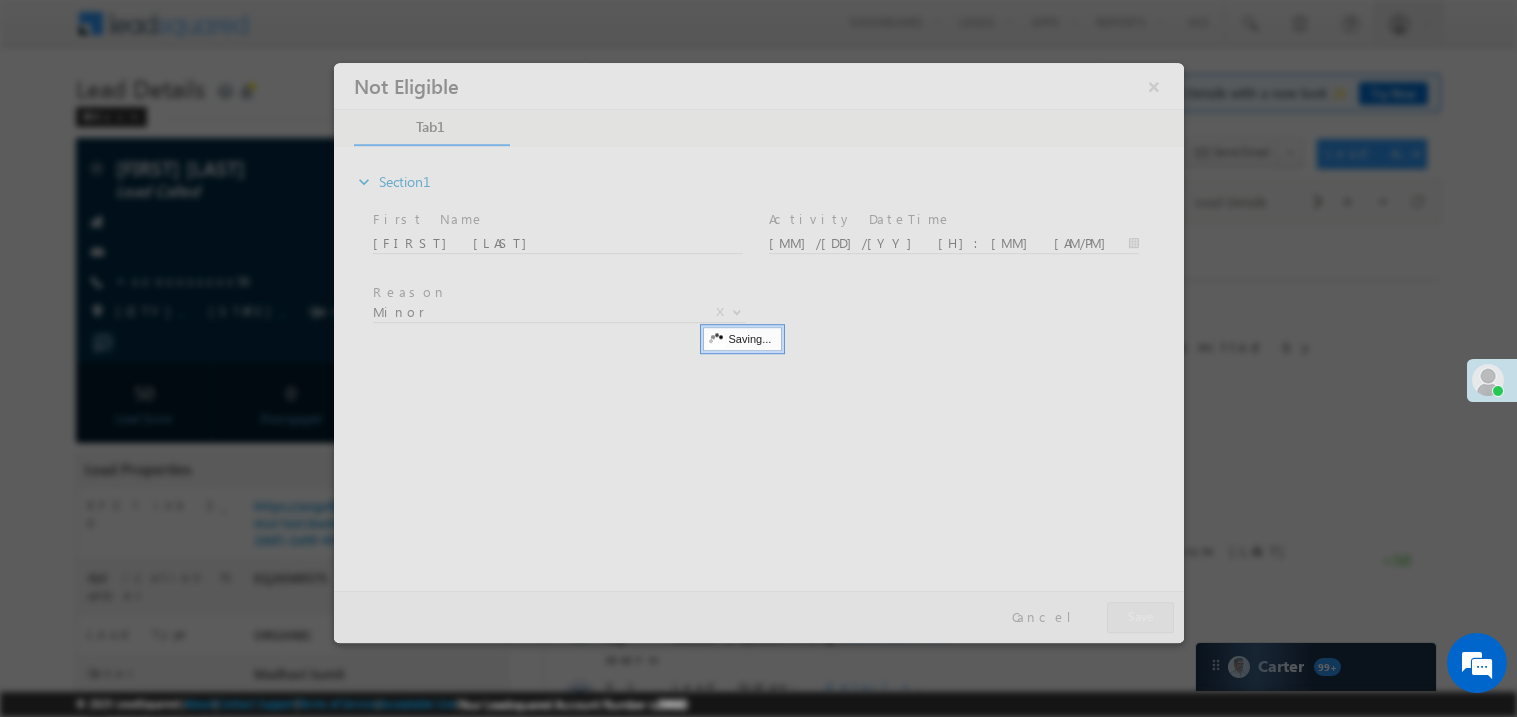 click at bounding box center [758, 352] 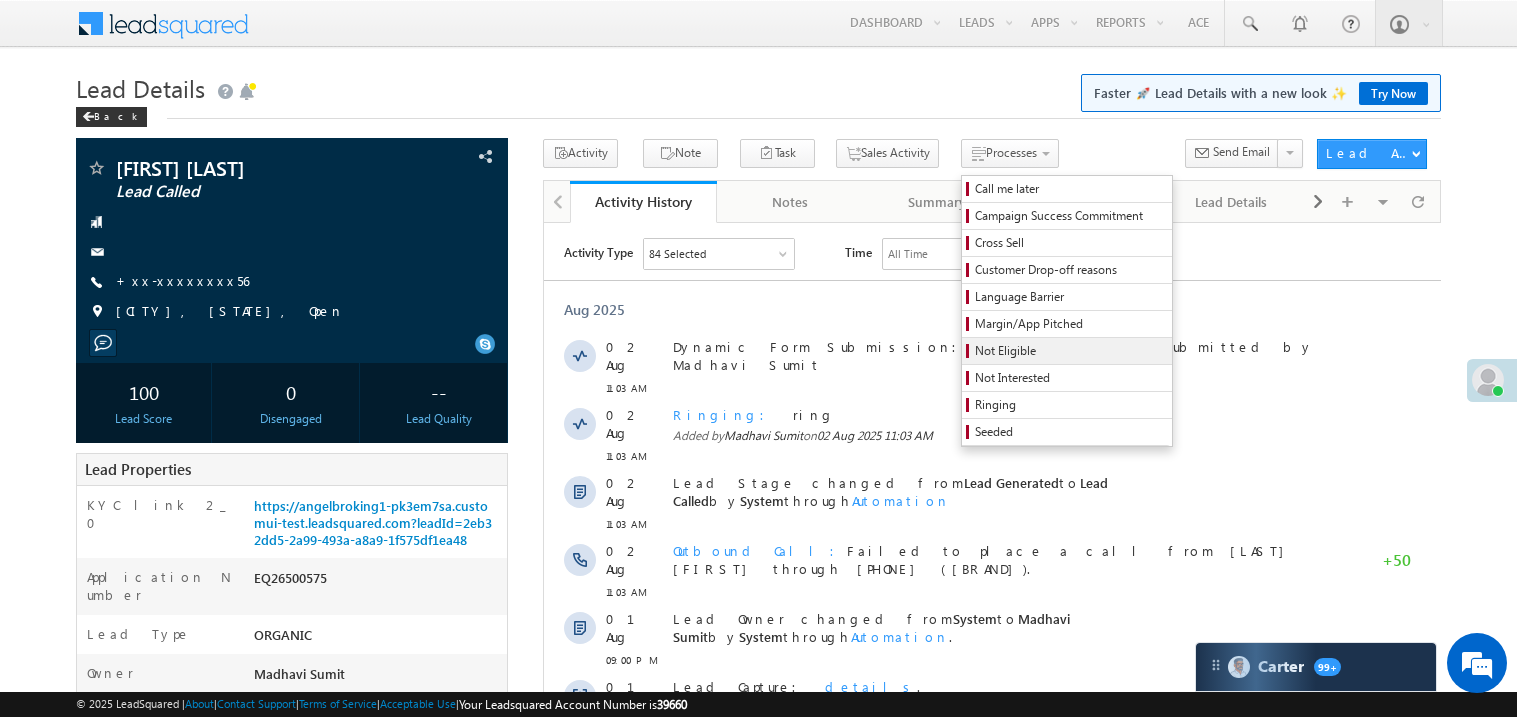 click on "Not Eligible" at bounding box center (1070, 351) 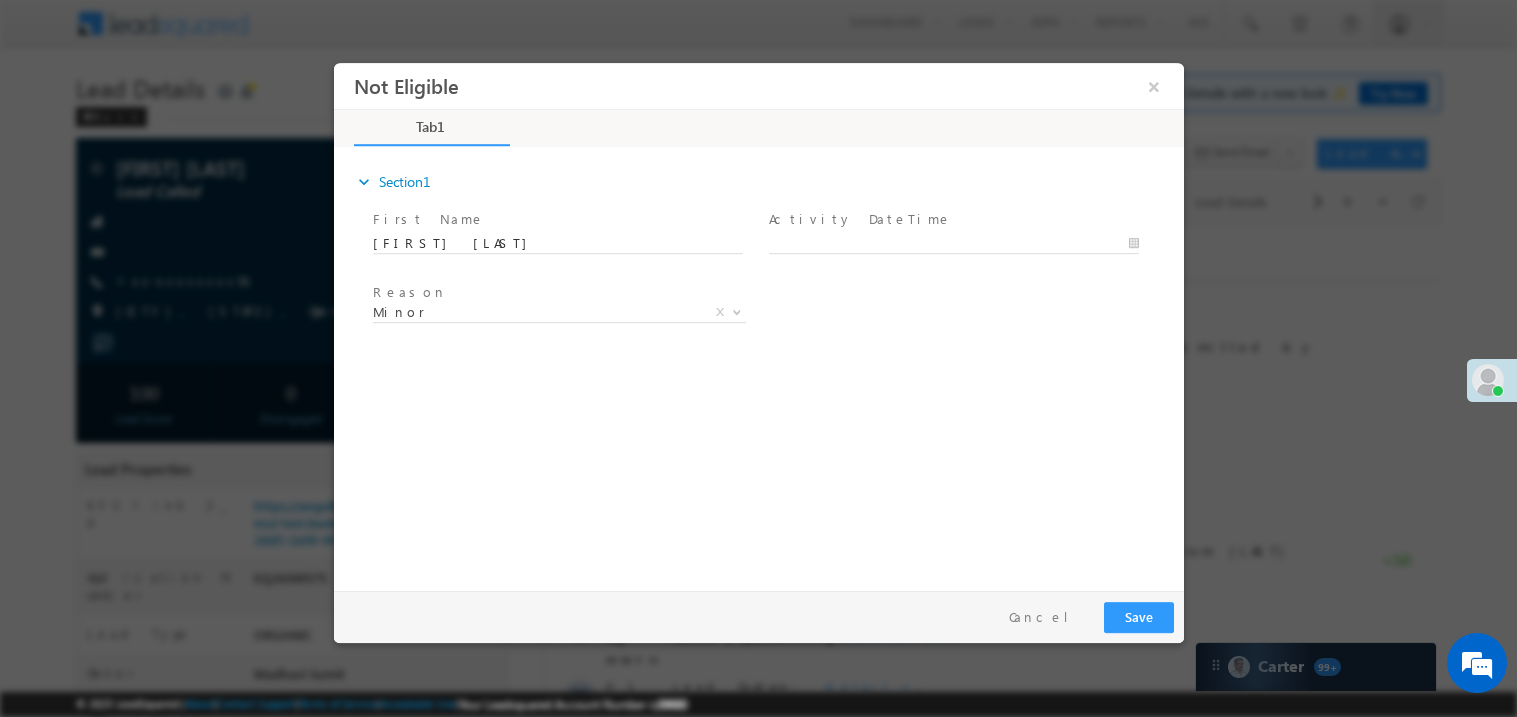 scroll, scrollTop: 0, scrollLeft: 0, axis: both 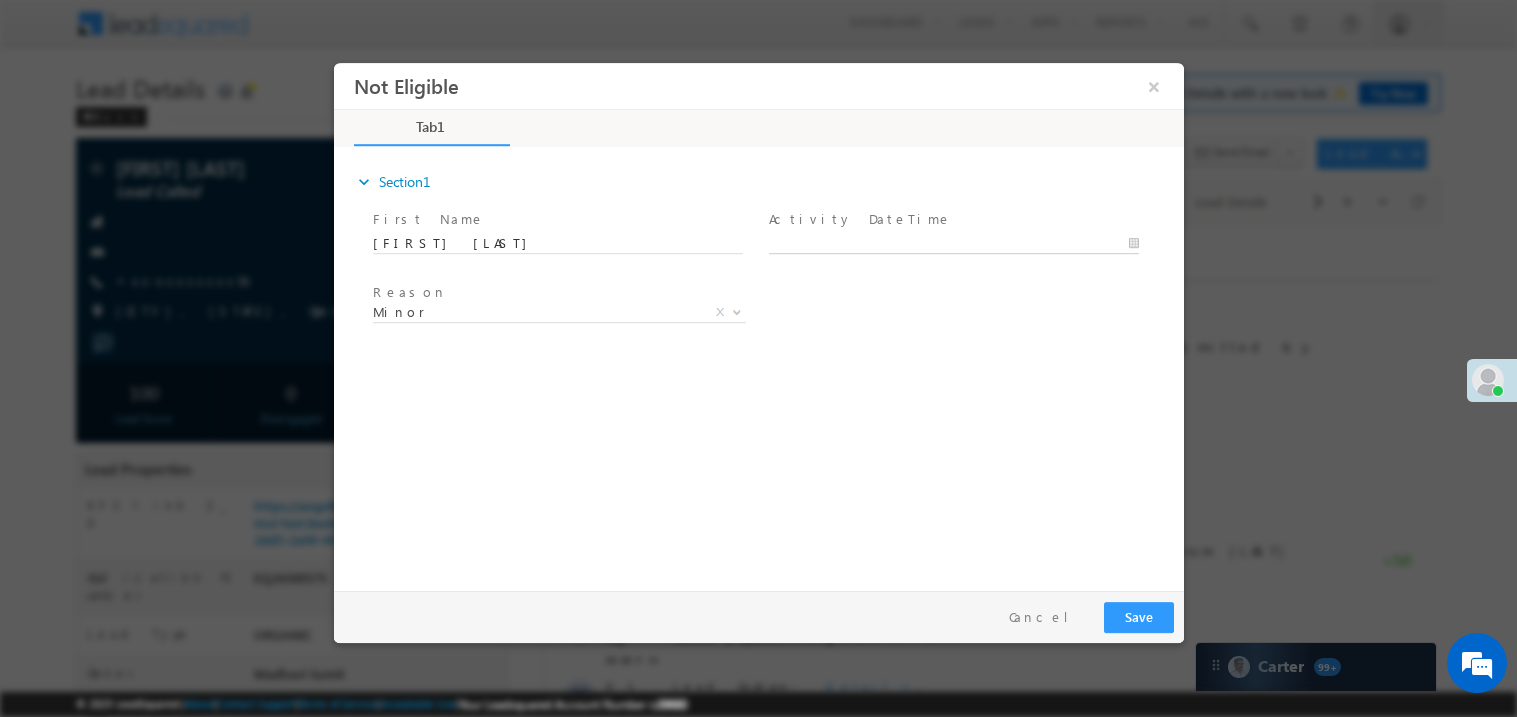 click on "Not Eligible
×" at bounding box center (758, 321) 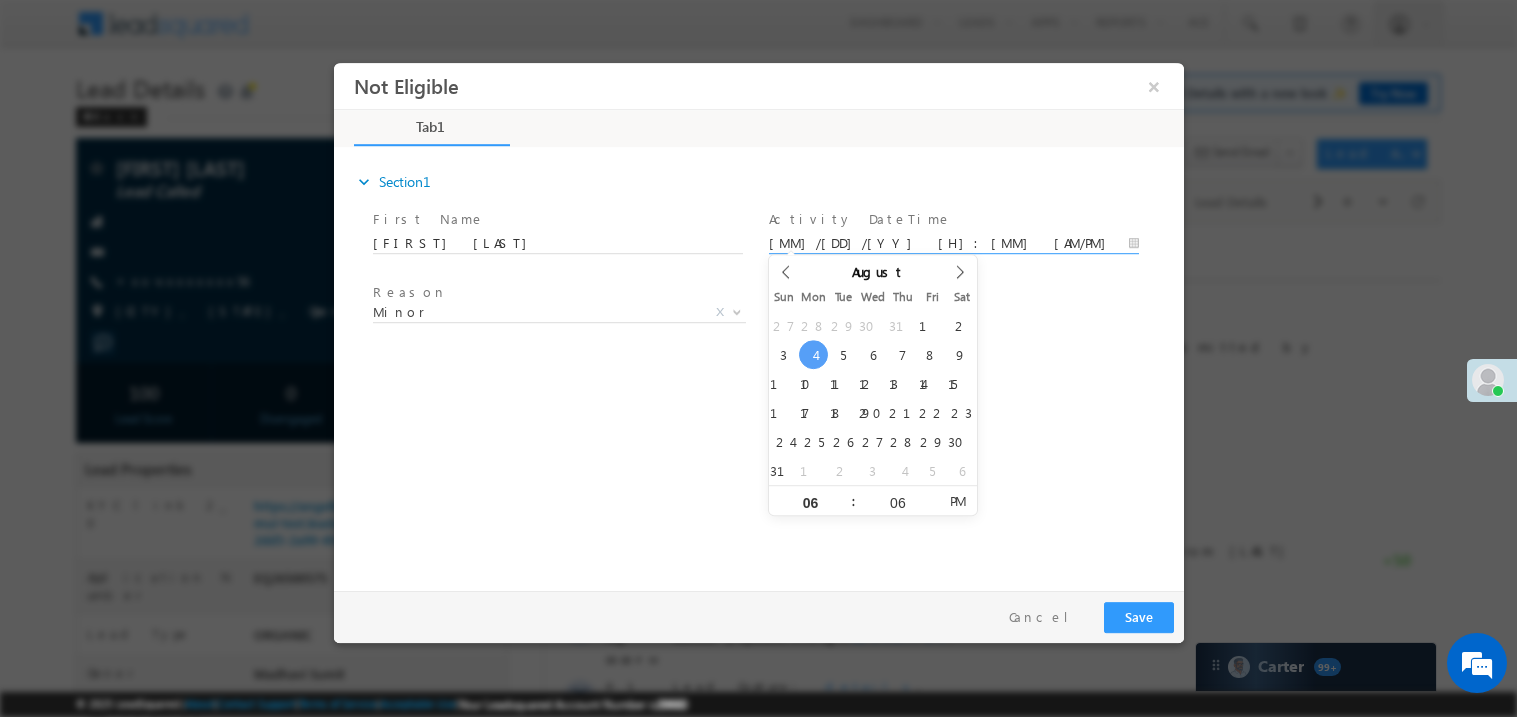 click on "expand_more Section1
First Name
*" at bounding box center [763, 365] 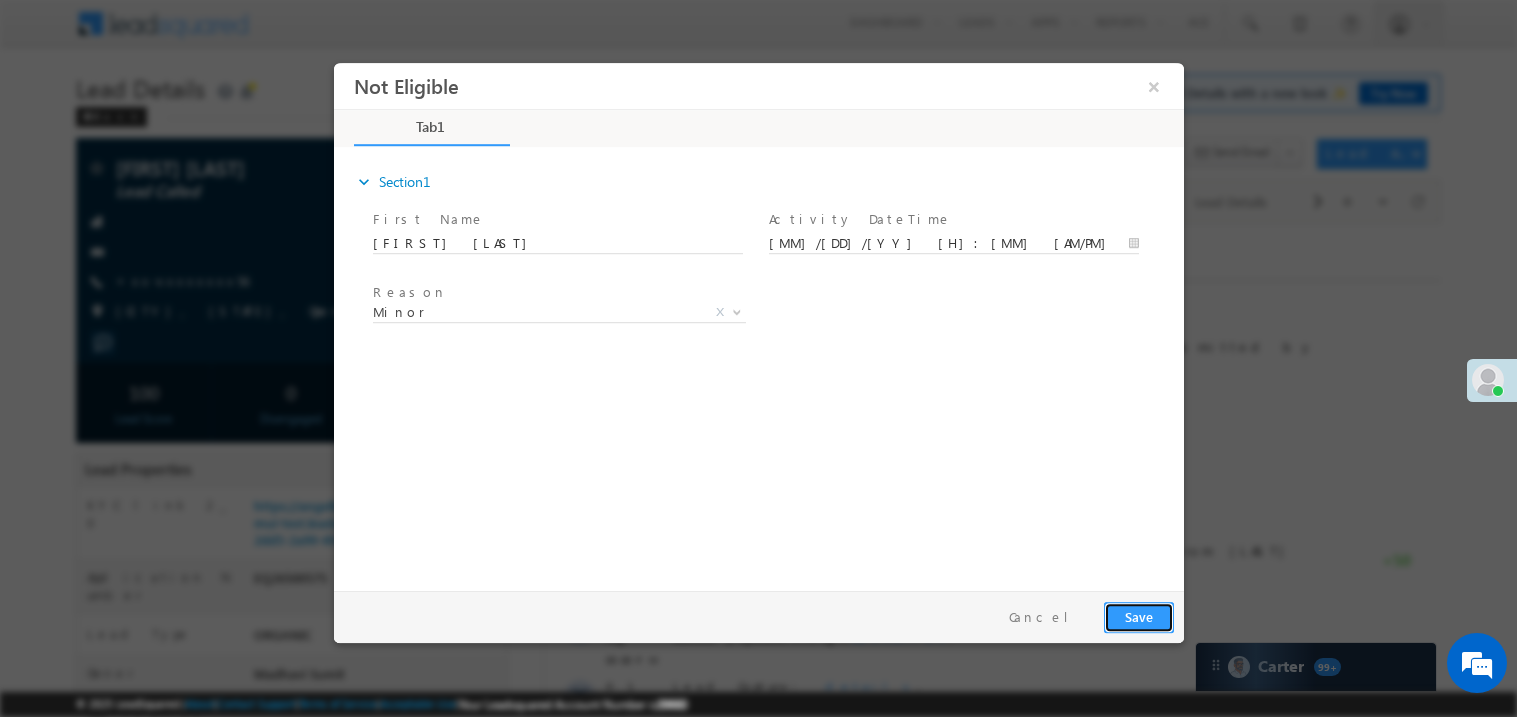 click on "Save" at bounding box center (1138, 616) 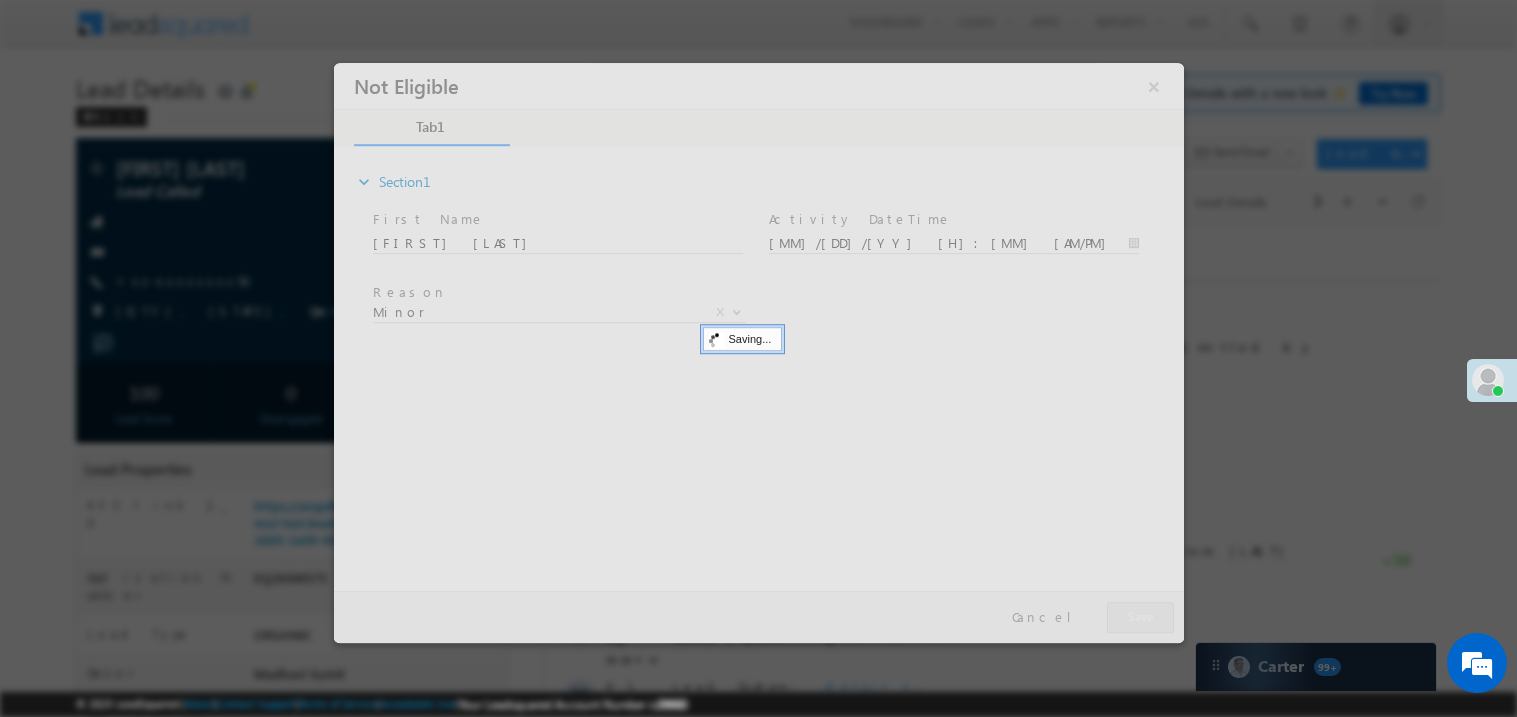 click at bounding box center [758, 352] 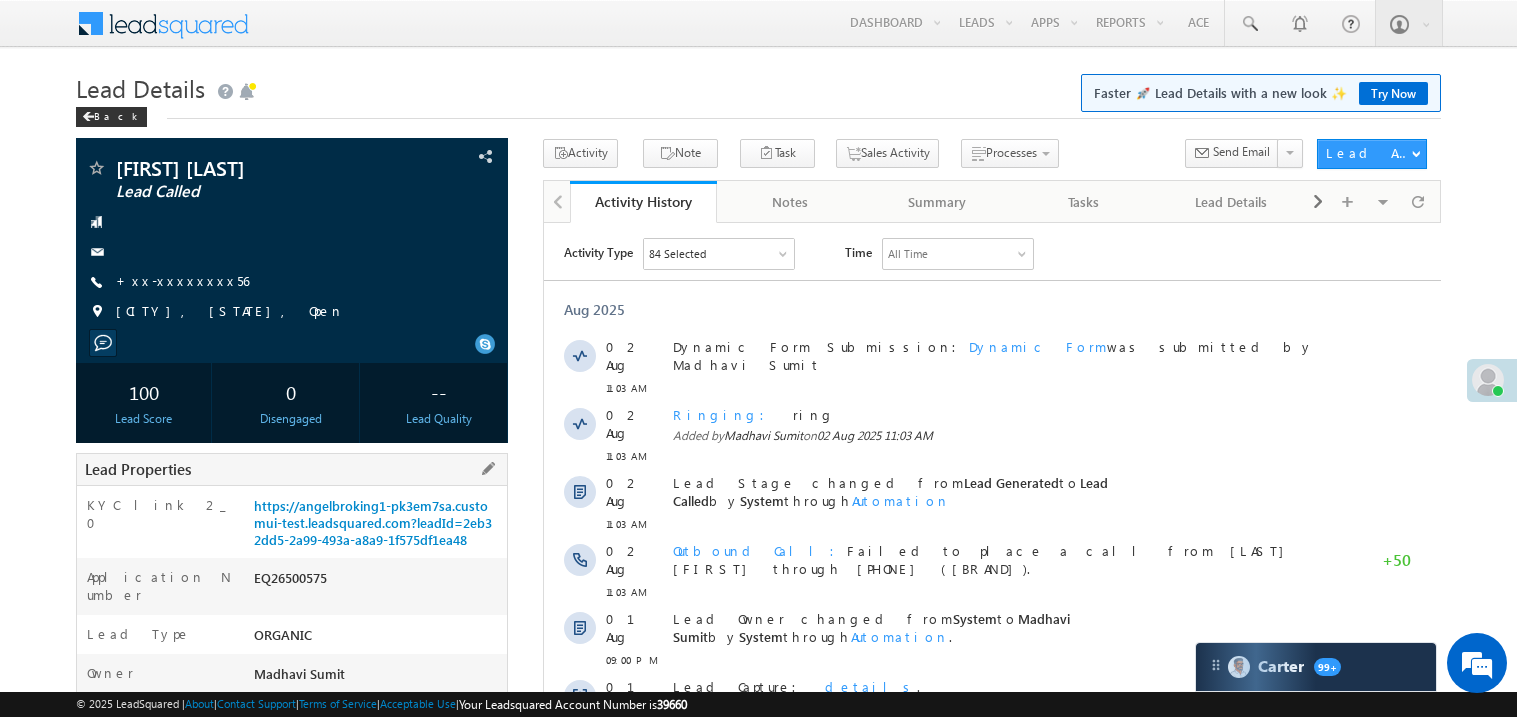 click on "EQ26500575" at bounding box center (378, 582) 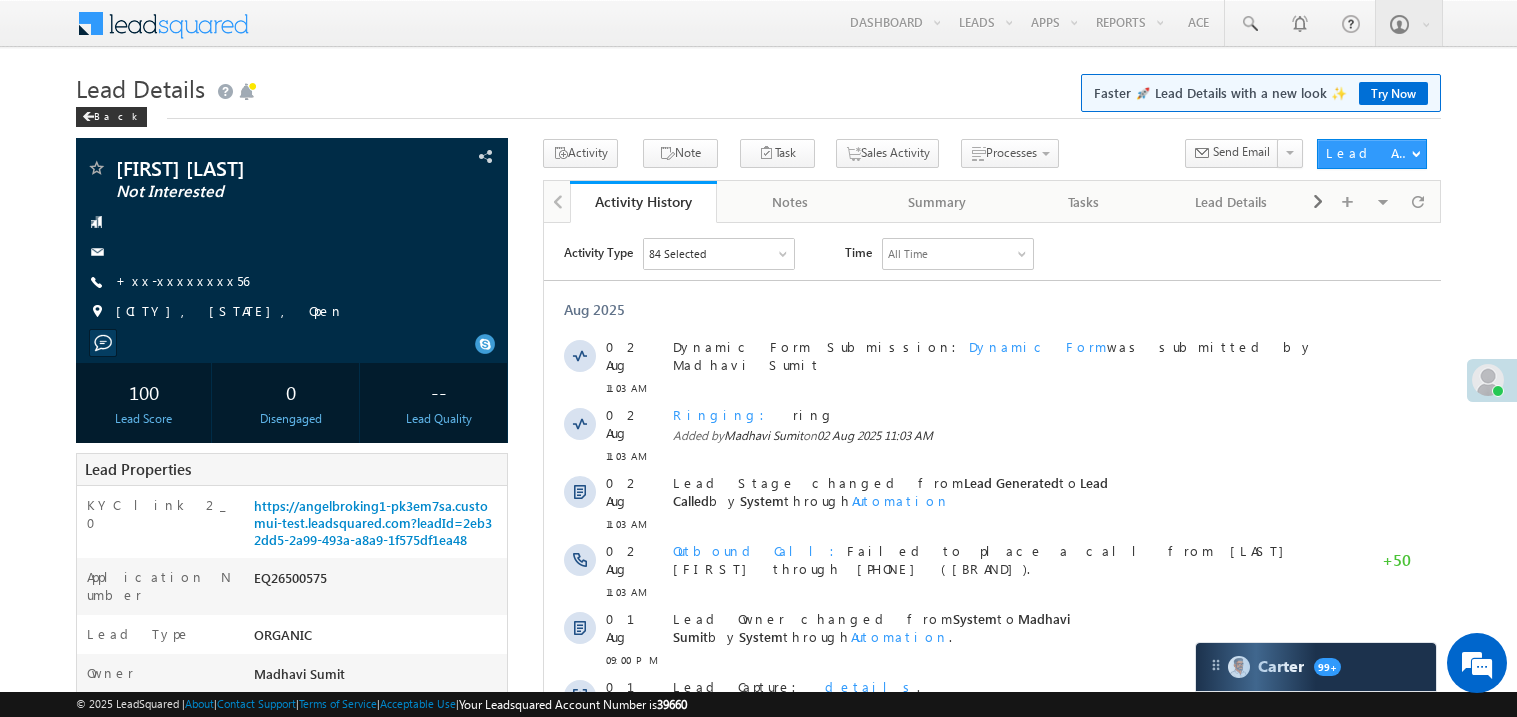 click on "EQ26500575" at bounding box center [378, 582] 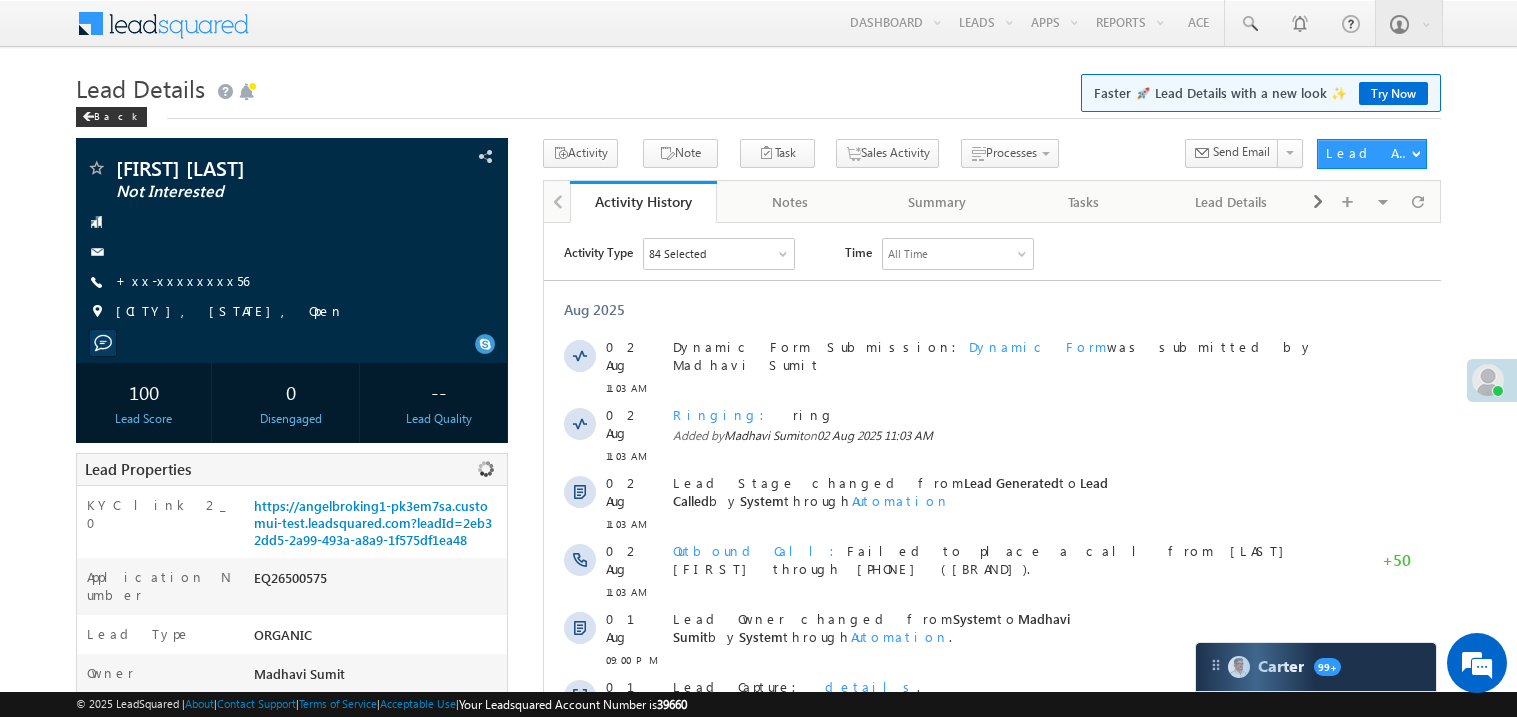 copy on "EQ26500575" 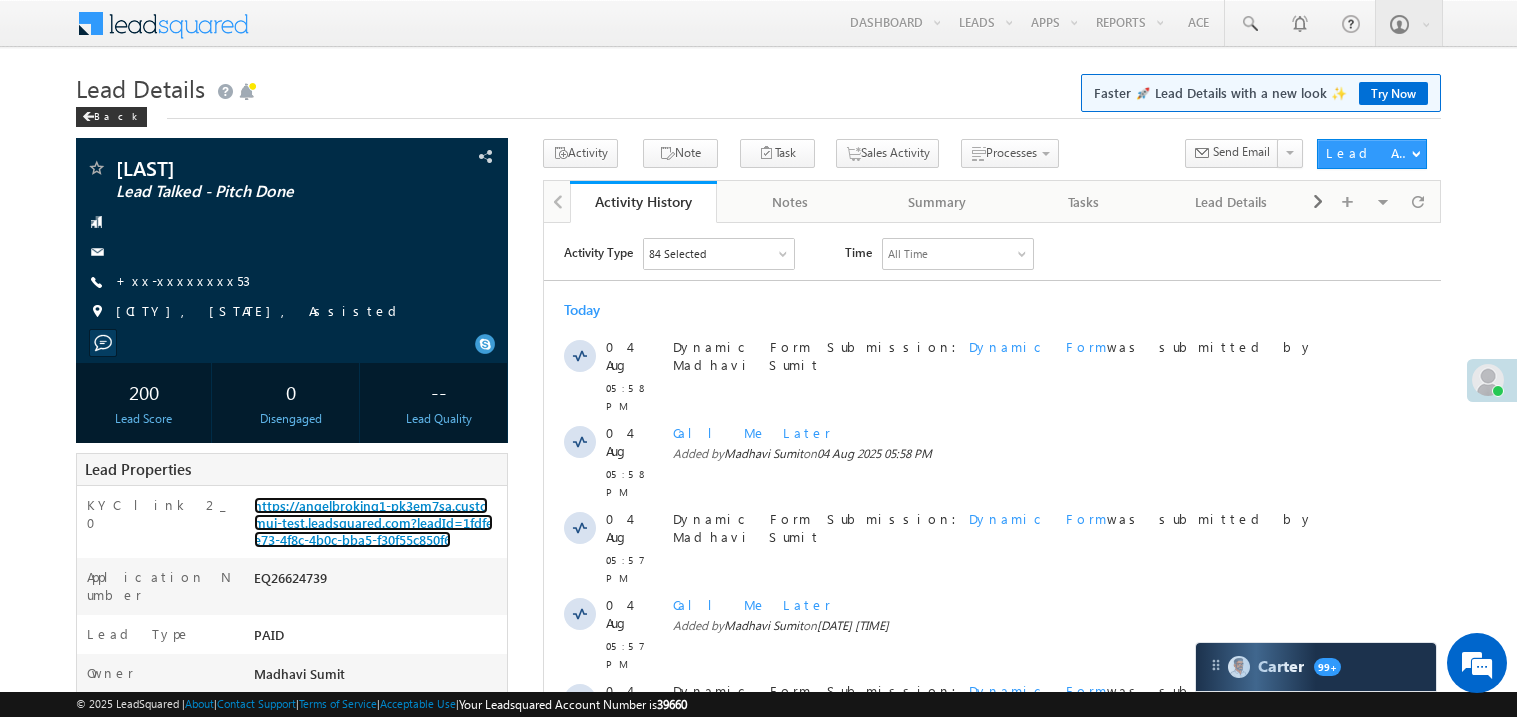 scroll, scrollTop: 0, scrollLeft: 0, axis: both 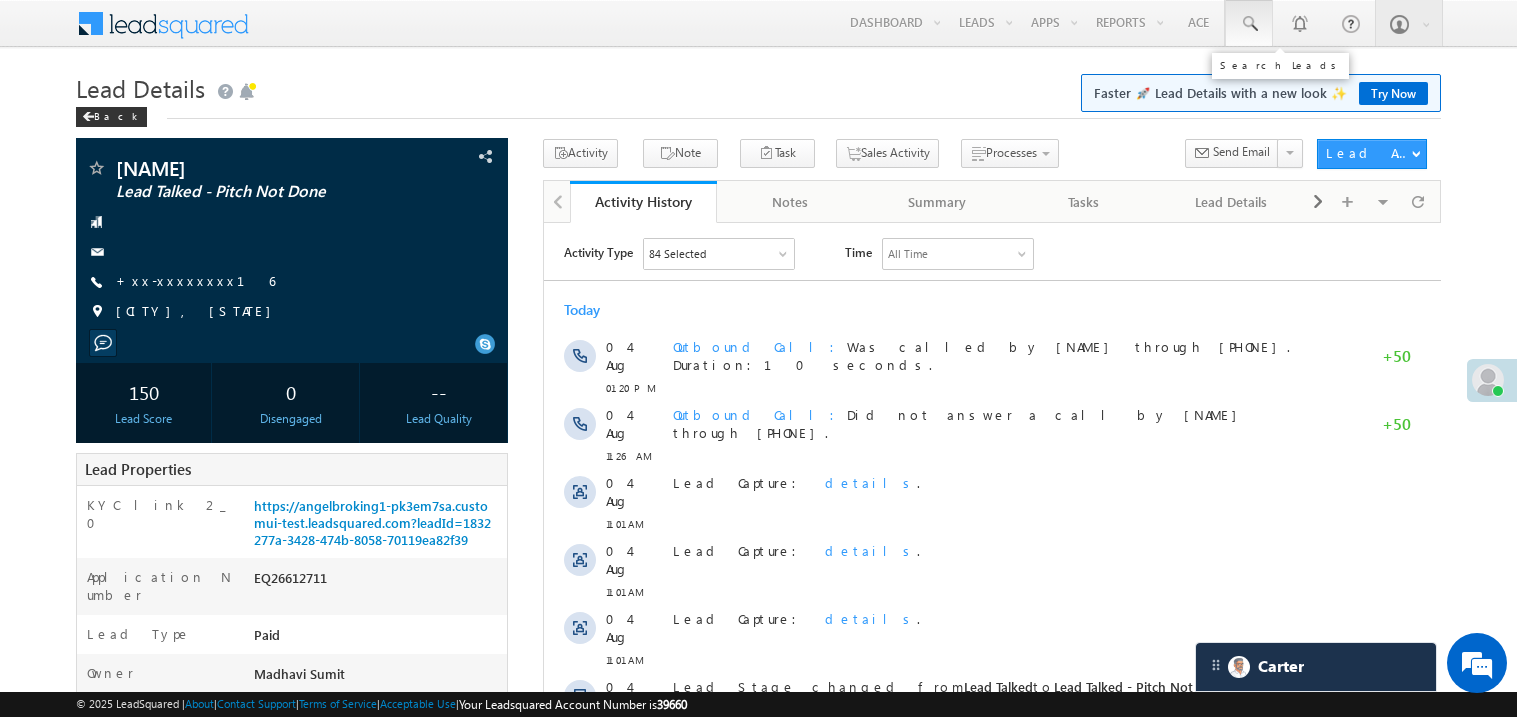 click at bounding box center (1249, 24) 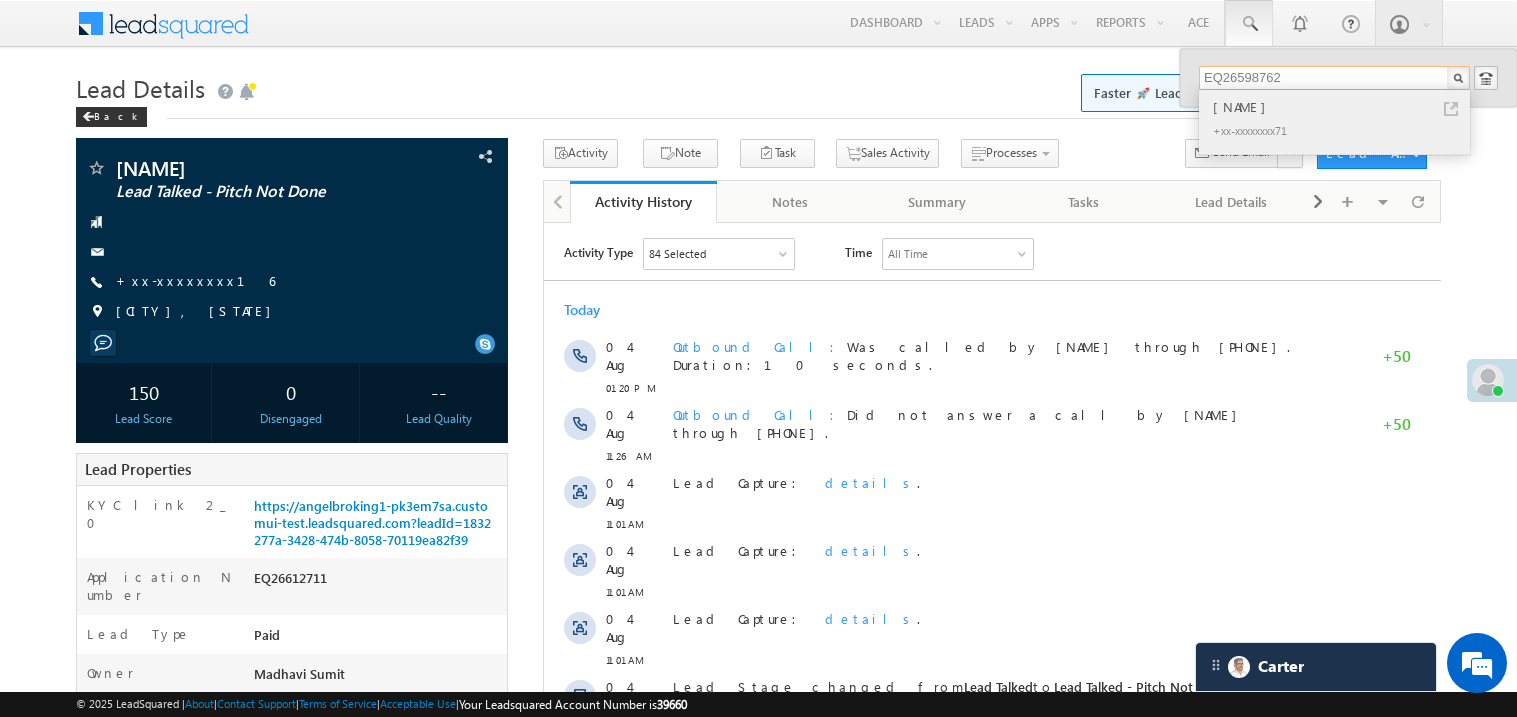 type on "EQ26598762" 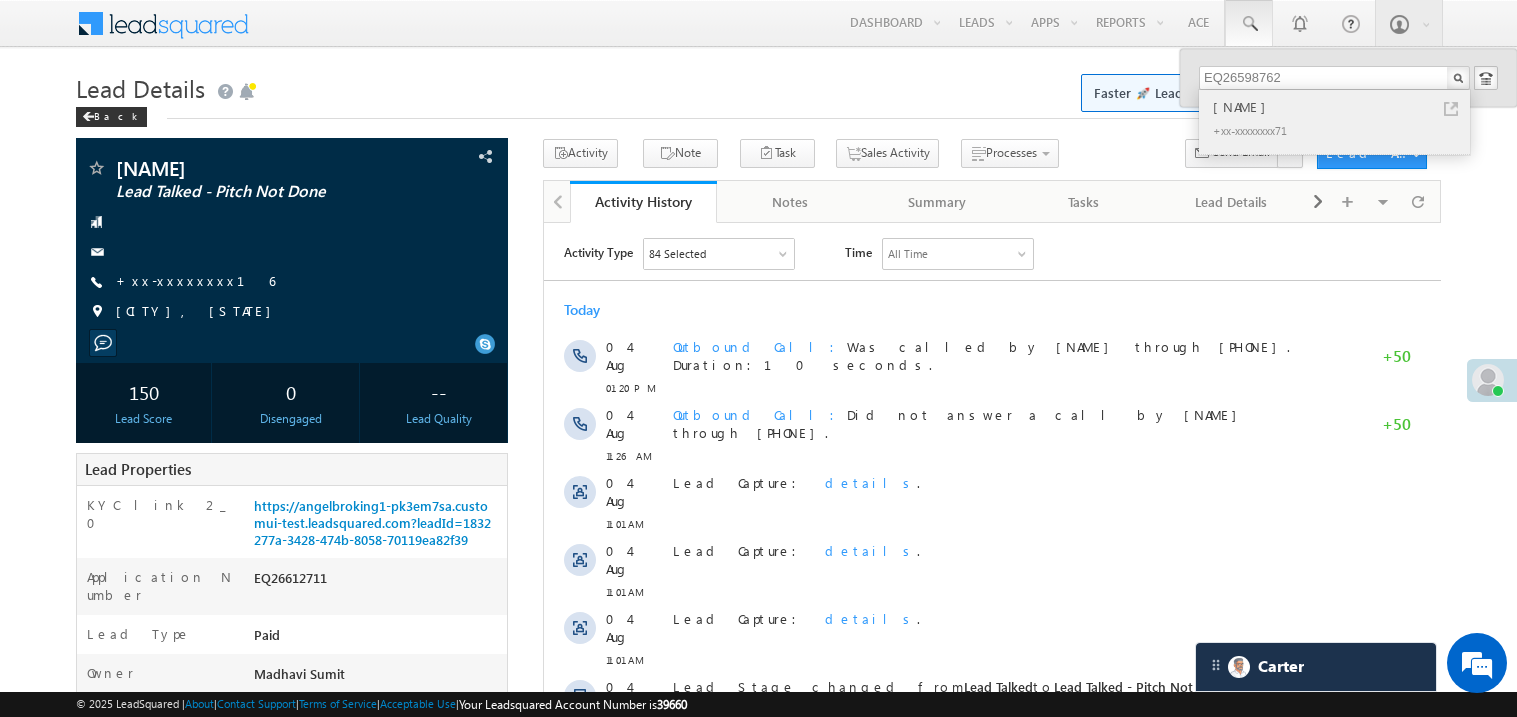 click on "[NAME]" at bounding box center (1343, 107) 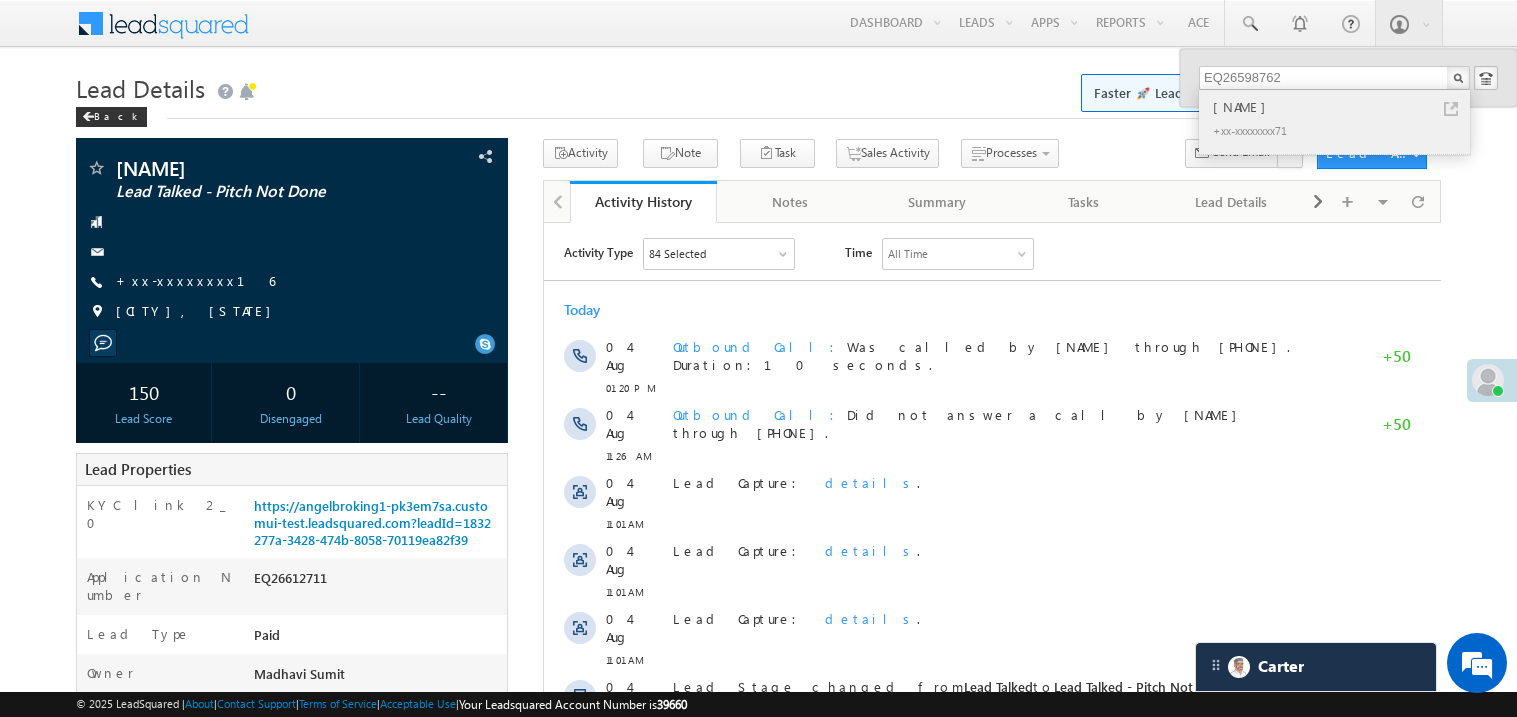 click on "[NAME]" at bounding box center (1343, 107) 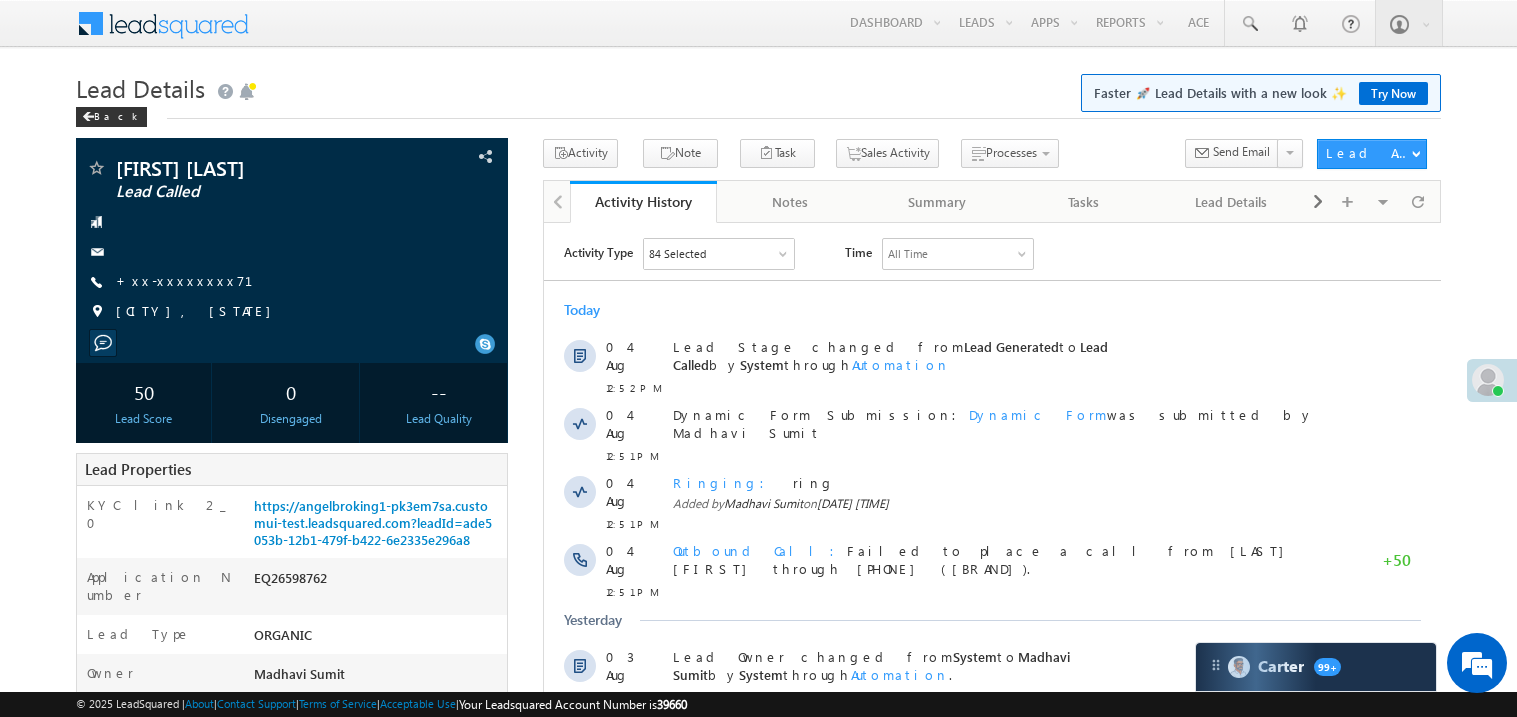 scroll, scrollTop: 0, scrollLeft: 0, axis: both 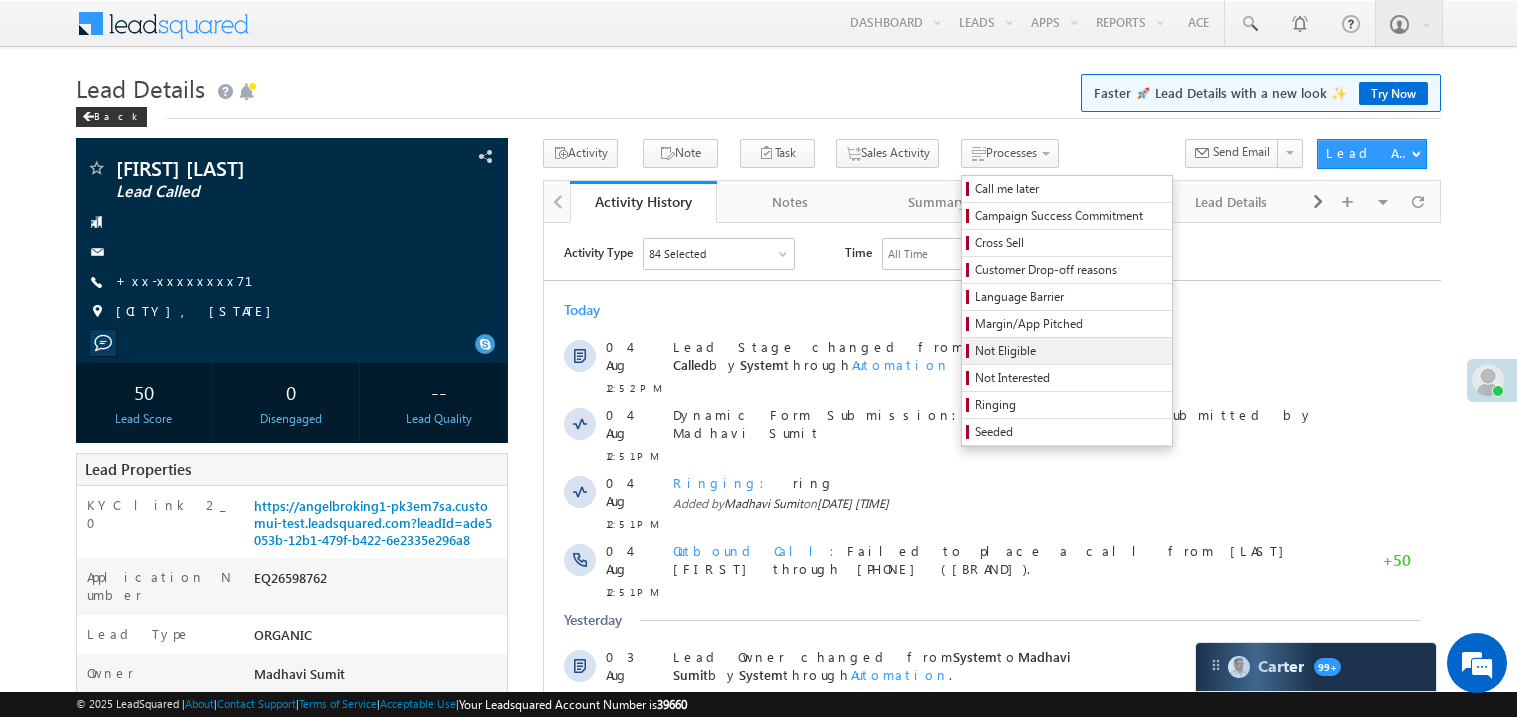 click on "Not Eligible" at bounding box center (1070, 351) 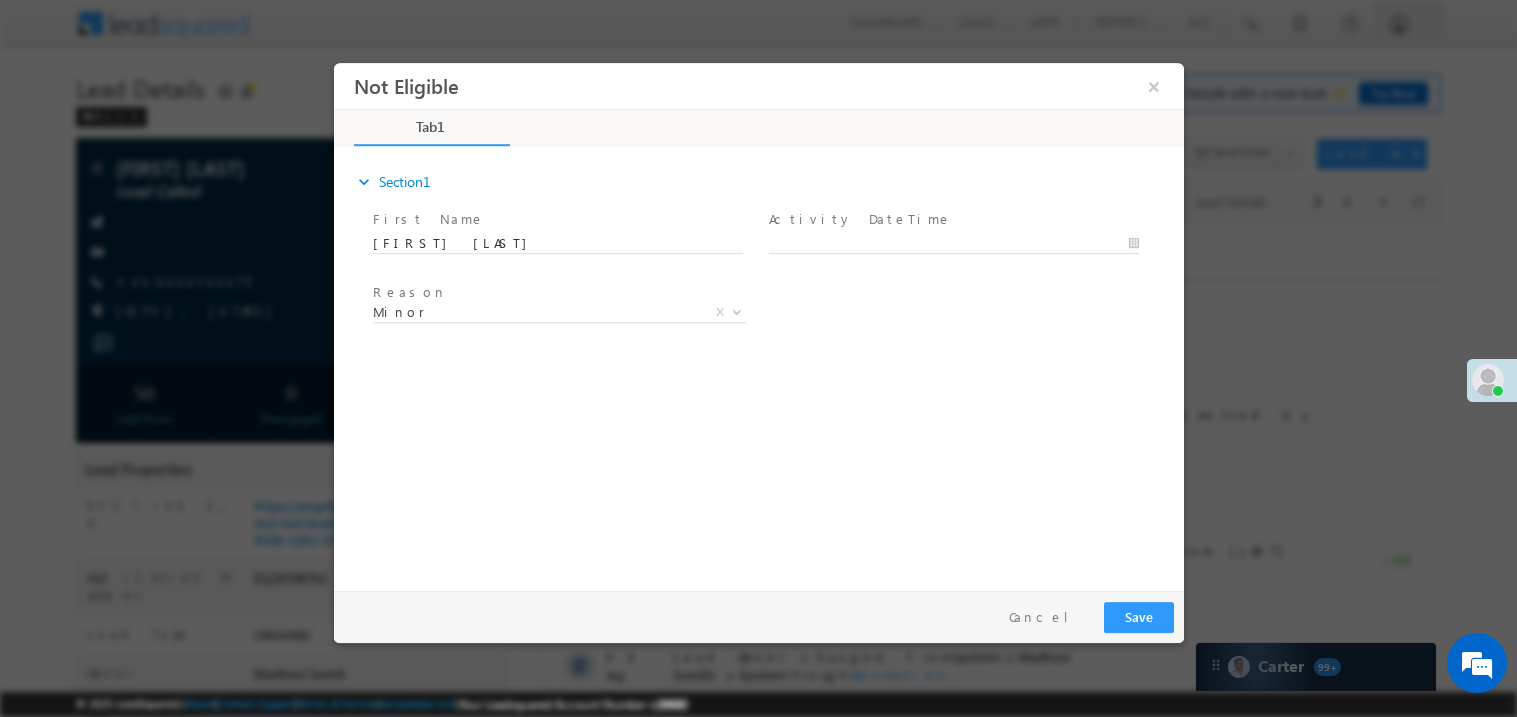 scroll, scrollTop: 0, scrollLeft: 0, axis: both 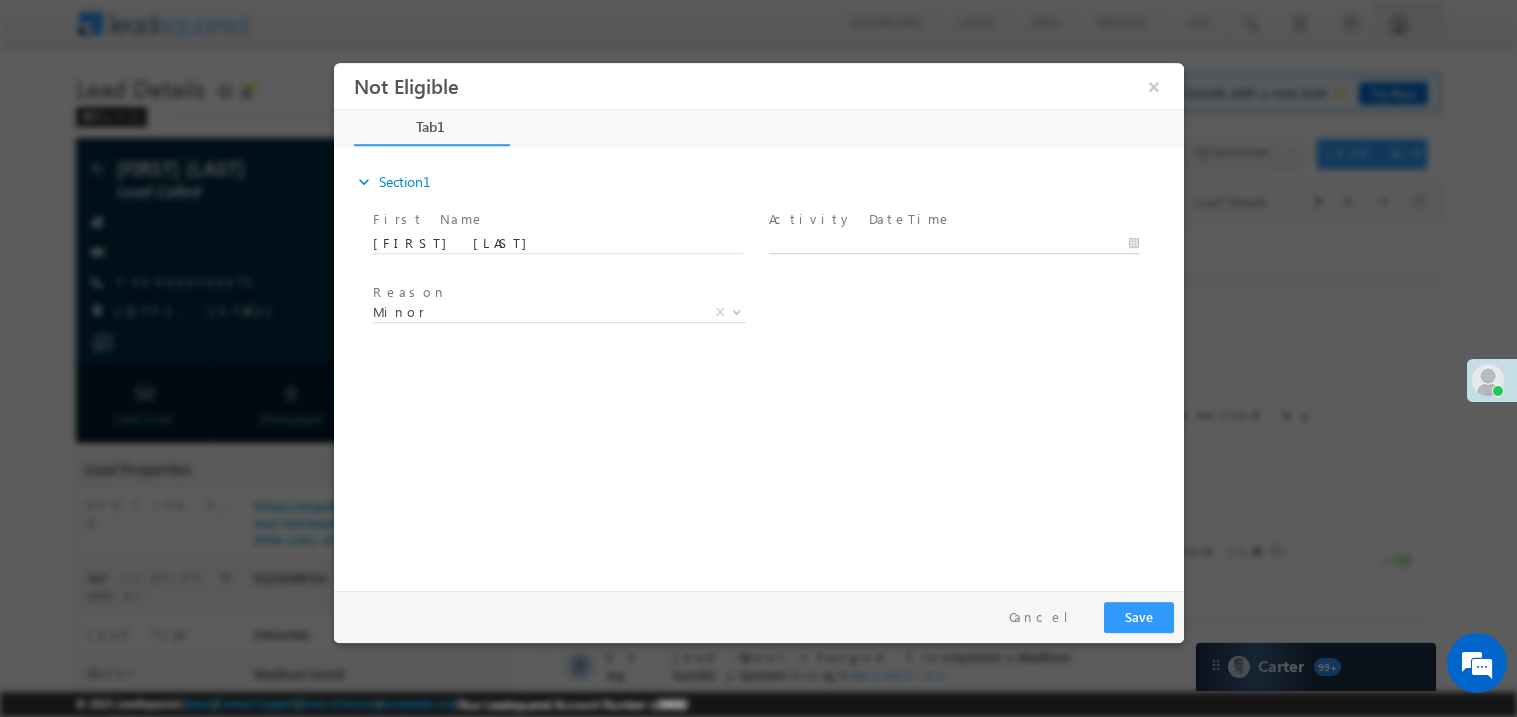 click on "Not Eligible
×" at bounding box center [758, 321] 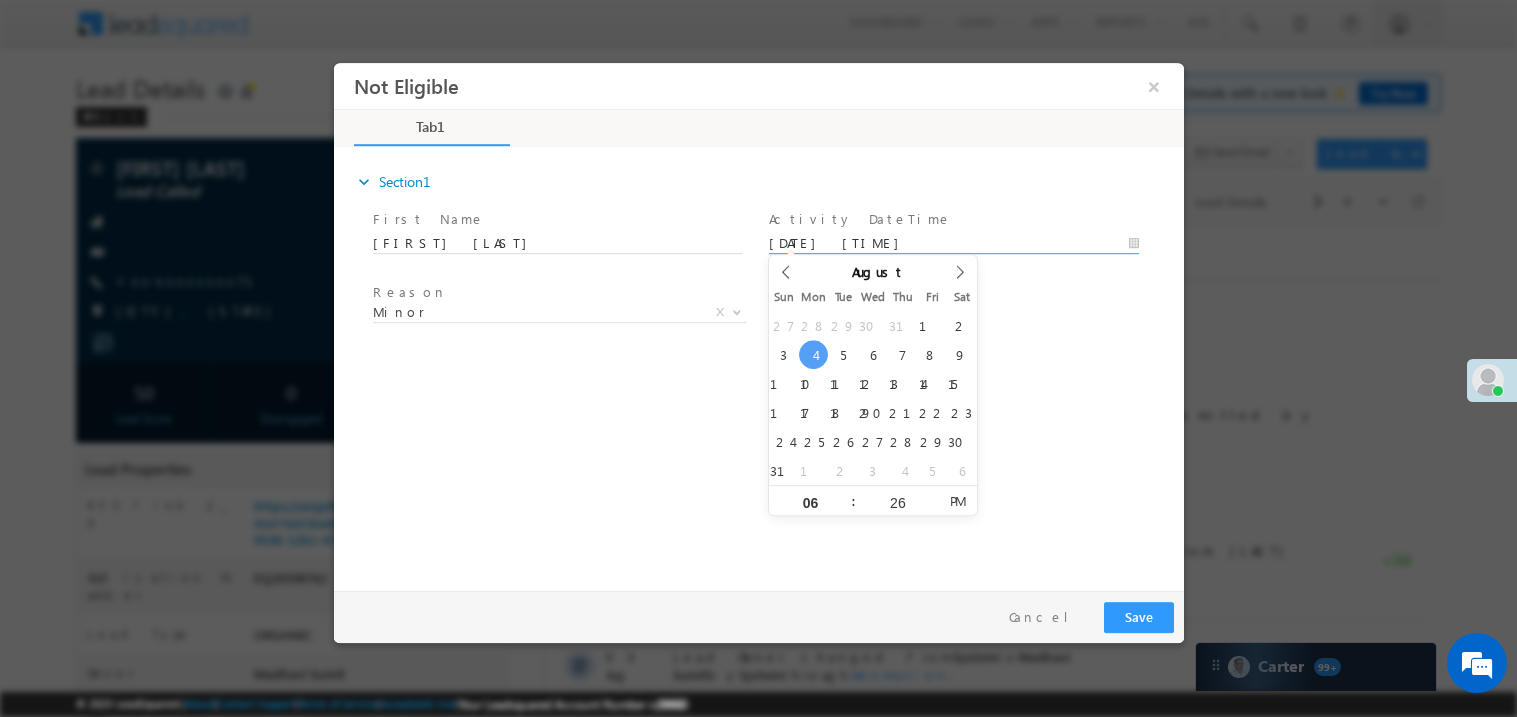 click on "expand_more Section1
First Name
*" at bounding box center (763, 365) 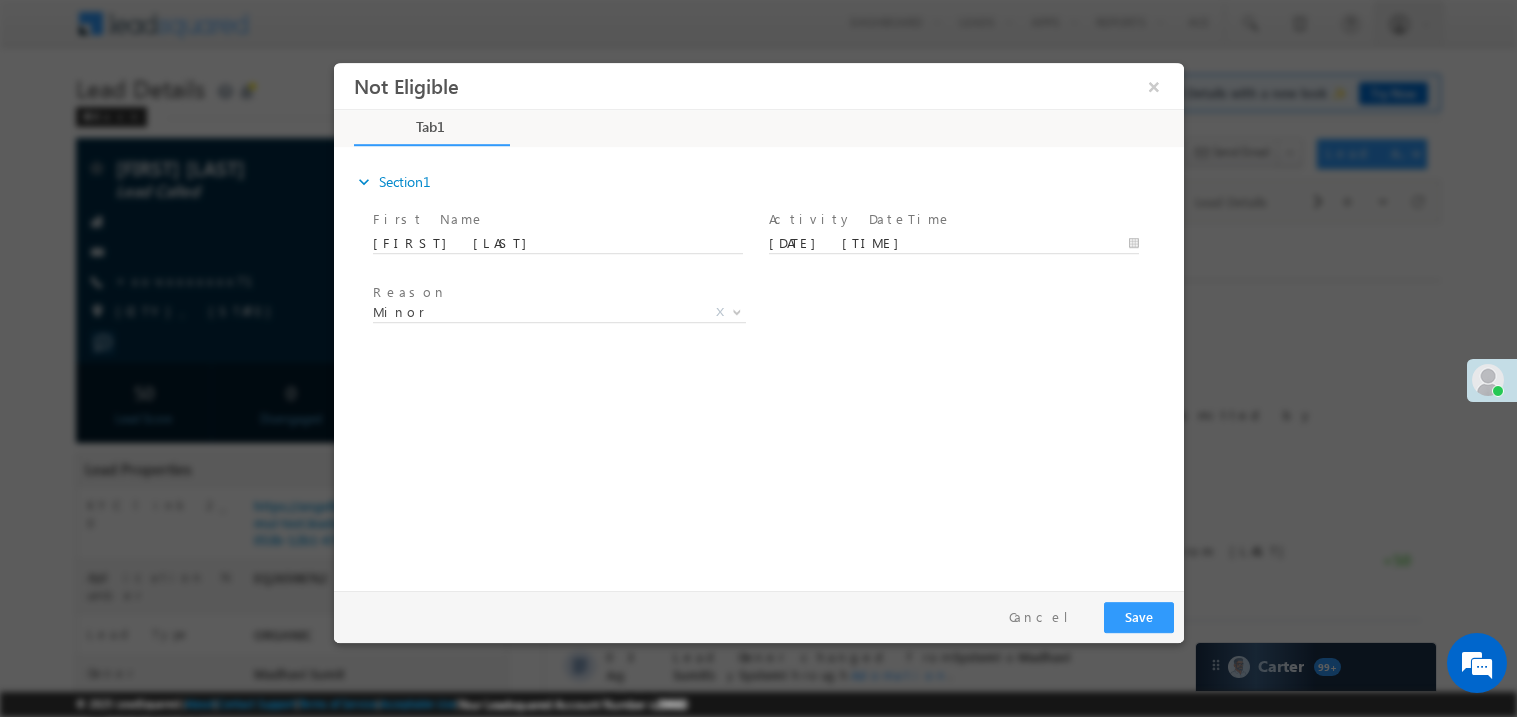 scroll, scrollTop: 0, scrollLeft: 0, axis: both 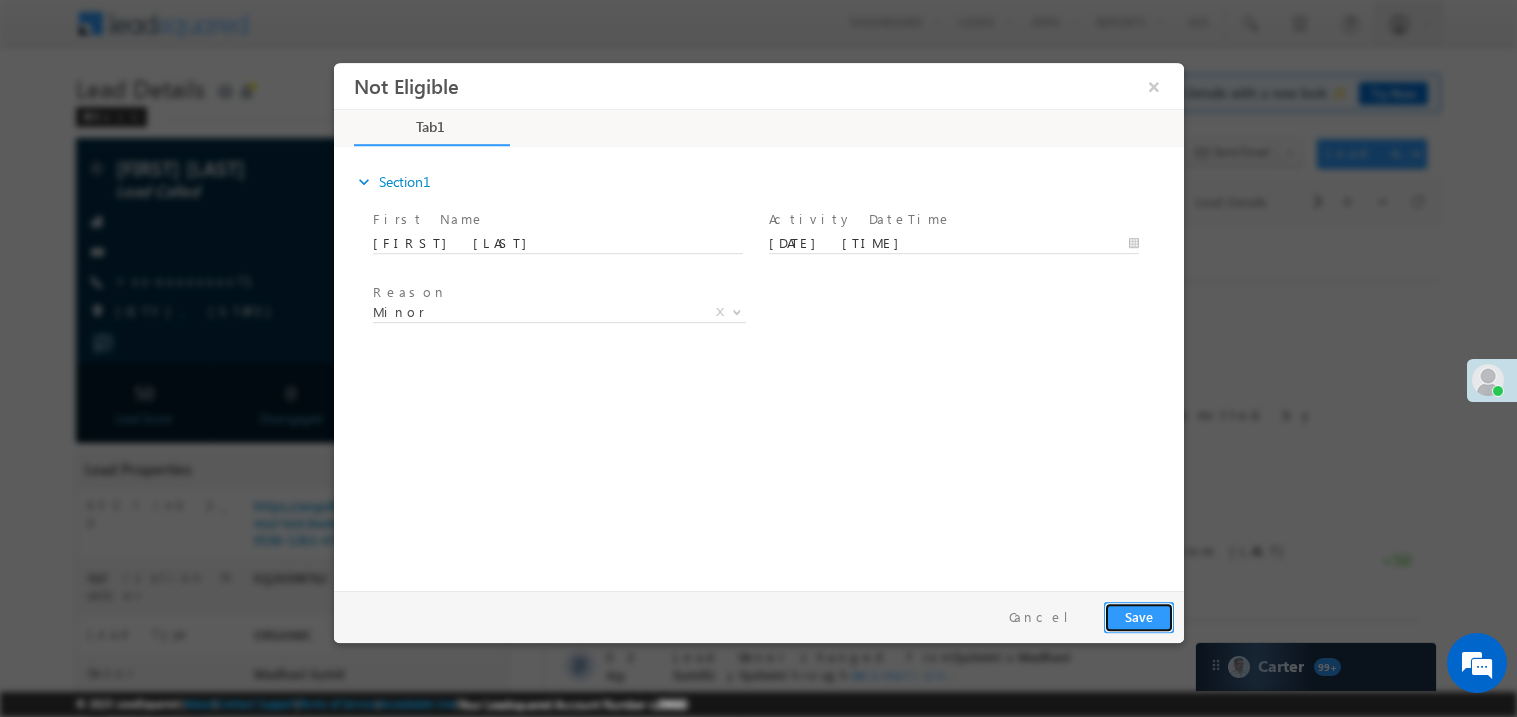 click on "Save" at bounding box center (1138, 616) 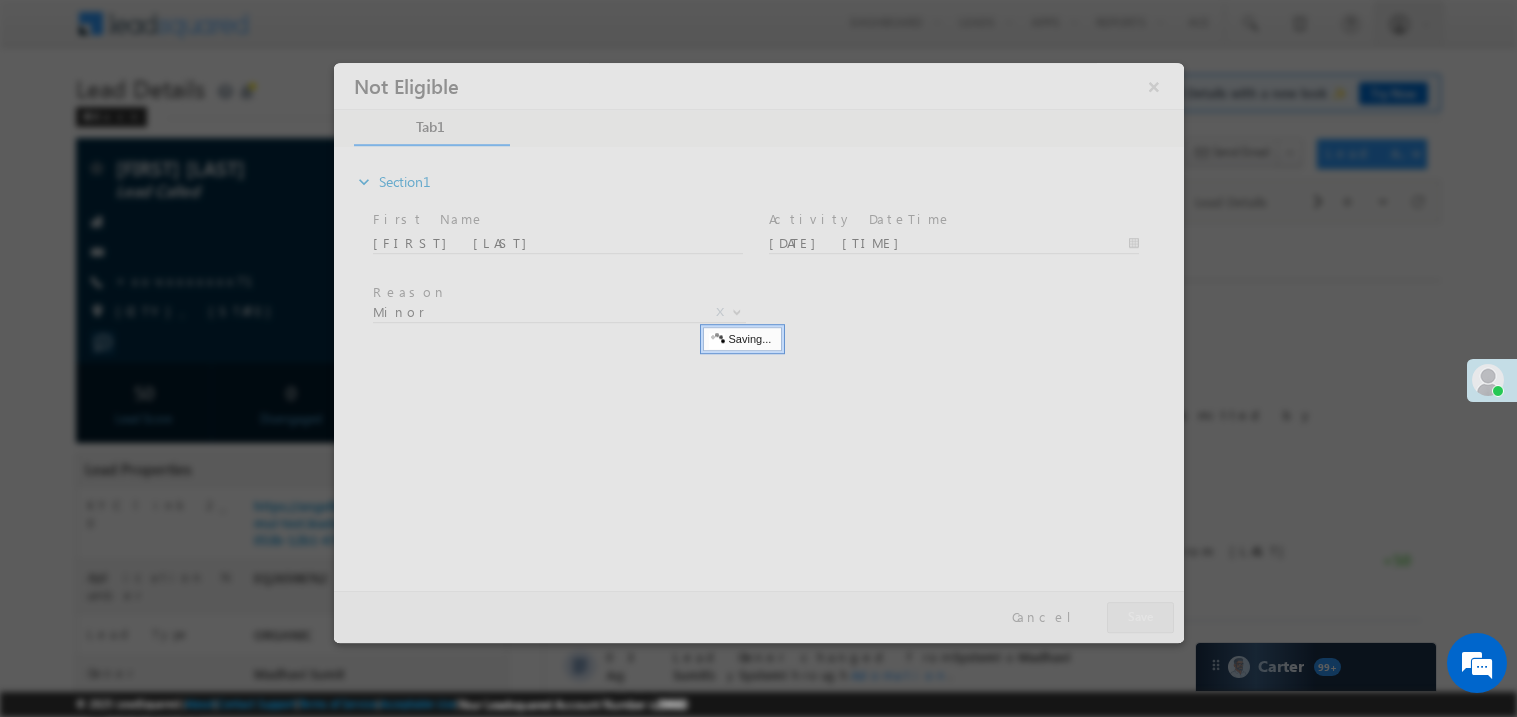 click at bounding box center [758, 352] 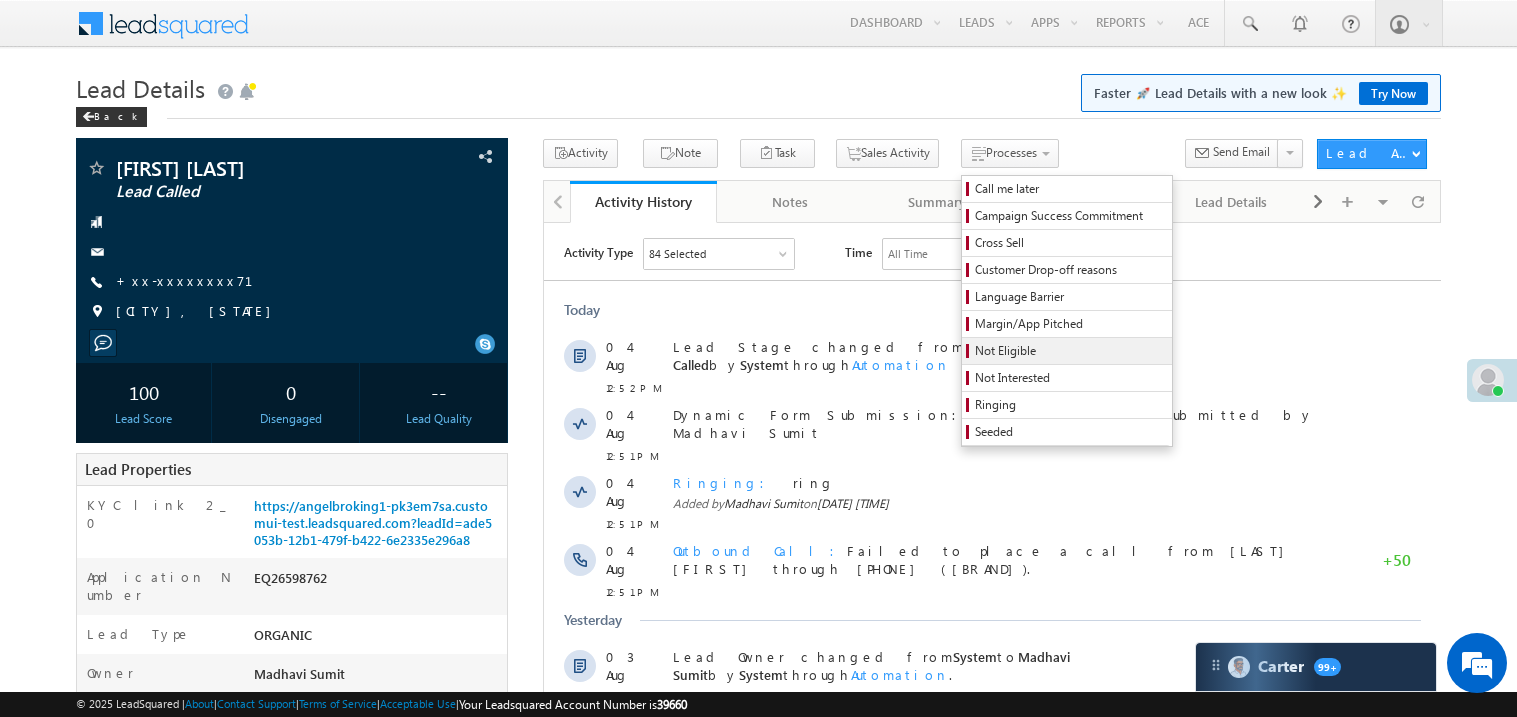 click on "Not Eligible" at bounding box center [1070, 351] 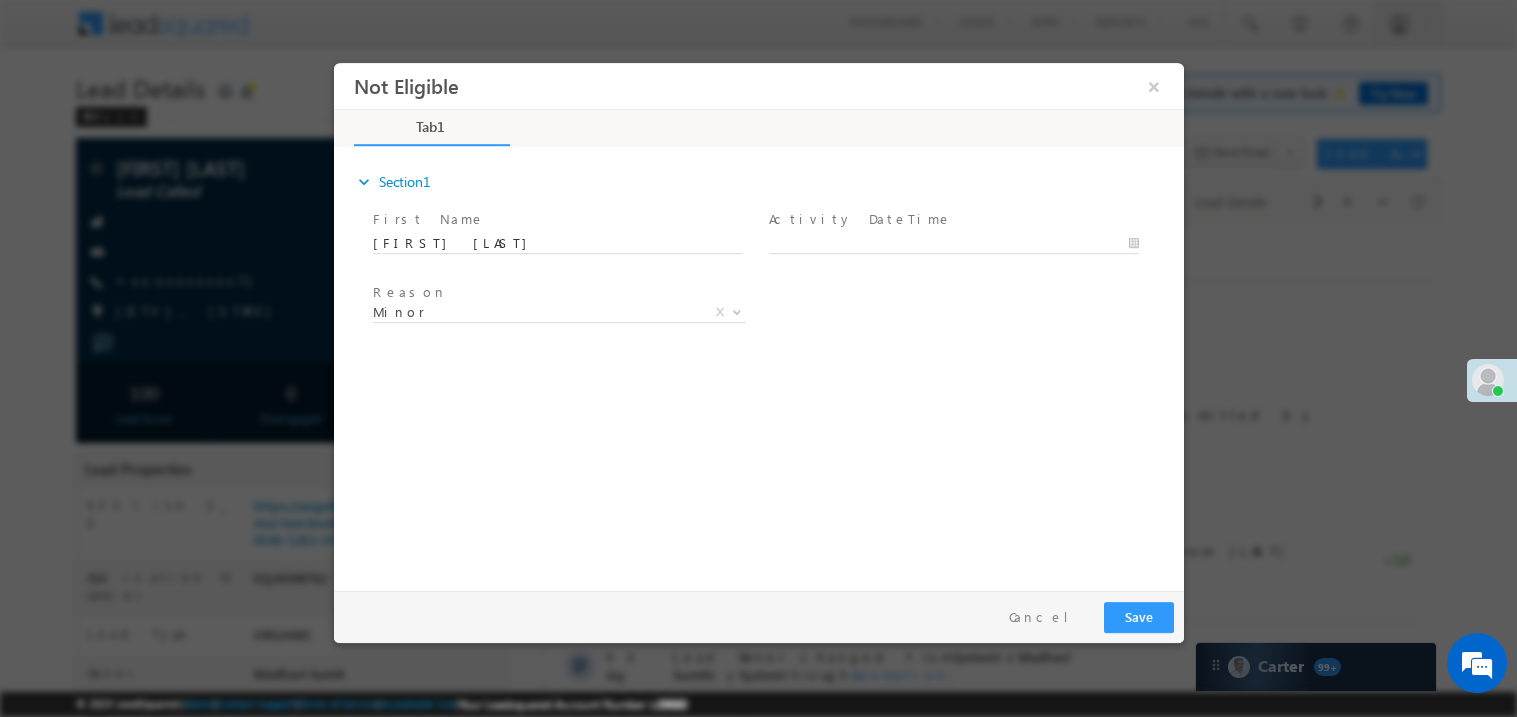 scroll, scrollTop: 0, scrollLeft: 0, axis: both 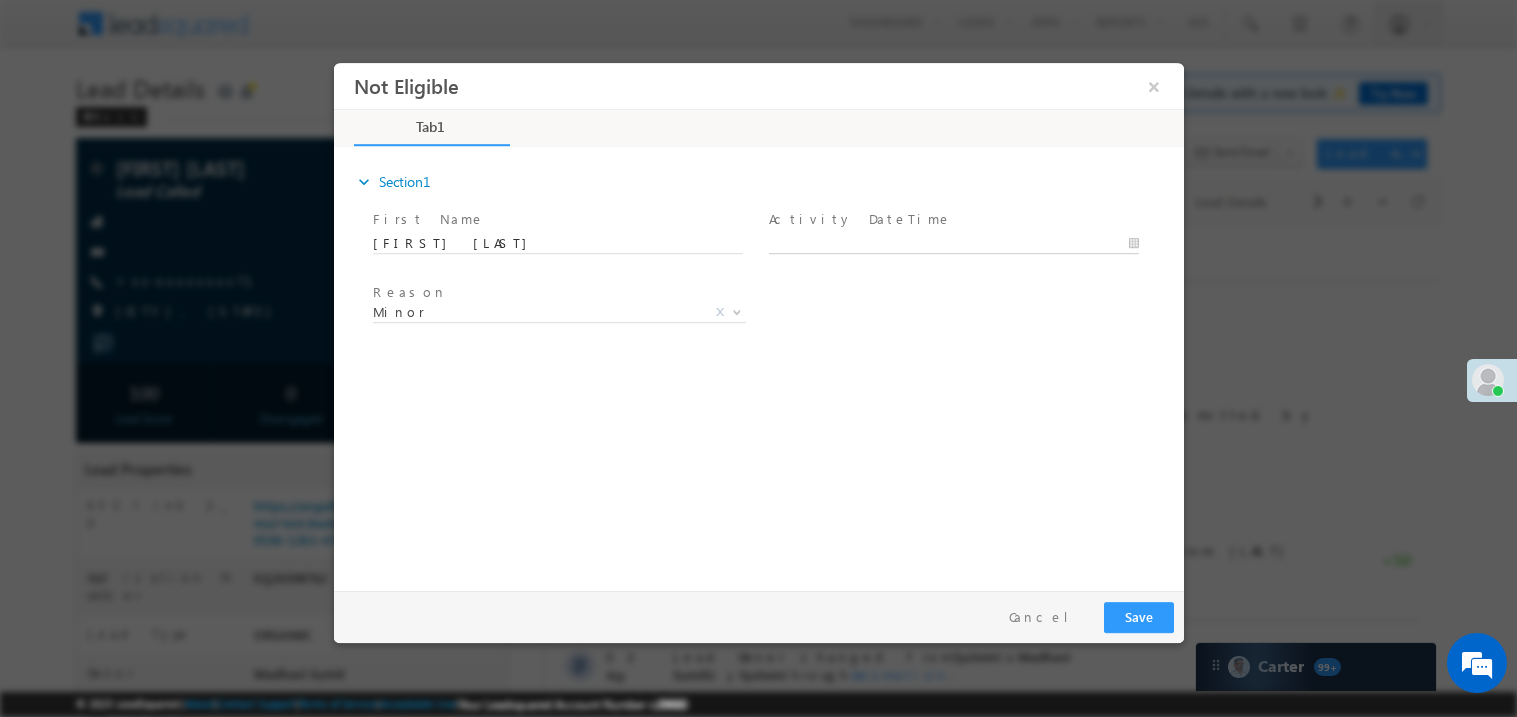click on "Not Eligible
×" at bounding box center (758, 321) 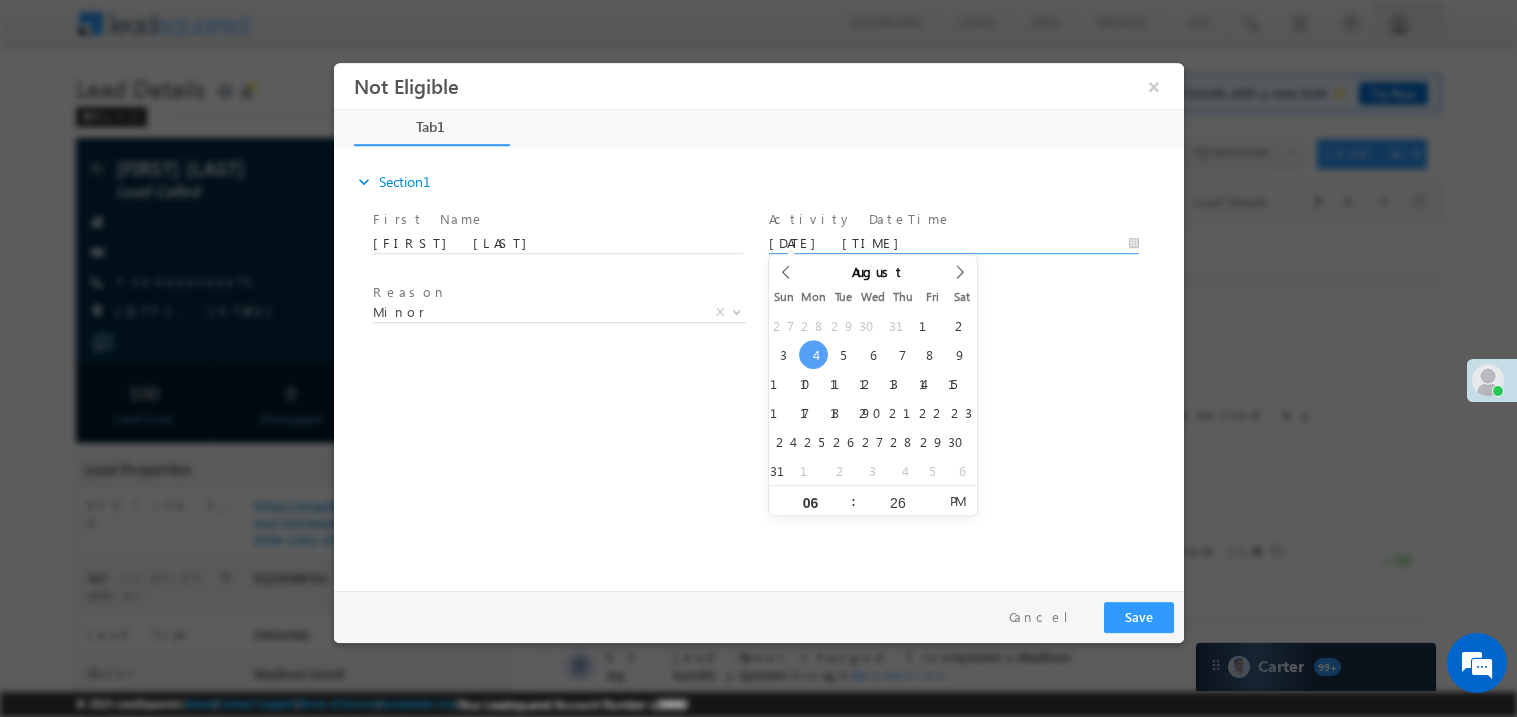 click on "expand_more Section1
First Name
*" at bounding box center [763, 365] 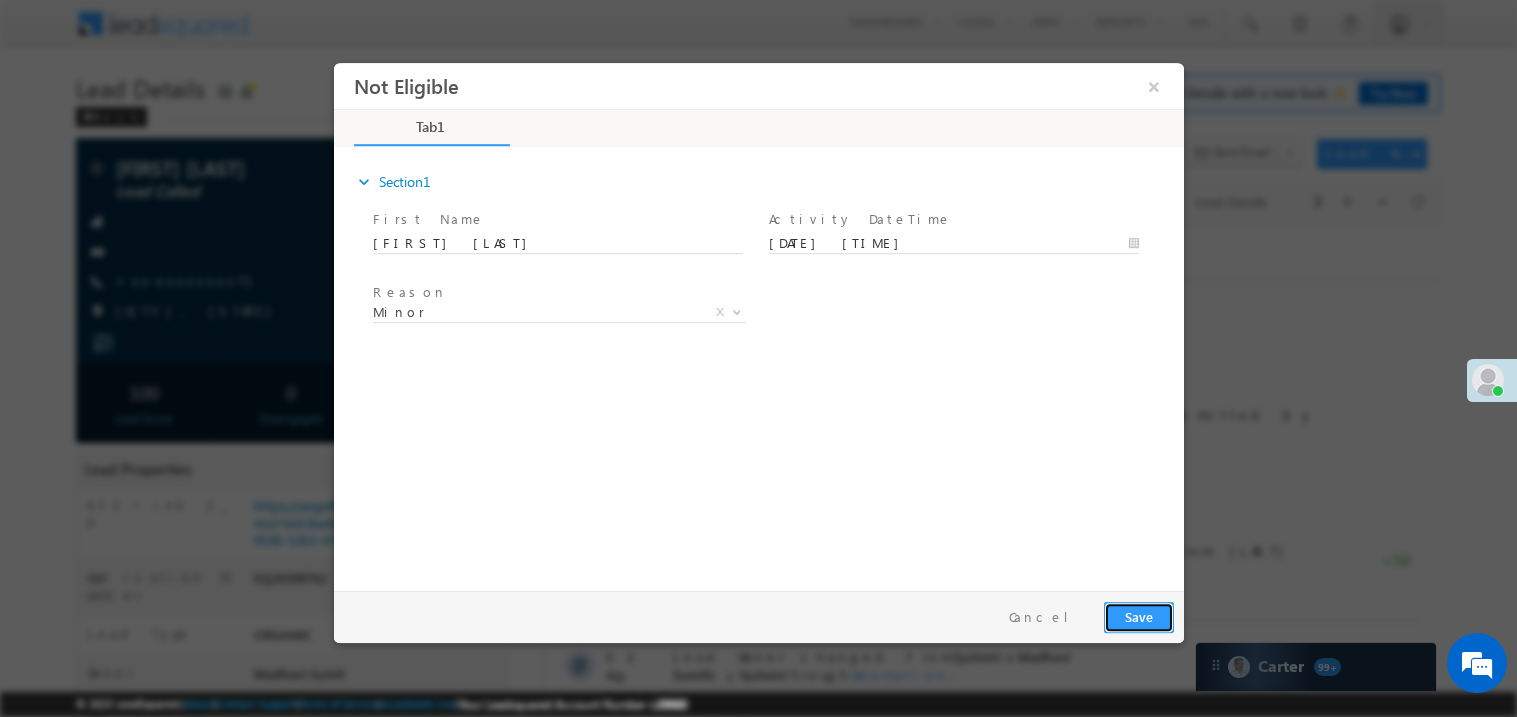 click on "Save" at bounding box center (1138, 616) 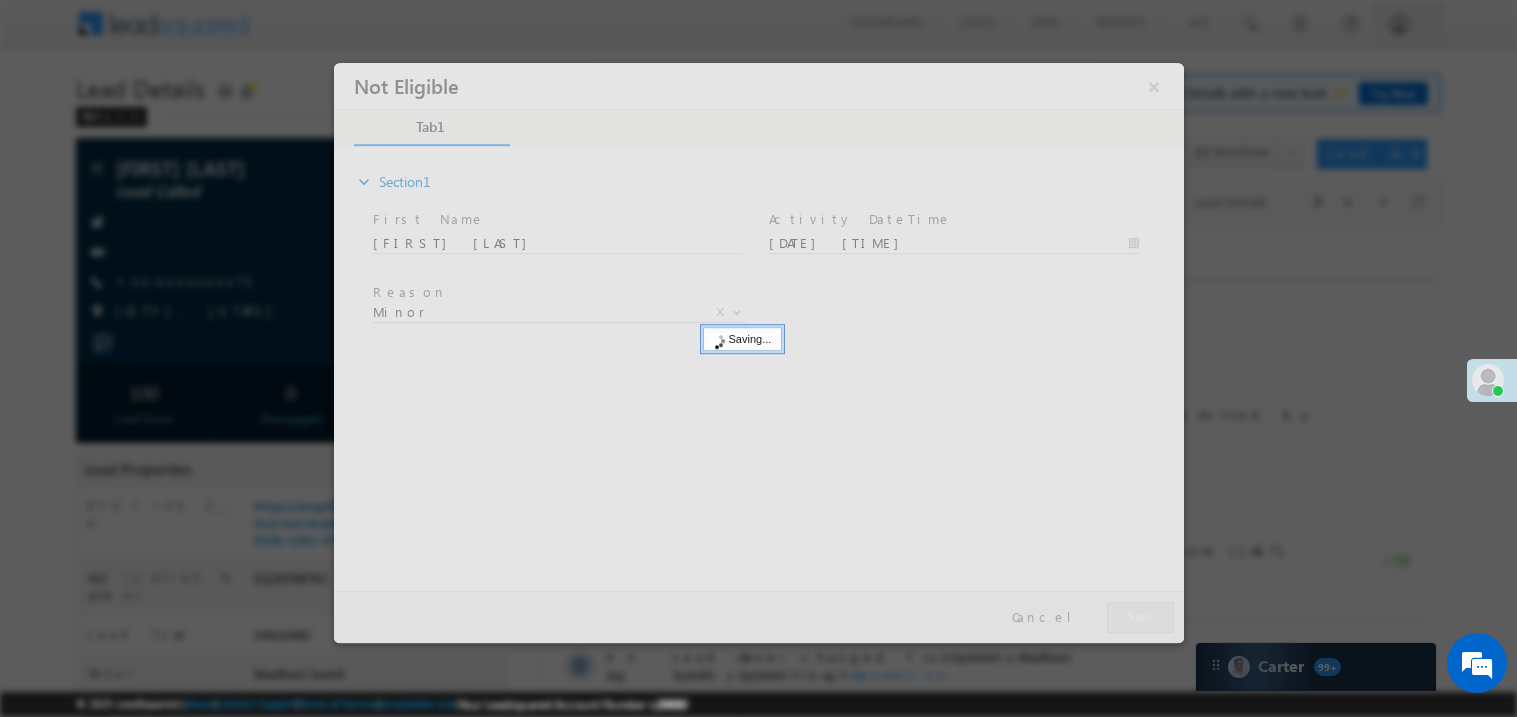 click at bounding box center [758, 352] 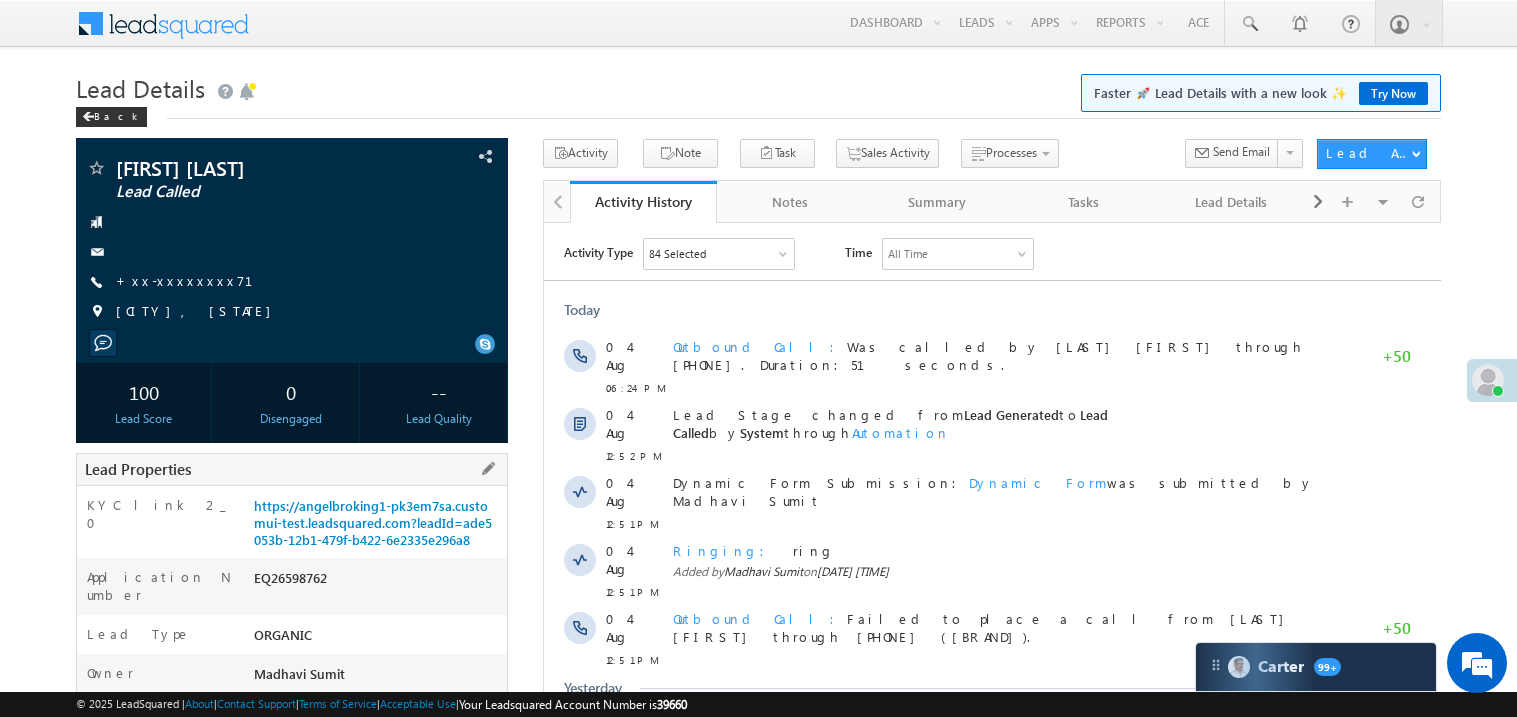 click on "EQ26598762" at bounding box center [378, 582] 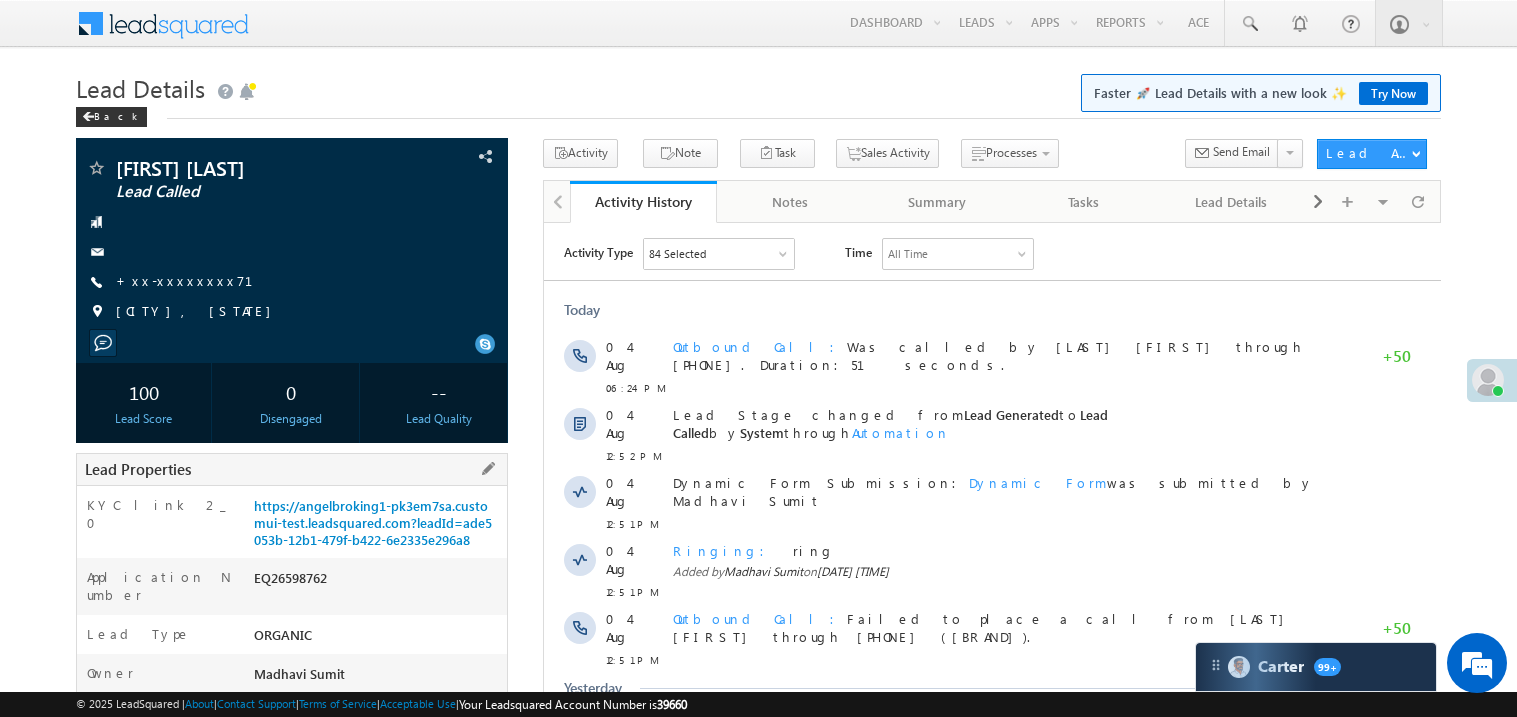 click on "EQ26598762" at bounding box center (378, 582) 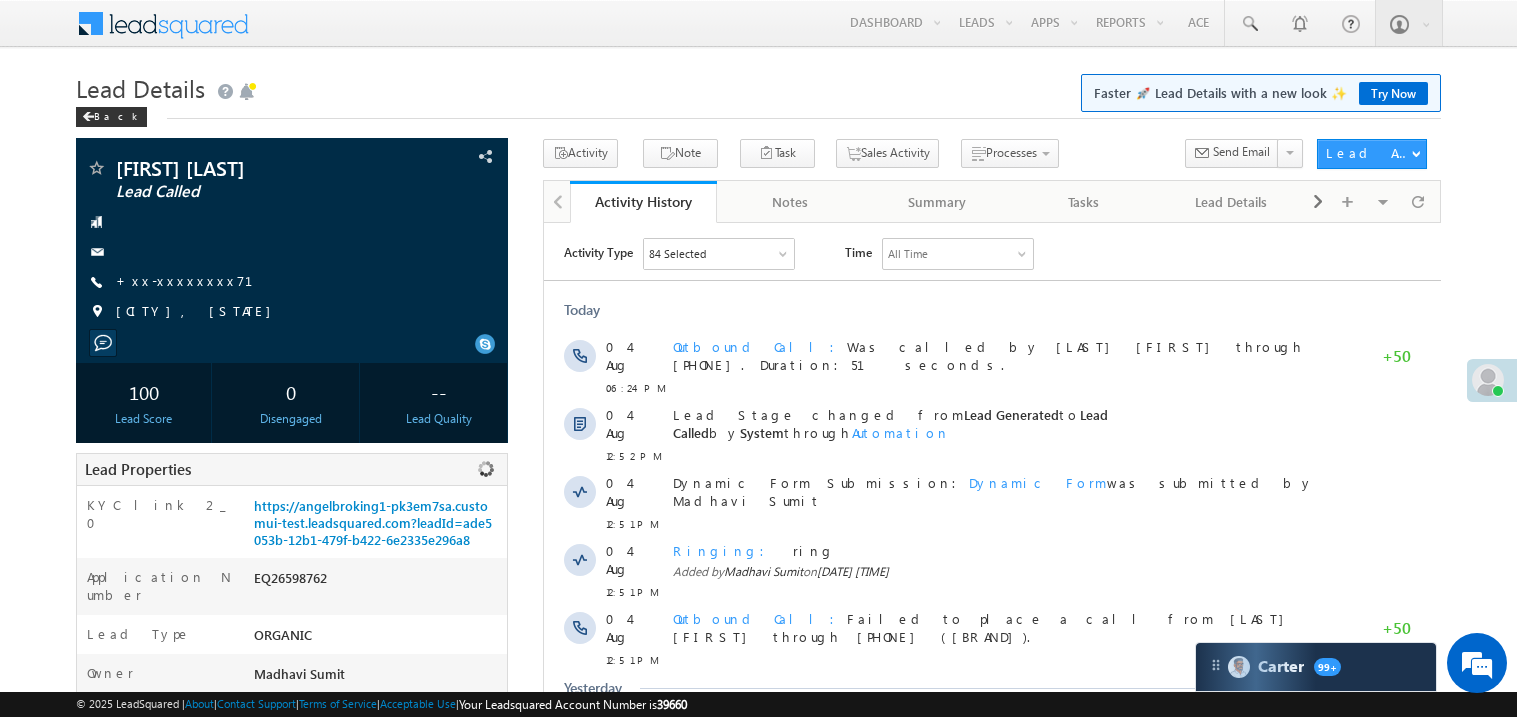 copy on "EQ26598762" 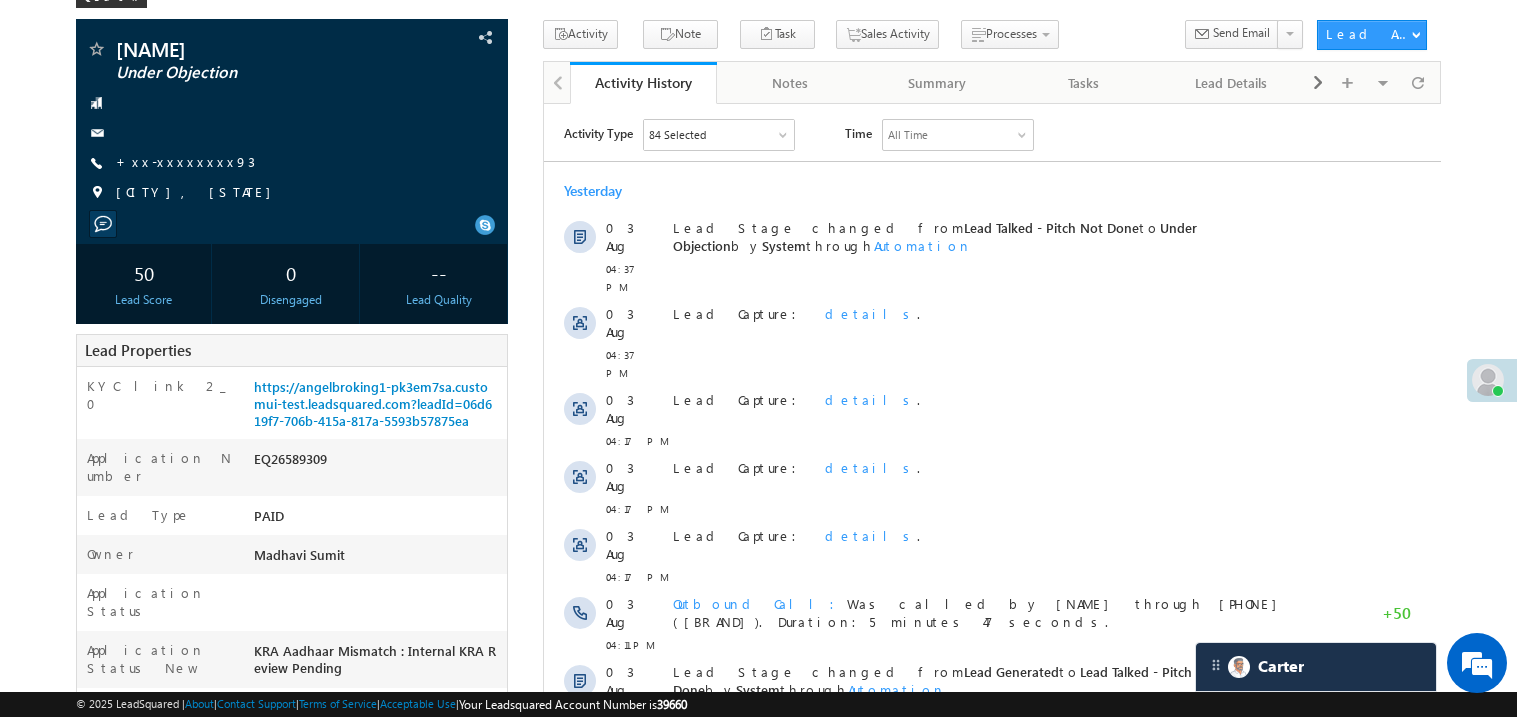 scroll, scrollTop: 0, scrollLeft: 0, axis: both 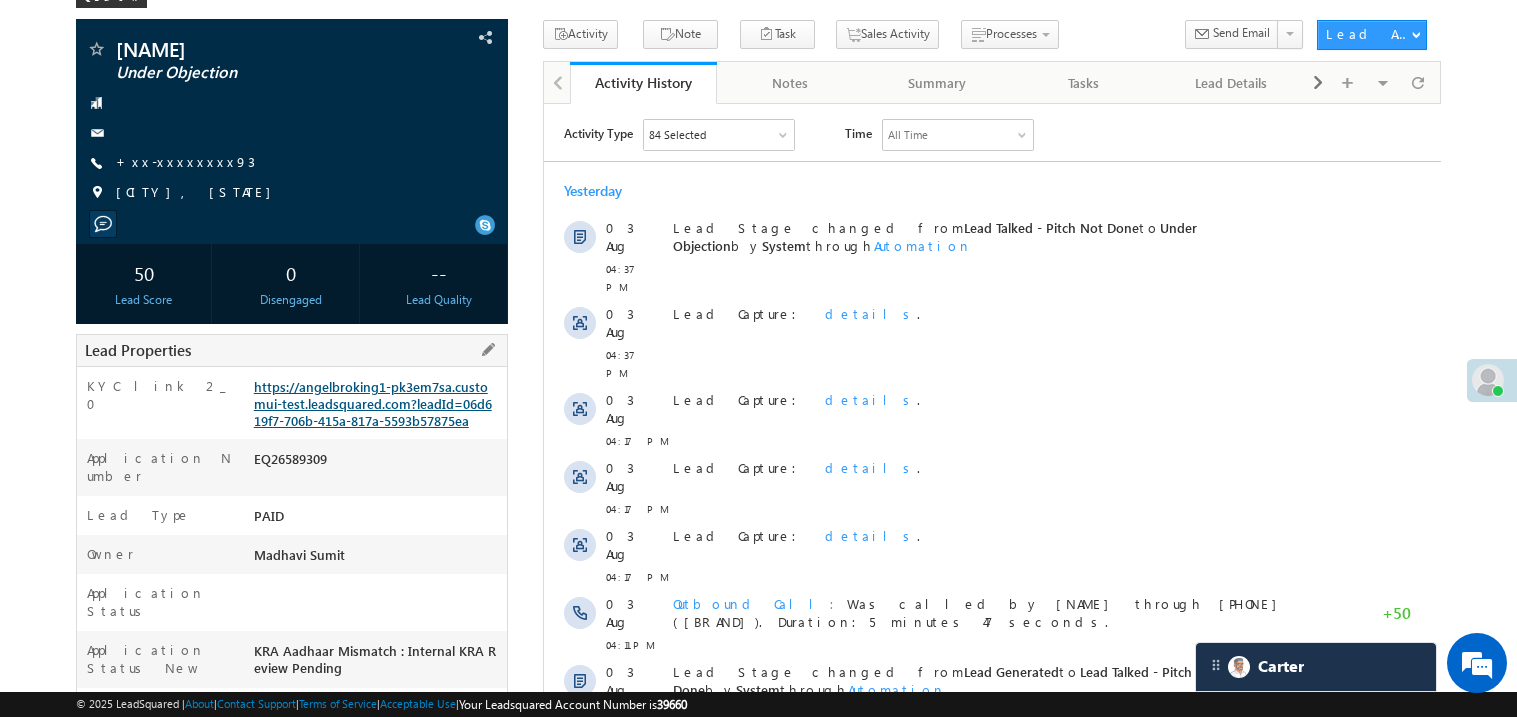 click on "https://angelbroking1-pk3em7sa.customui-test.leadsquared.com?leadId=06d619f7-706b-415a-817a-5593b57875ea" at bounding box center (373, 403) 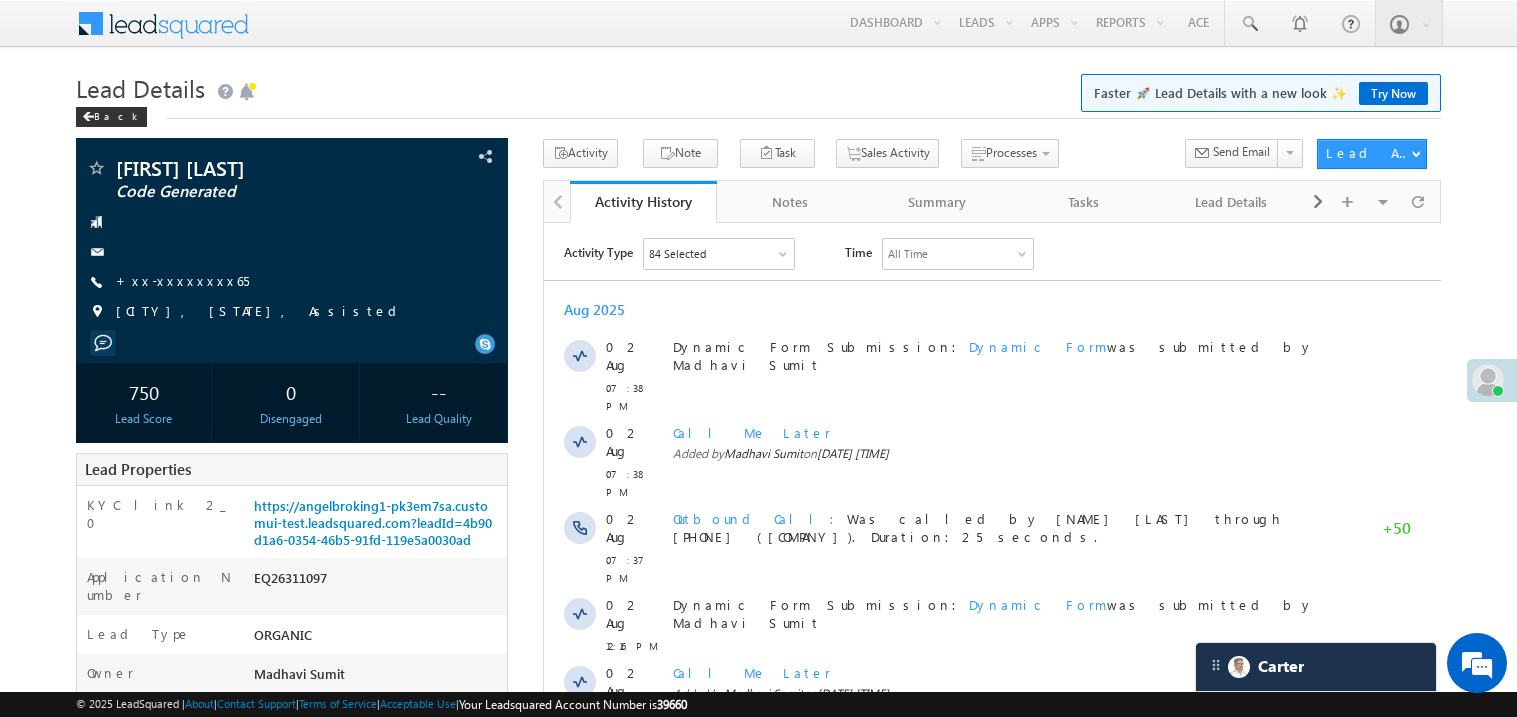 scroll, scrollTop: 0, scrollLeft: 0, axis: both 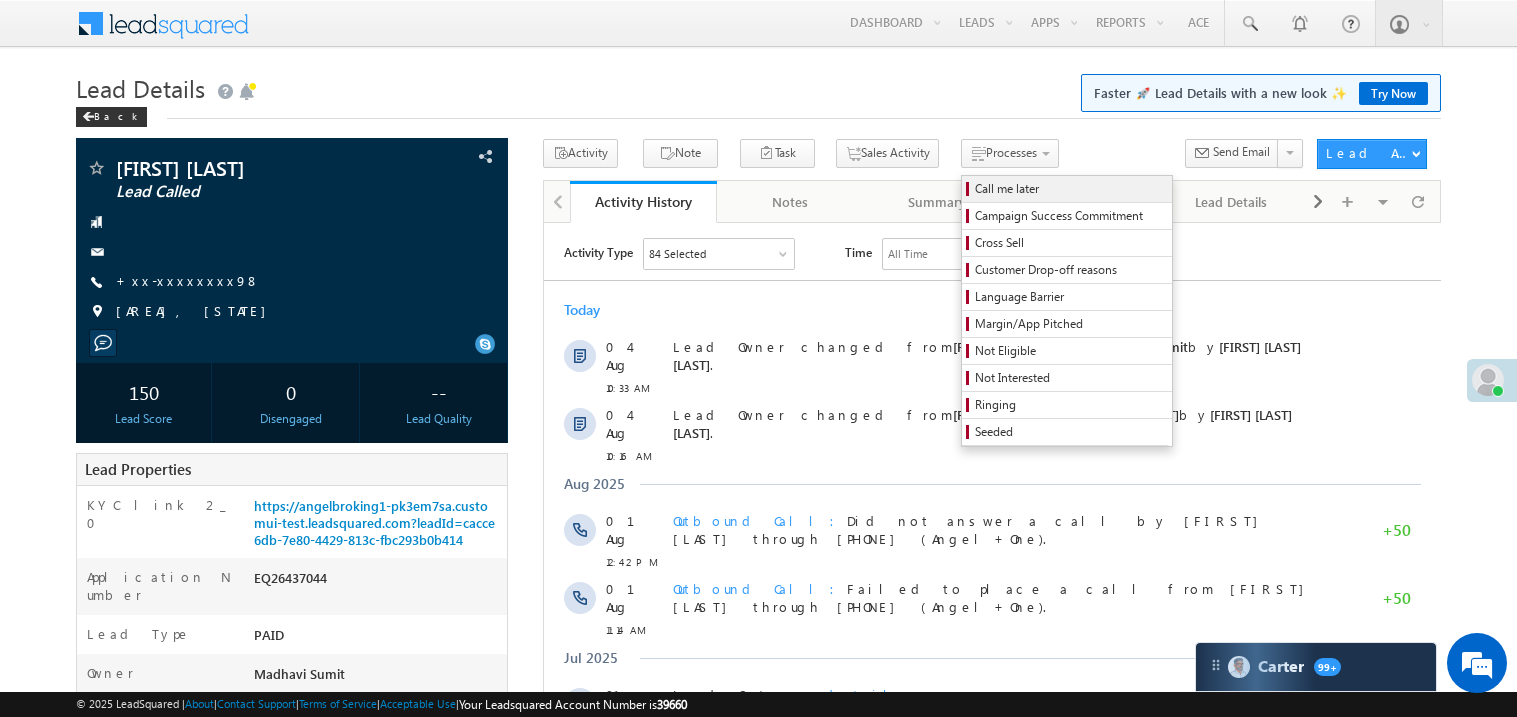 click on "Call me later" at bounding box center (1070, 189) 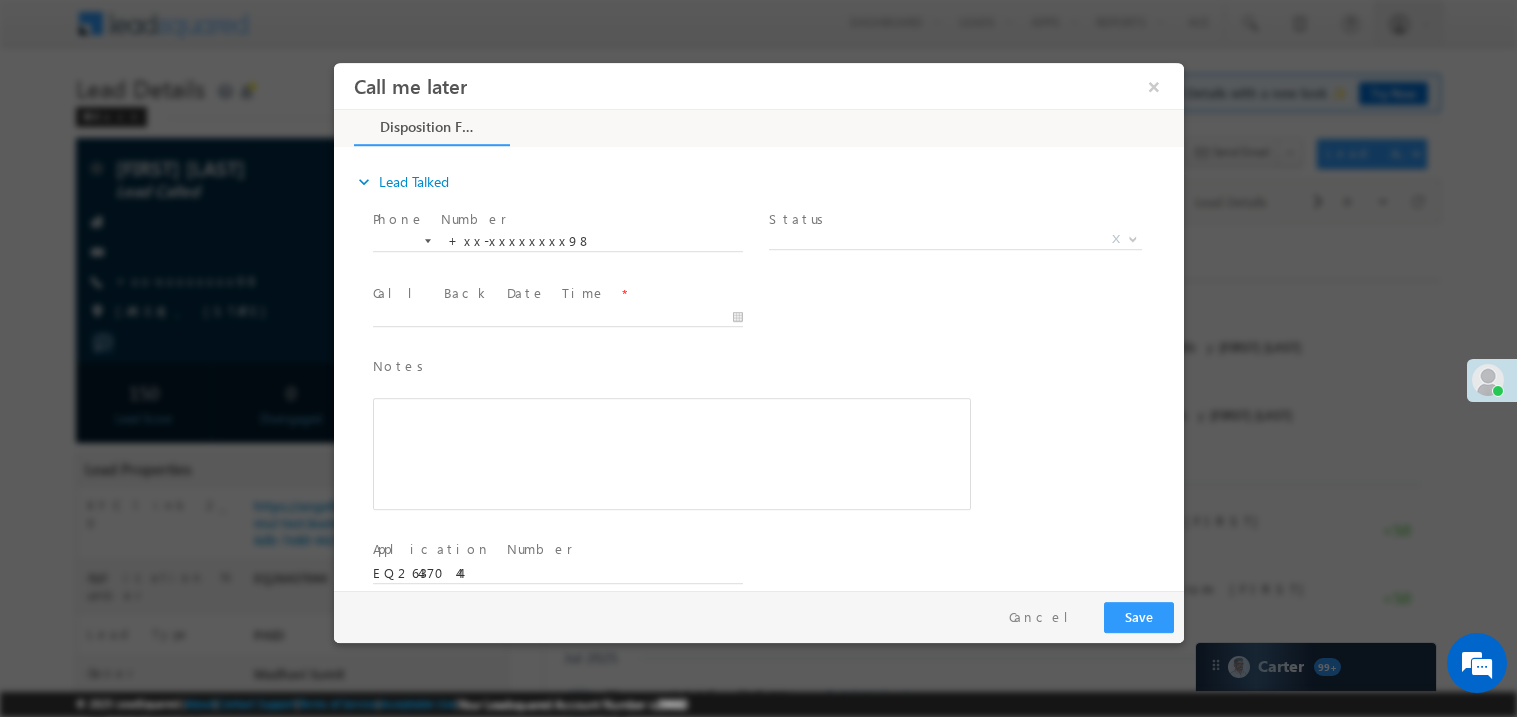 scroll, scrollTop: 0, scrollLeft: 0, axis: both 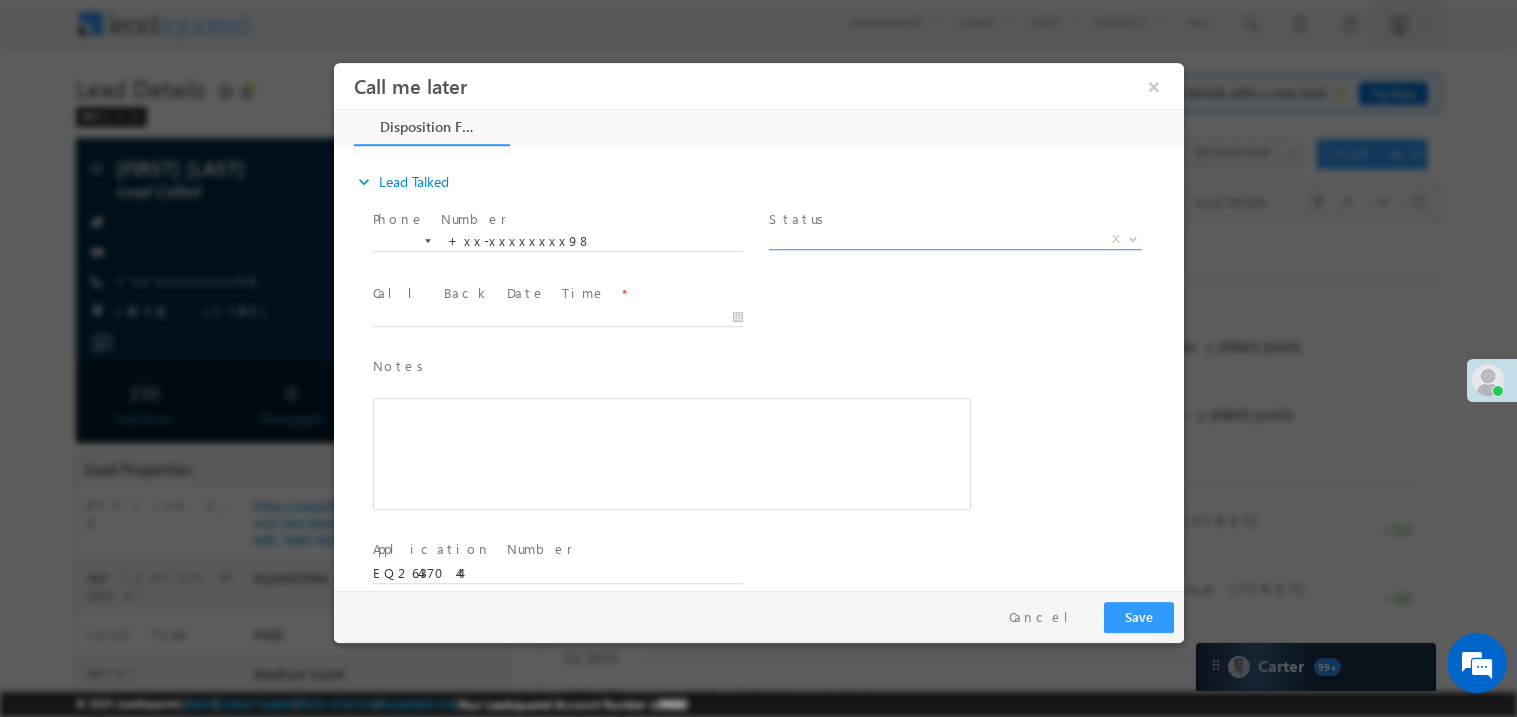 click on "X" at bounding box center (954, 239) 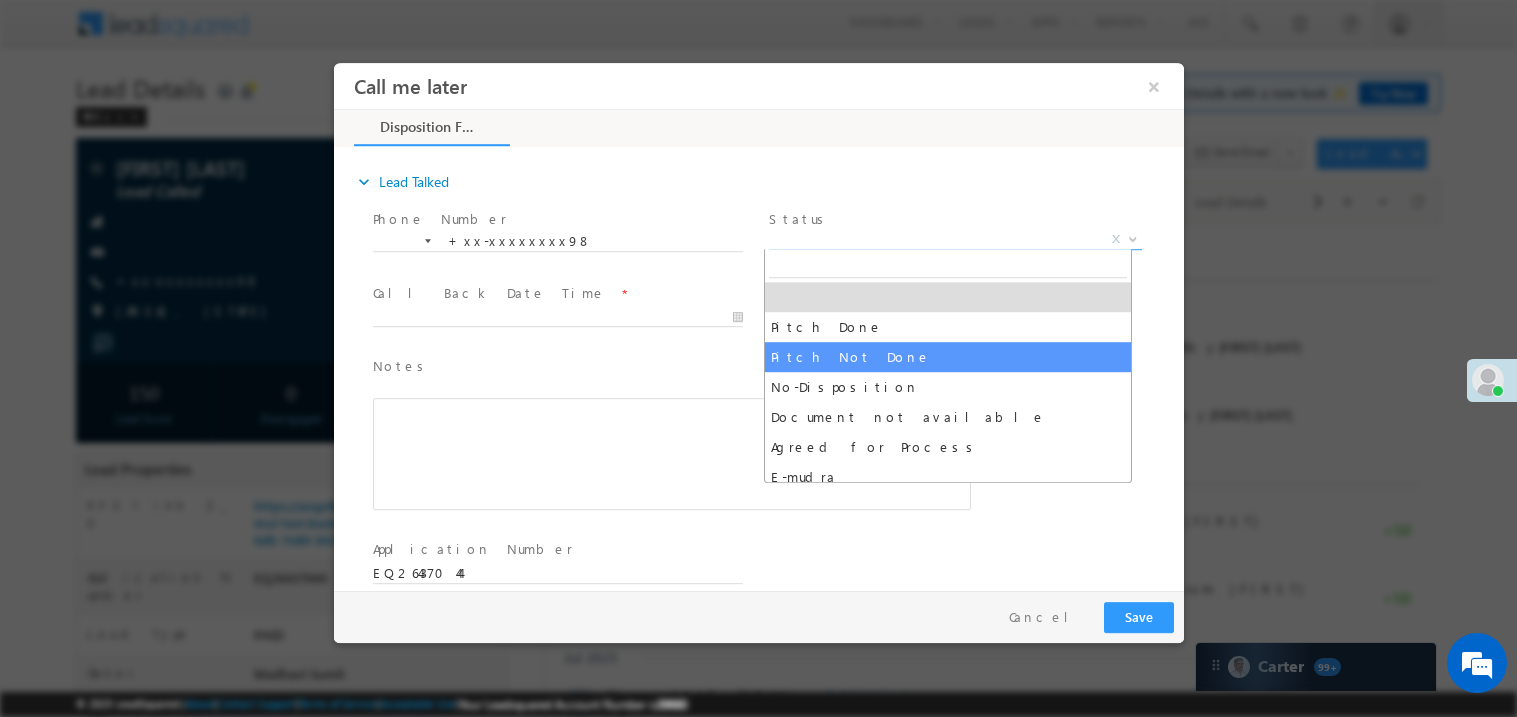 select on "Pitch Not Done" 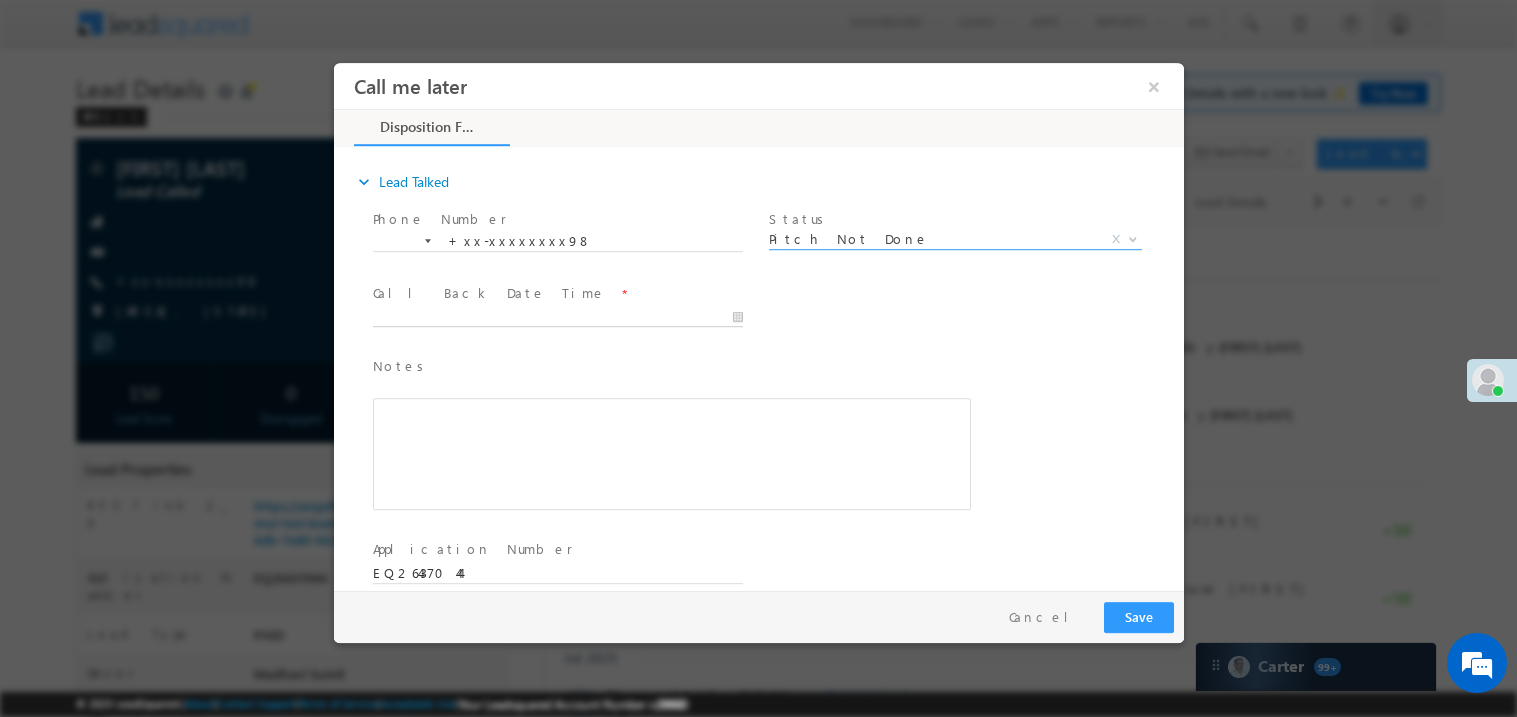 click on "Call me later
×" at bounding box center (758, 325) 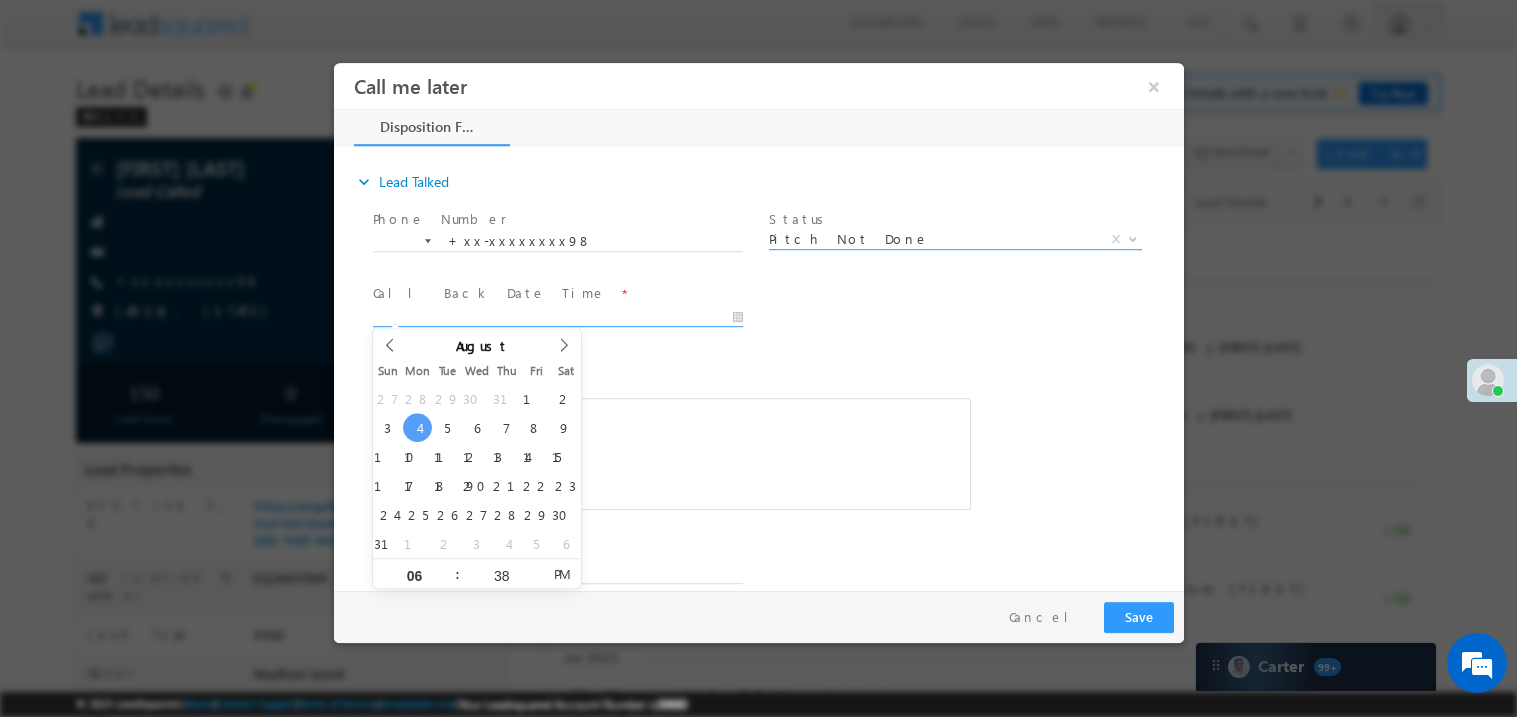 type on "08/04/25 6:38 PM" 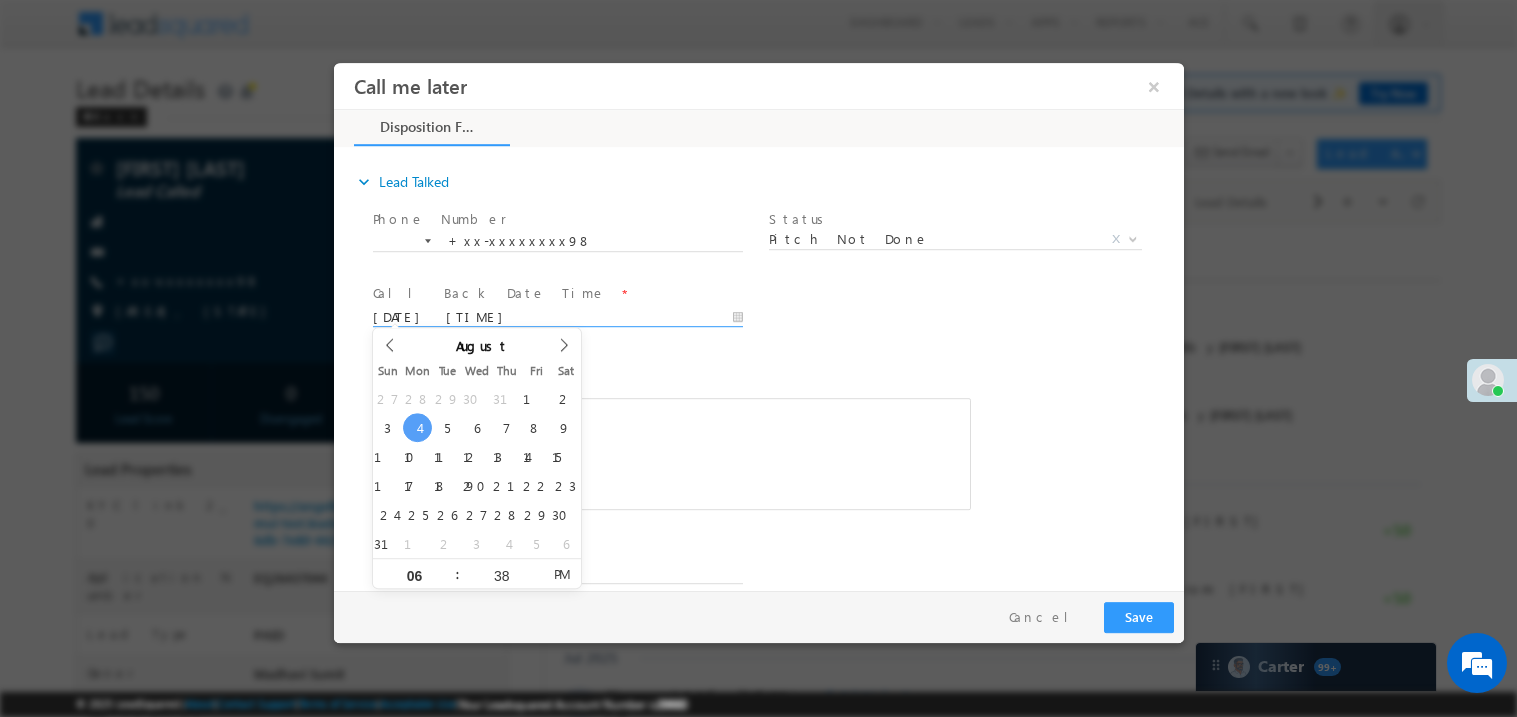 click at bounding box center [671, 453] 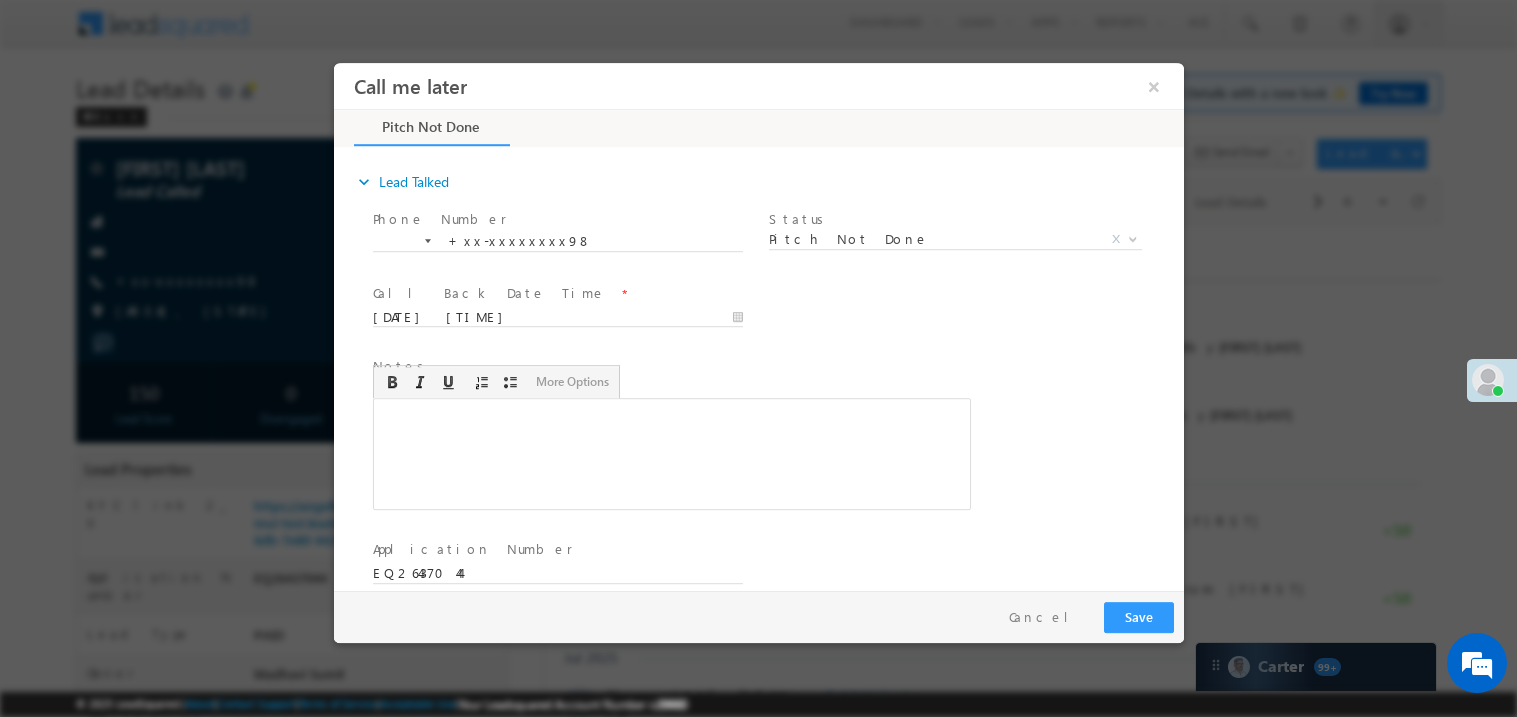 scroll, scrollTop: 0, scrollLeft: 0, axis: both 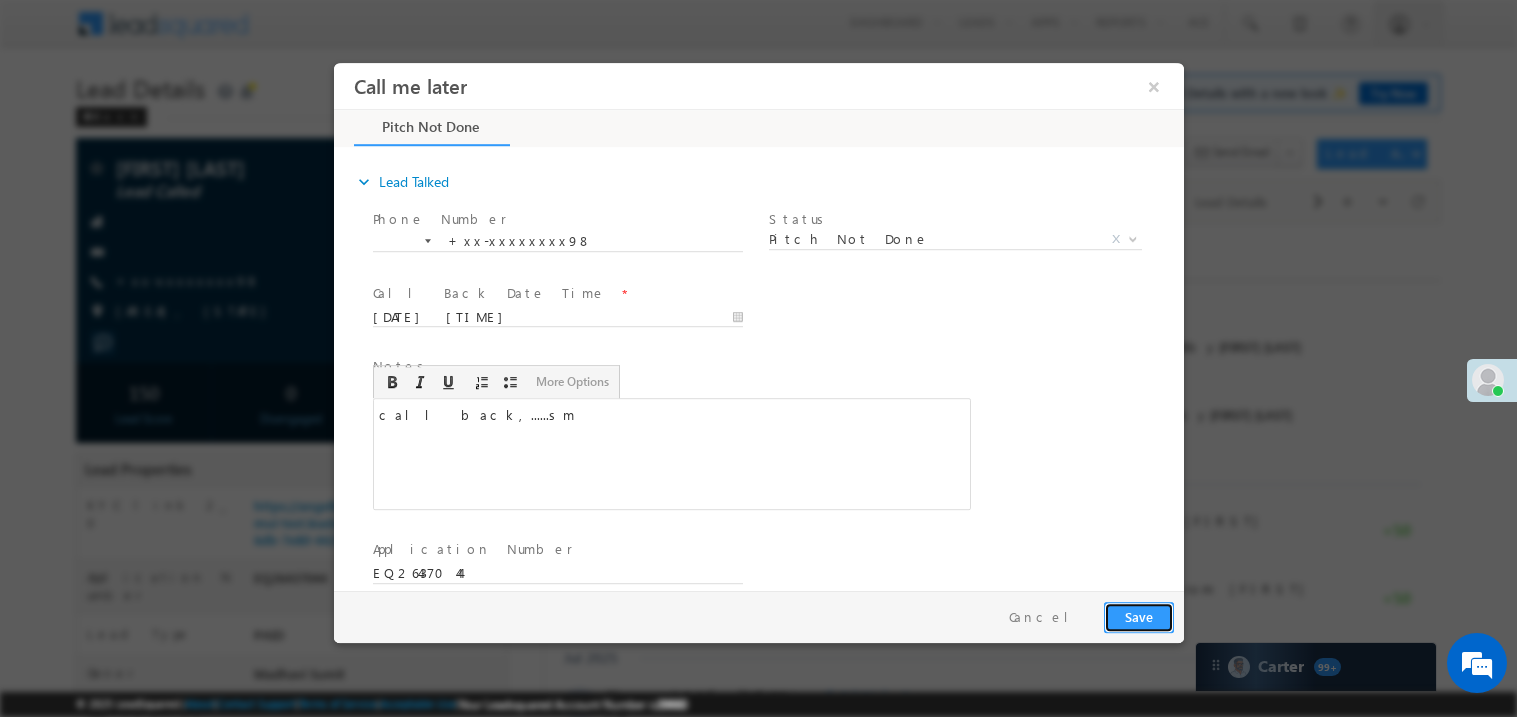 click on "Save" at bounding box center [1138, 616] 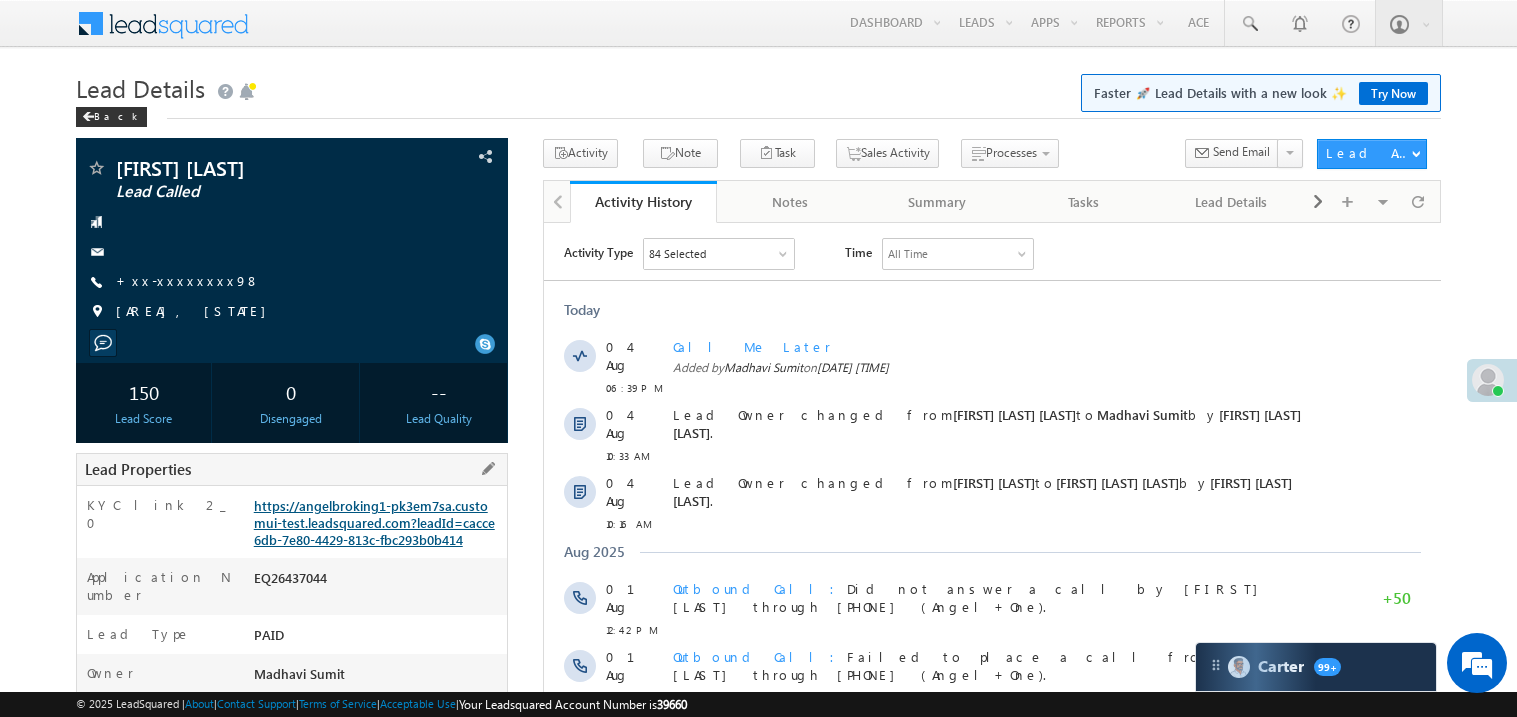 click on "https://angelbroking1-pk3em7sa.customui-test.leadsquared.com?leadId=cacce6db-7e80-4429-813c-fbc293b0b414" at bounding box center (374, 522) 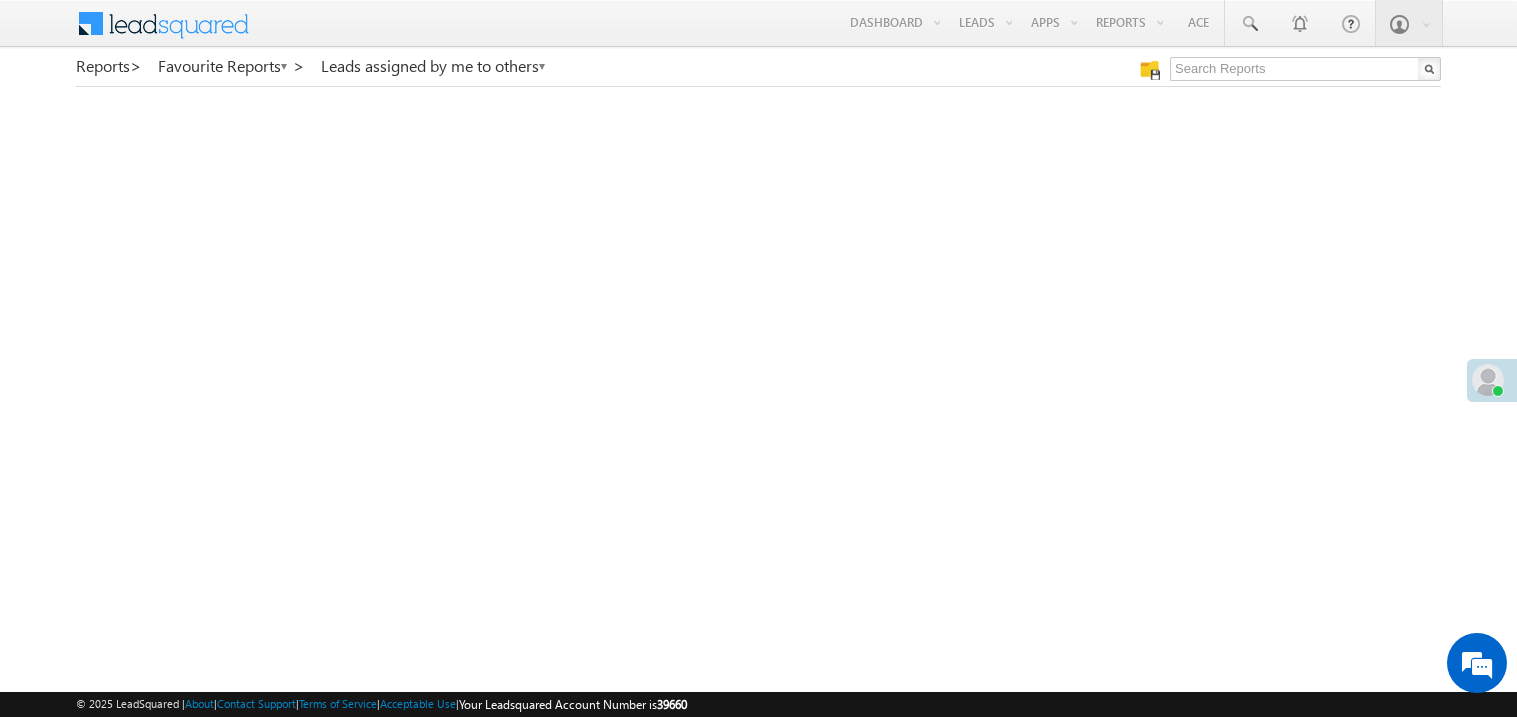 scroll, scrollTop: 0, scrollLeft: 0, axis: both 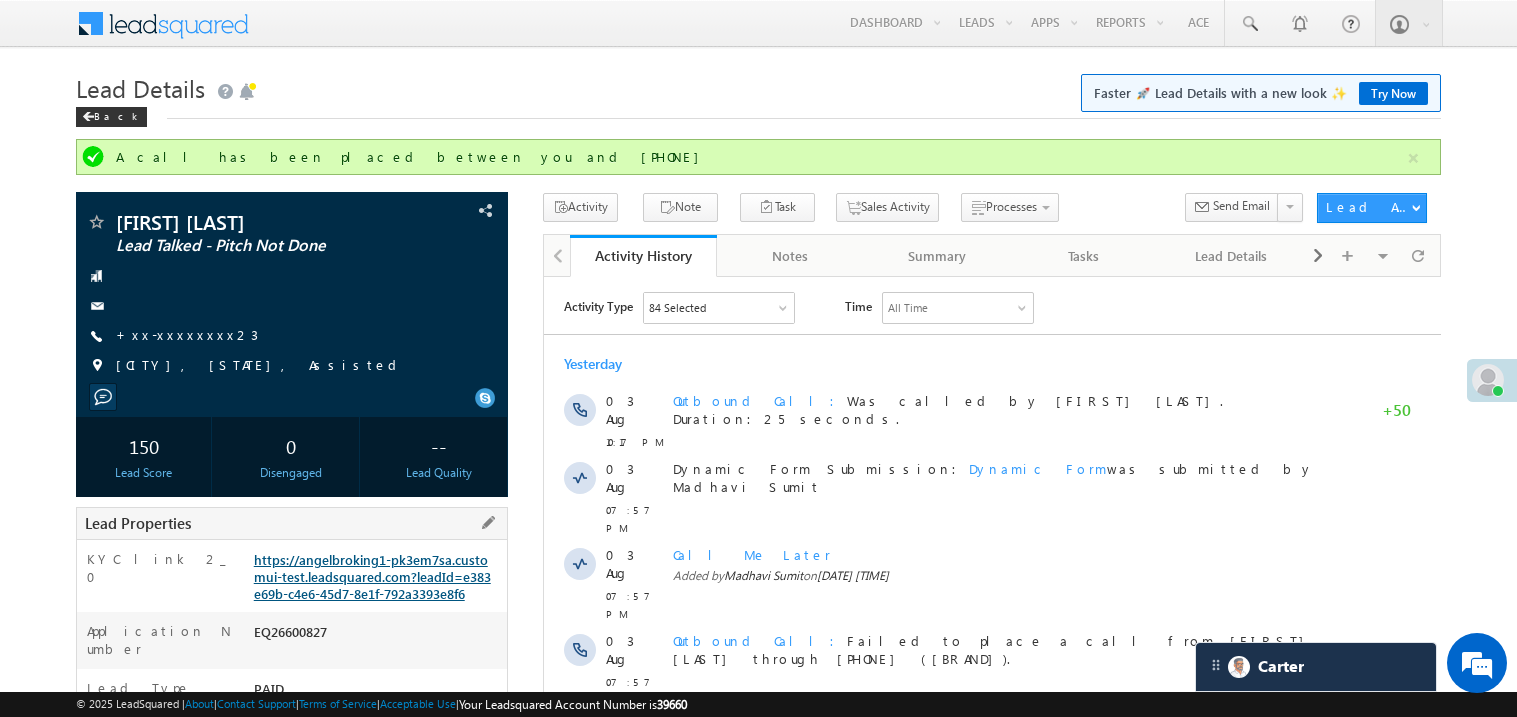 click on "https://angelbroking1-pk3em7sa.customui-test.leadsquared.com?leadId=e383e69b-c4e6-45d7-8e1f-792a3393e8f6" at bounding box center (372, 576) 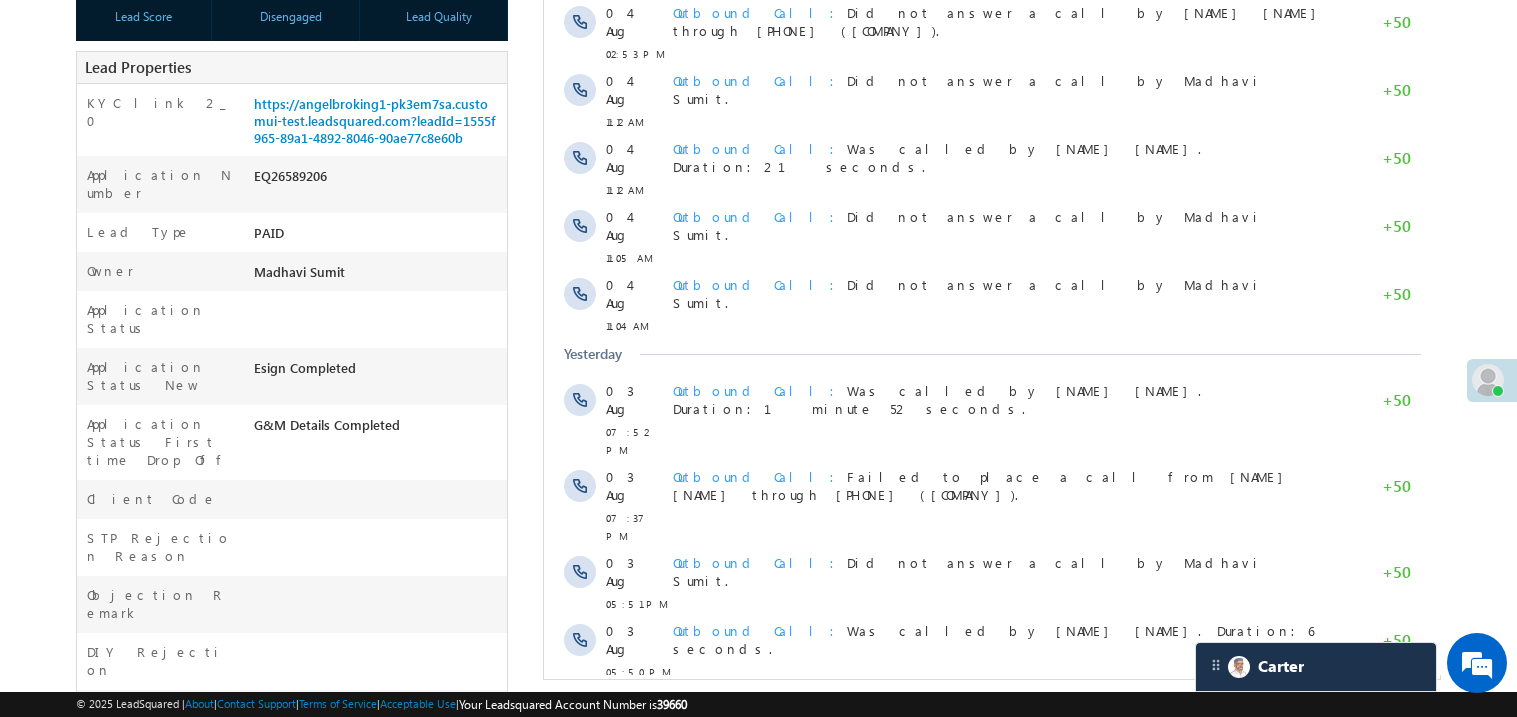 scroll, scrollTop: 0, scrollLeft: 0, axis: both 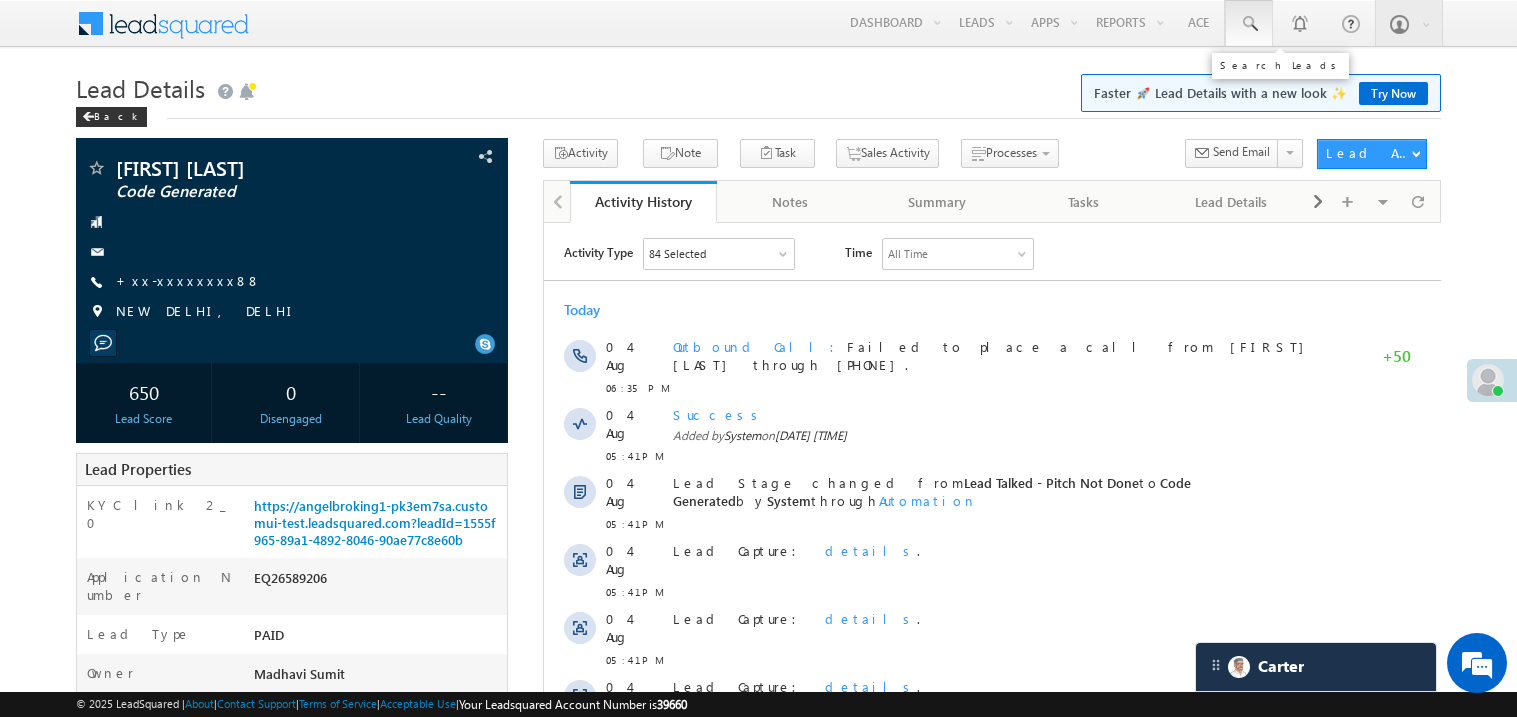 click at bounding box center [1249, 24] 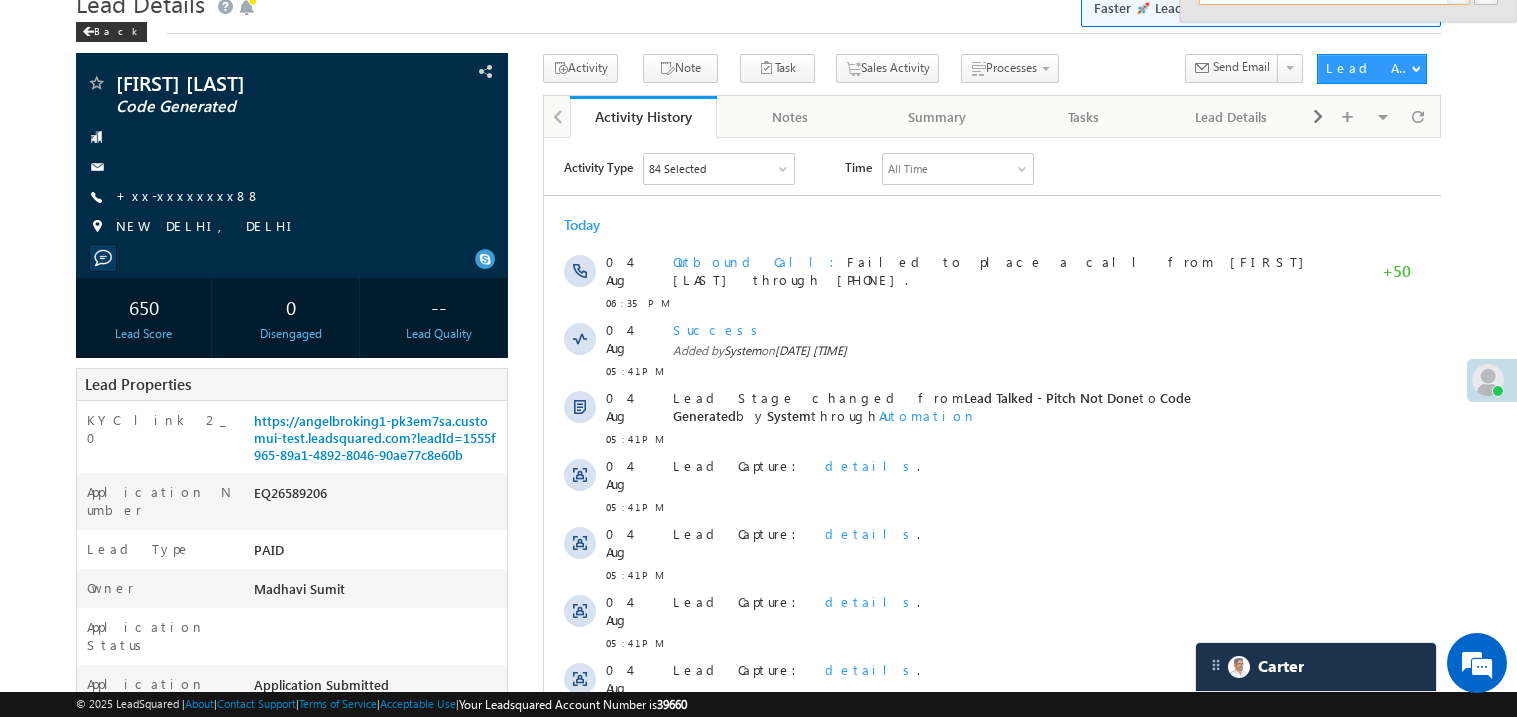 scroll, scrollTop: 66, scrollLeft: 0, axis: vertical 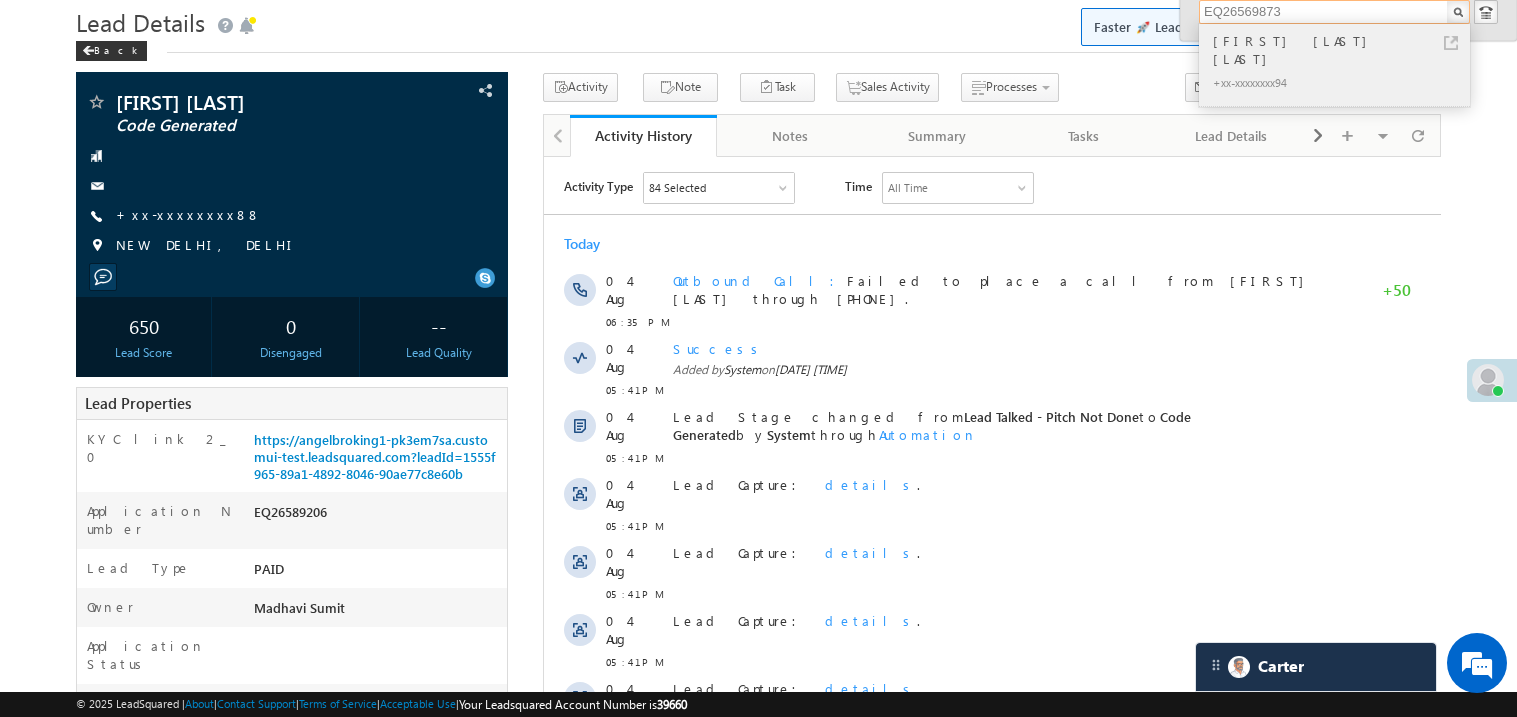 type on "EQ26569873" 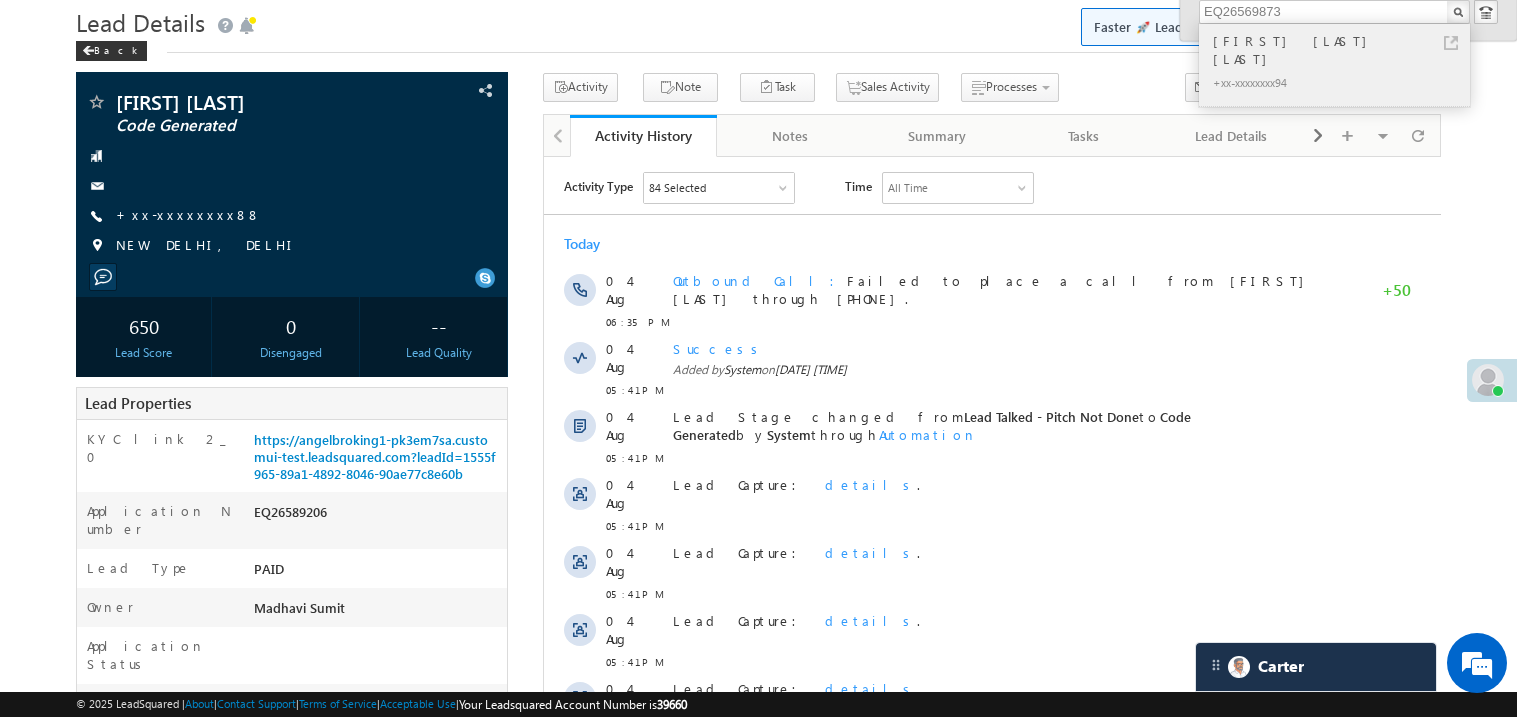 click on "Abhishek kumar  Sara" at bounding box center (1343, 50) 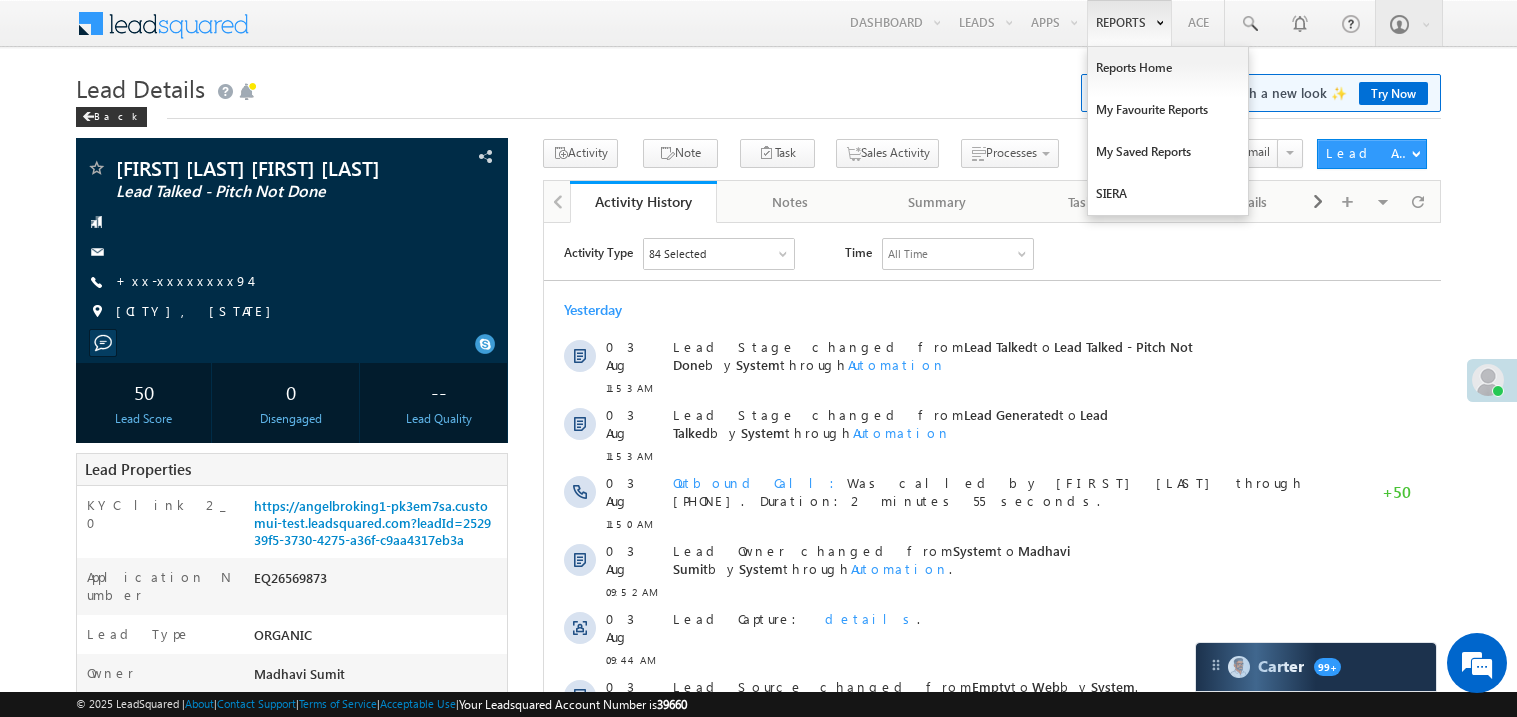 scroll, scrollTop: 0, scrollLeft: 0, axis: both 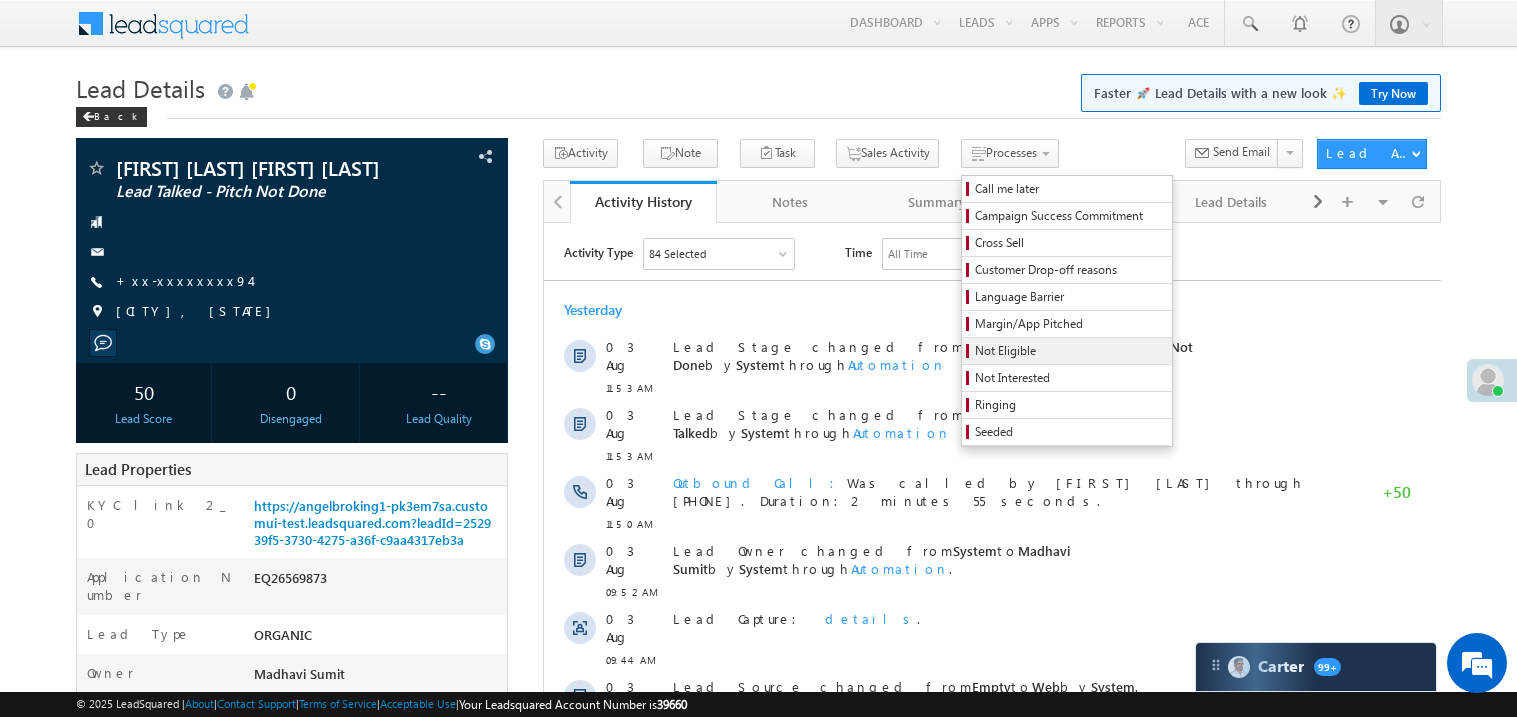 click on "Not Eligible" at bounding box center [1070, 351] 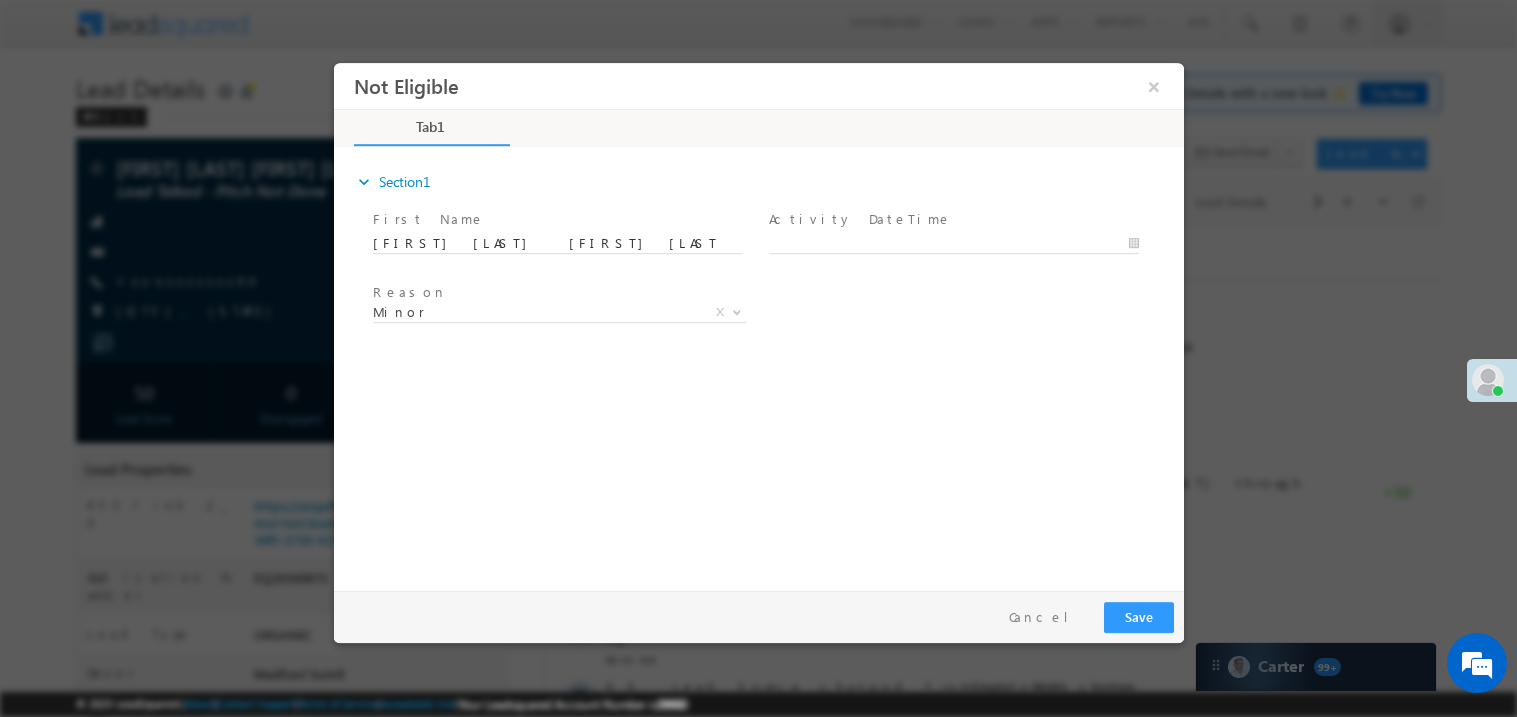 scroll, scrollTop: 0, scrollLeft: 0, axis: both 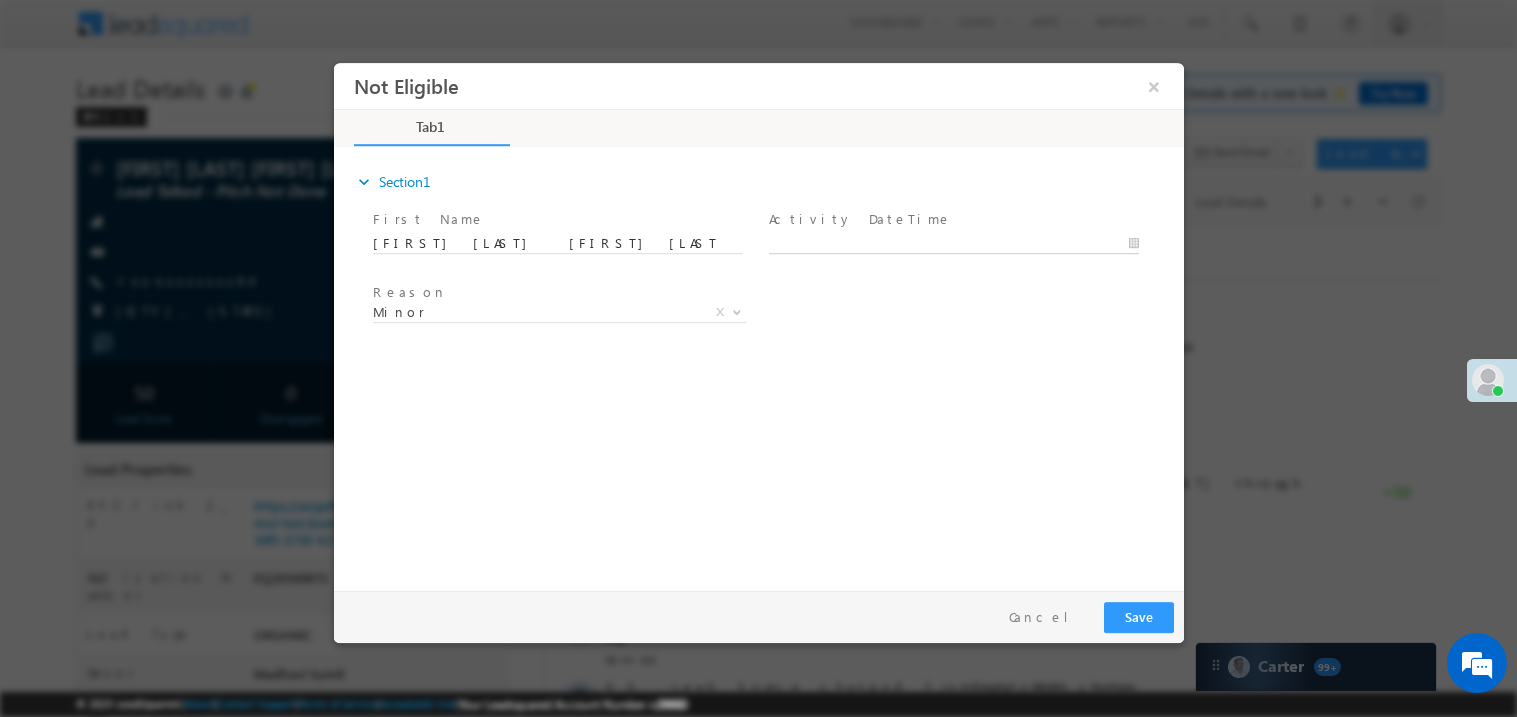 click on "Not Eligible
×" at bounding box center (758, 321) 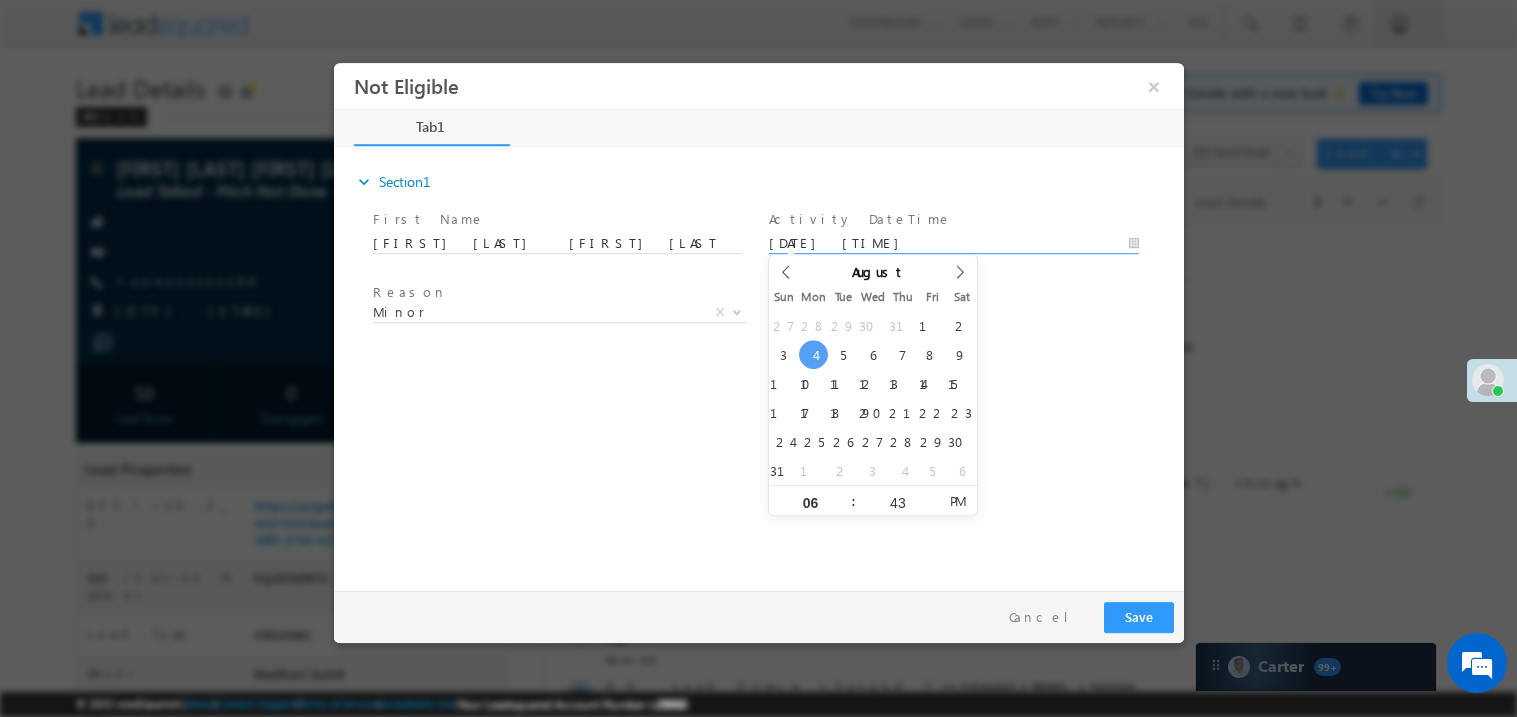 click on "expand_more Section1
First Name
*" at bounding box center [763, 365] 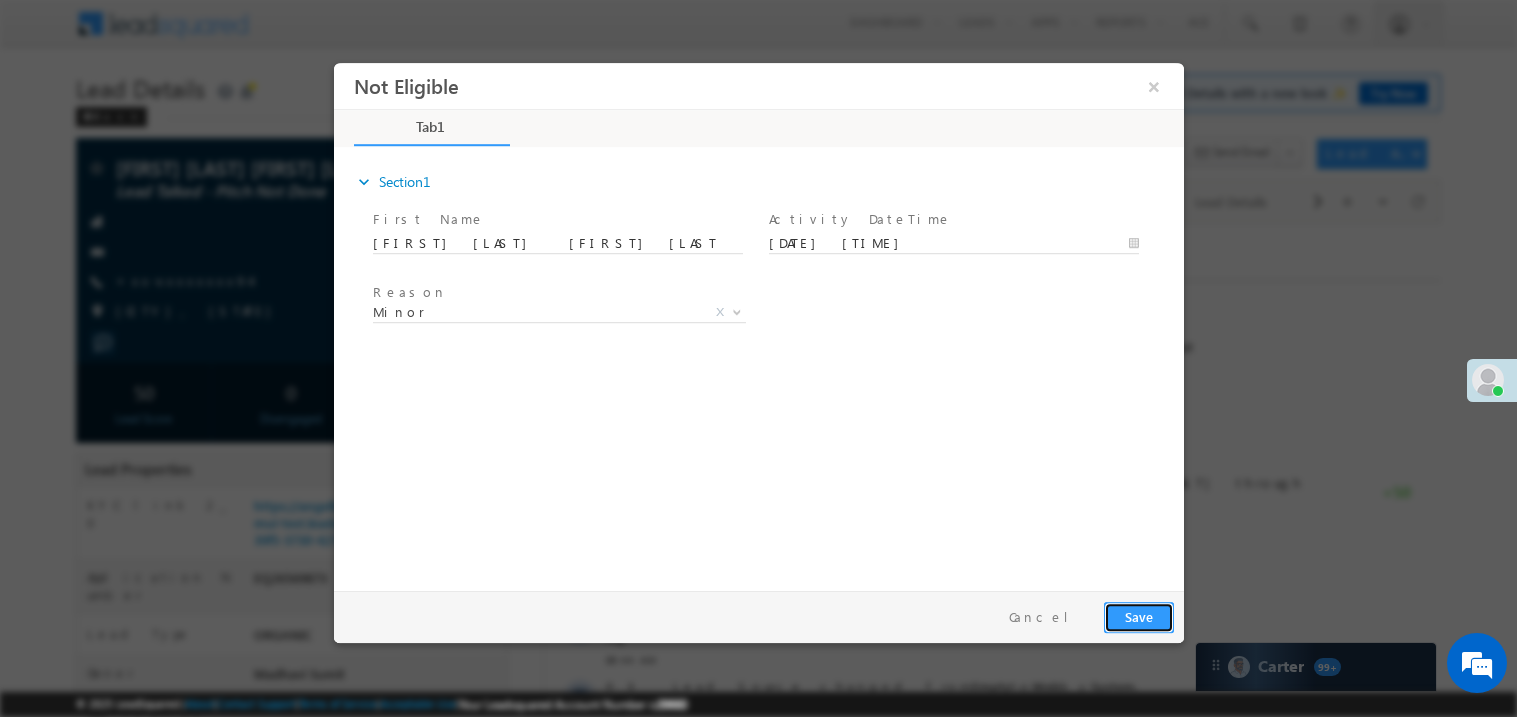click on "Save" at bounding box center [1138, 616] 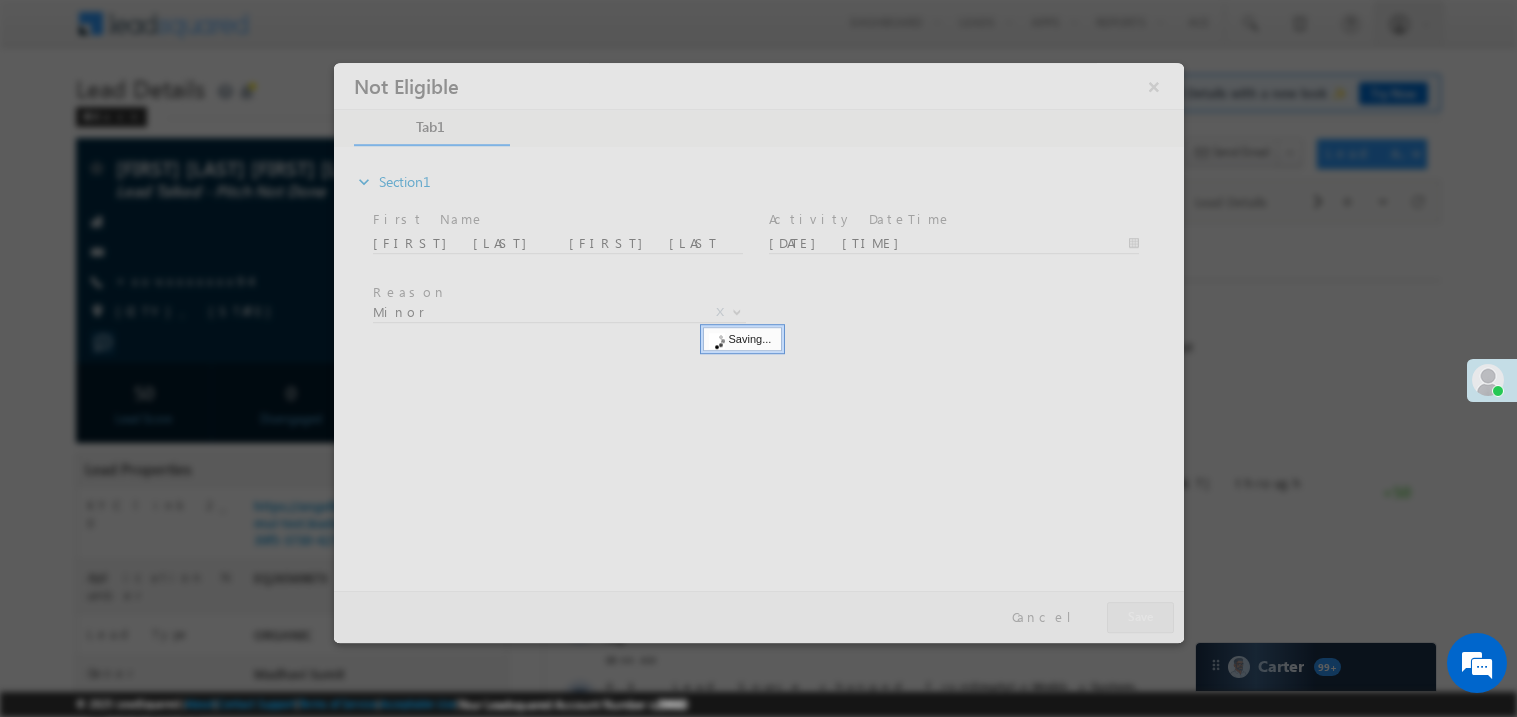 click at bounding box center (758, 352) 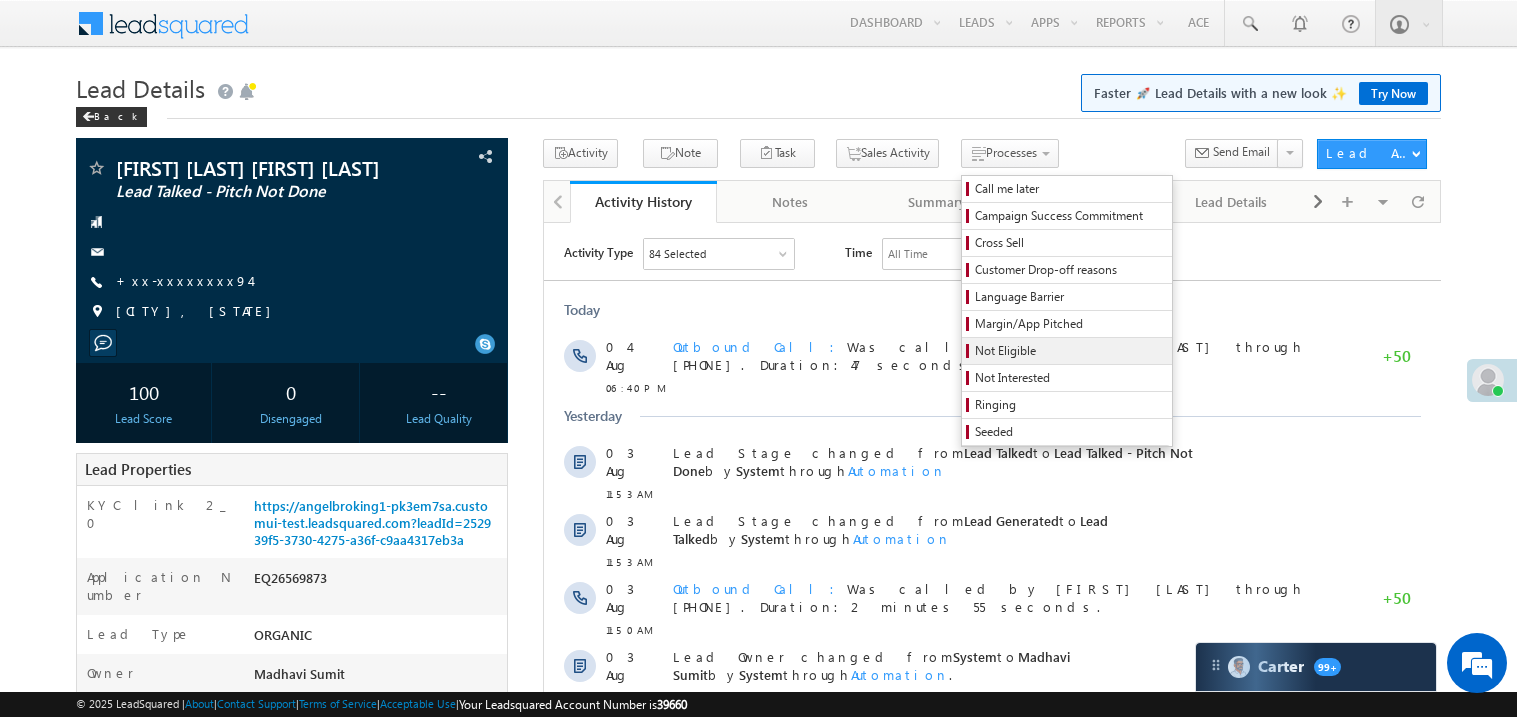click on "Not Eligible" at bounding box center [1070, 351] 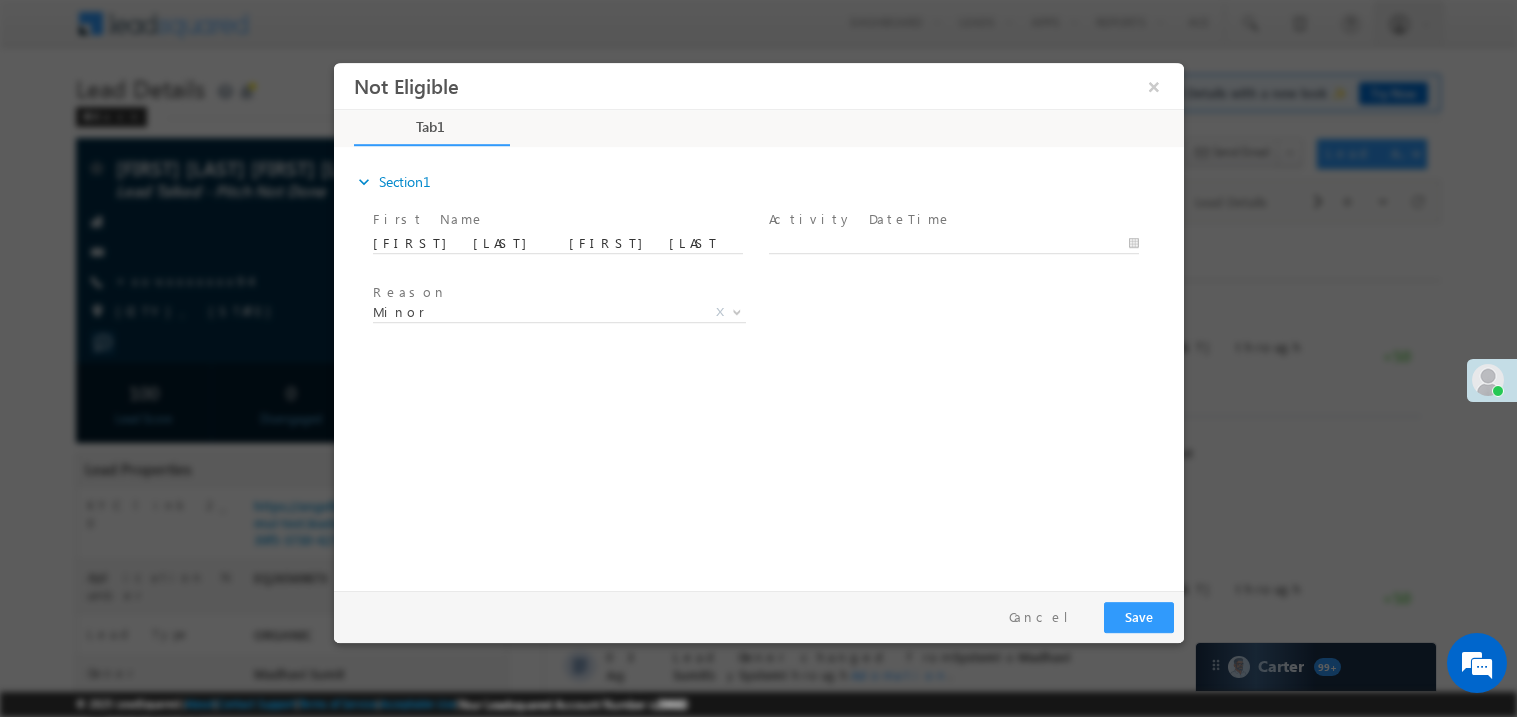 scroll, scrollTop: 0, scrollLeft: 0, axis: both 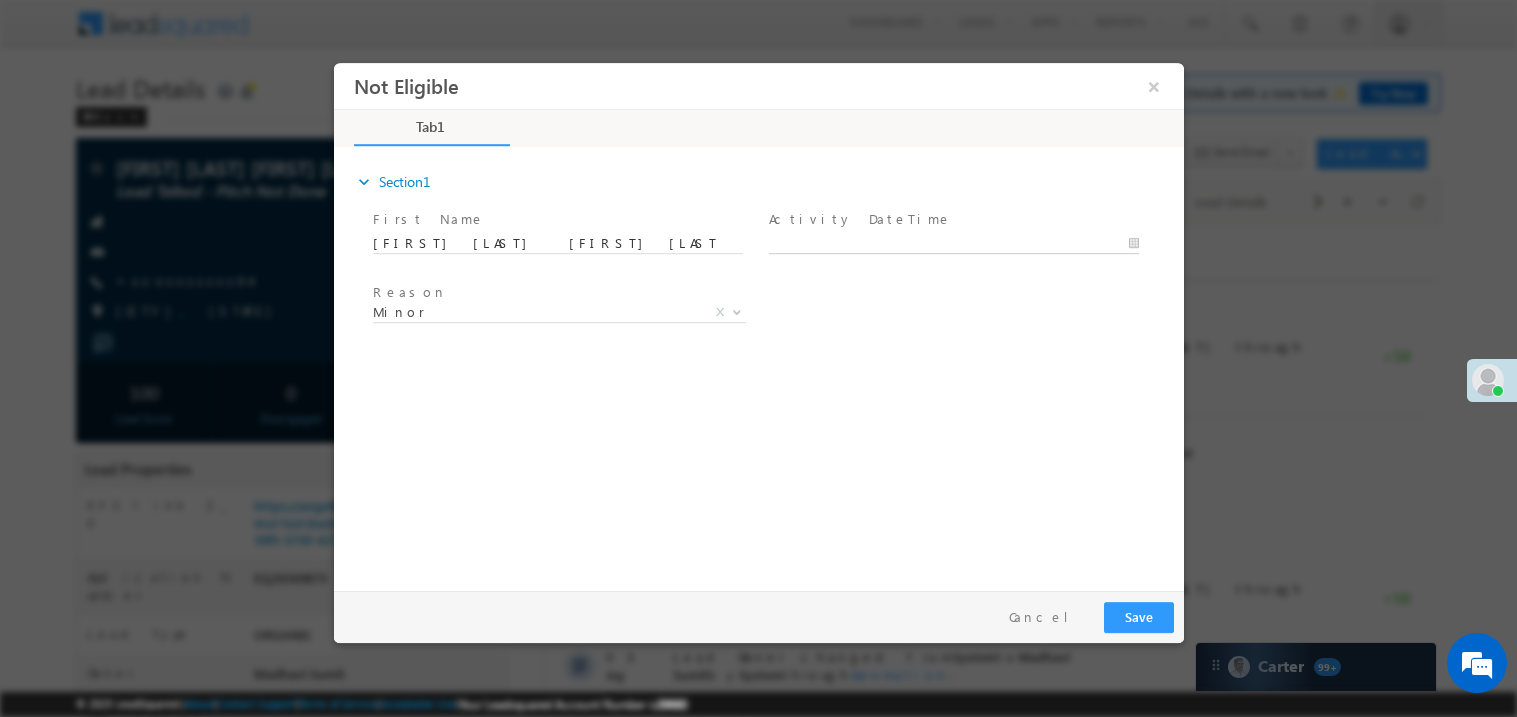 click on "Not Eligible
×" at bounding box center (758, 321) 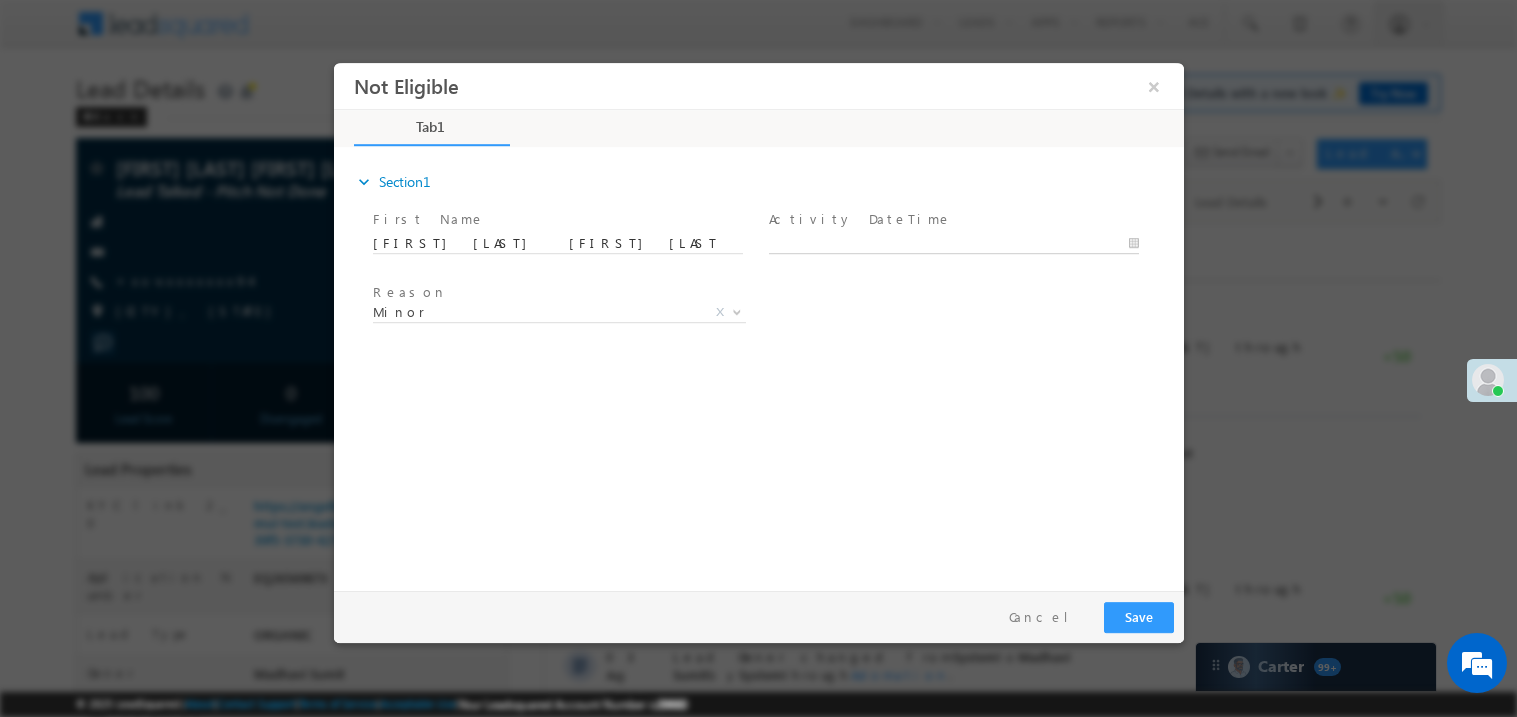 type on "08/04/25 6:43 PM" 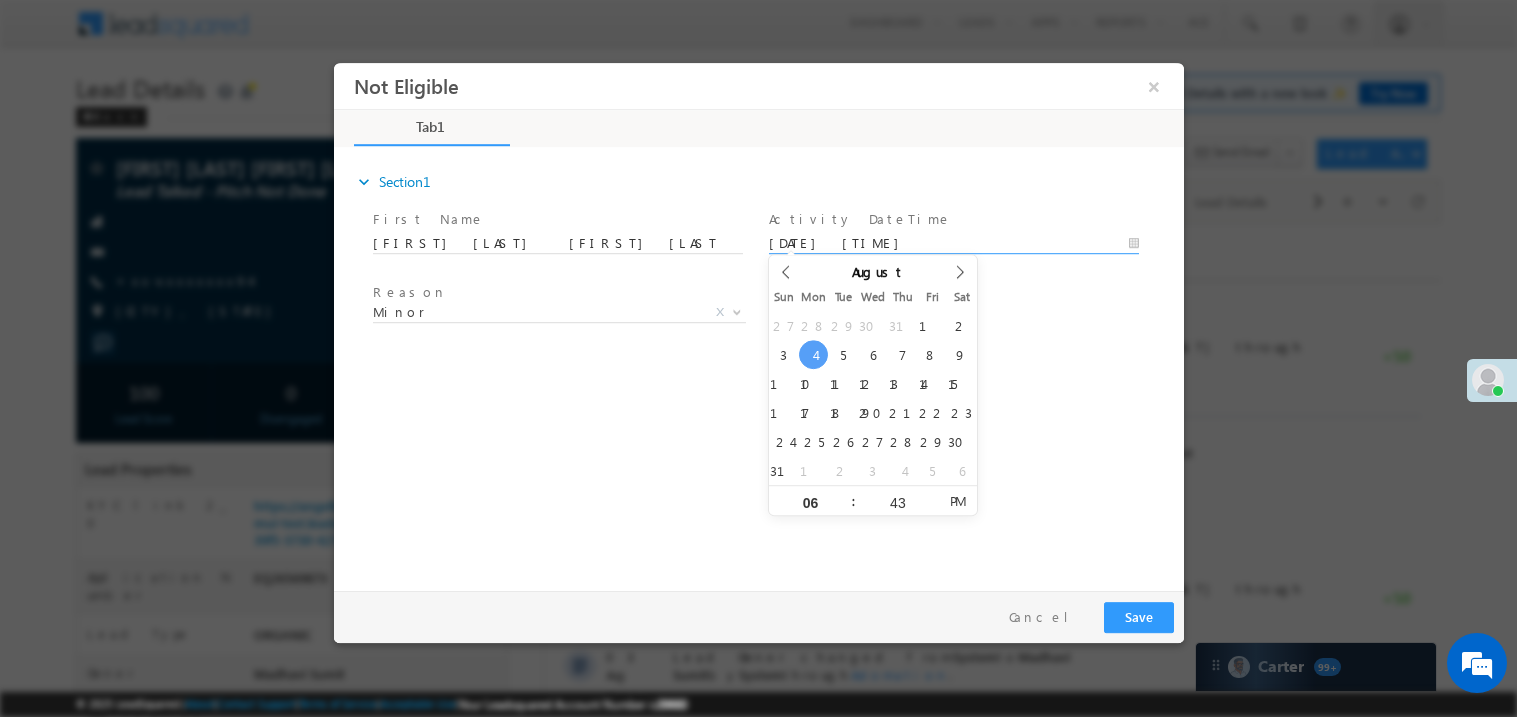 click on "expand_more Section1
First Name
*" at bounding box center (763, 365) 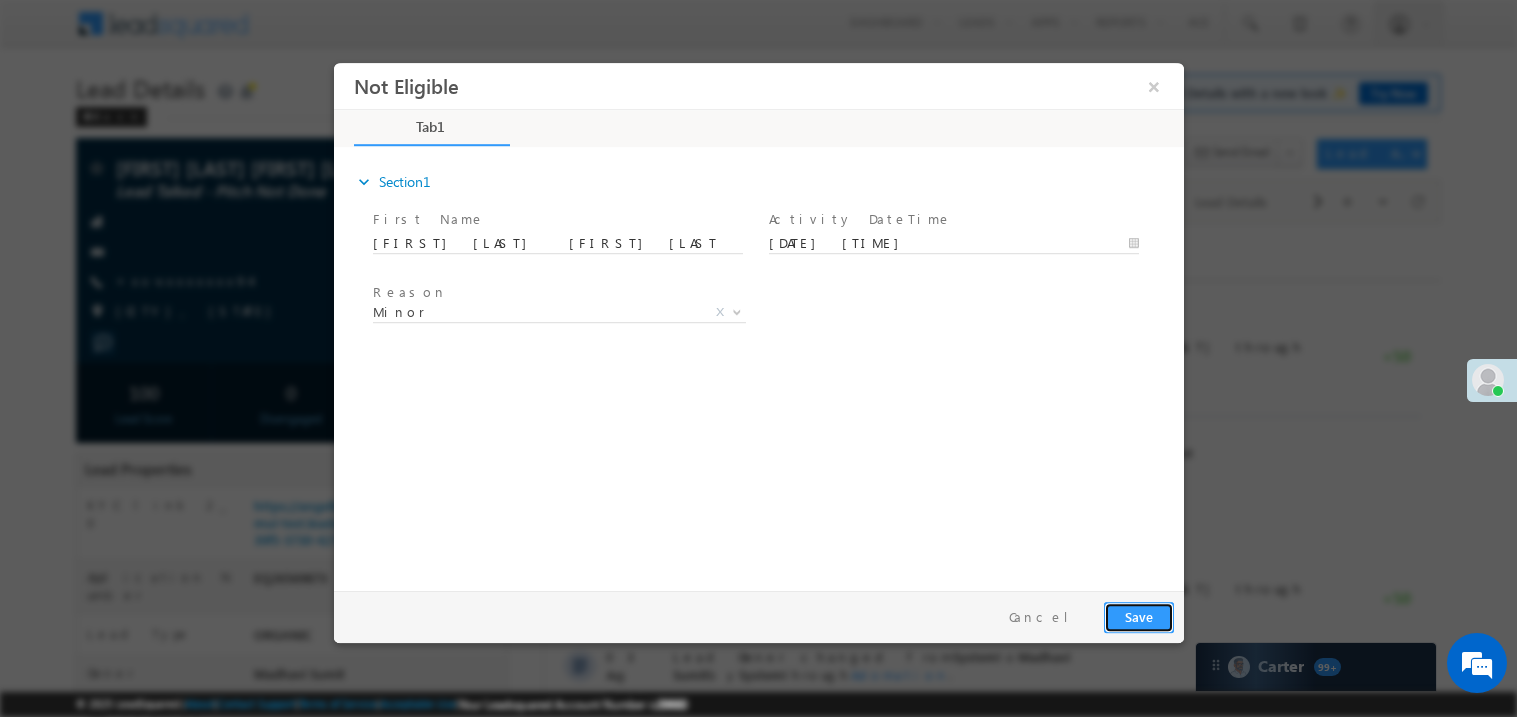 click on "Save" at bounding box center (1138, 616) 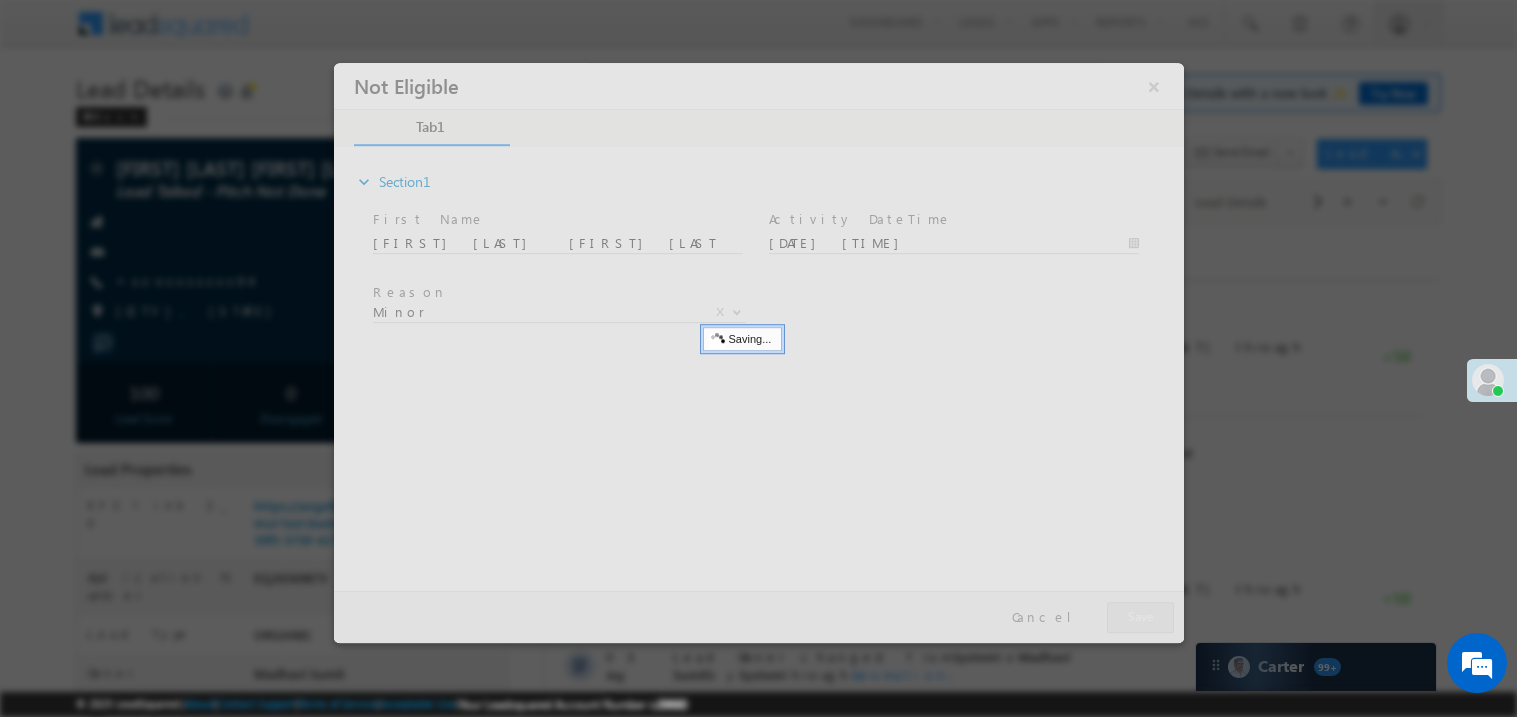 click at bounding box center [758, 352] 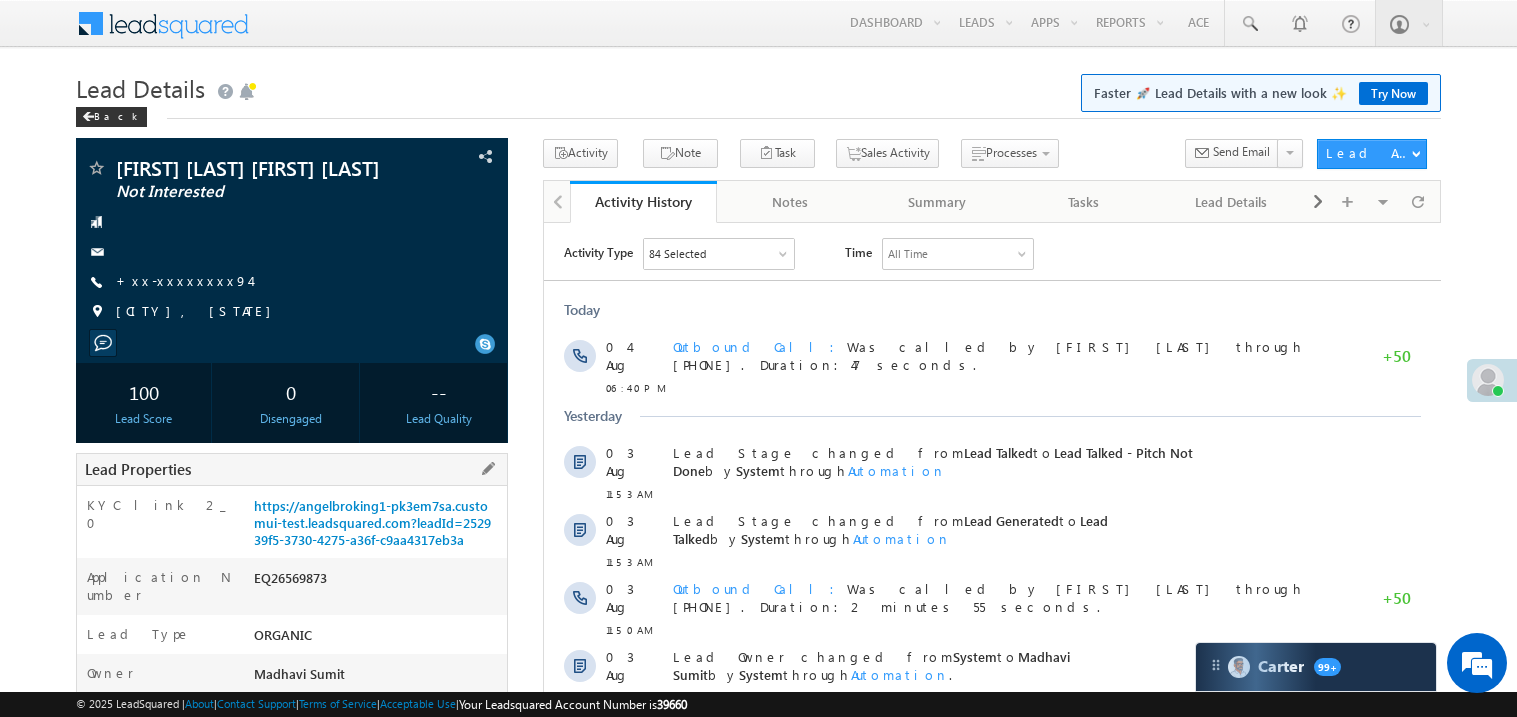 click on "EQ26569873" at bounding box center [378, 582] 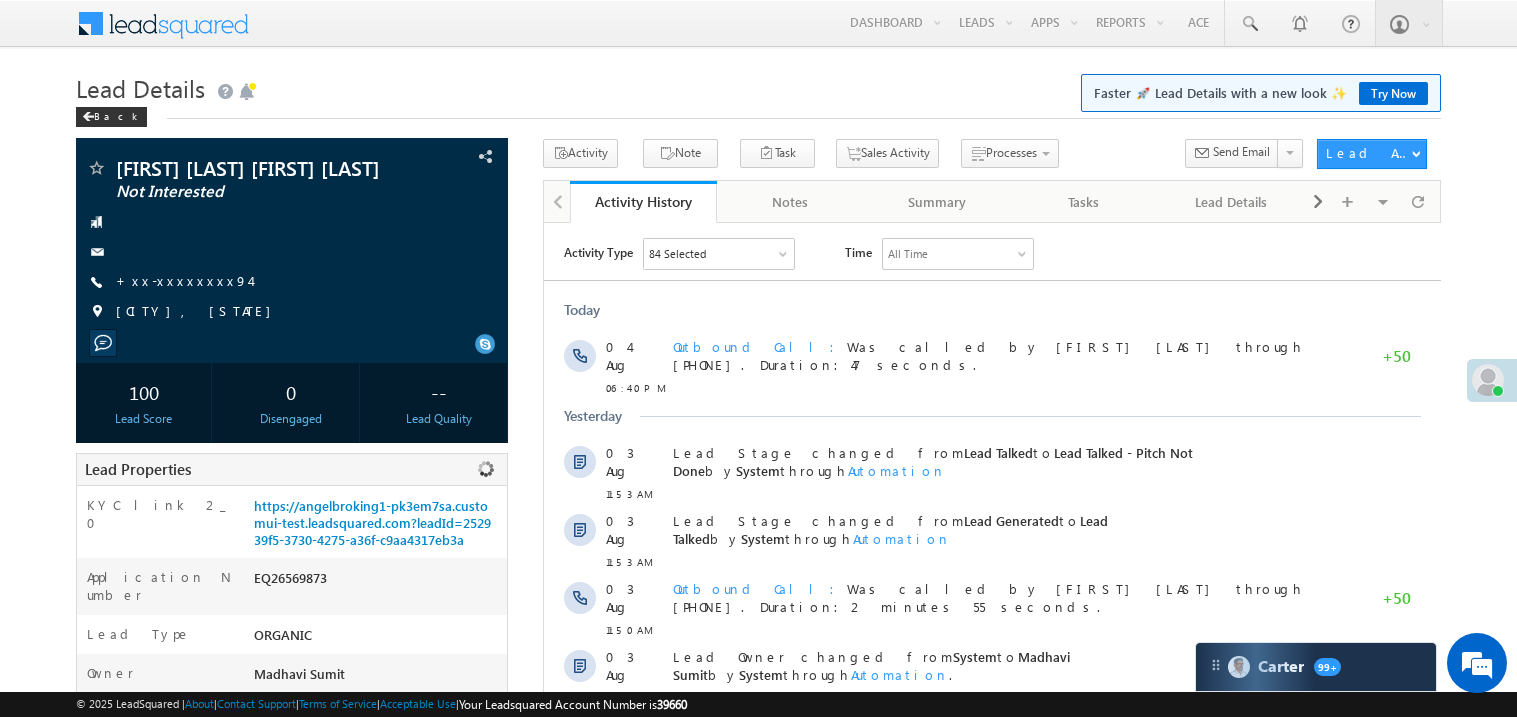 copy on "EQ26569873" 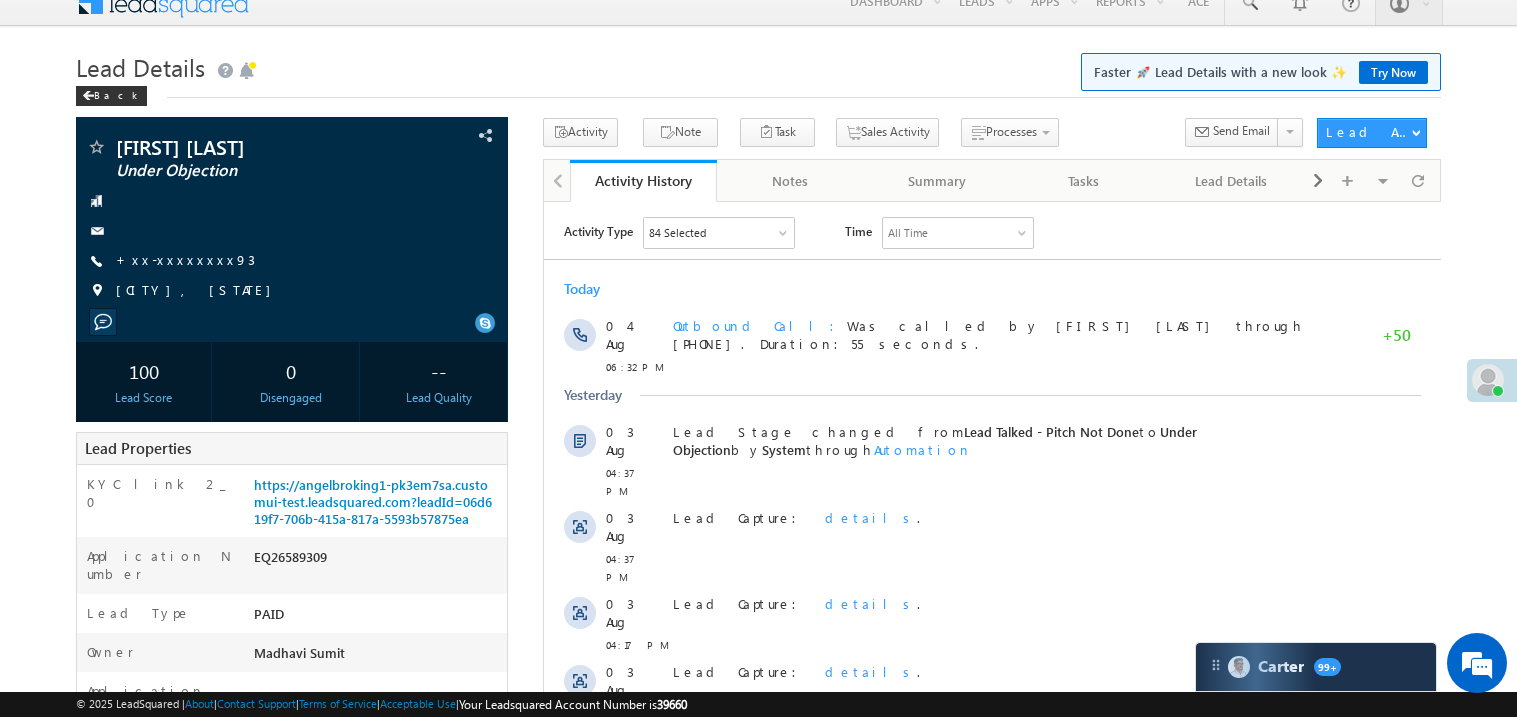 scroll, scrollTop: 0, scrollLeft: 0, axis: both 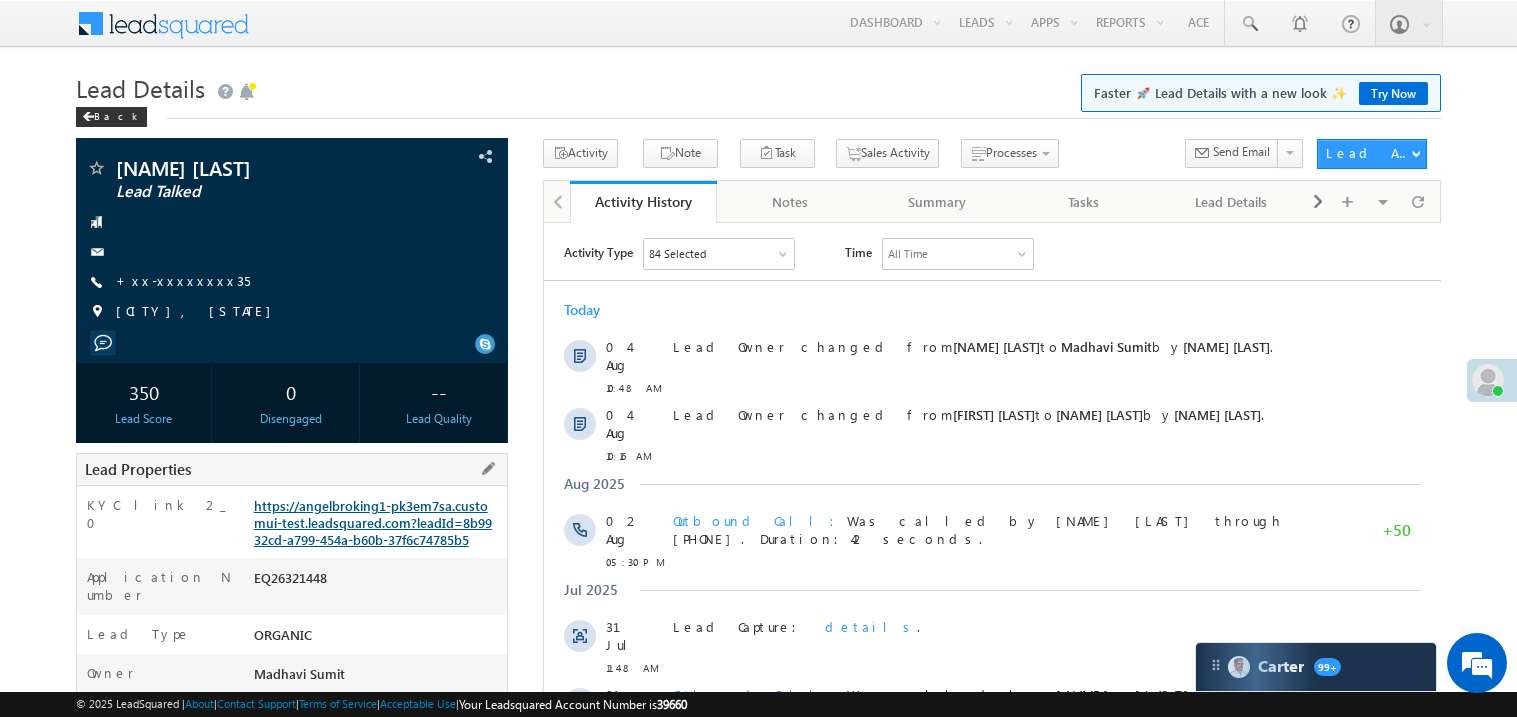 click on "https://angelbroking1-pk3em7sa.customui-test.leadsquared.com?leadId=8b9932cd-a799-454a-b60b-37f6c74785b5" at bounding box center [373, 522] 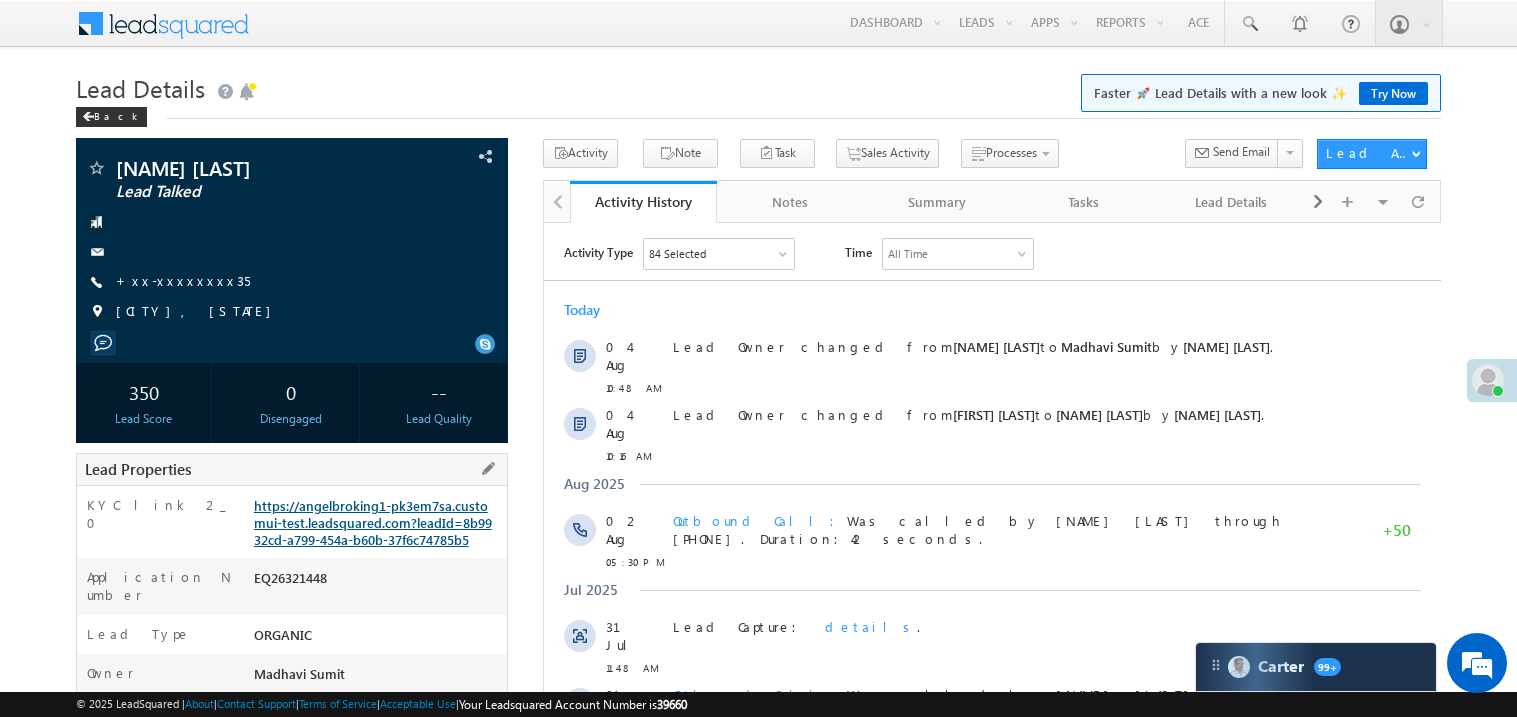 scroll, scrollTop: 0, scrollLeft: 0, axis: both 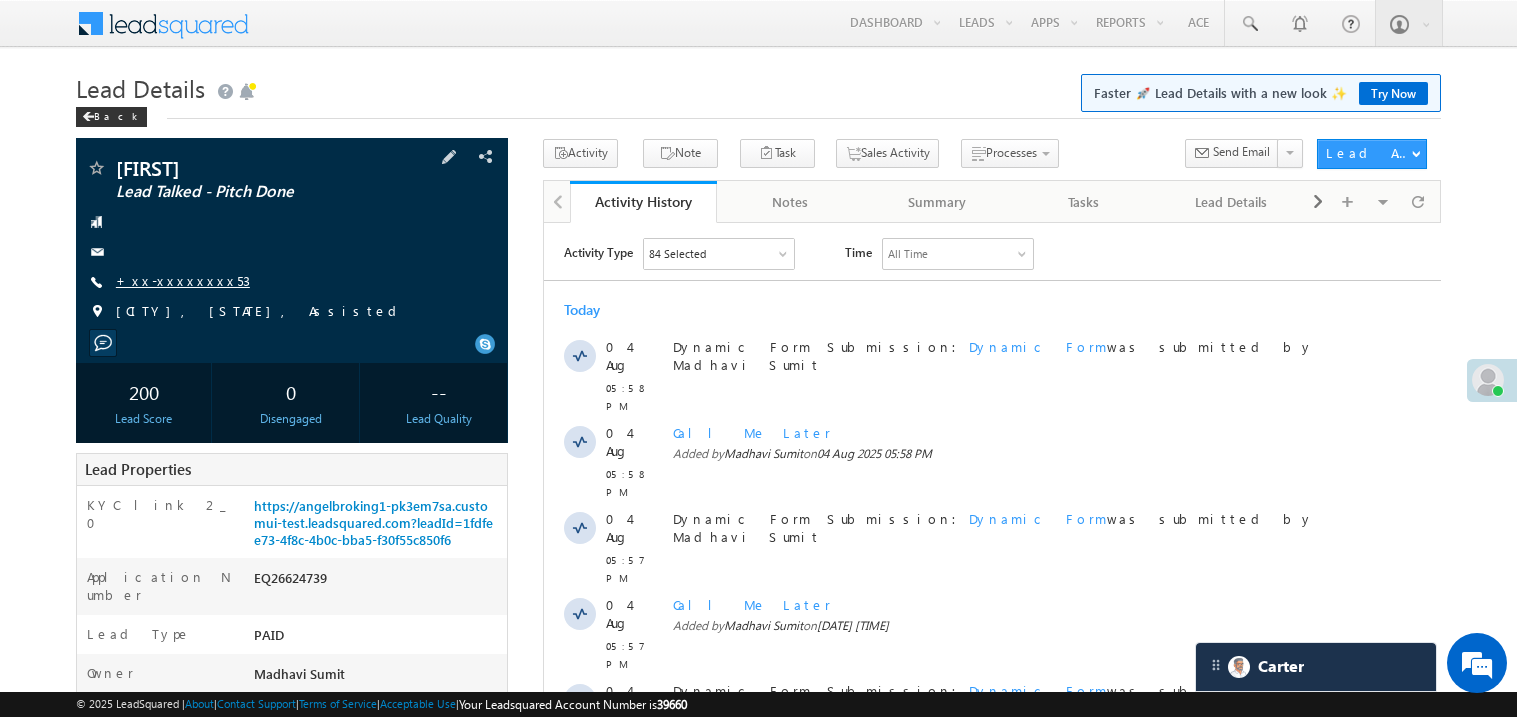 click on "+xx-xxxxxxxx53" at bounding box center [183, 280] 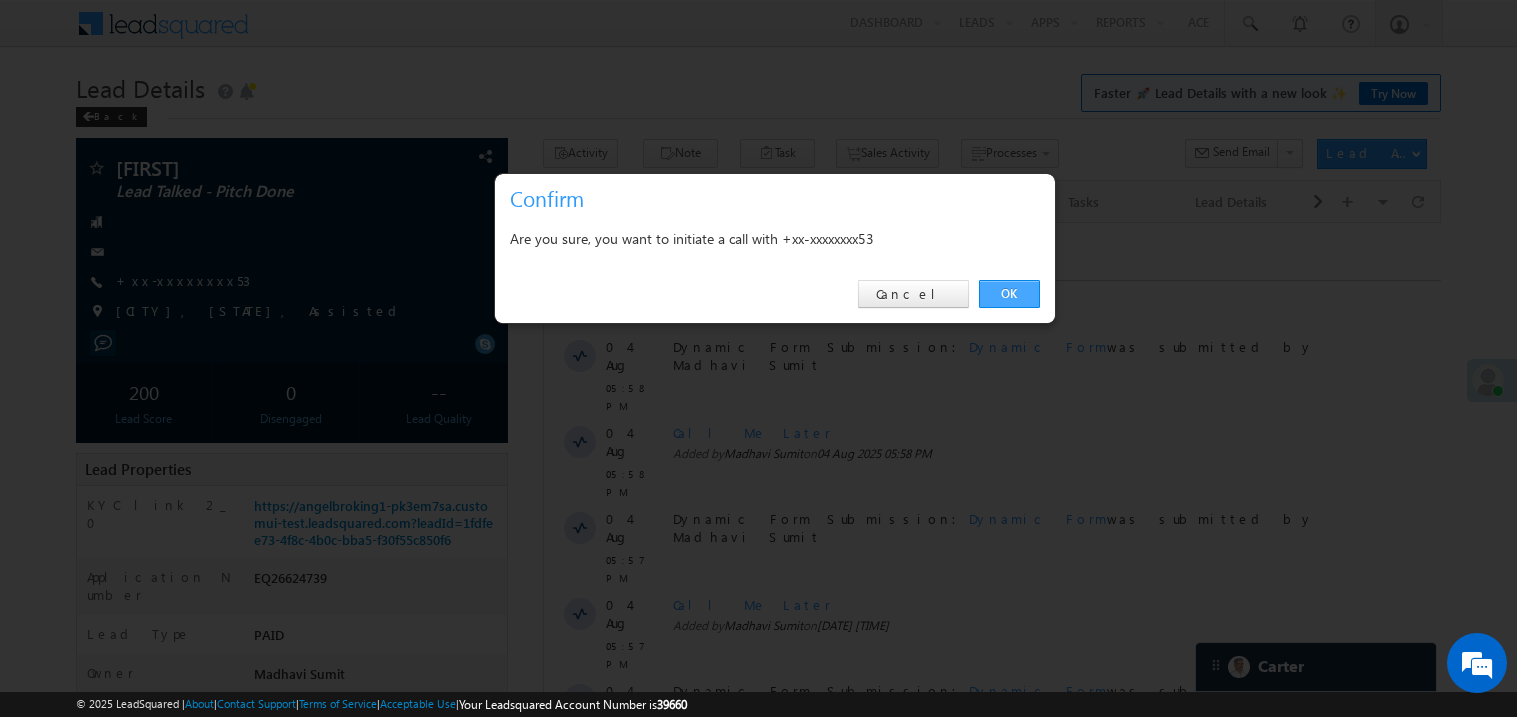click on "OK" at bounding box center [1009, 294] 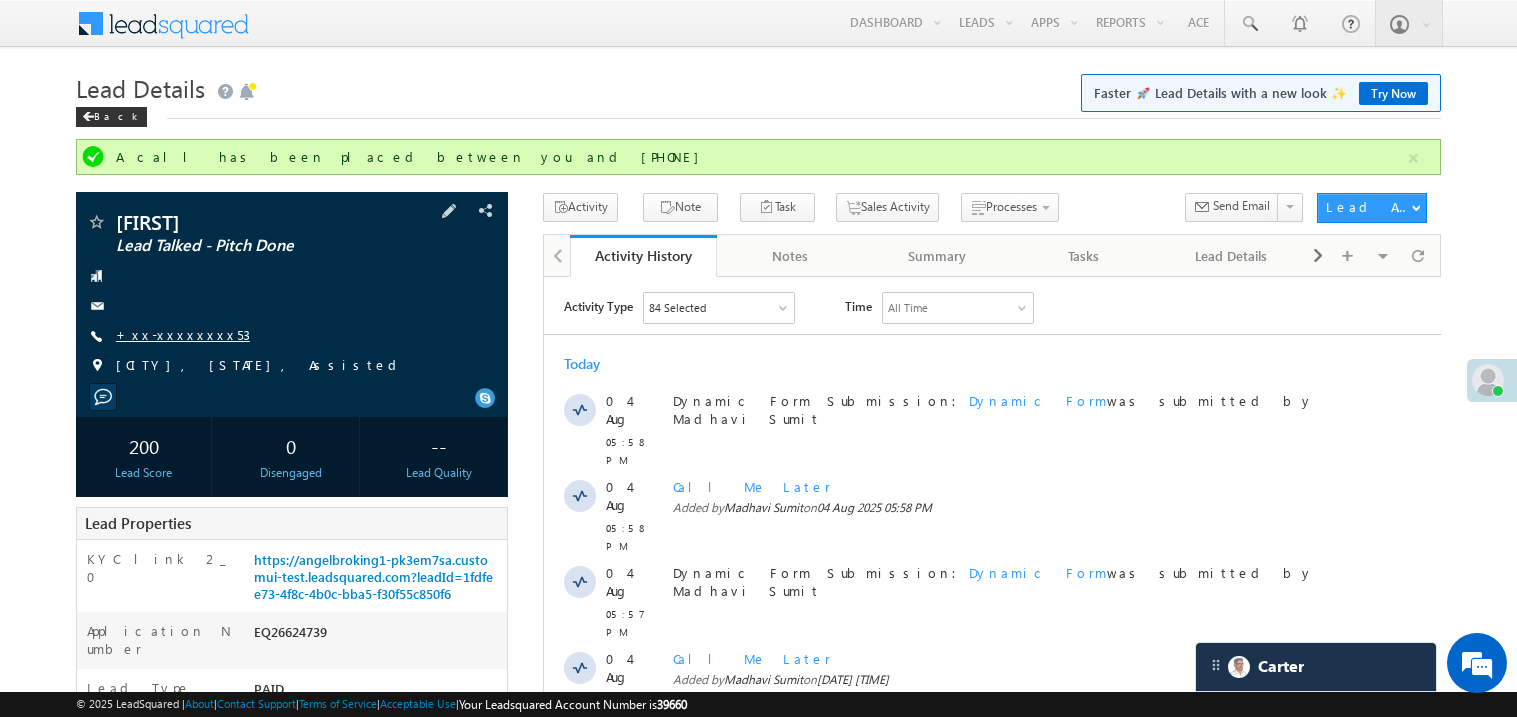 click on "+xx-xxxxxxxx53" at bounding box center [183, 334] 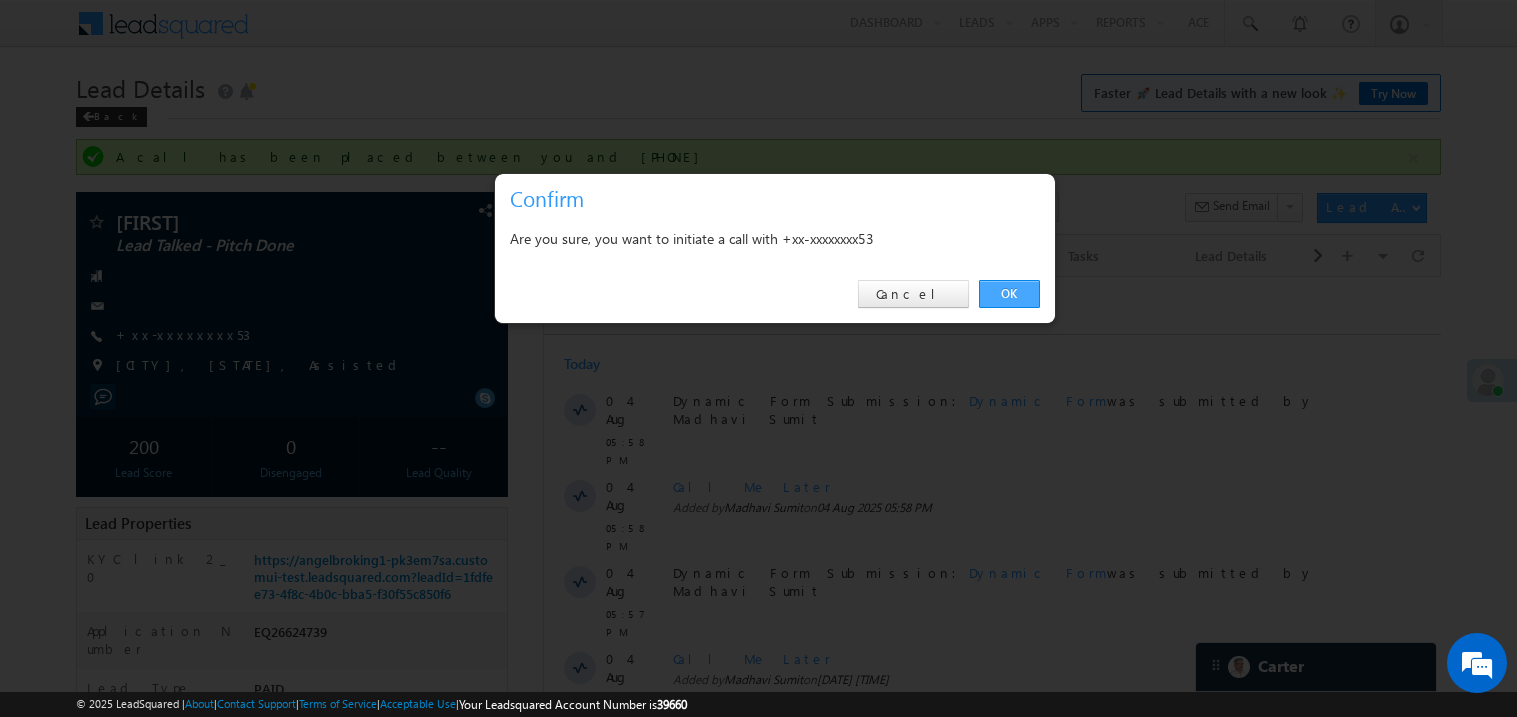 click on "OK" at bounding box center (1009, 294) 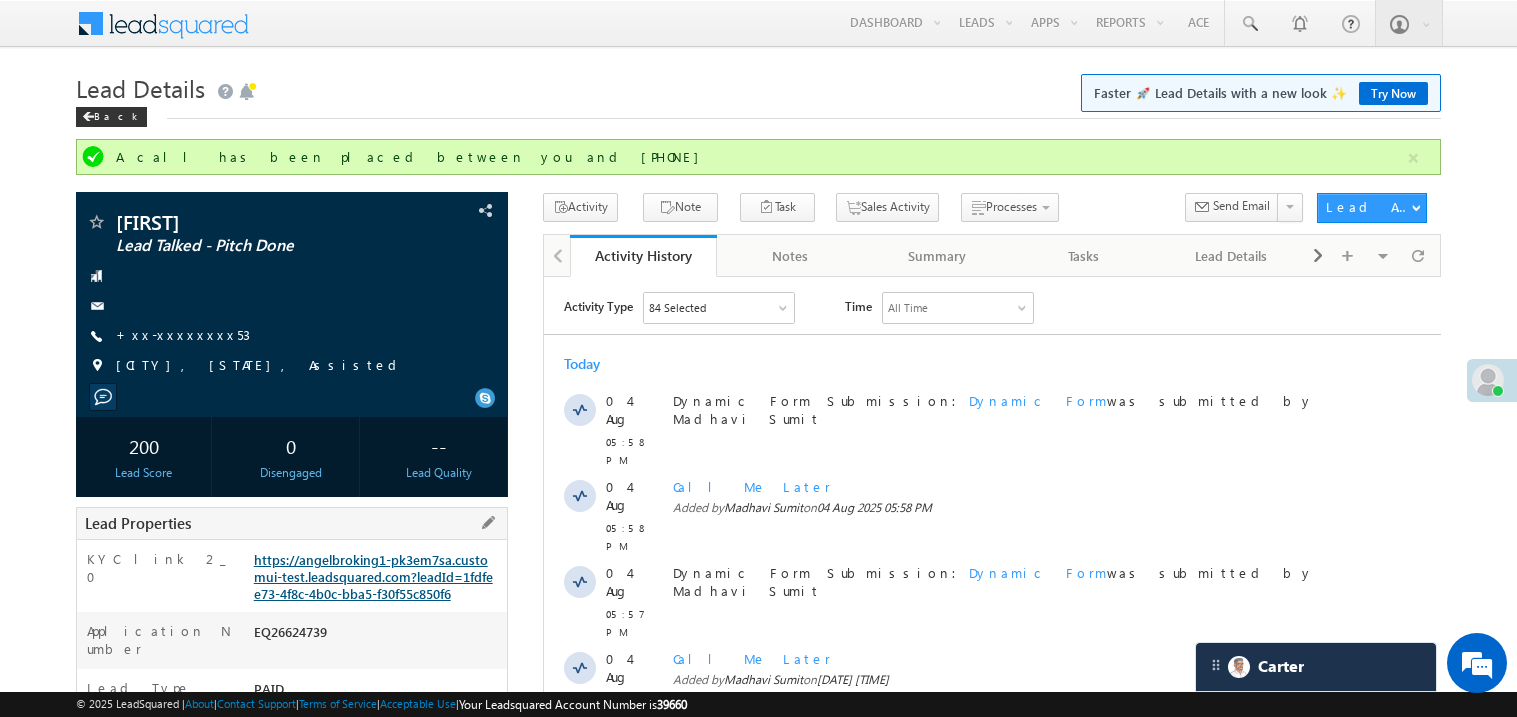 click on "https://angelbroking1-pk3em7sa.customui-test.leadsquared.com?leadId=1fdfee73-4f8c-4b0c-bba5-f30f55c850f6" at bounding box center (373, 576) 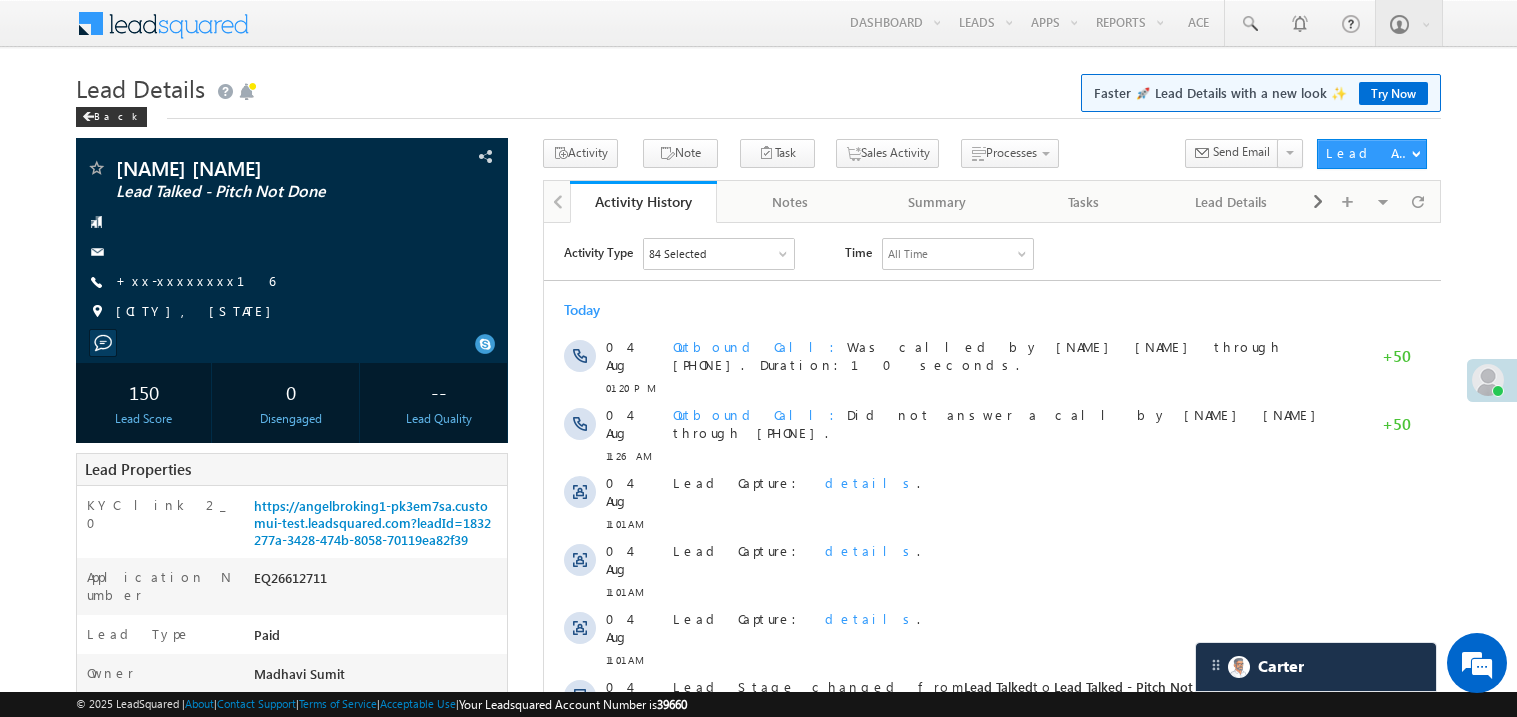 scroll, scrollTop: 0, scrollLeft: 0, axis: both 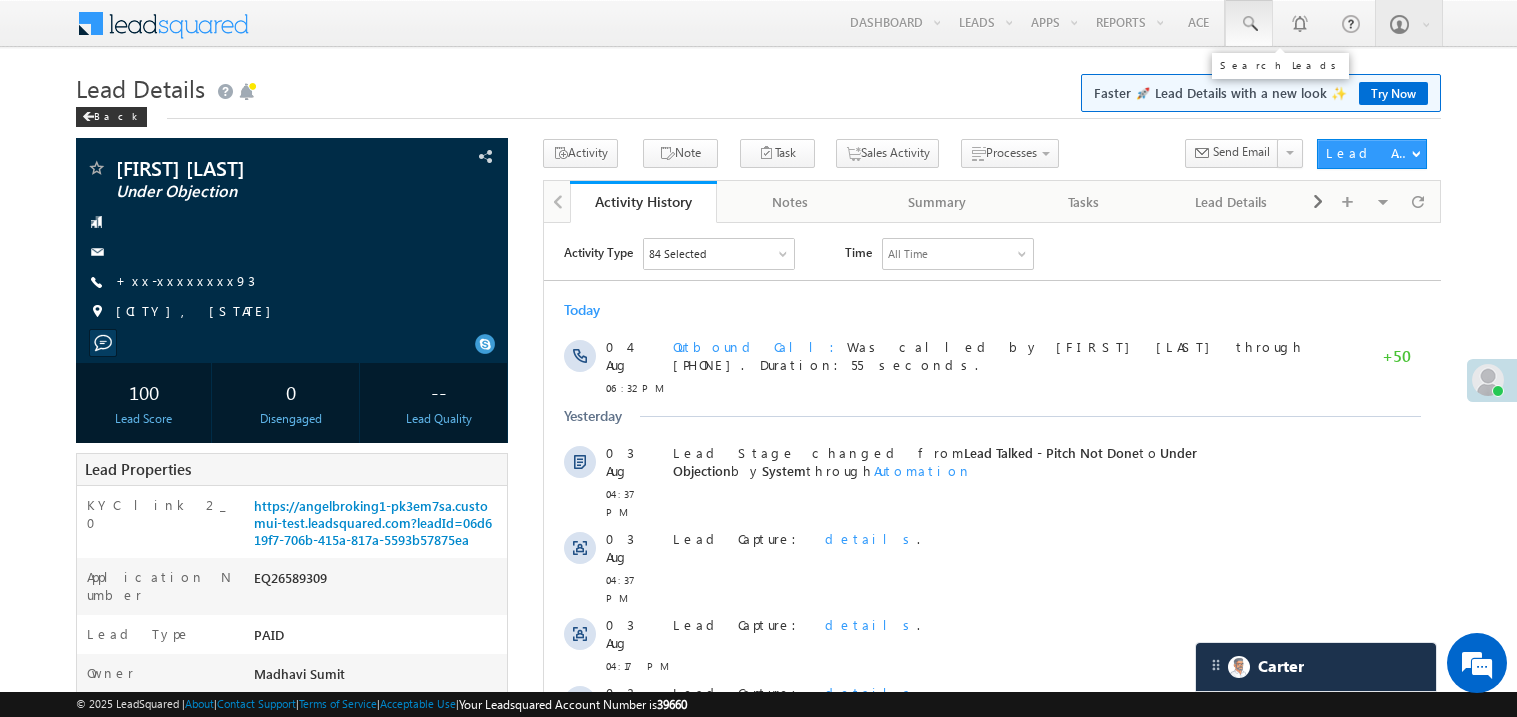 click at bounding box center [1249, 24] 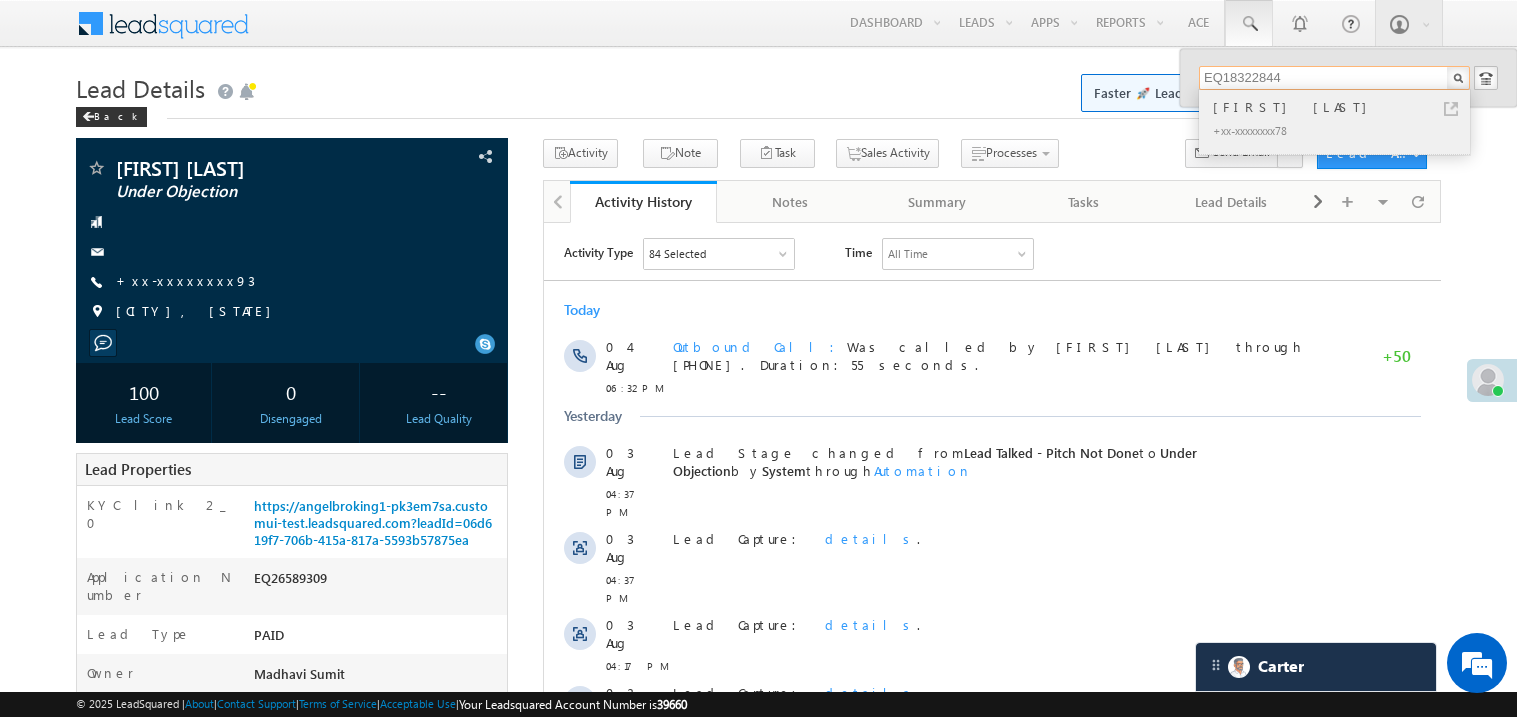 type on "EQ18322844" 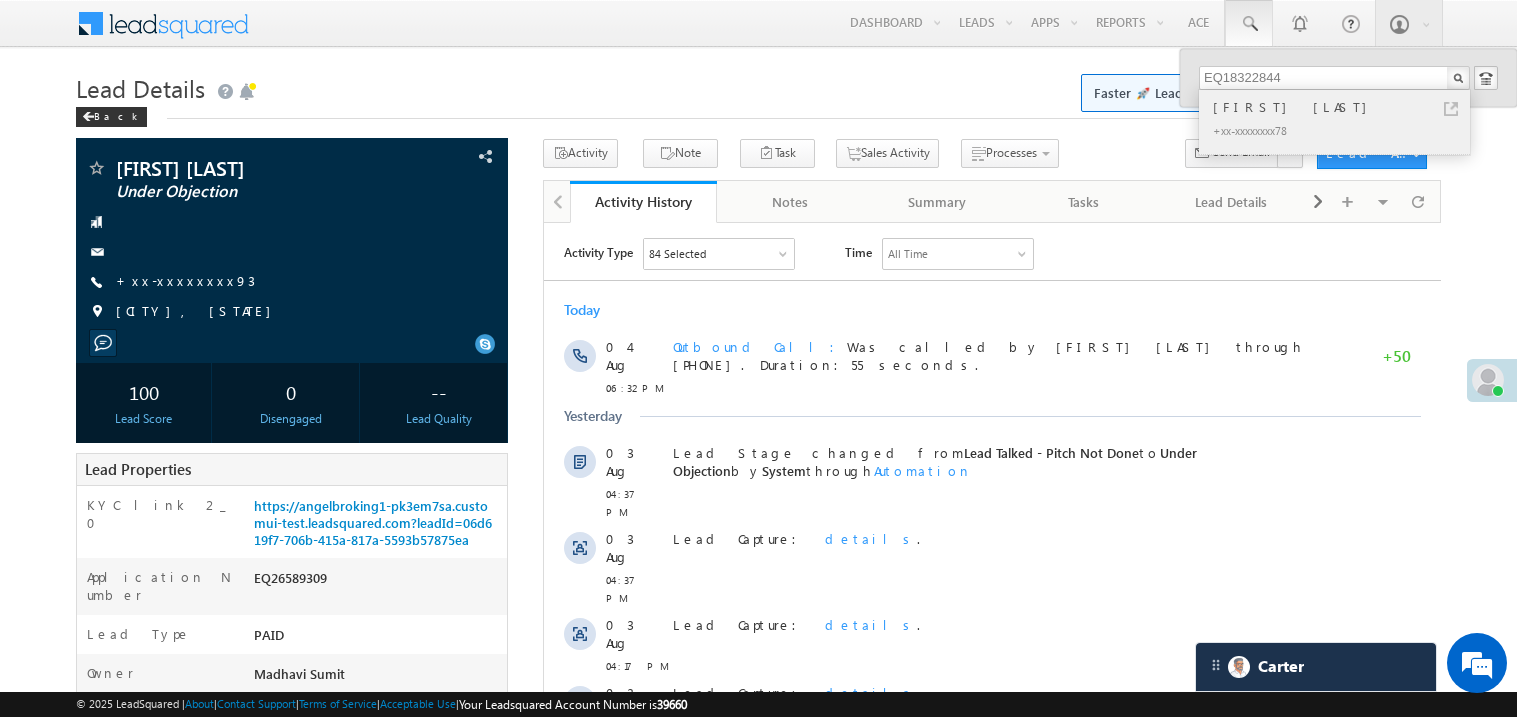 click on "[FIRST] [LAST]" at bounding box center [1343, 107] 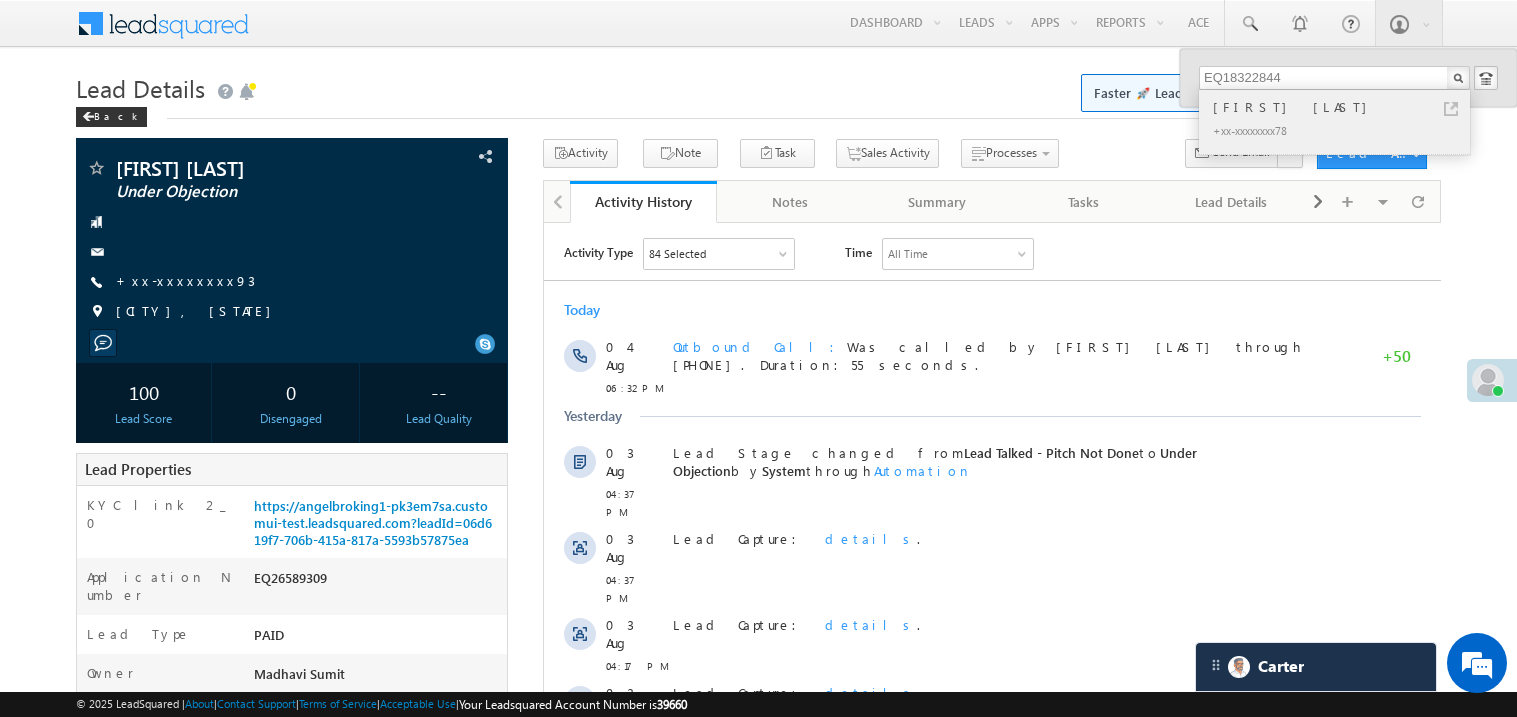 click on "[FIRST] [LAST]" at bounding box center [1343, 107] 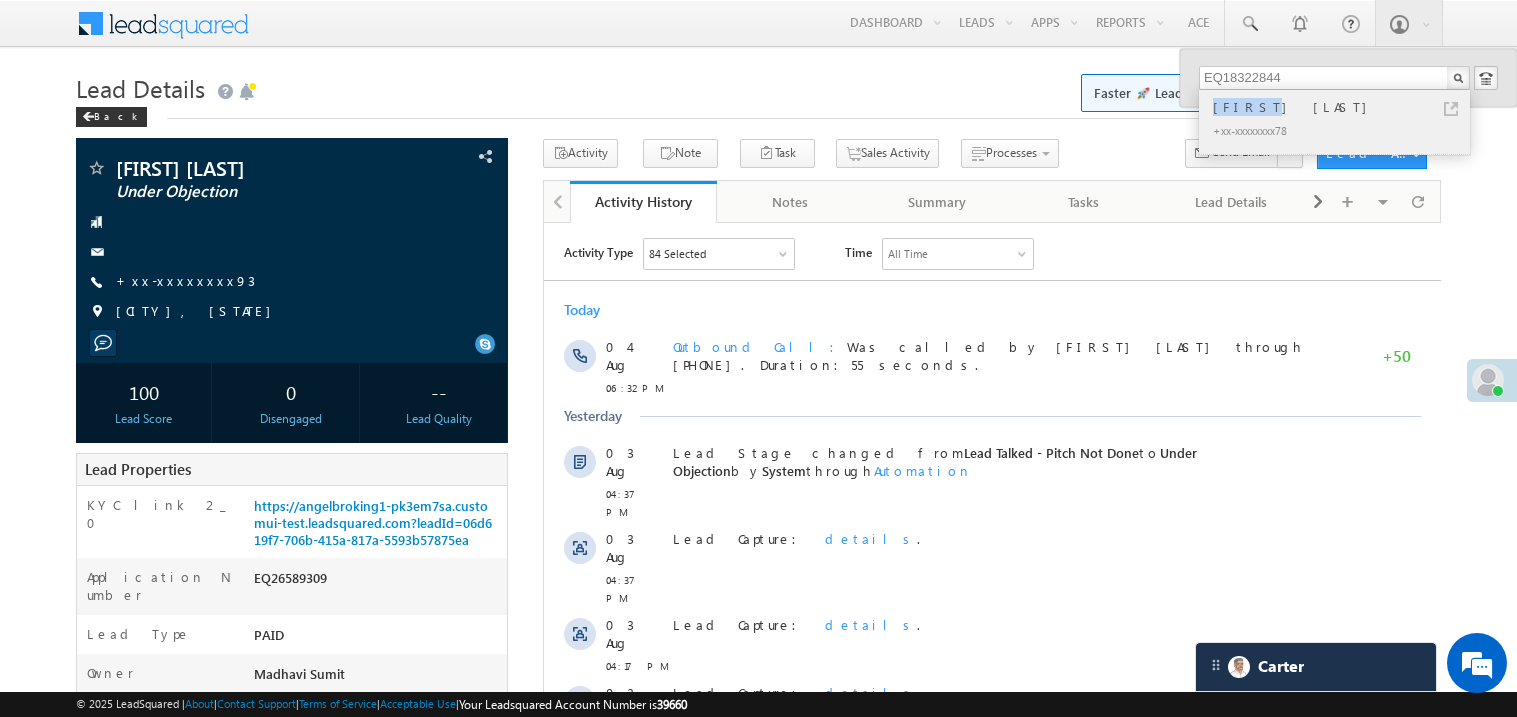 click on "[FIRST] [LAST]" at bounding box center [1343, 107] 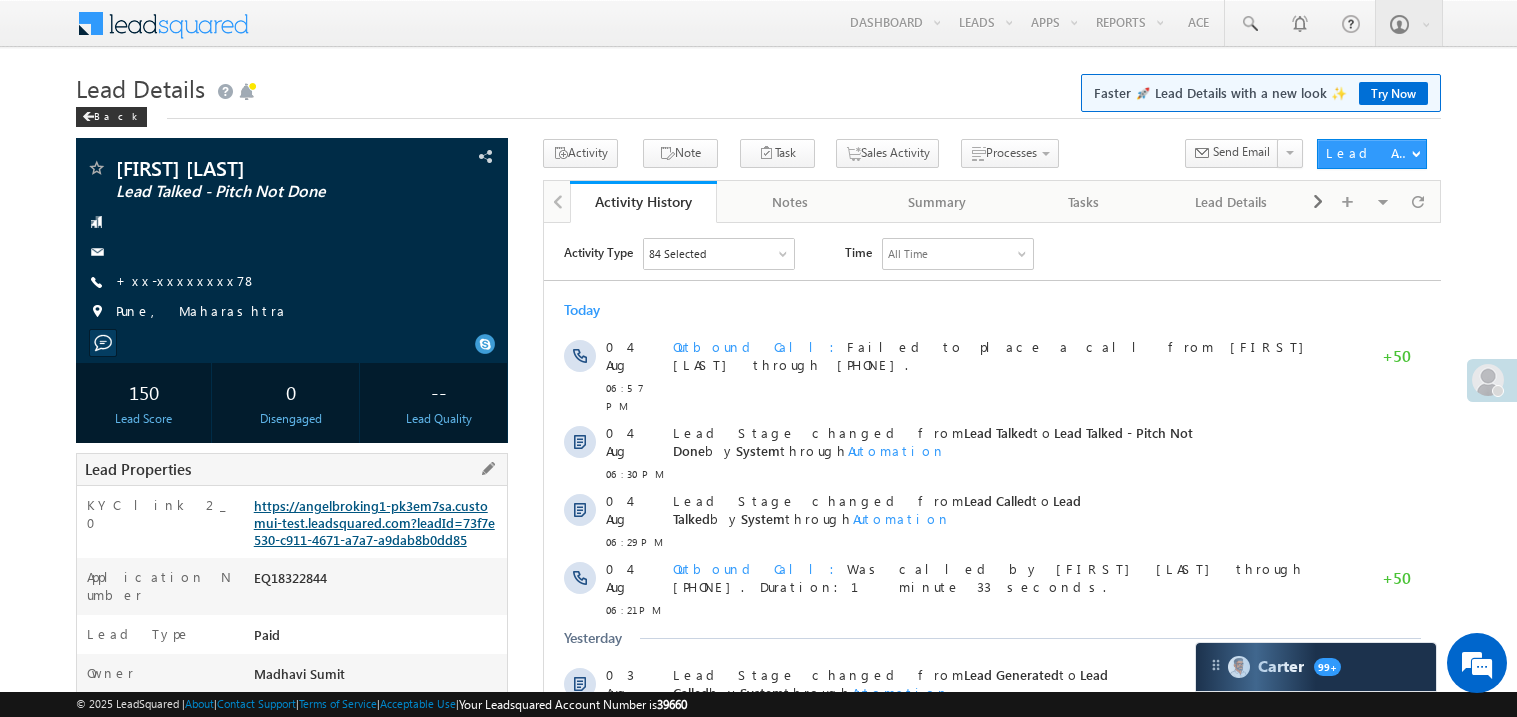 scroll, scrollTop: 0, scrollLeft: 0, axis: both 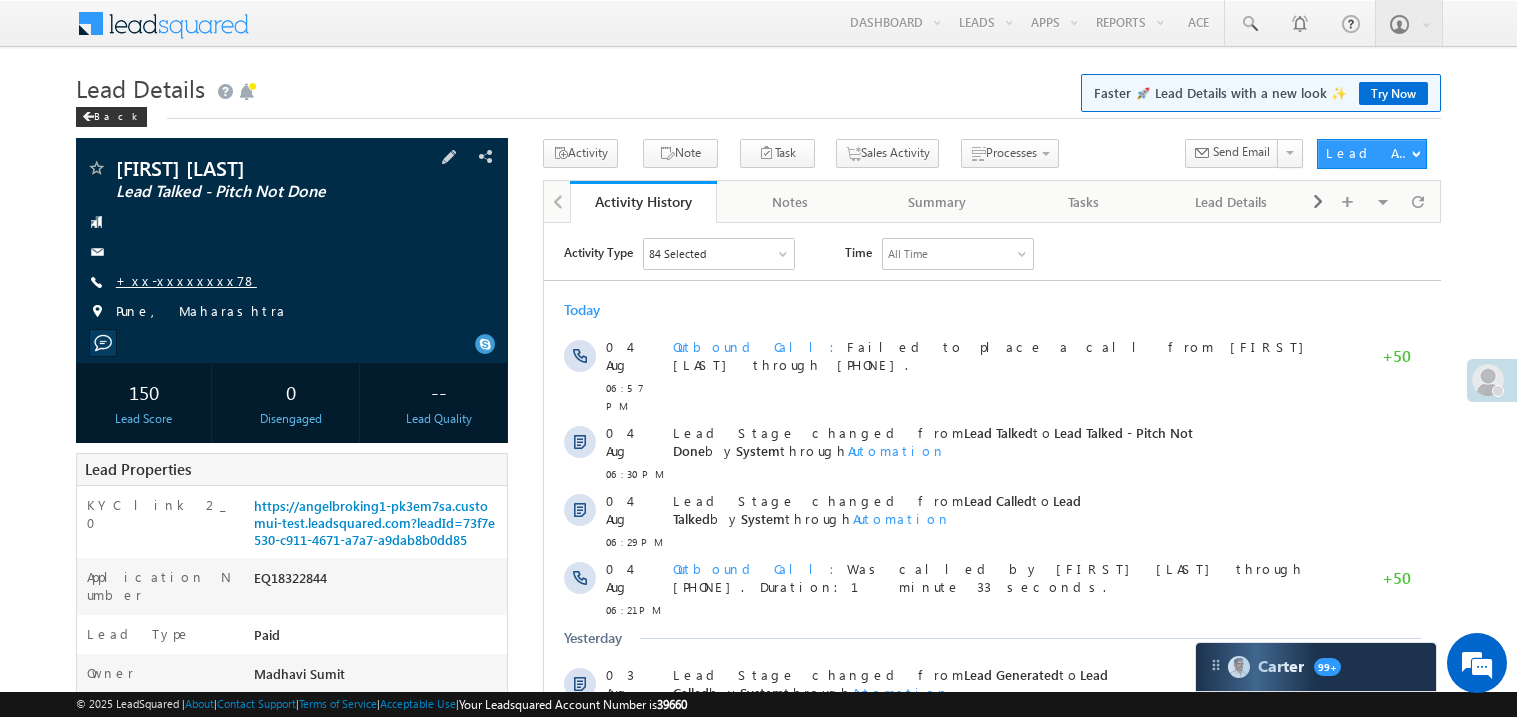 click on "+xx-xxxxxxxx78" at bounding box center (186, 280) 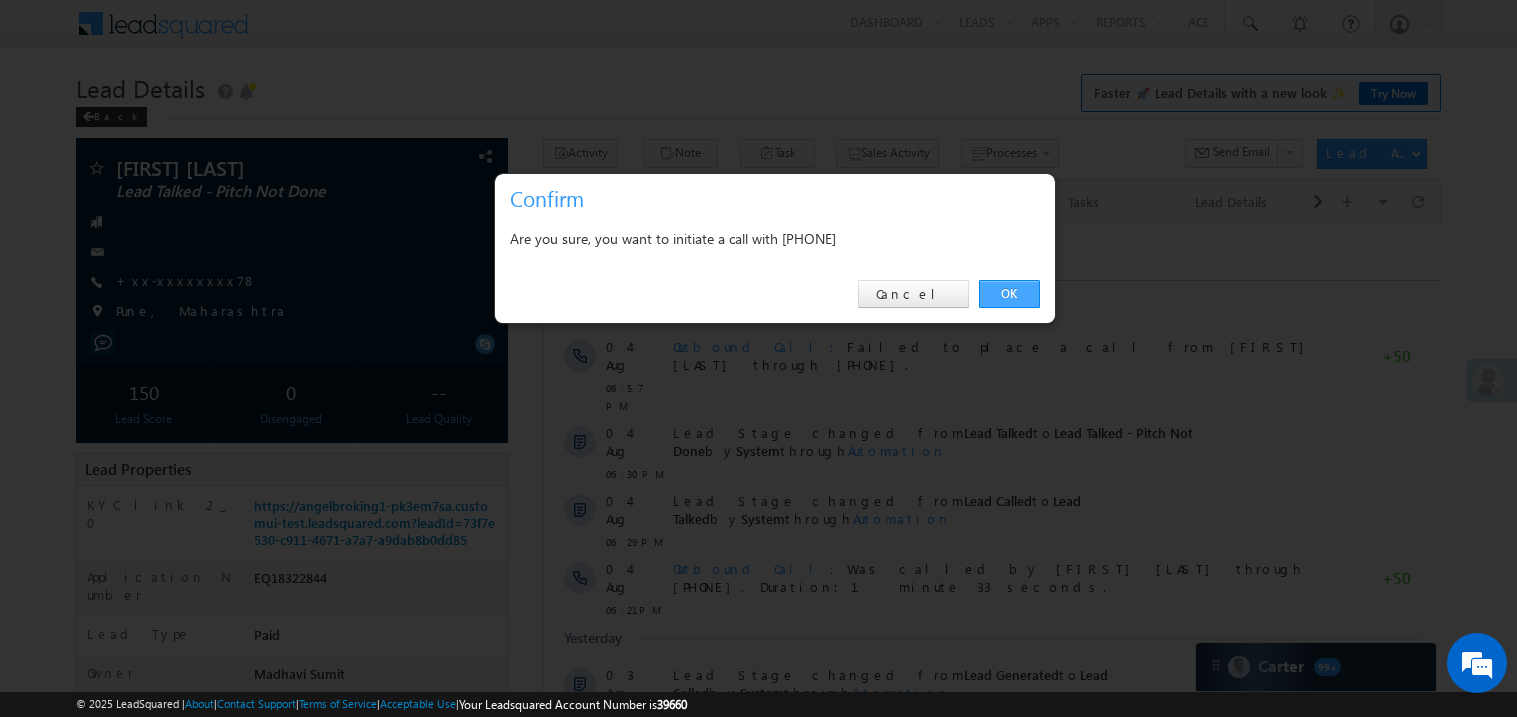 click on "OK" at bounding box center (1009, 294) 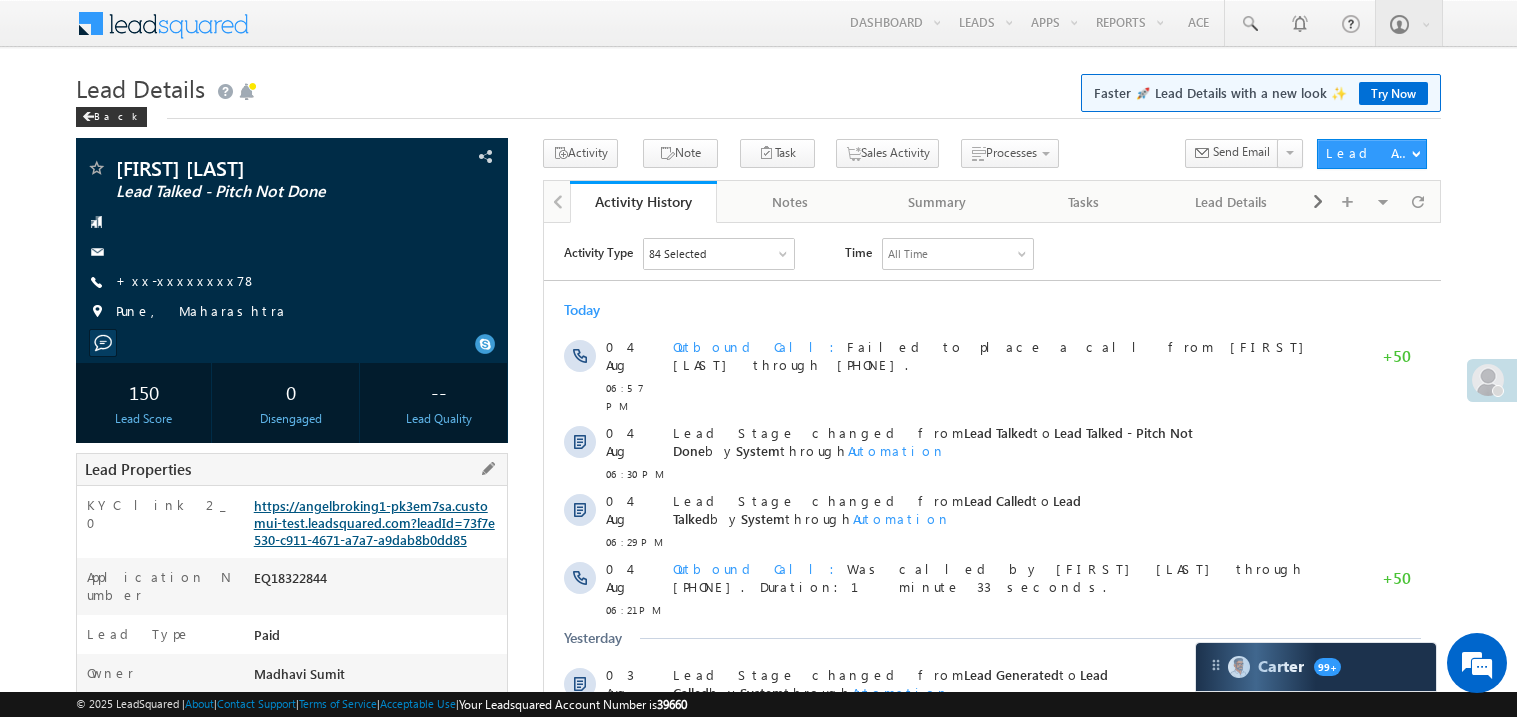 click on "https://angelbroking1-pk3em7sa.customui-test.leadsquared.com?leadId=73f7e530-c911-4671-a7a7-a9dab8b0dd85" at bounding box center [374, 522] 